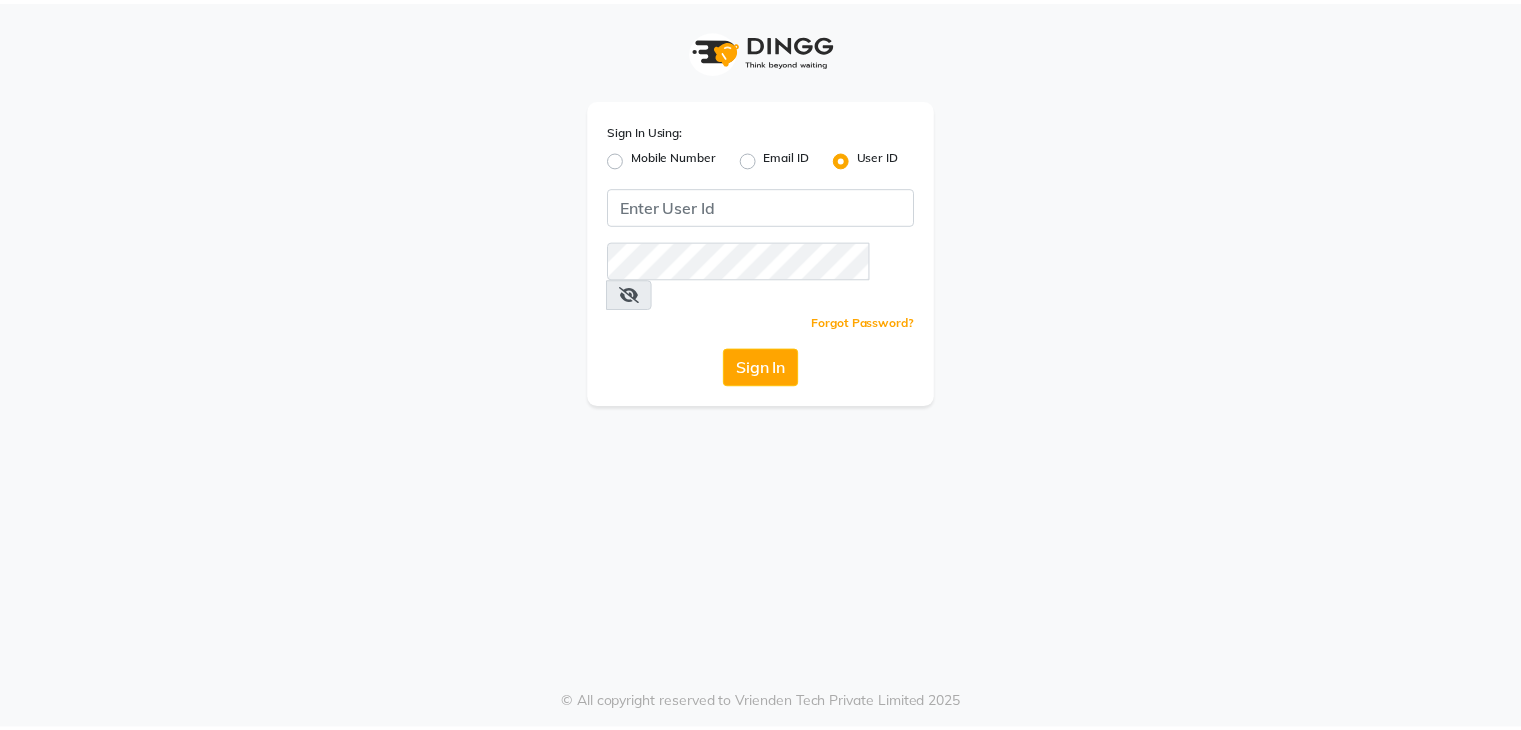 scroll, scrollTop: 0, scrollLeft: 0, axis: both 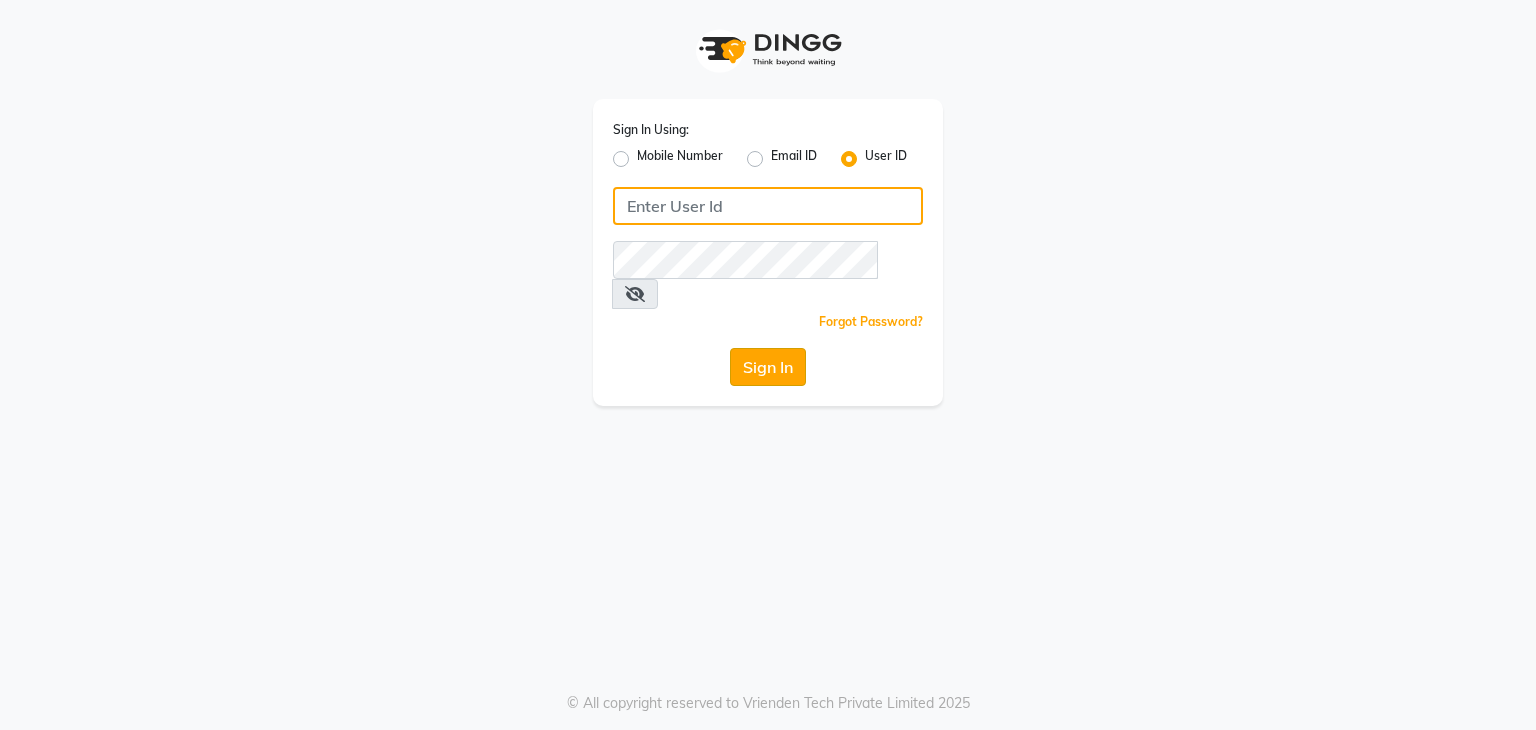 type on "vanishz" 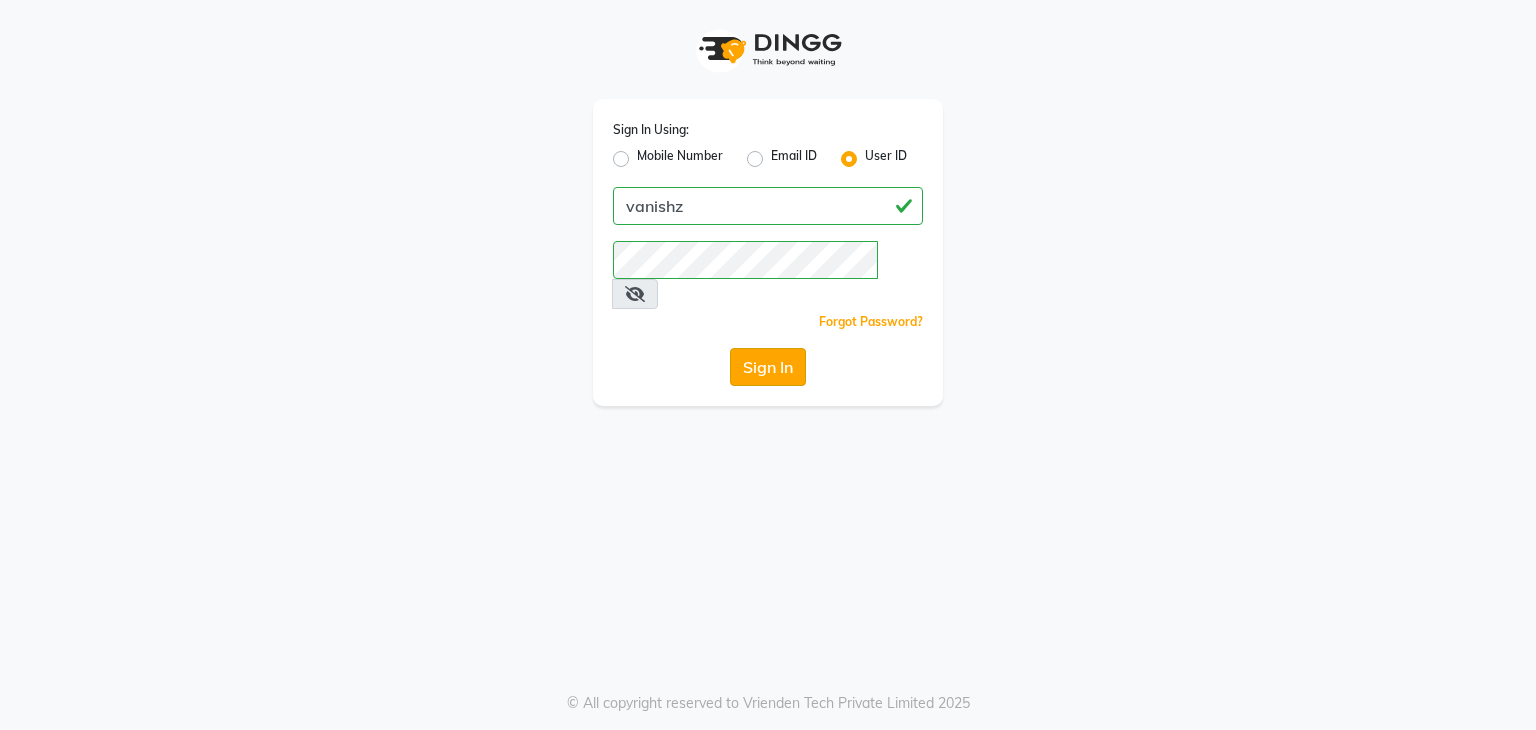 click on "Sign In" 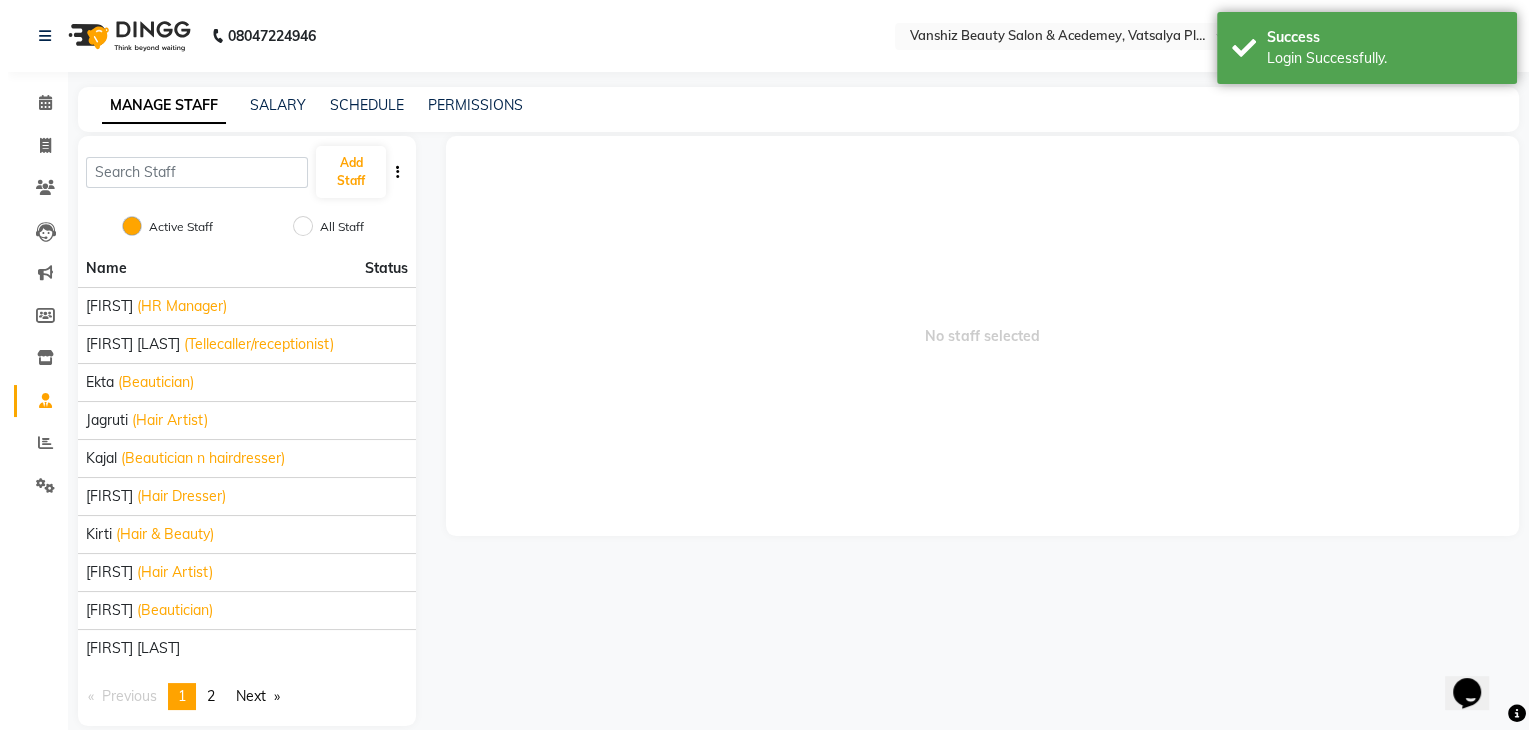 scroll, scrollTop: 0, scrollLeft: 0, axis: both 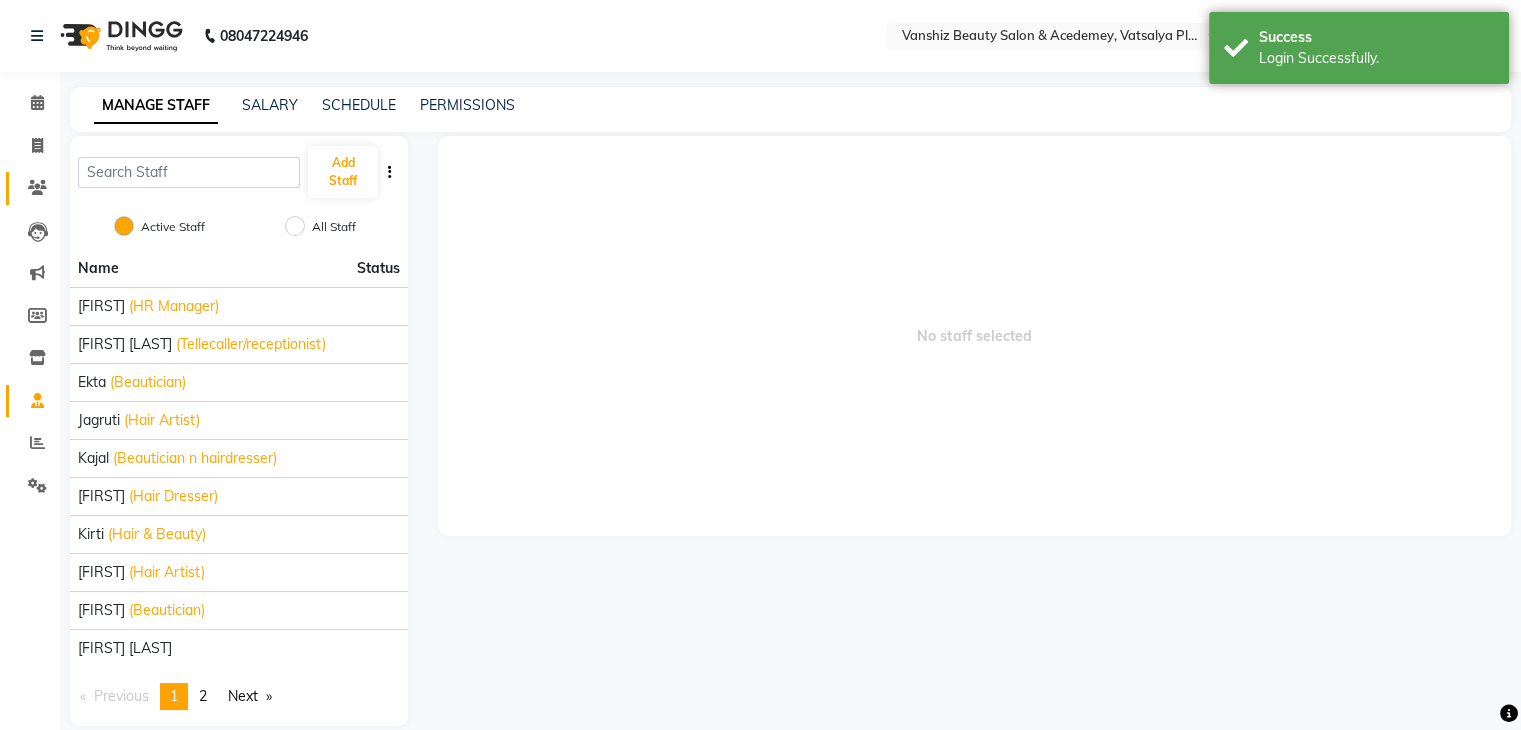 click on "Clients" 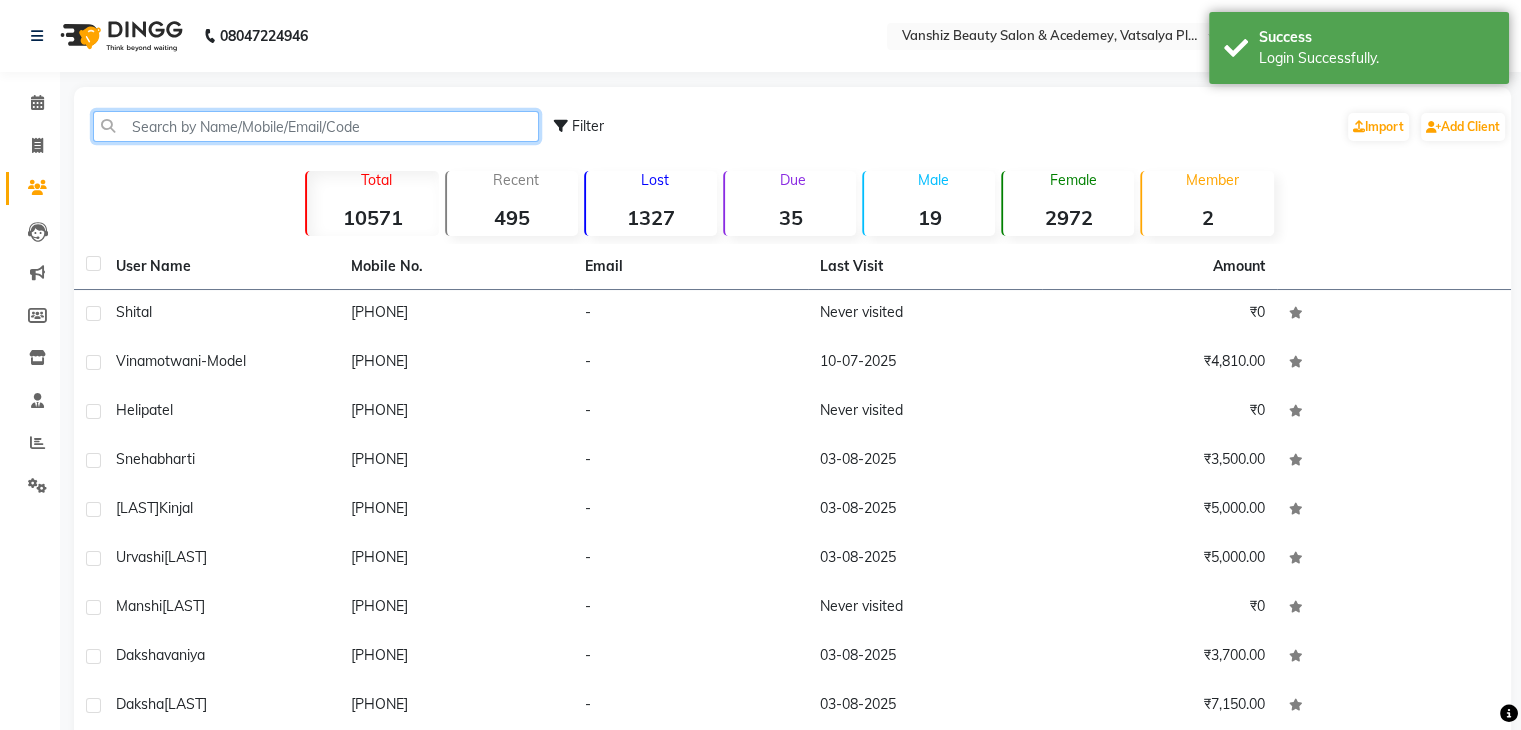click 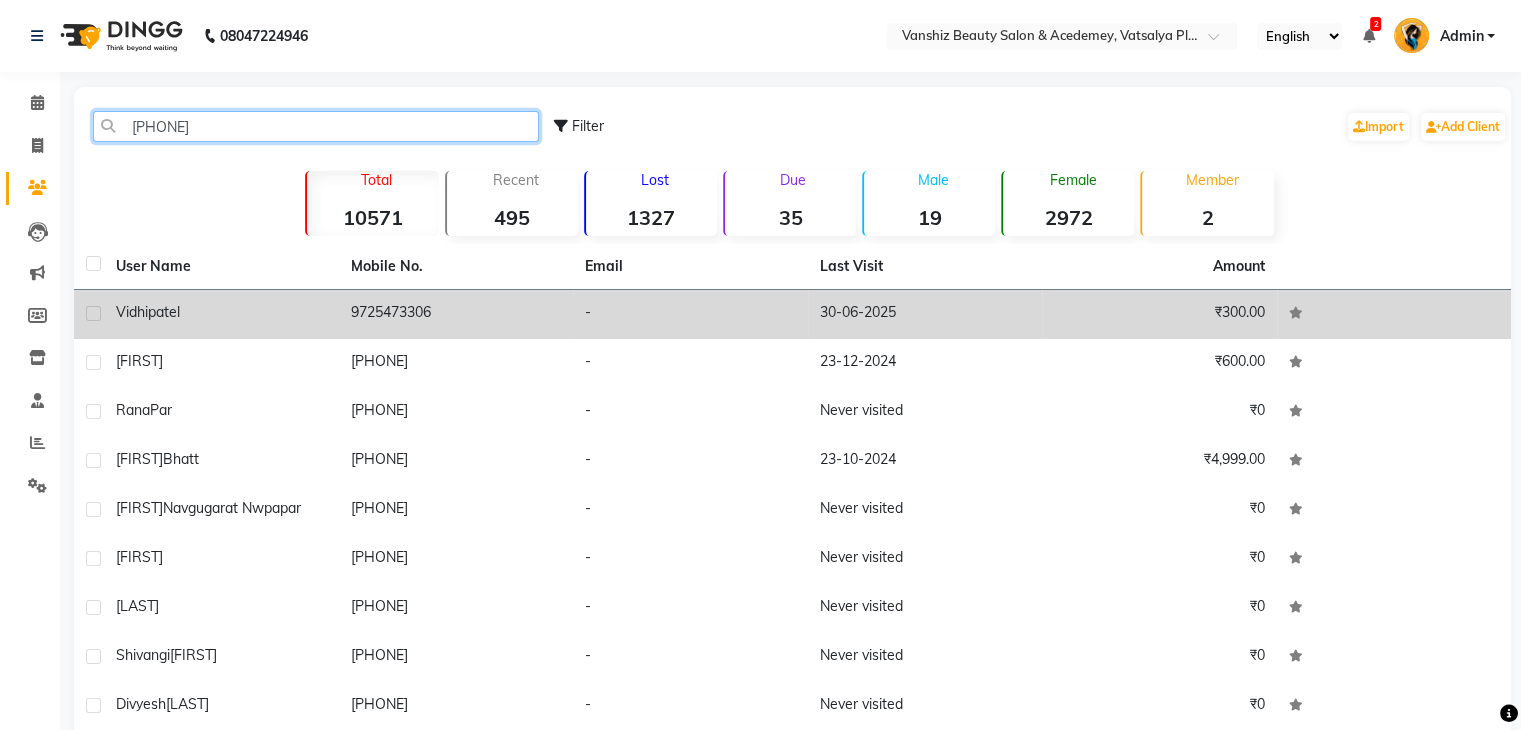 type on "[PHONE]" 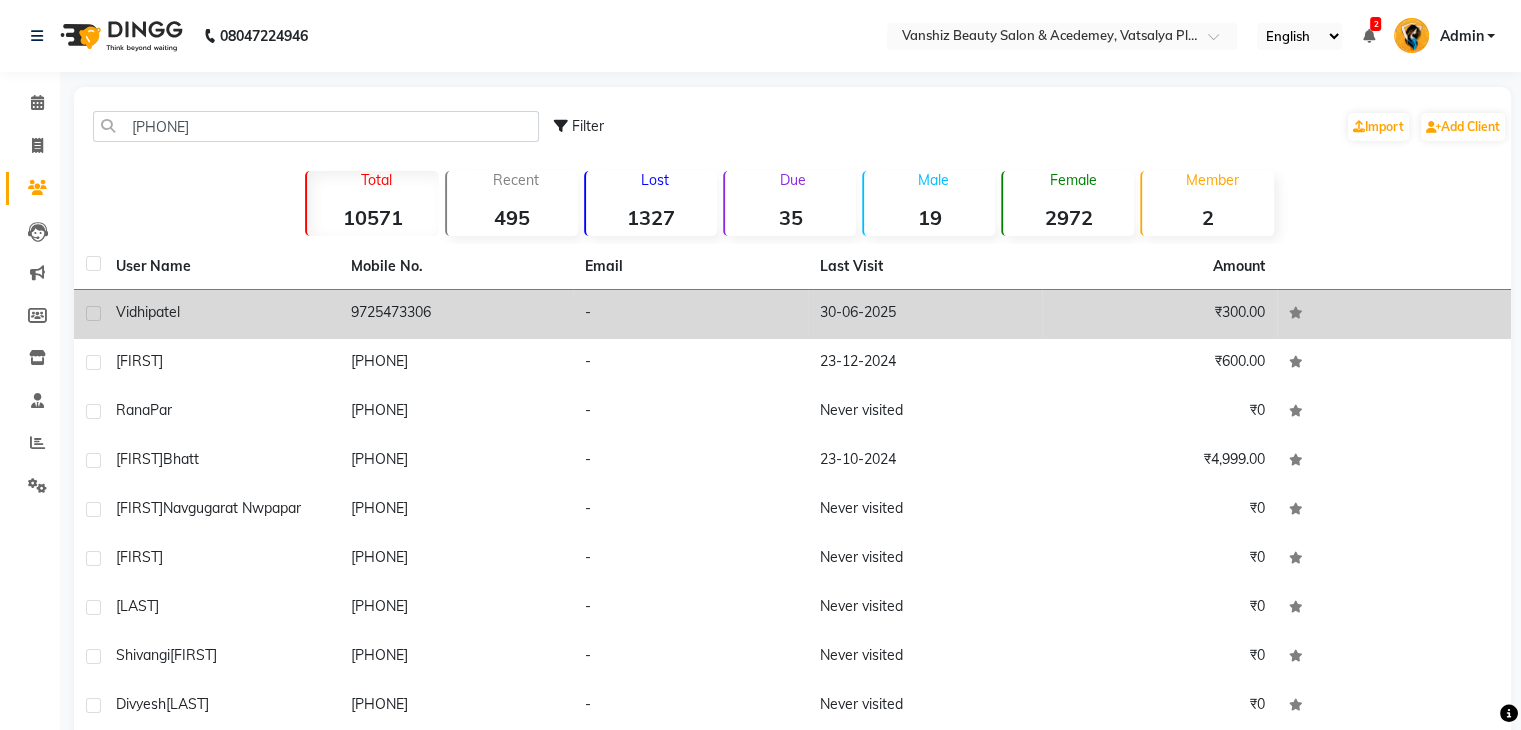 click on "9725473306" 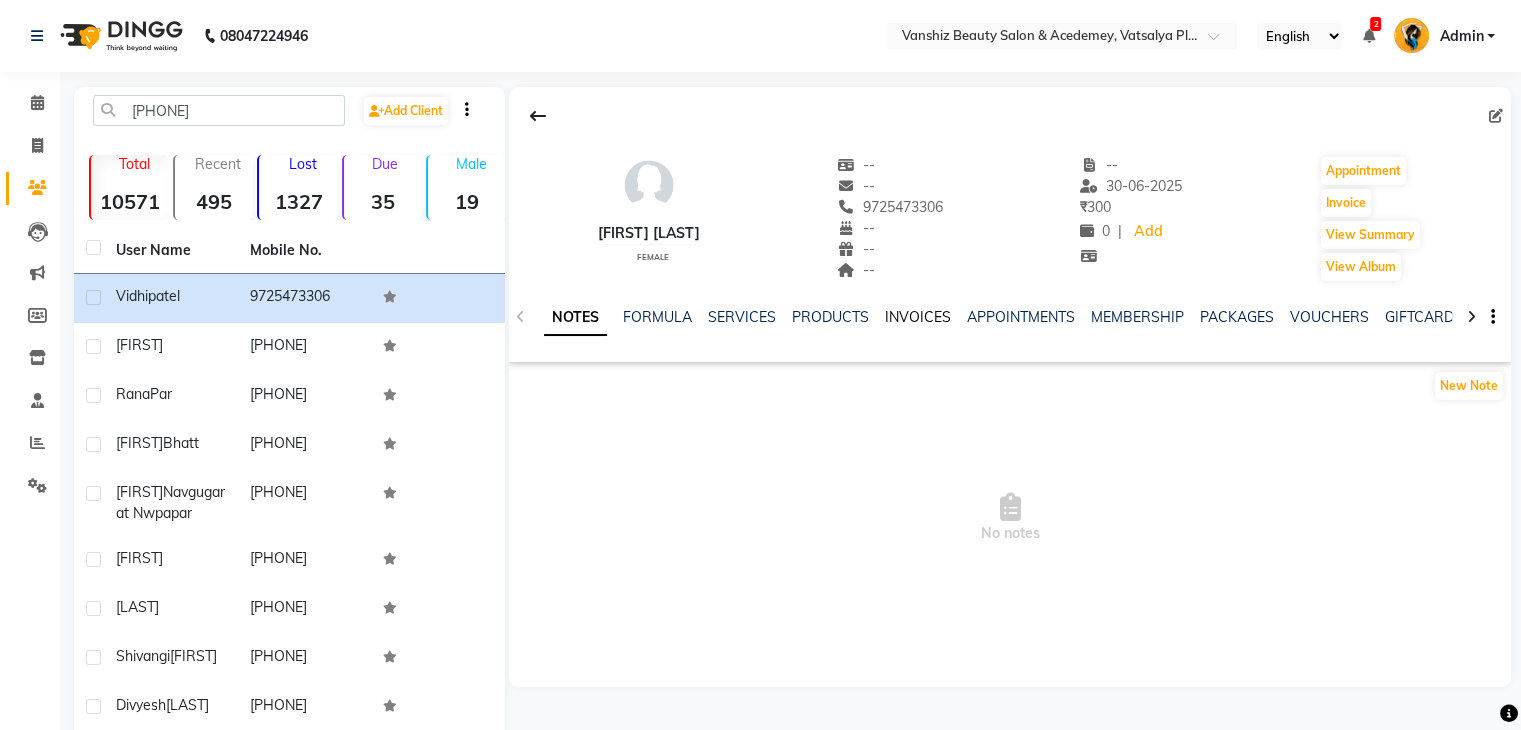 click on "INVOICES" 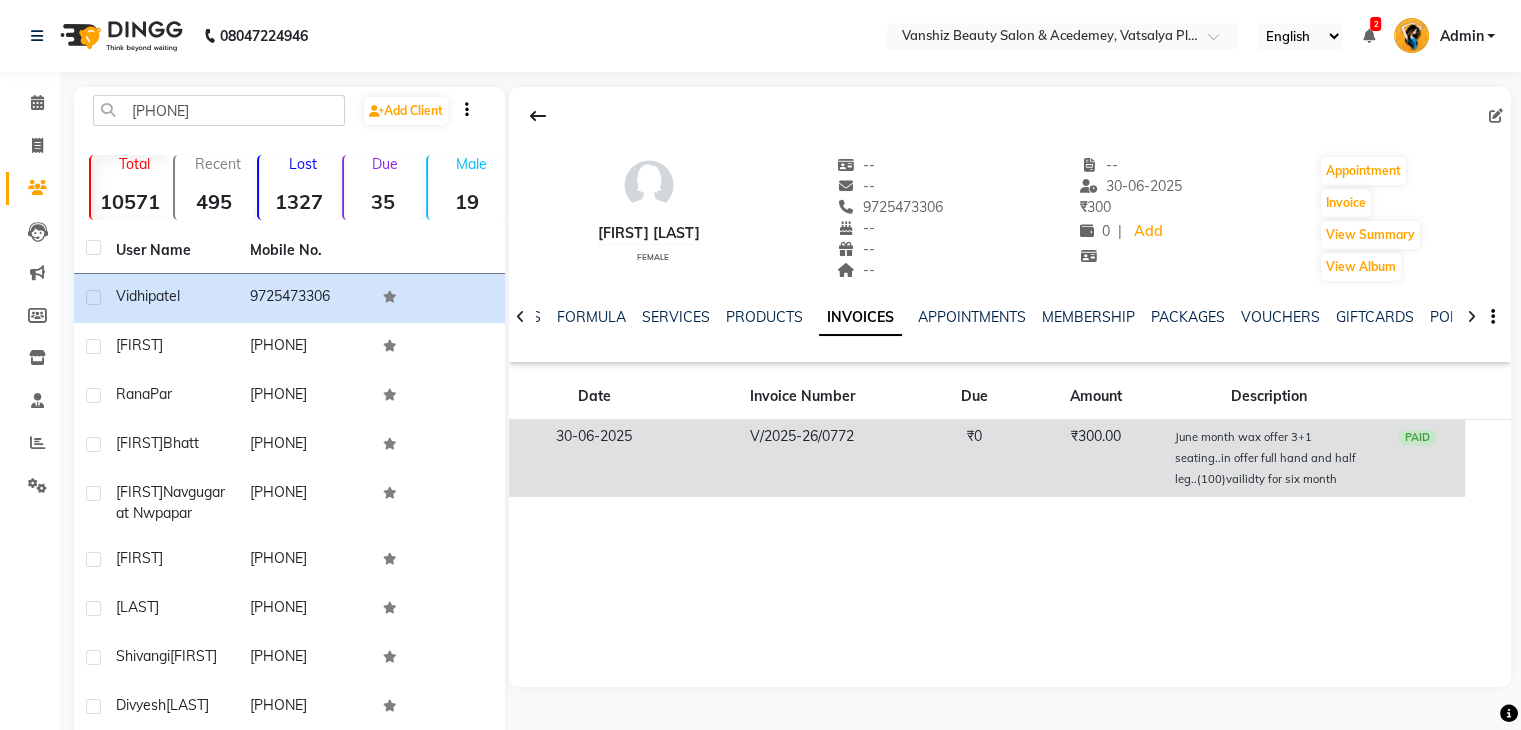 click on "₹0" 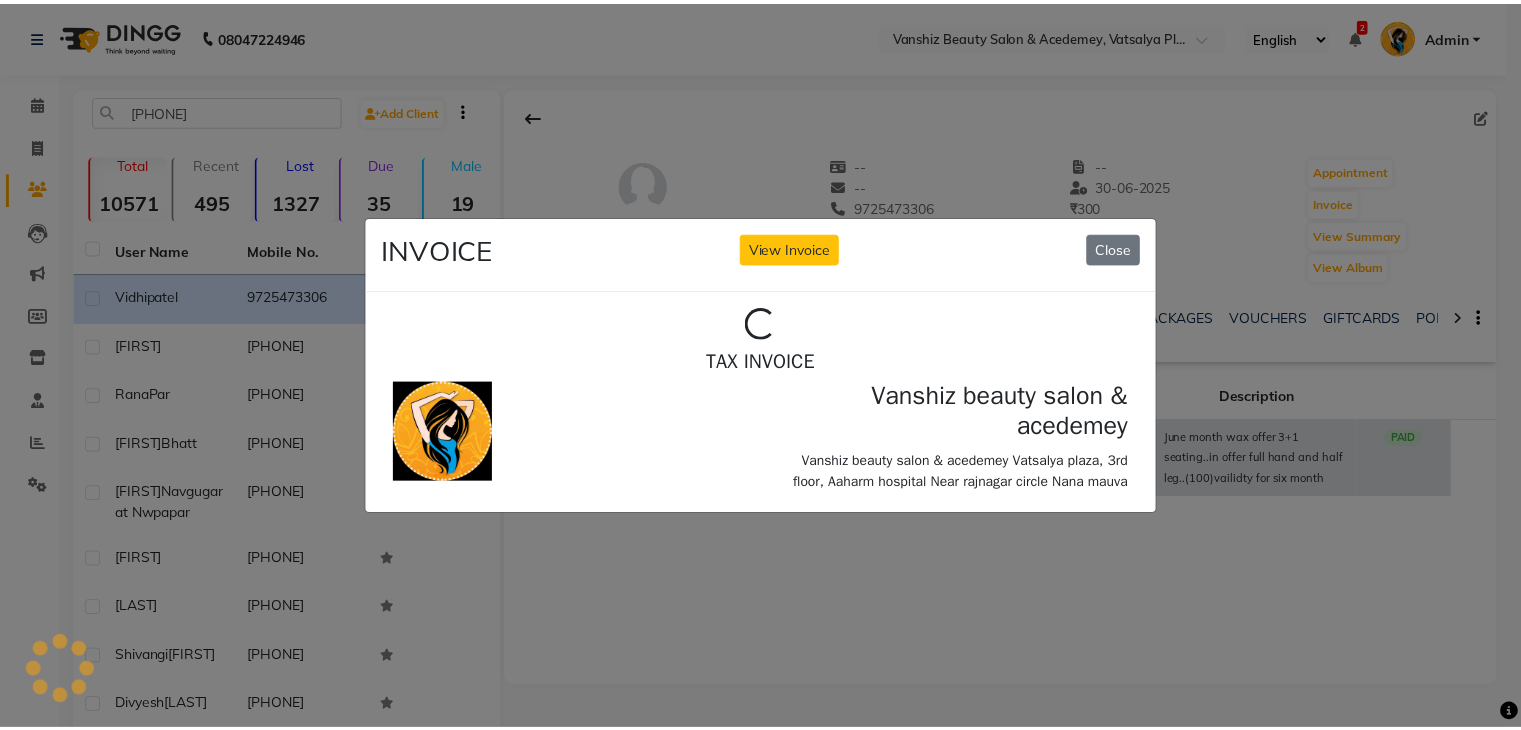 scroll, scrollTop: 0, scrollLeft: 0, axis: both 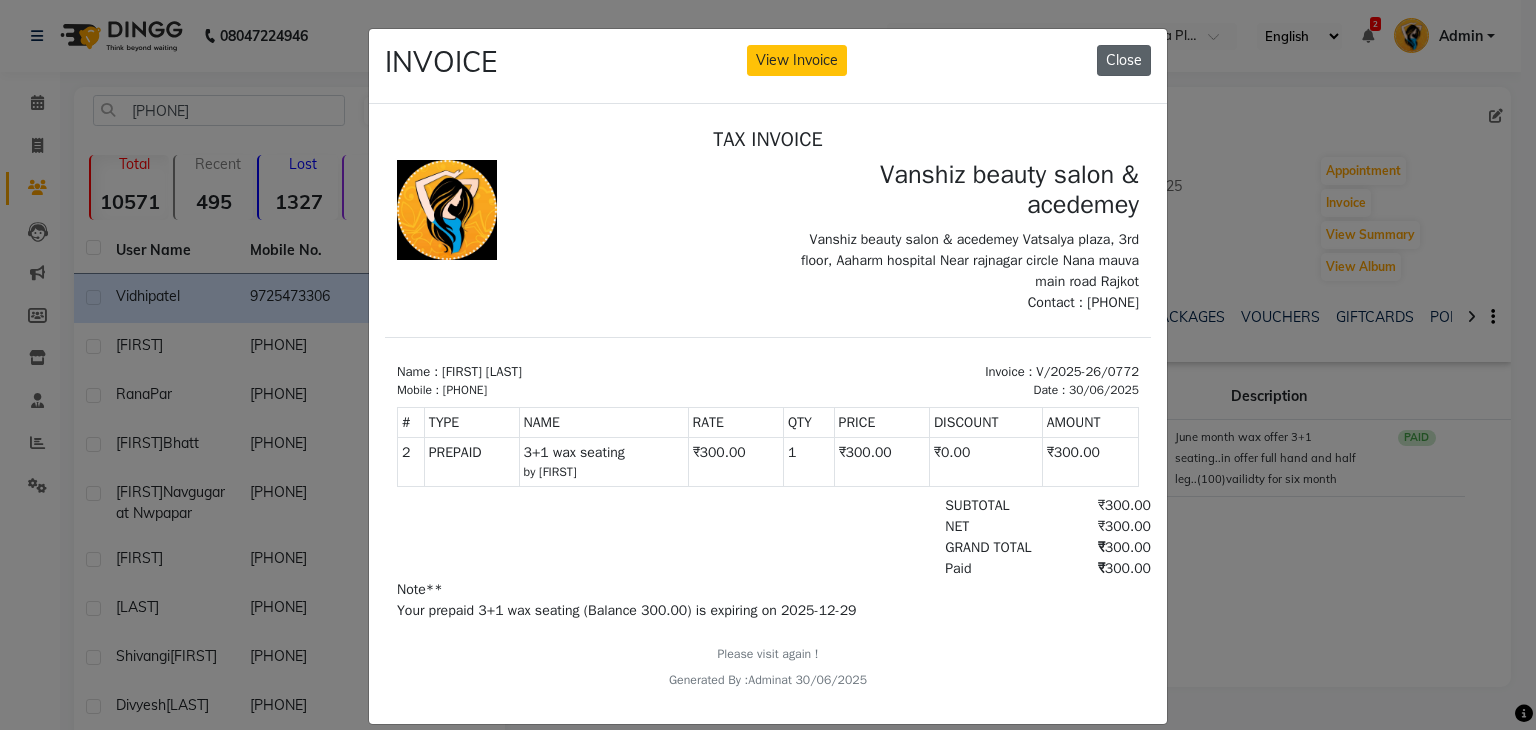 click on "Close" 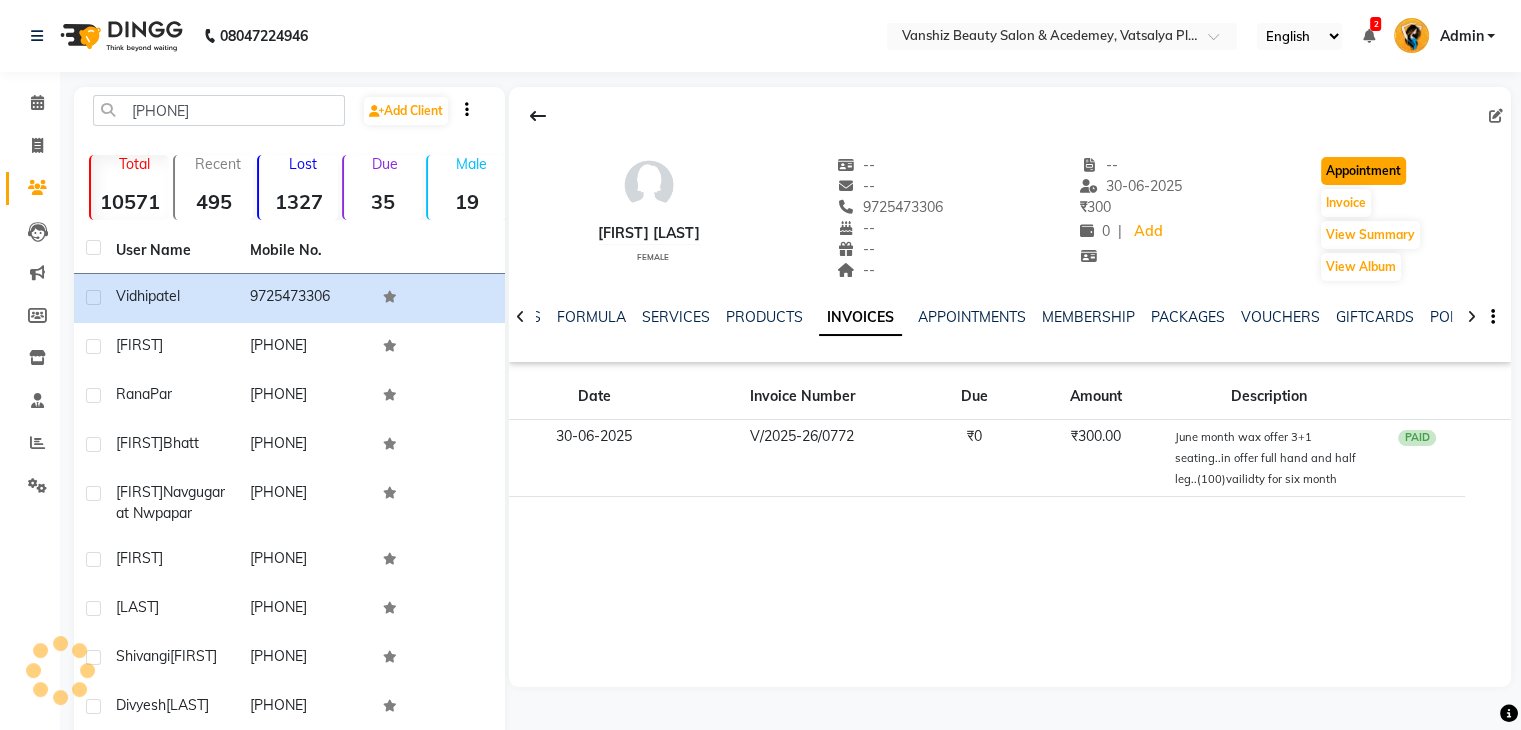 click on "Appointment" 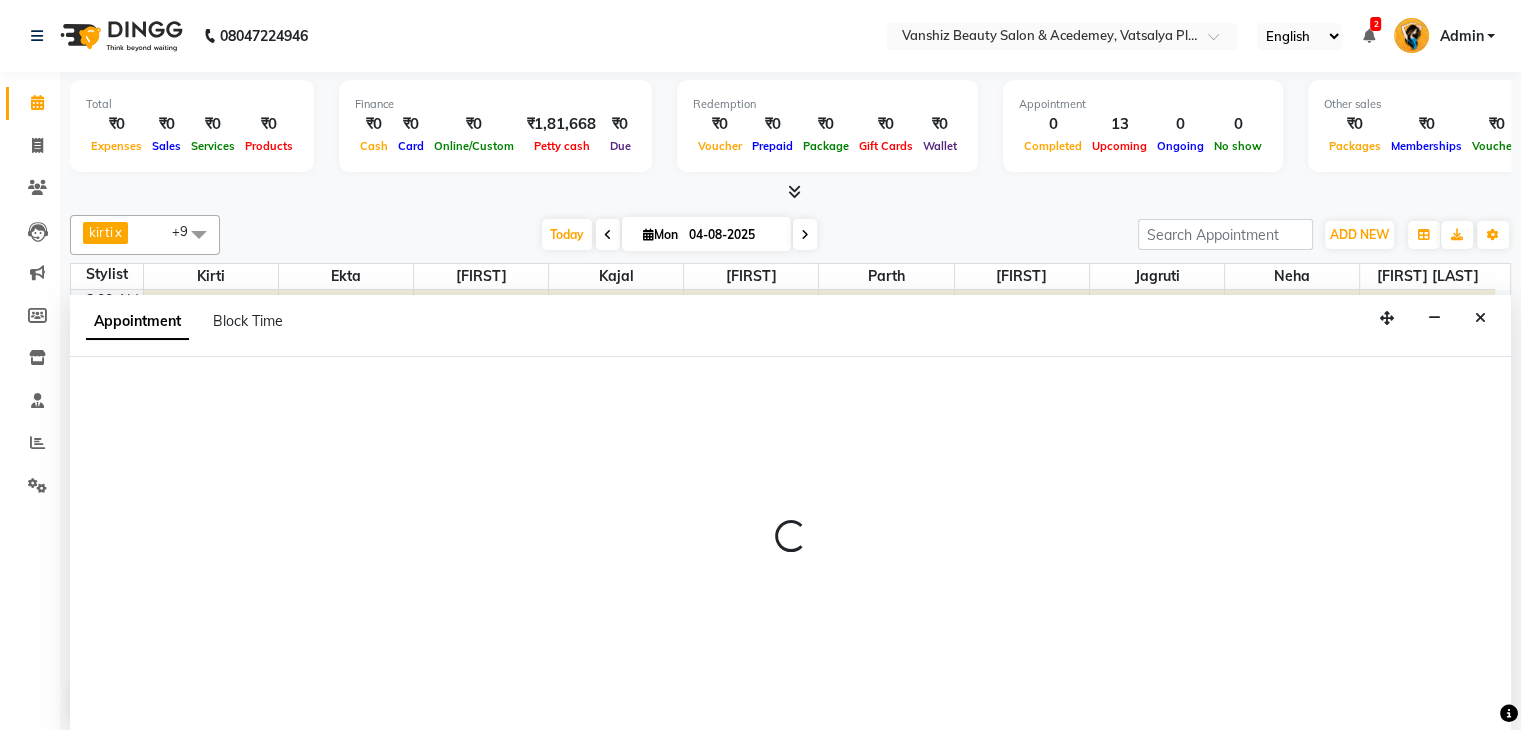 scroll, scrollTop: 0, scrollLeft: 0, axis: both 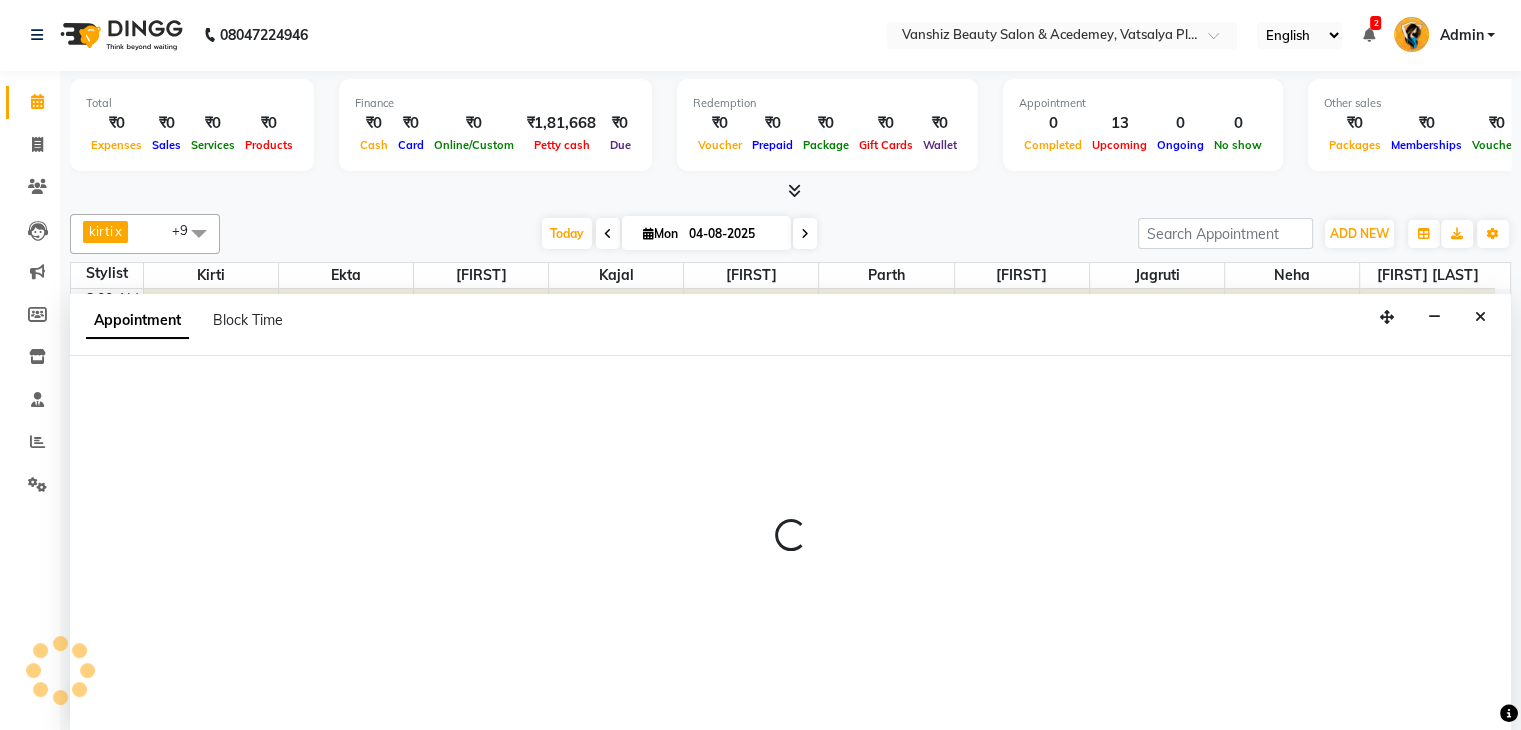 select on "540" 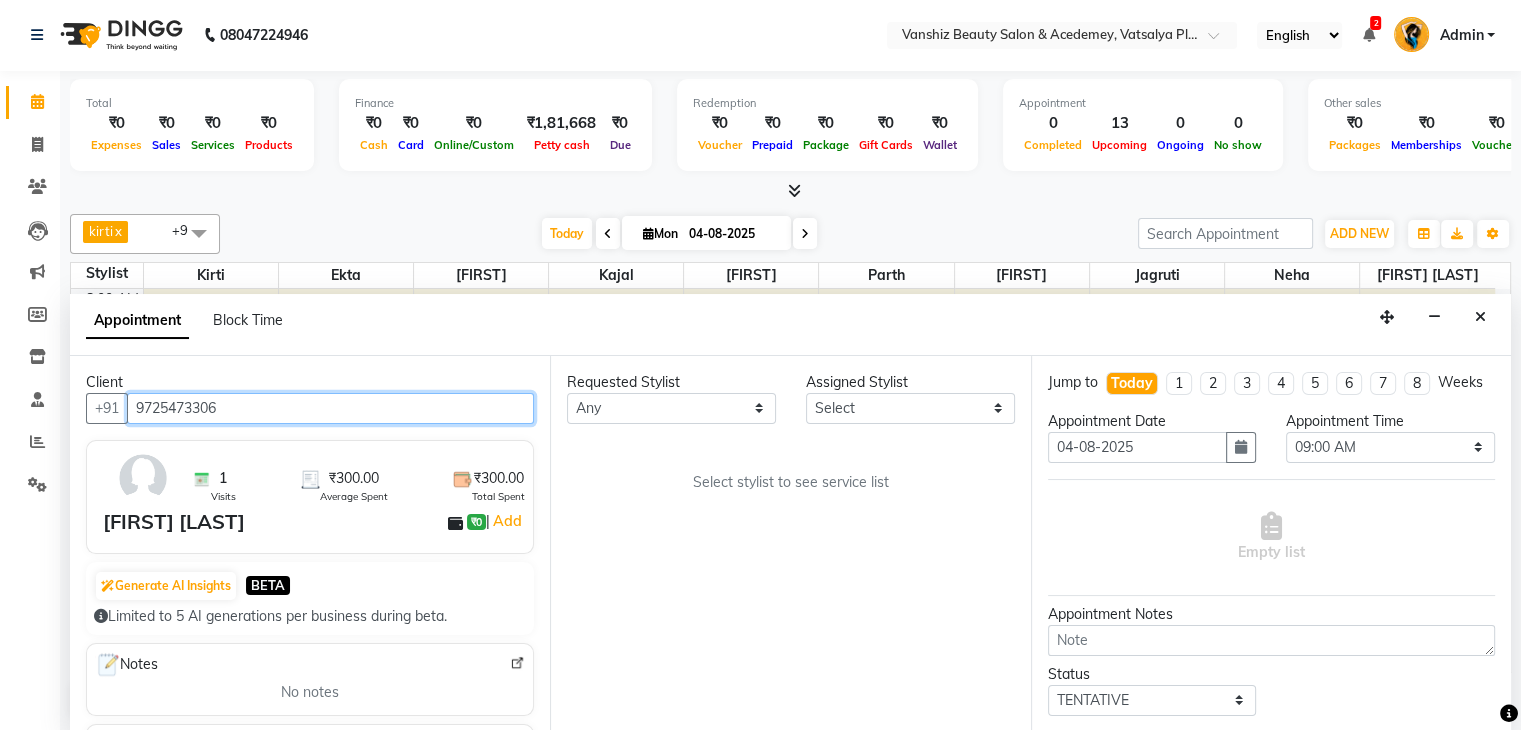 scroll, scrollTop: 88, scrollLeft: 0, axis: vertical 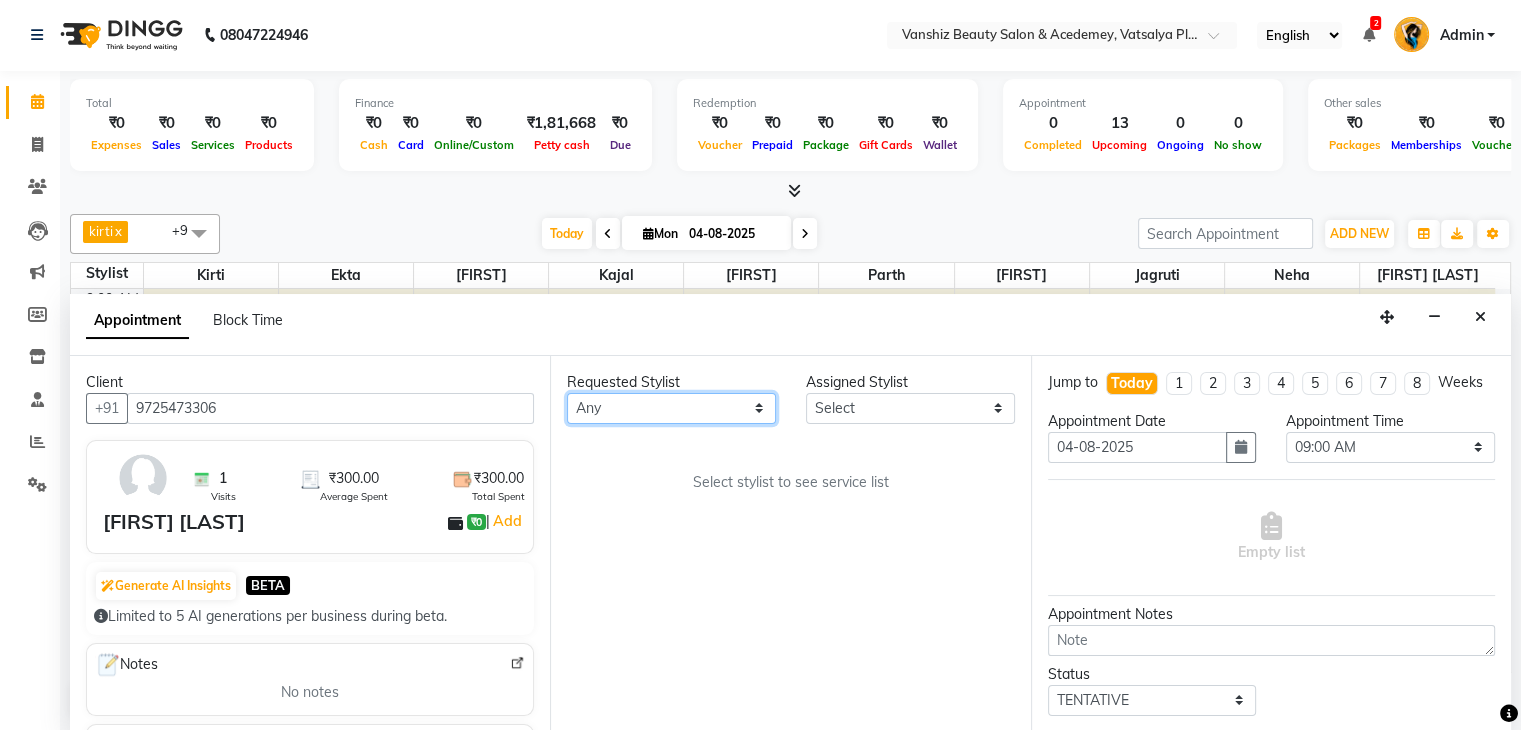 click on "Any [FIRST] [FIRST] [FIRST] [FIRST] [FIRST] [FIRST] [FIRST] [FIRST] [FIRST] [FIRST] [FIRST] [FIRST] [FIRST] [FIRST] [FIRST]" at bounding box center (671, 408) 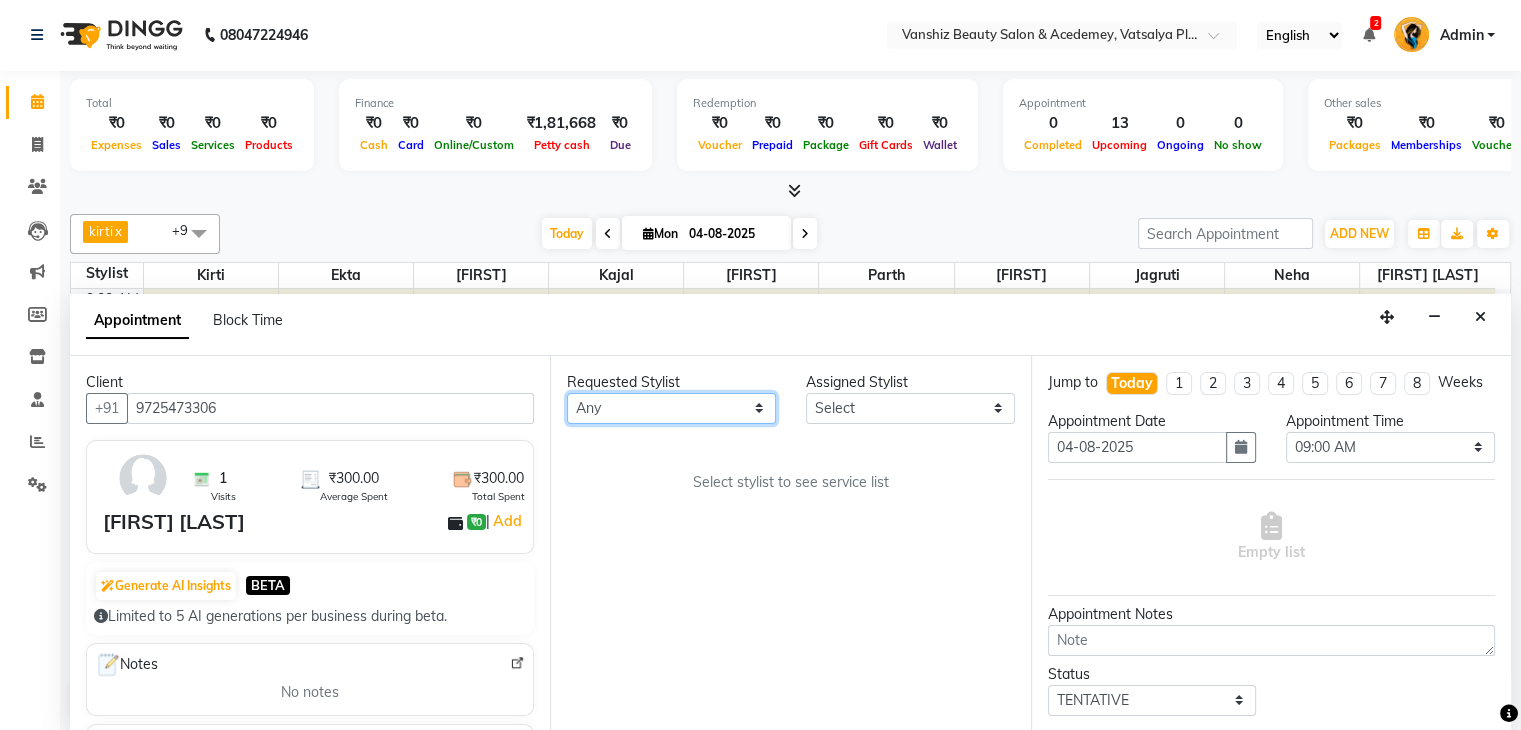 select on "59477" 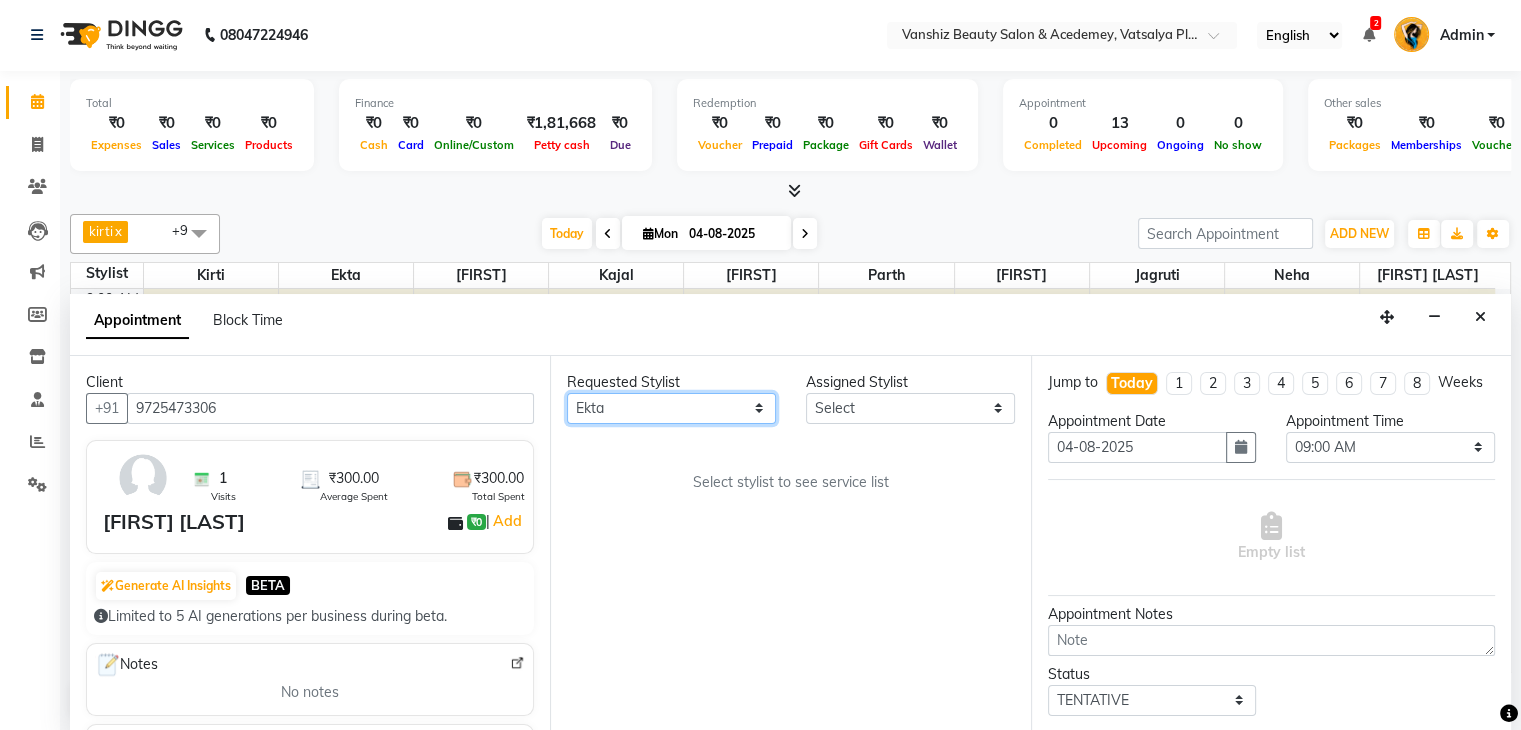 click on "Any [FIRST] [FIRST] [FIRST] [FIRST] [FIRST] [FIRST] [FIRST] [FIRST] [FIRST] [FIRST] [FIRST] [FIRST] [FIRST] [FIRST] [FIRST]" at bounding box center [671, 408] 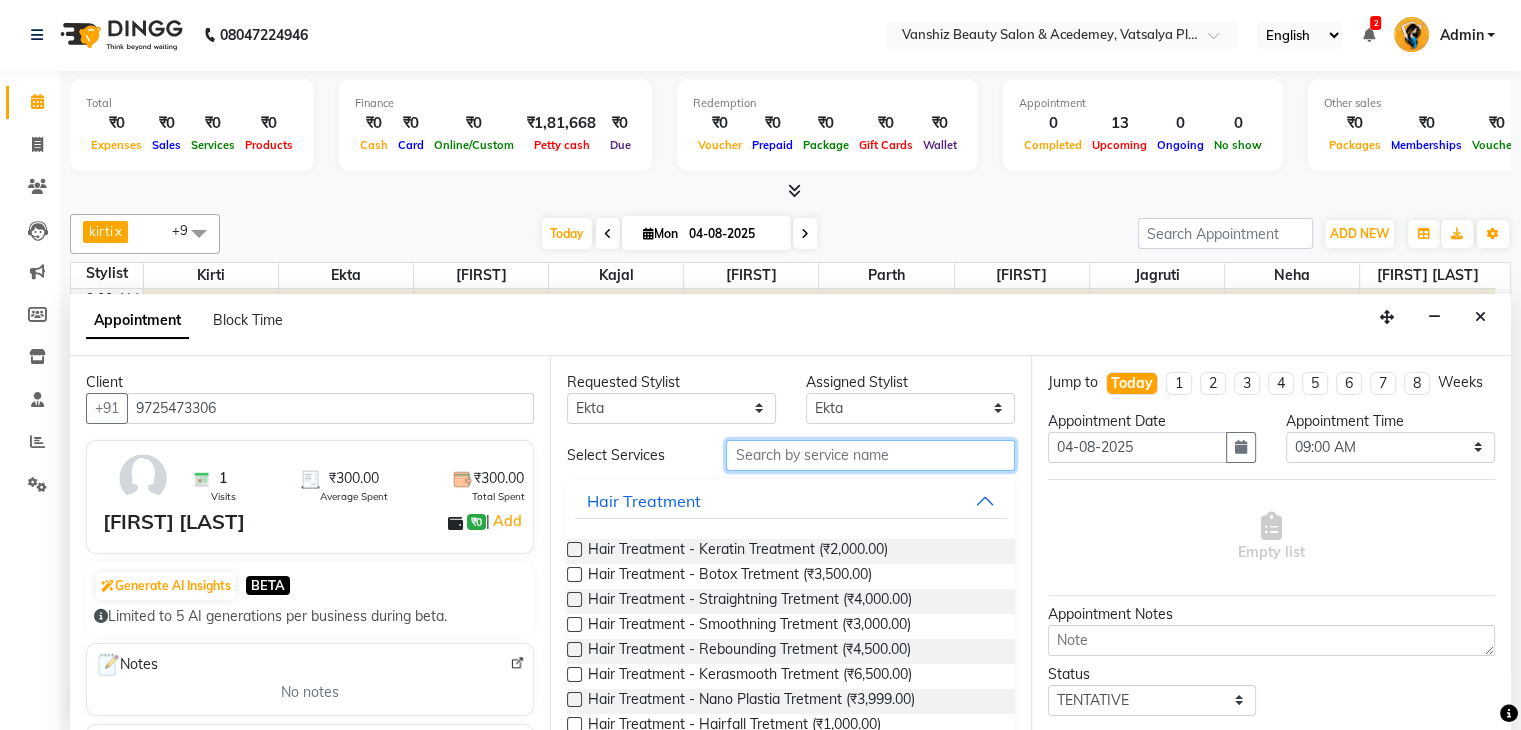 click at bounding box center [870, 455] 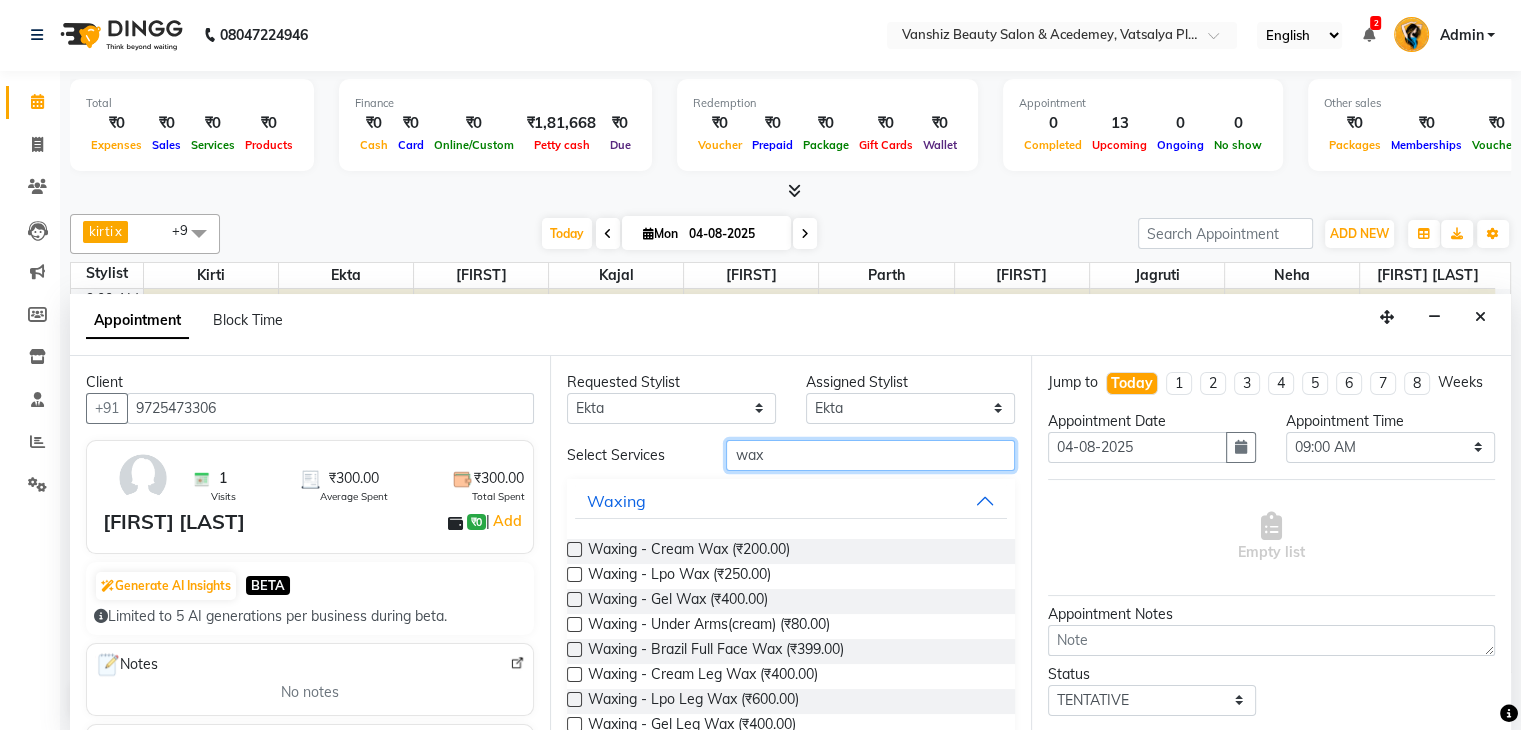type on "wax" 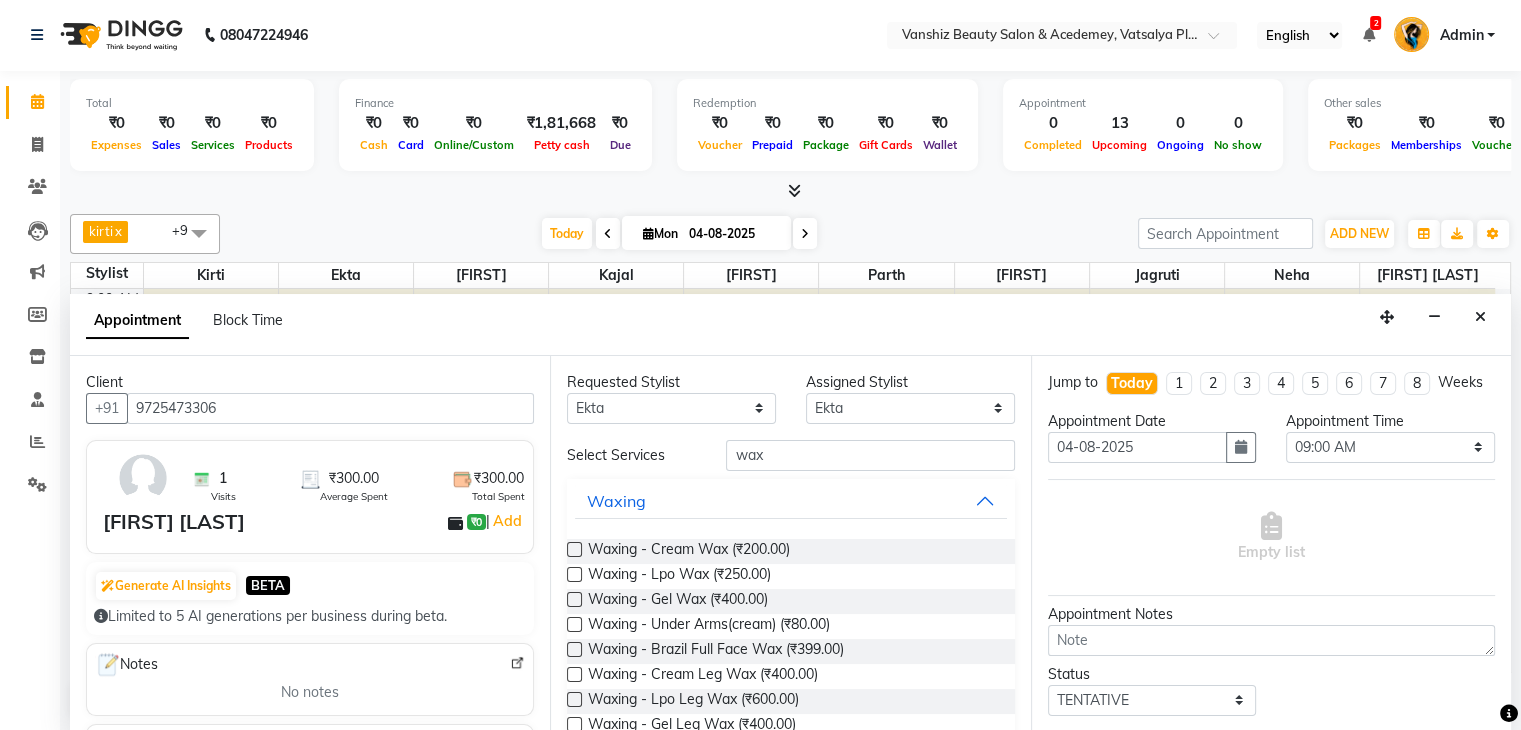 click at bounding box center (574, 549) 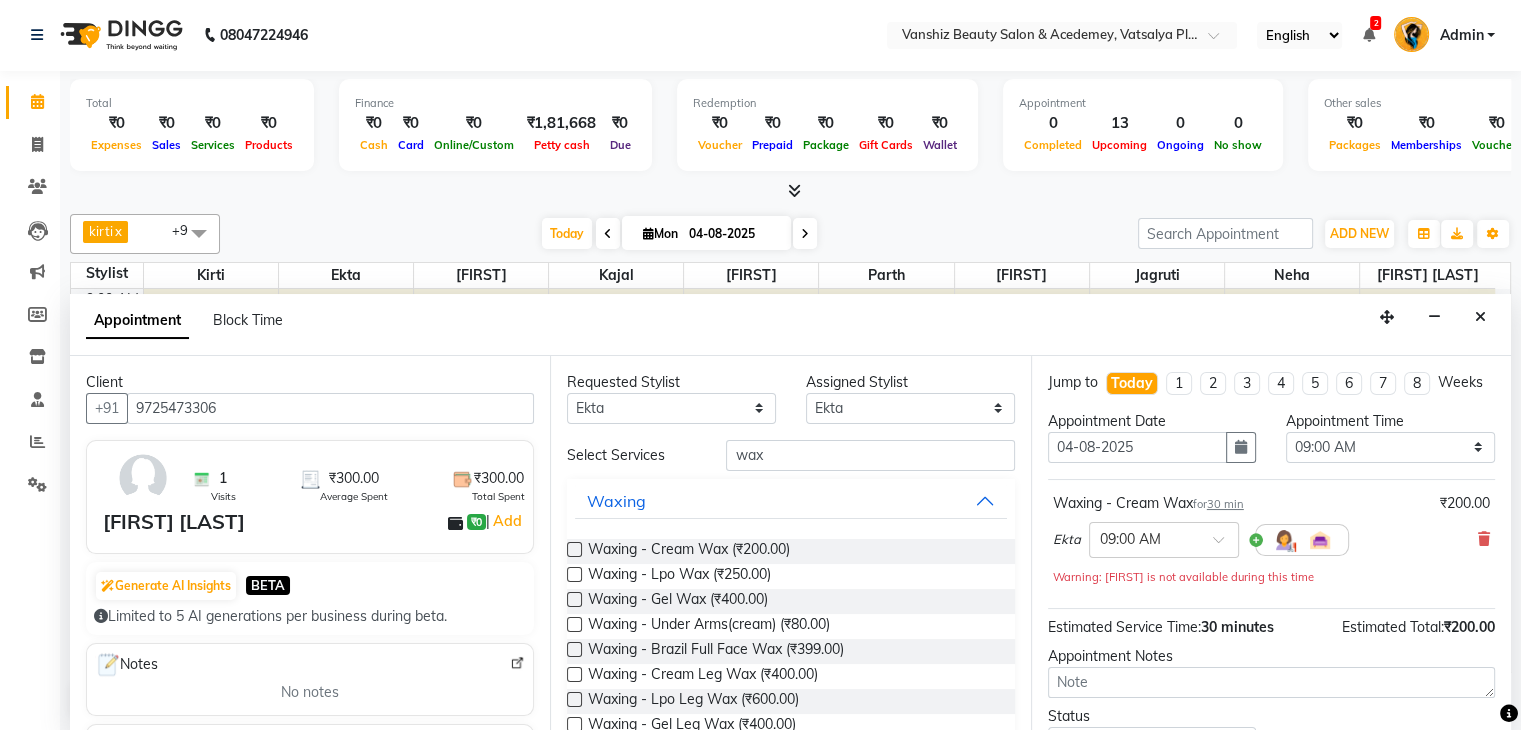 click at bounding box center [574, 549] 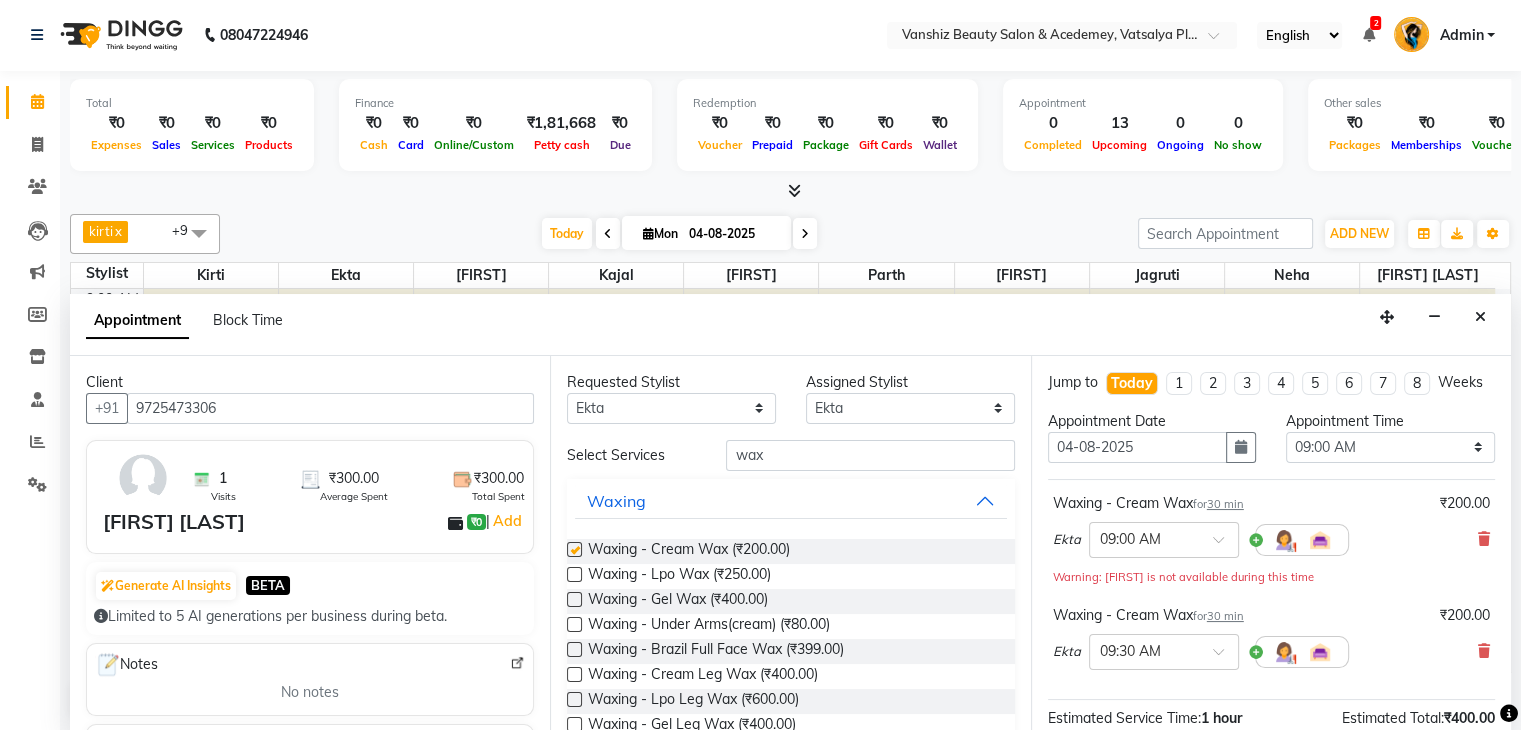 checkbox on "false" 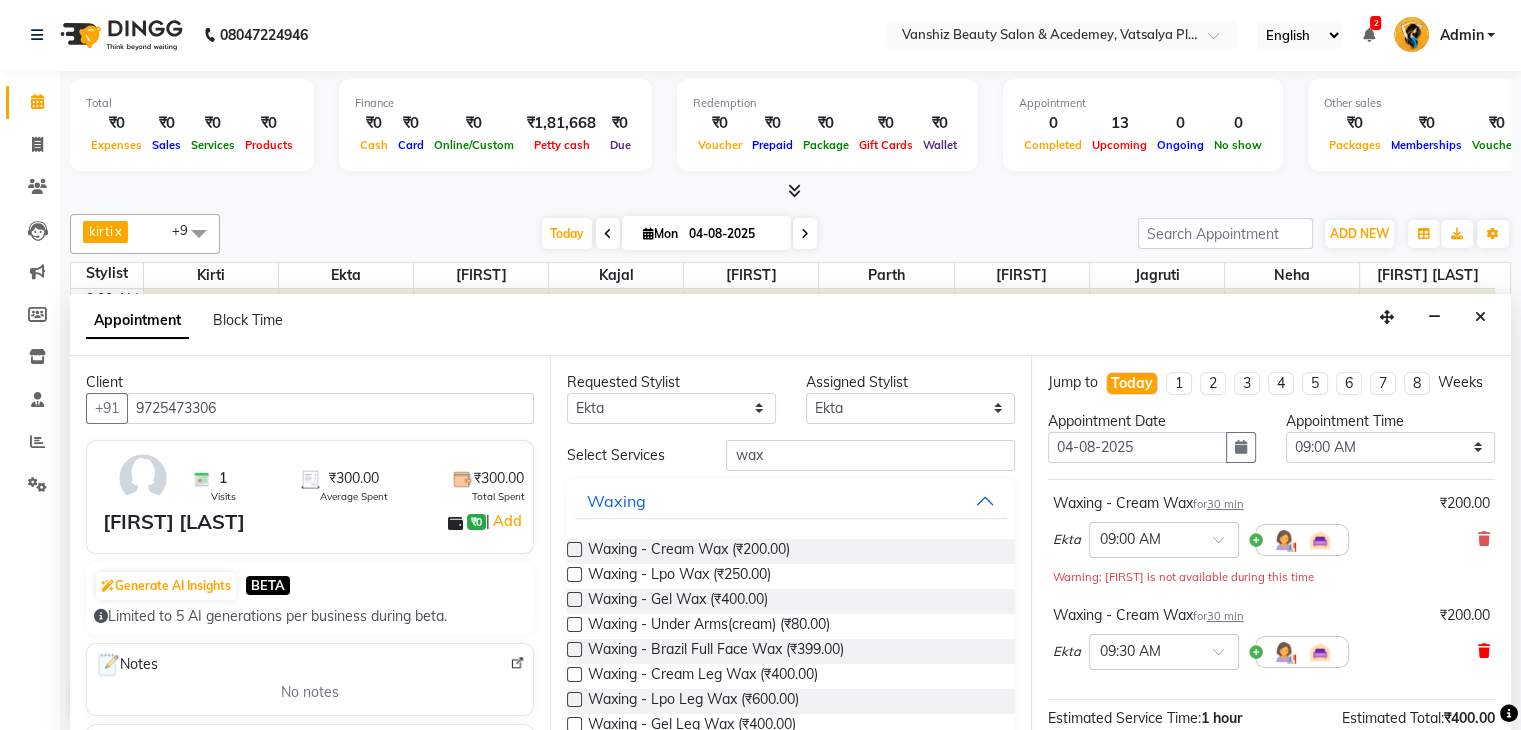 click at bounding box center [1484, 651] 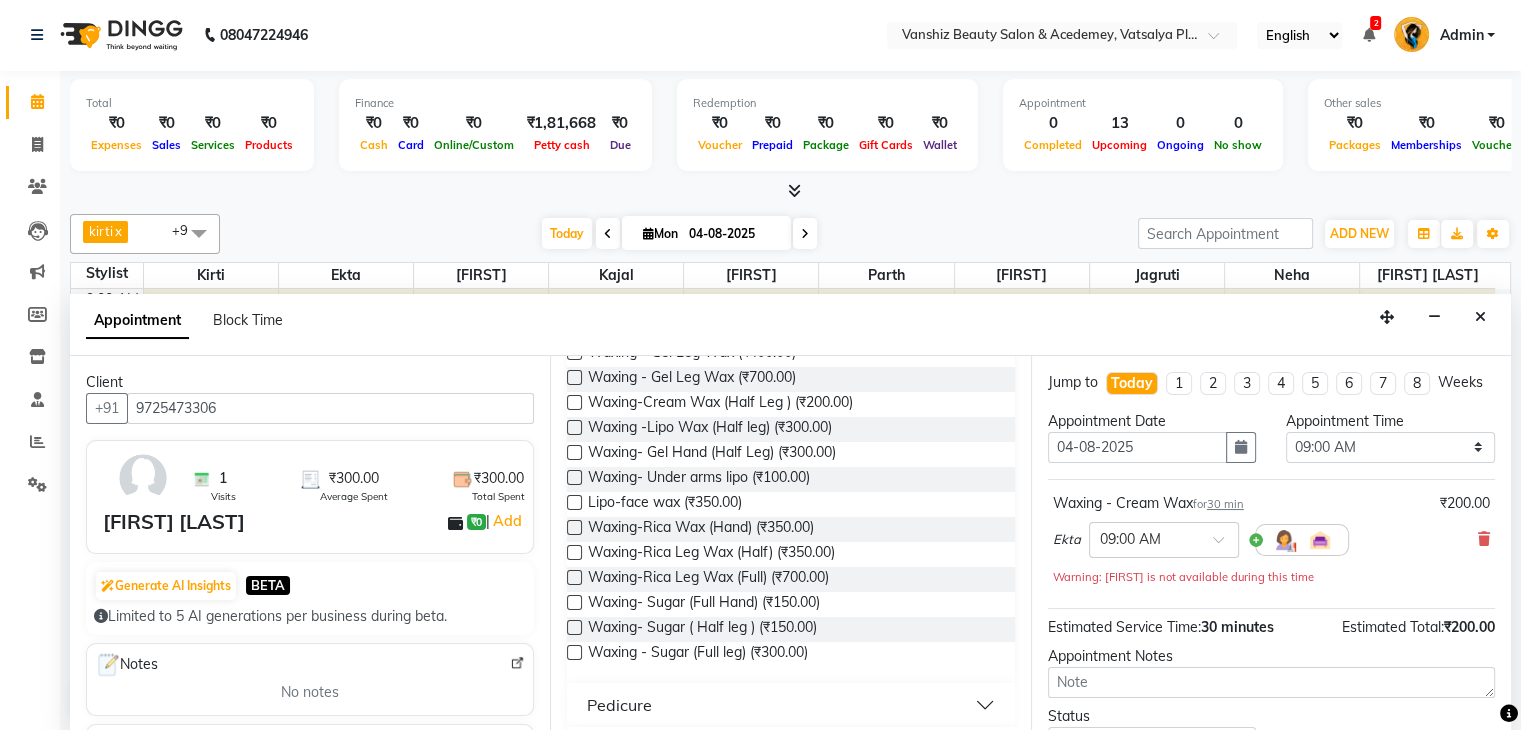 scroll, scrollTop: 371, scrollLeft: 0, axis: vertical 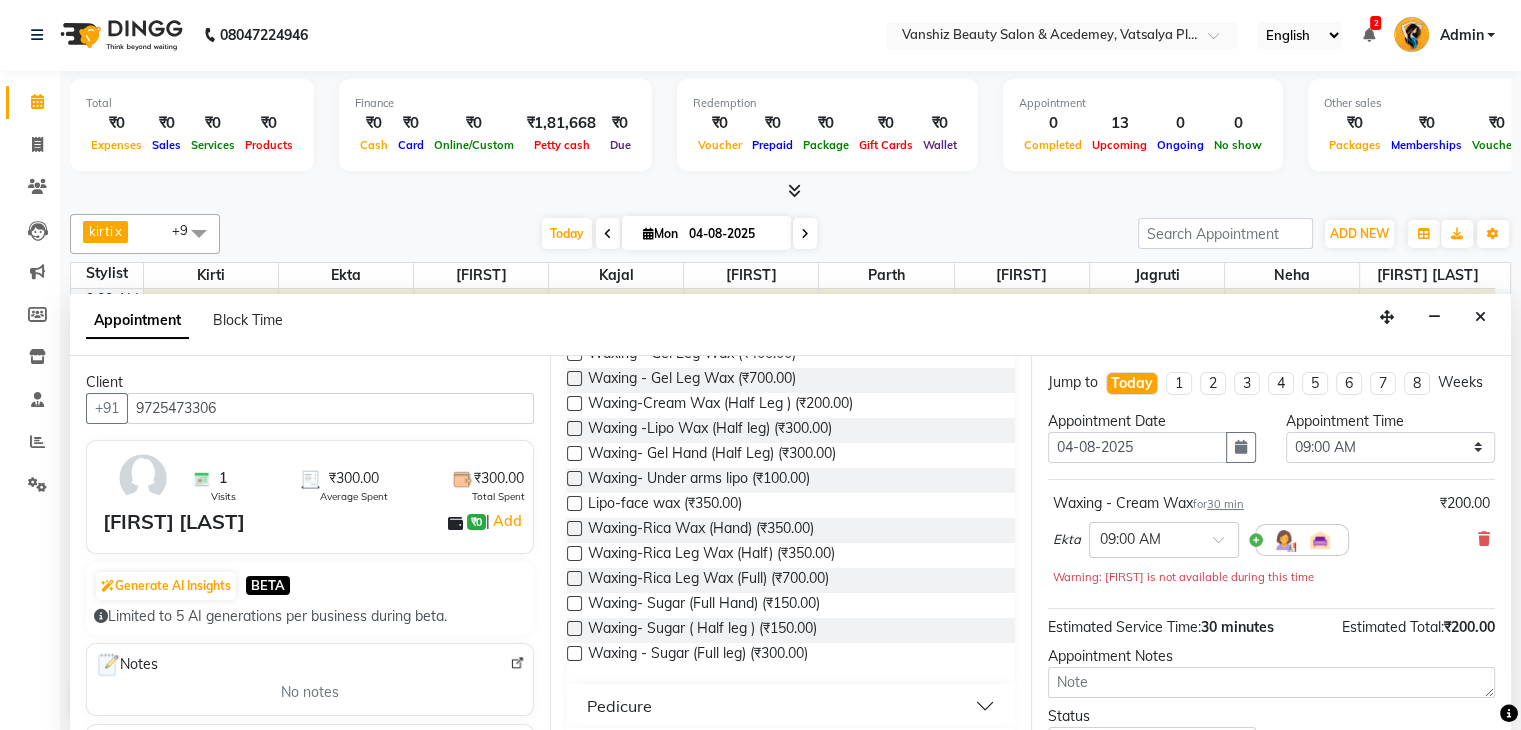 click at bounding box center (574, 403) 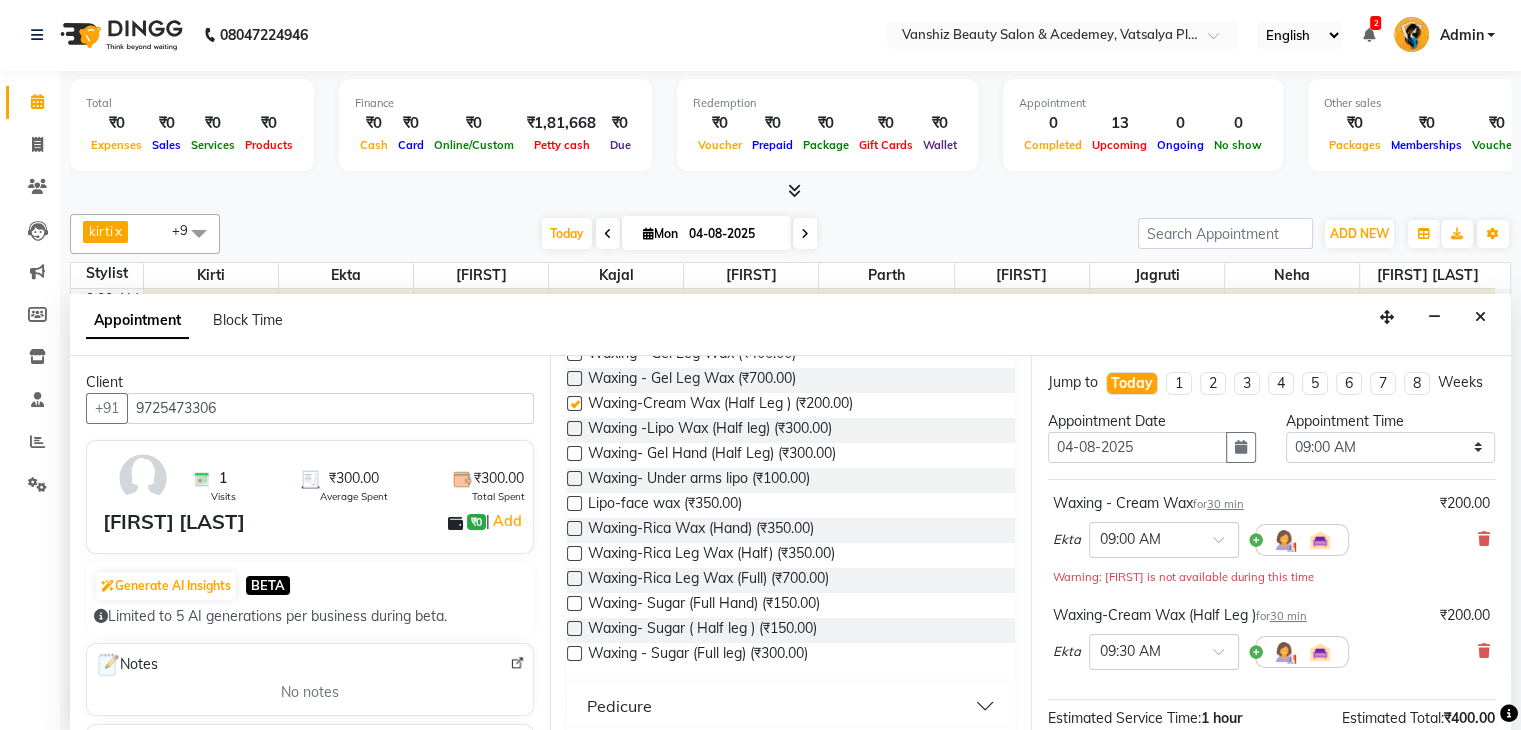 checkbox on "false" 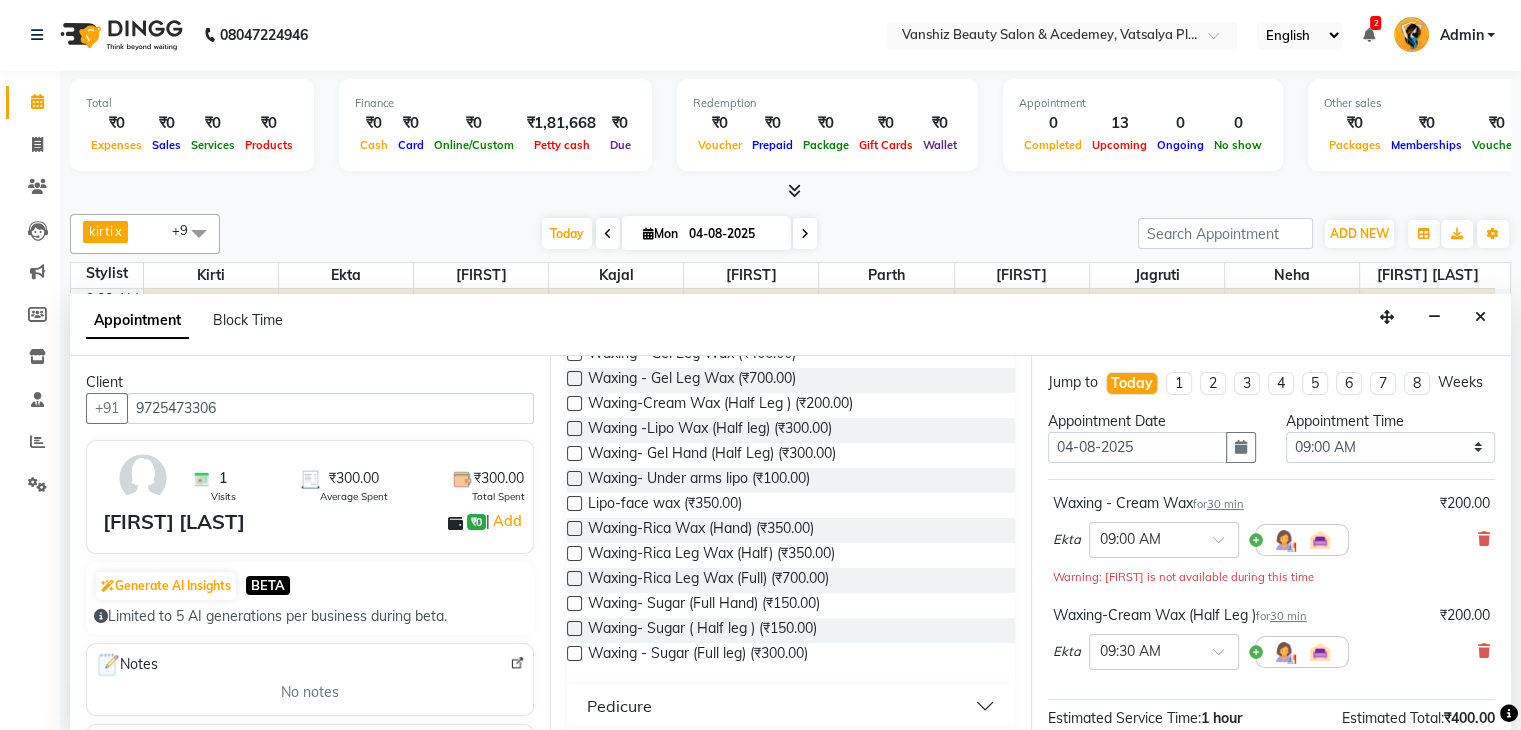 scroll, scrollTop: 261, scrollLeft: 0, axis: vertical 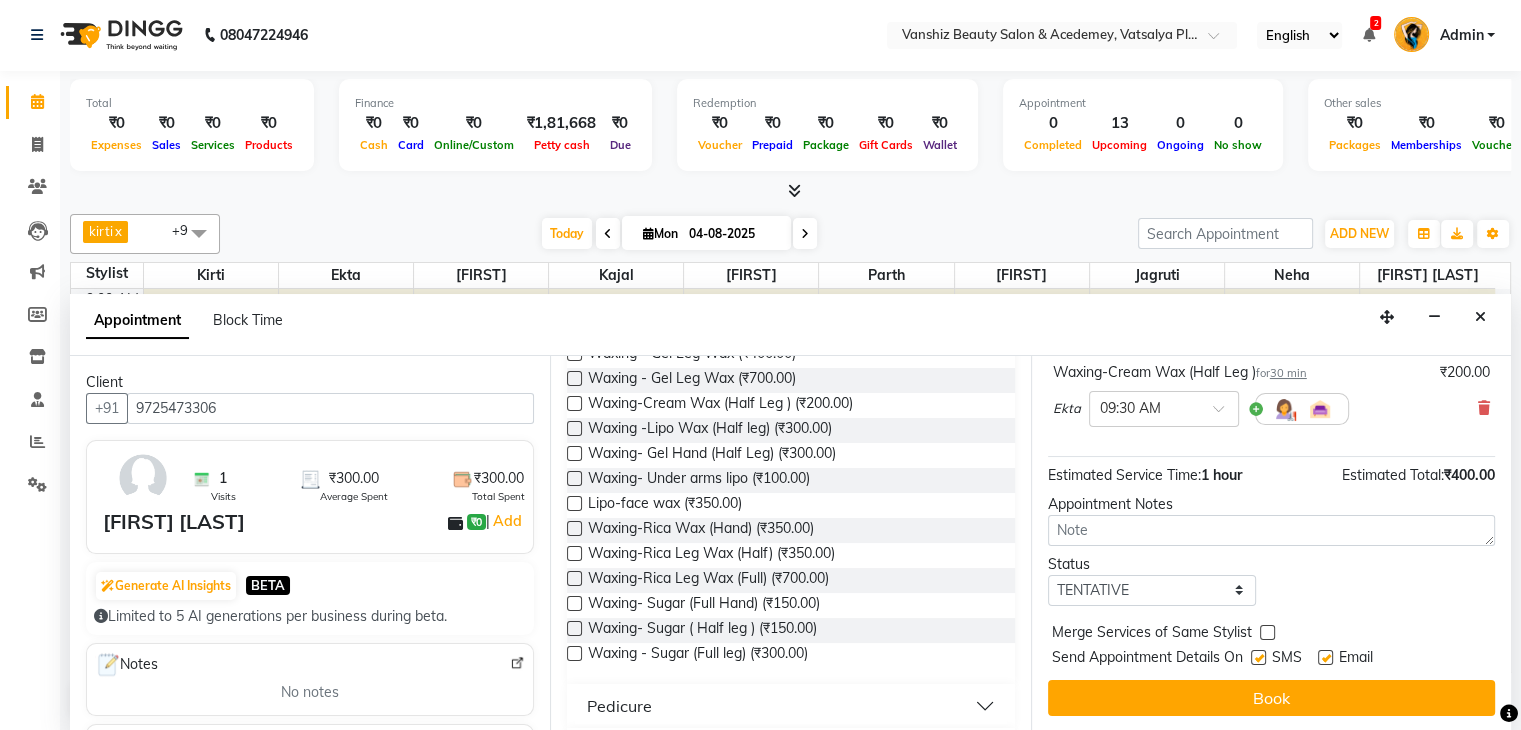 click at bounding box center (1325, 657) 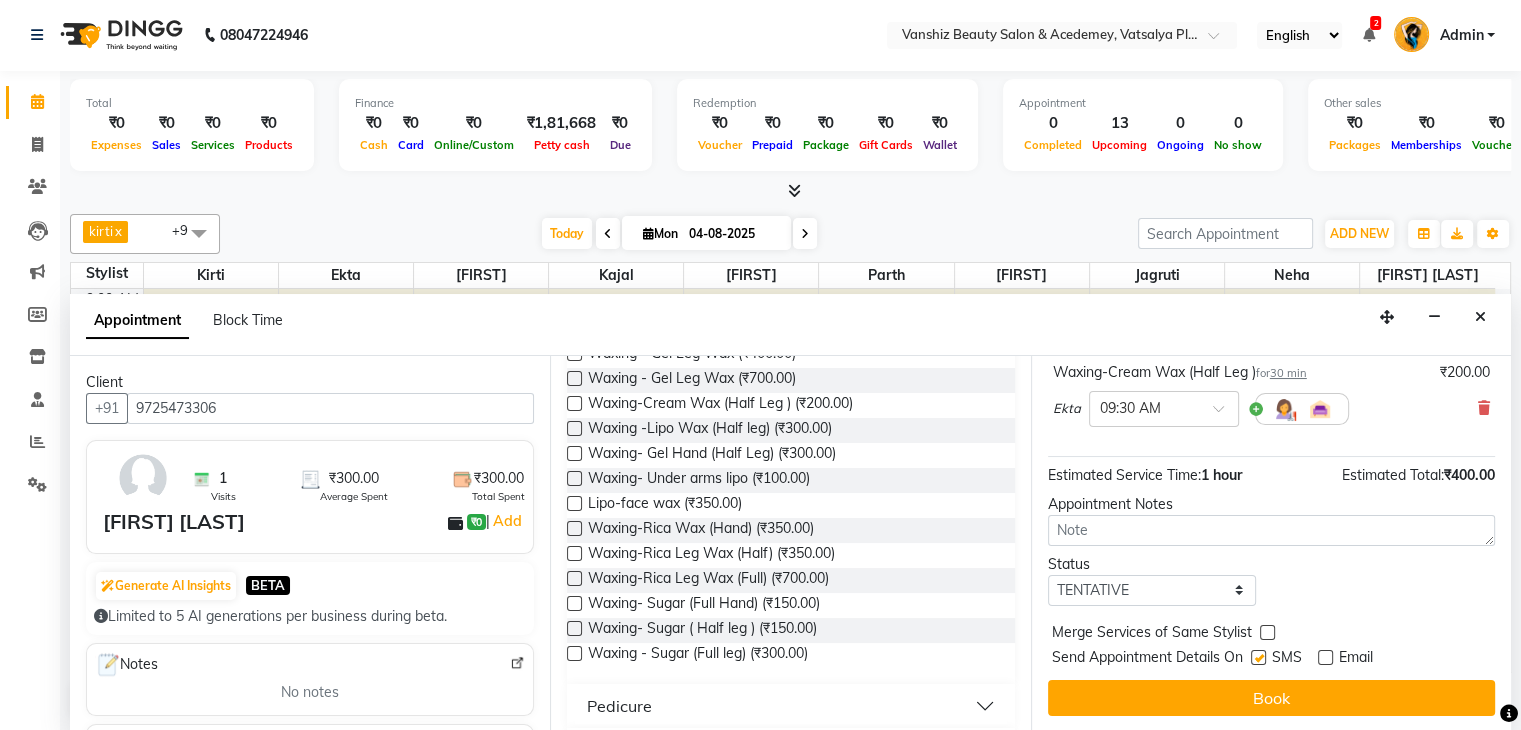click at bounding box center (1258, 657) 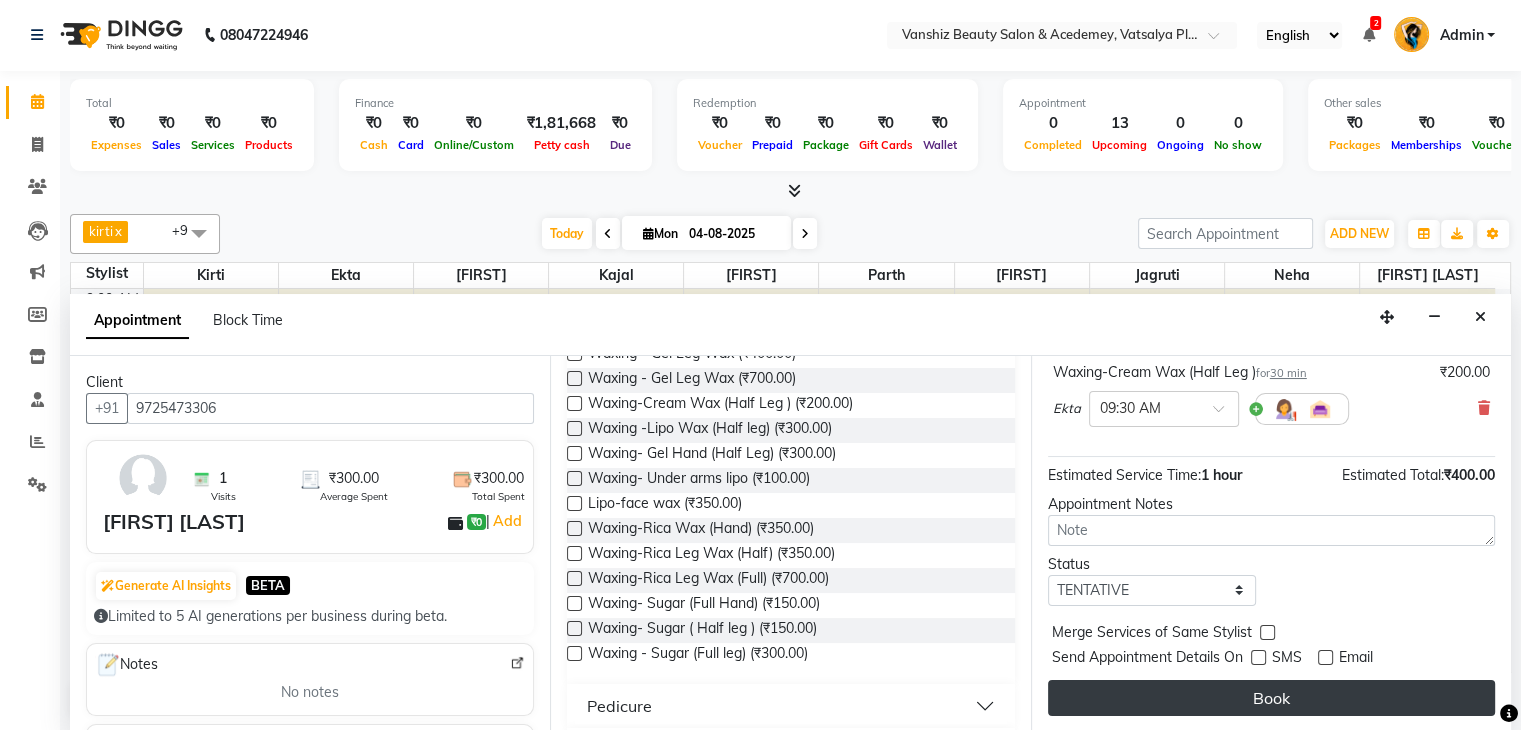 click on "Book" at bounding box center (1271, 698) 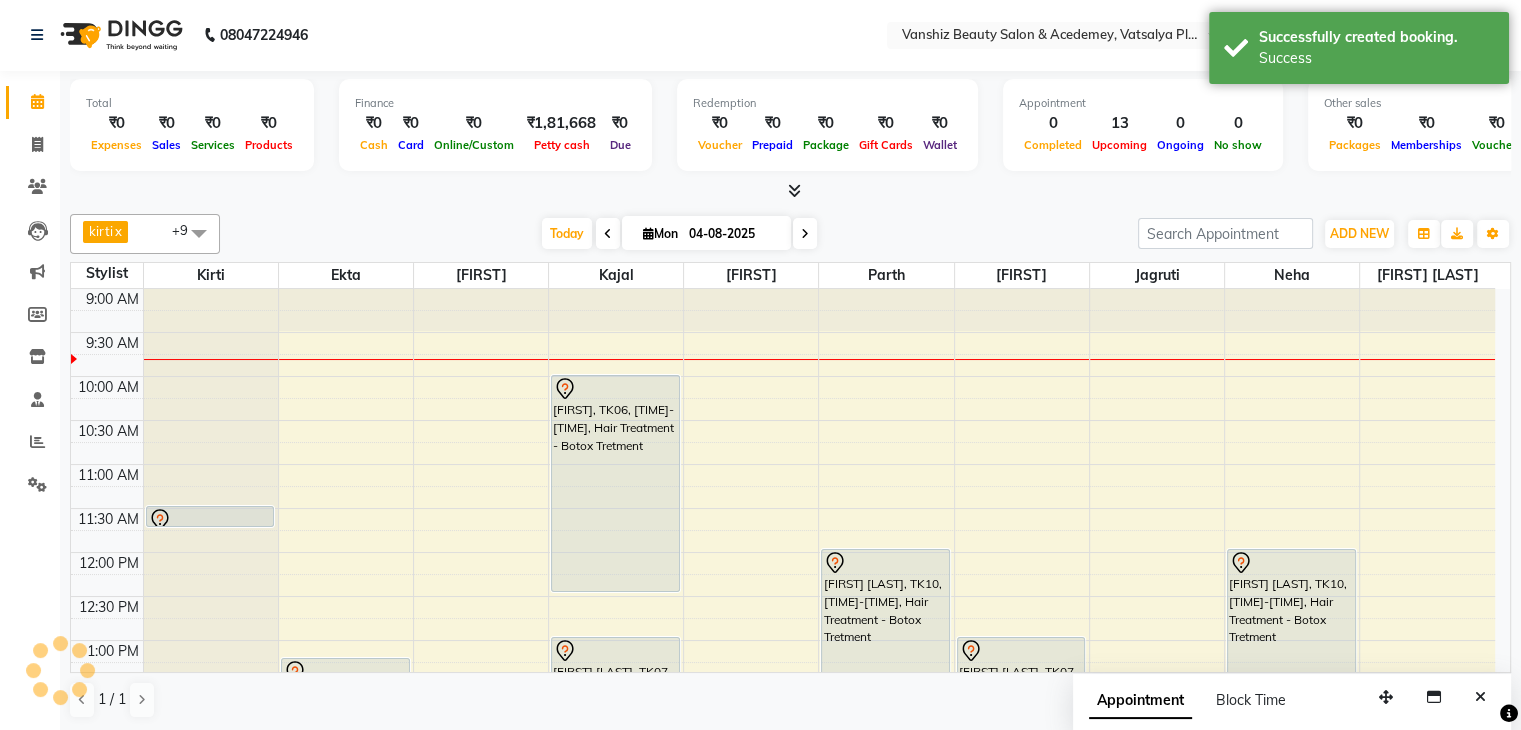scroll, scrollTop: 0, scrollLeft: 0, axis: both 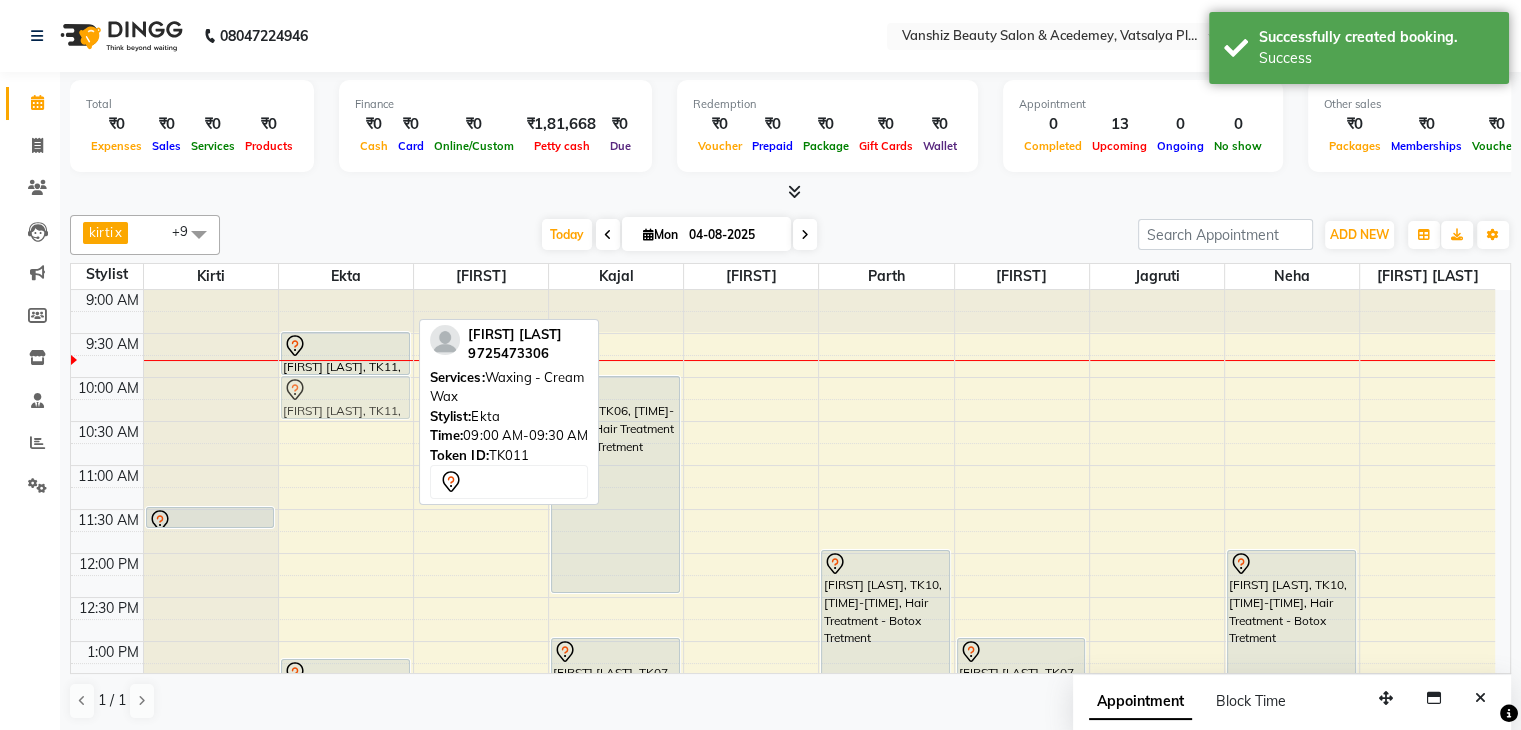 drag, startPoint x: 341, startPoint y: 309, endPoint x: 339, endPoint y: 404, distance: 95.02105 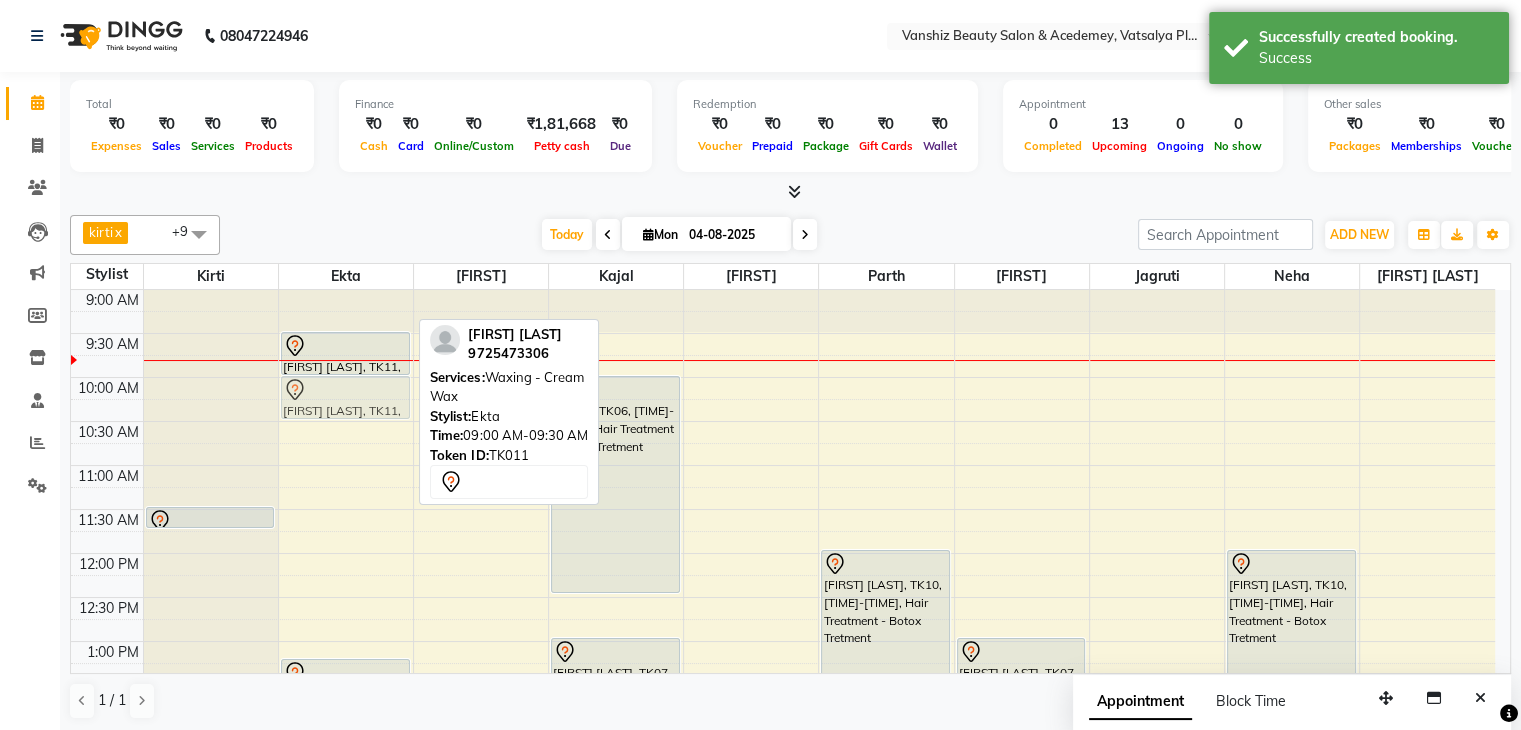 click on "[FIRST] [LAST], TK03, 06:30 PM-09:00 PM, Hair Treatment - Botox Tretment             [FIRST] [LAST], TK03, 08:00 PM-09:30 PM, Root touch- streax             [FIRST] [LAST], TK11, 09:00 AM-09:30 AM, Waxing - Cream Wax             [FIRST] [LAST], TK11, 09:30 AM-10:00 AM, Waxing-Cream Wax (Half Leg )             [FIRST] [LAST], TK04, 01:15 PM-01:30 PM, Hair Wash - basic             [FIRST] [LAST], TK11, 09:00 AM-09:30 AM, Waxing - Cream Wax" at bounding box center (346, 773) 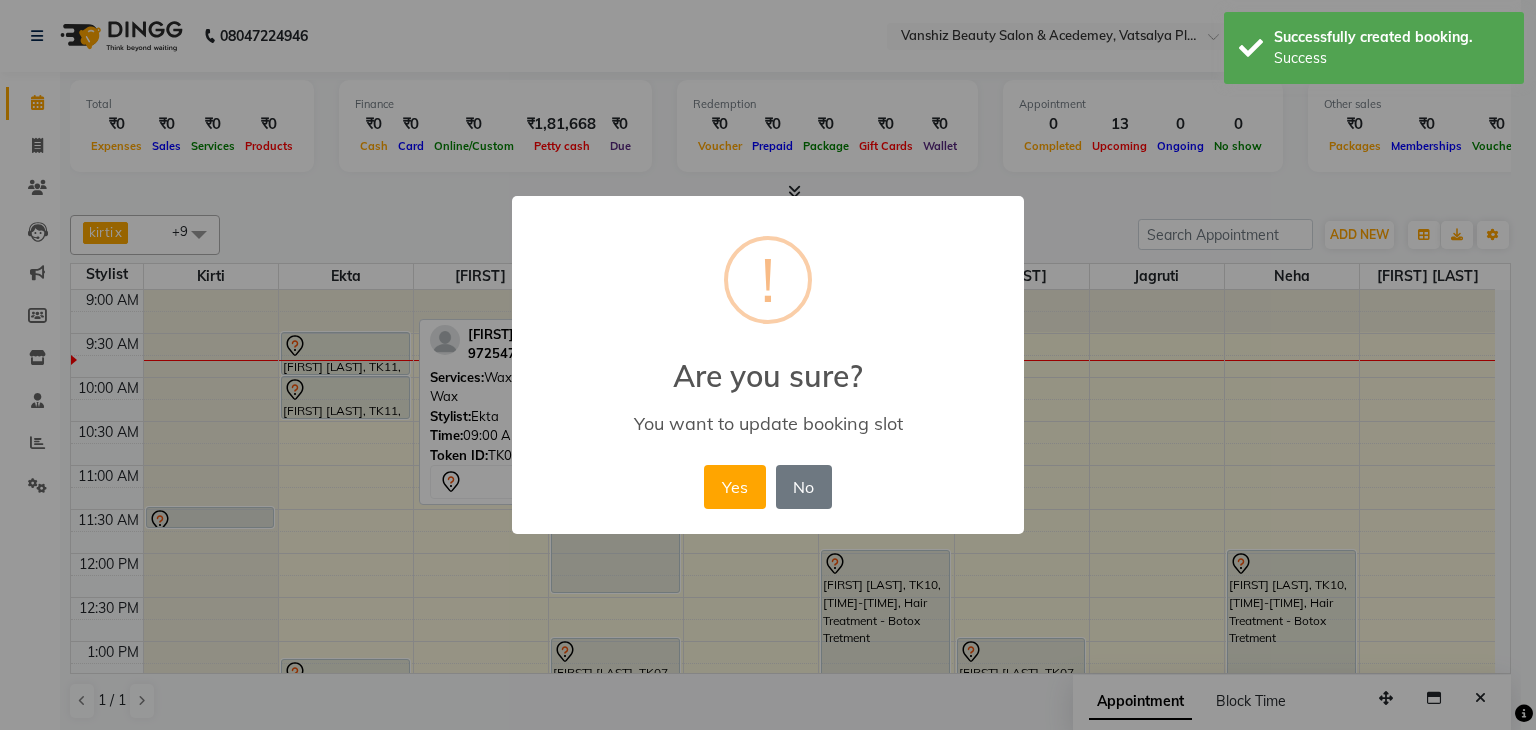 drag, startPoint x: 362, startPoint y: 359, endPoint x: 356, endPoint y: 424, distance: 65.27634 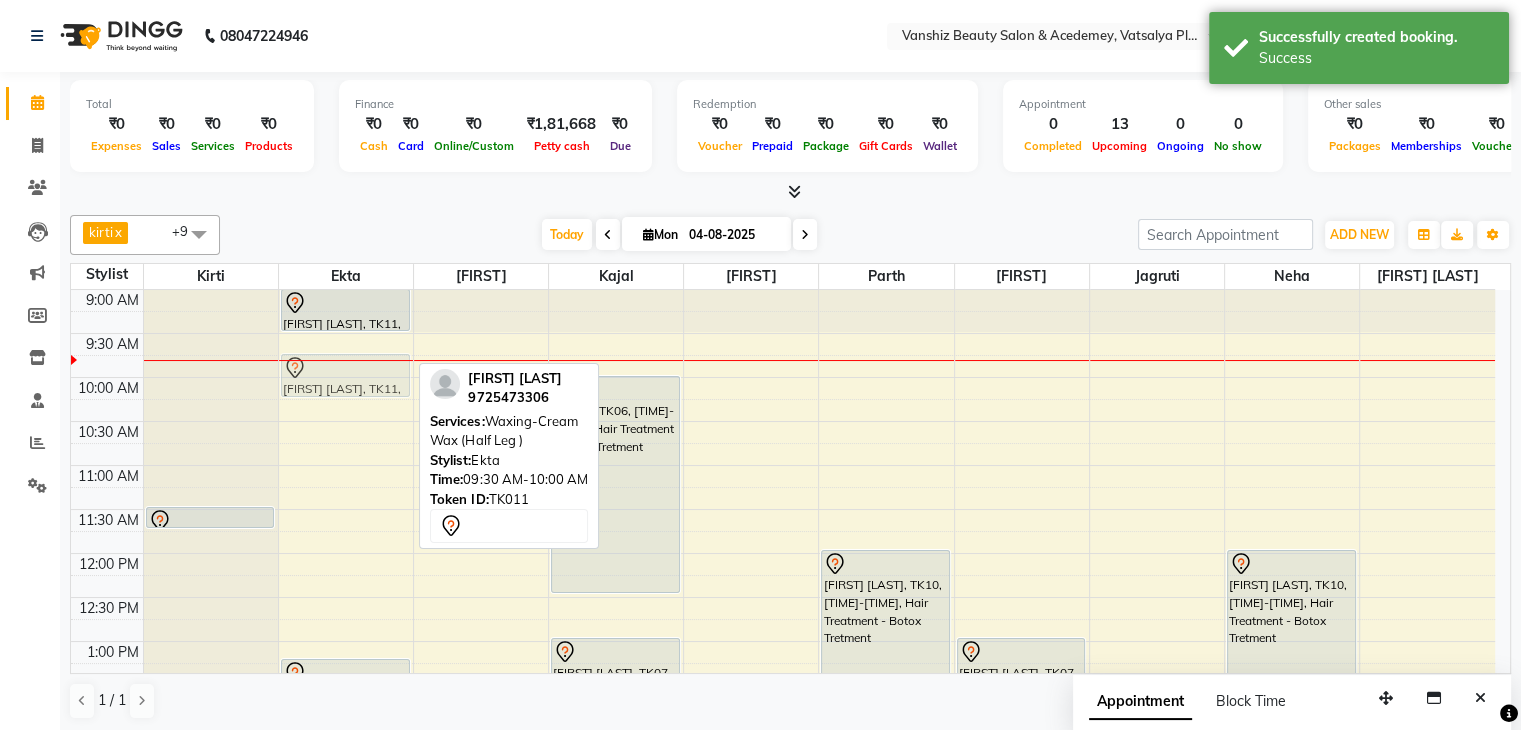 drag, startPoint x: 332, startPoint y: 353, endPoint x: 338, endPoint y: 374, distance: 21.84033 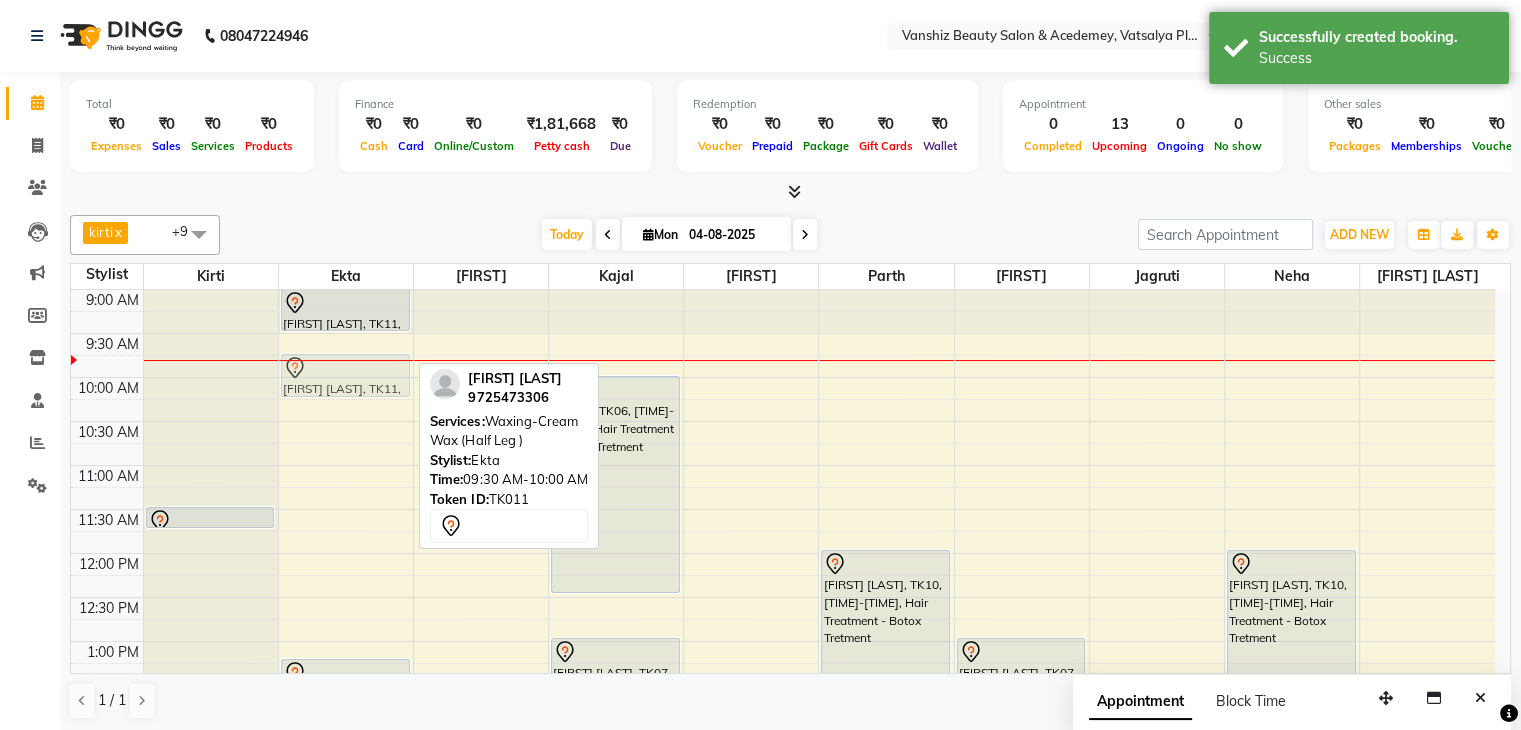 click on "[FIRST] [LAST], TK03, [TIME]-[TIME], Hair Treatment - Botox Tretment             [FIRST] [LAST], TK03, [TIME]-[TIME], Root touch- streax             [FIRST] [LAST], TK11, [TIME]-[TIME], Waxing - Cream Wax             [FIRST] [LAST], TK11, [TIME]-[TIME], Waxing-Cream Wax (Half Leg )             [FIRST] [LAST], TK04, [TIME]-[TIME], Hair Wash - basic             [FIRST] [LAST], TK11, [TIME]-[TIME], Waxing-Cream Wax (Half Leg )" at bounding box center [346, 773] 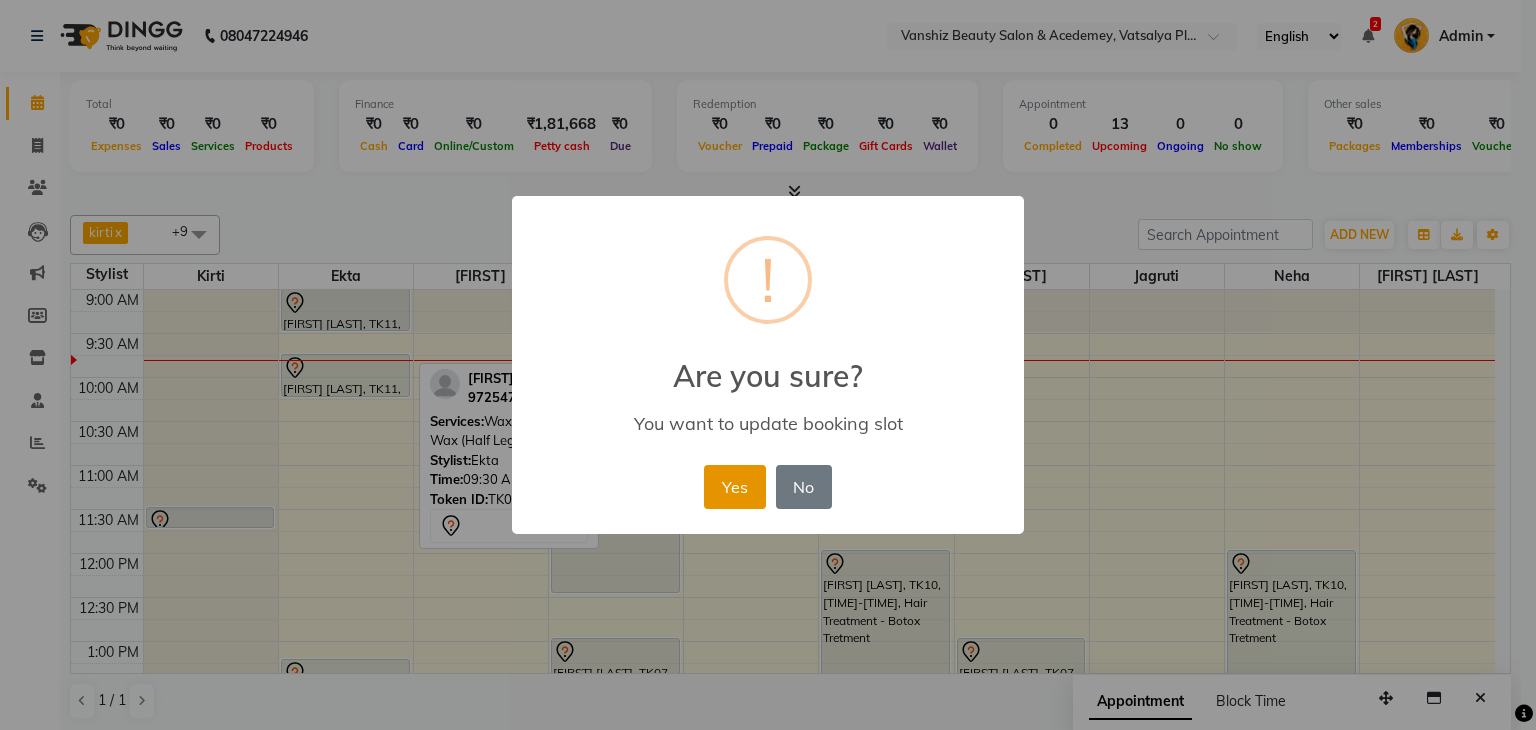 click on "Yes" at bounding box center (734, 487) 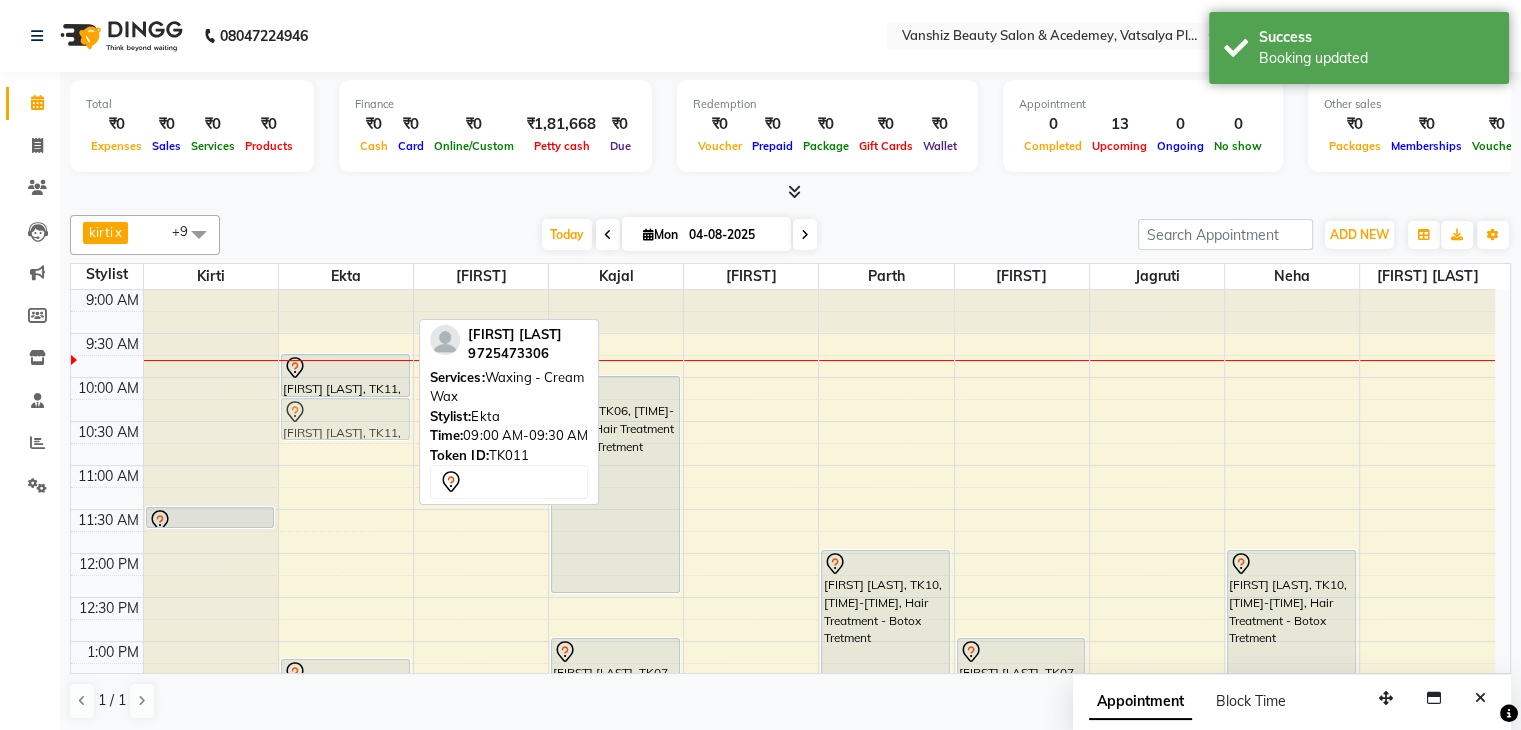 drag, startPoint x: 364, startPoint y: 308, endPoint x: 377, endPoint y: 419, distance: 111.75867 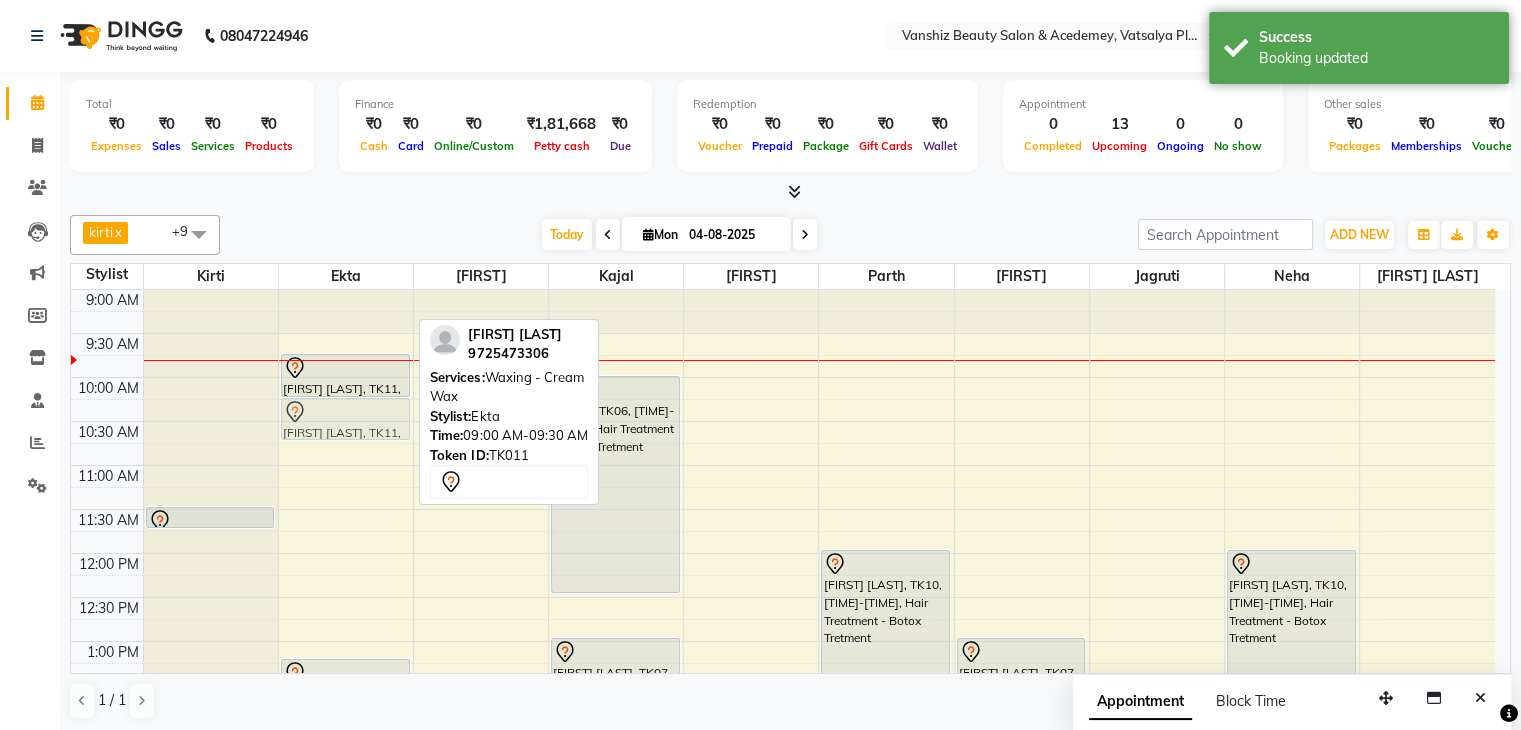 click on "[FIRST] [LAST], TK03, 06:30 PM-09:00 PM, Hair Treatment - Botox Tretment             [FIRST] [LAST], TK03, 08:00 PM-09:30 PM, Root touch- streax             [FIRST] [LAST], TK11, 09:00 AM-09:30 AM, Waxing - Cream Wax             [FIRST] [LAST], TK11, 09:45 AM-10:15 AM, Waxing-Cream Wax (Half Leg )             [FIRST] [LAST], TK04, 01:15 PM-01:30 PM, Hair Wash - basic             [FIRST] [LAST], TK11, 09:00 AM-09:30 AM, Waxing - Cream Wax" at bounding box center (346, 773) 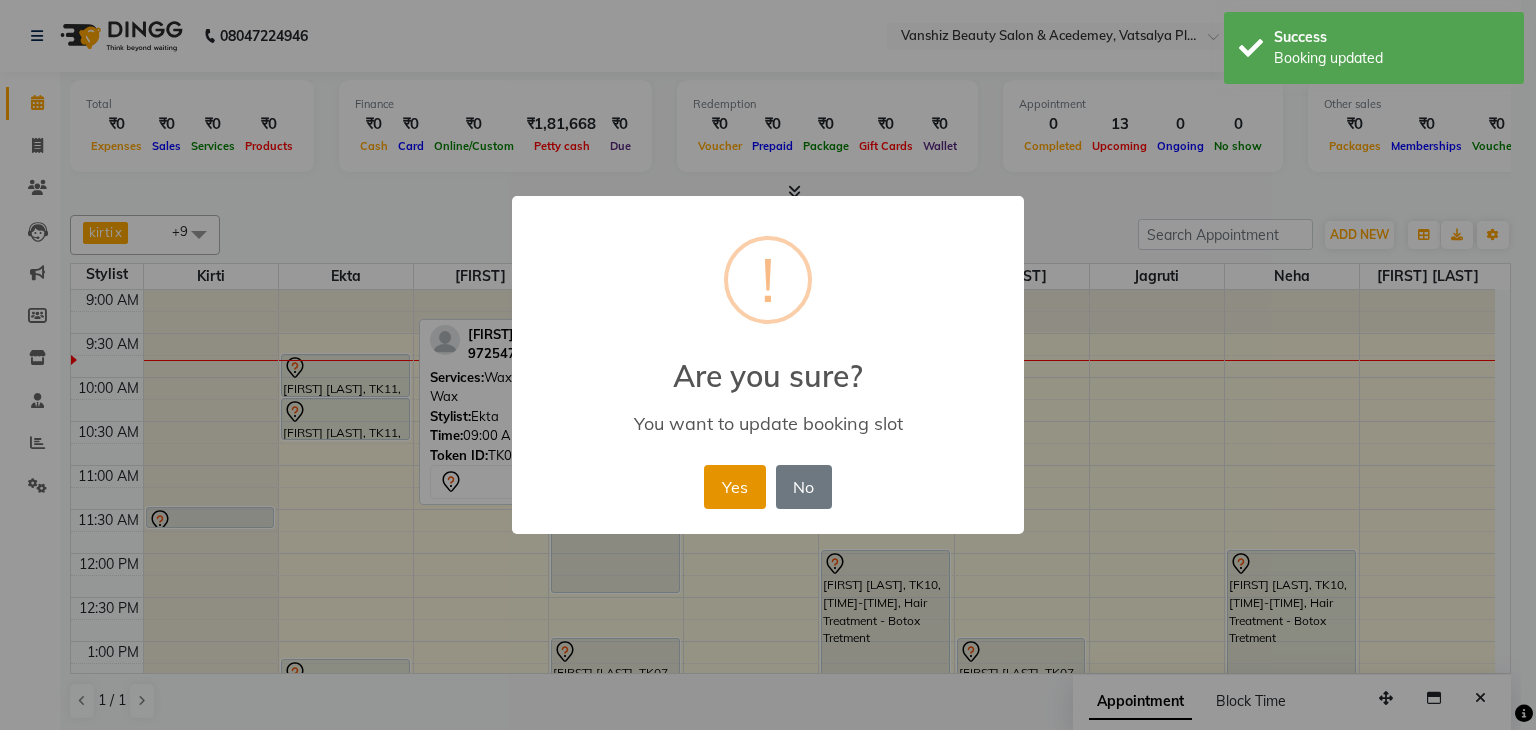 click on "Yes" at bounding box center (734, 487) 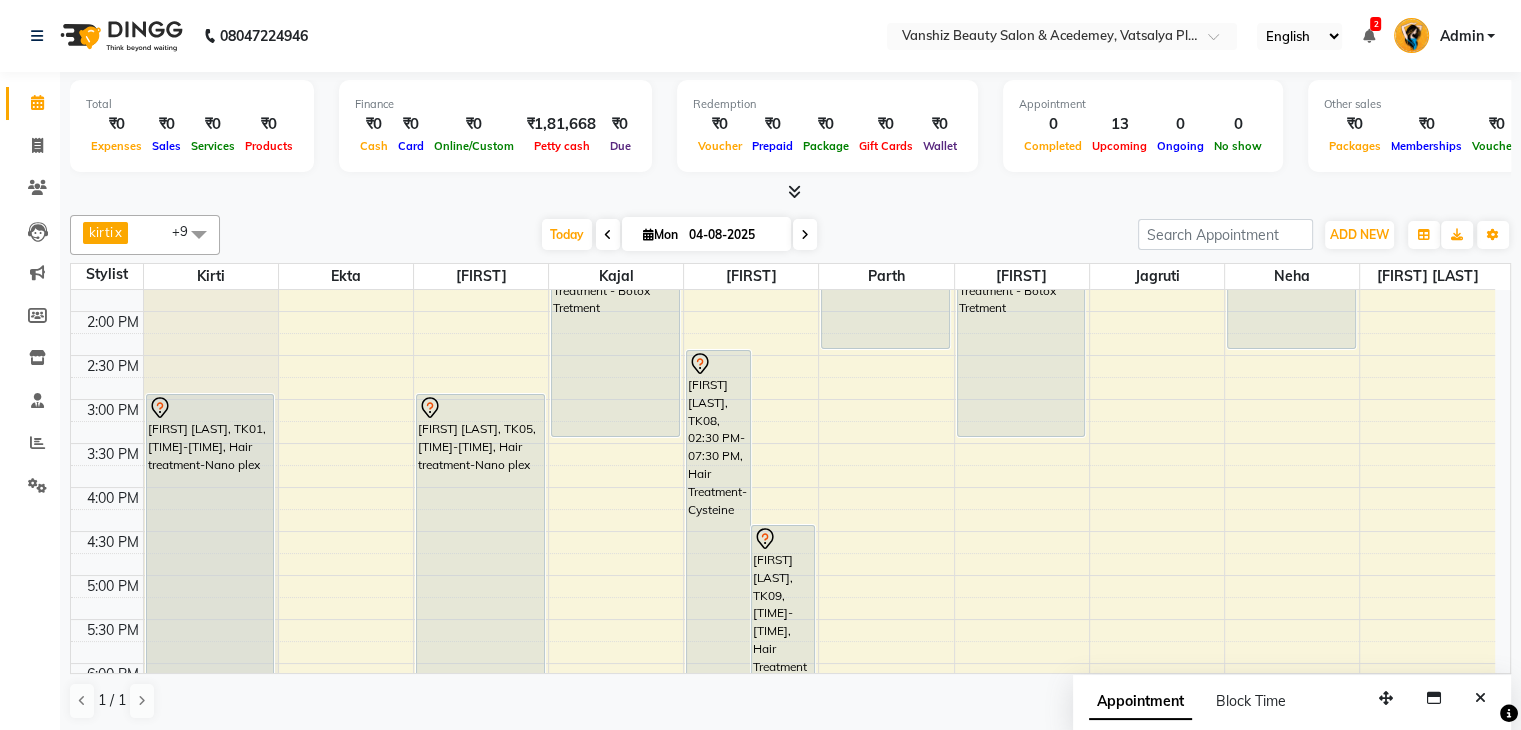 scroll, scrollTop: 507, scrollLeft: 0, axis: vertical 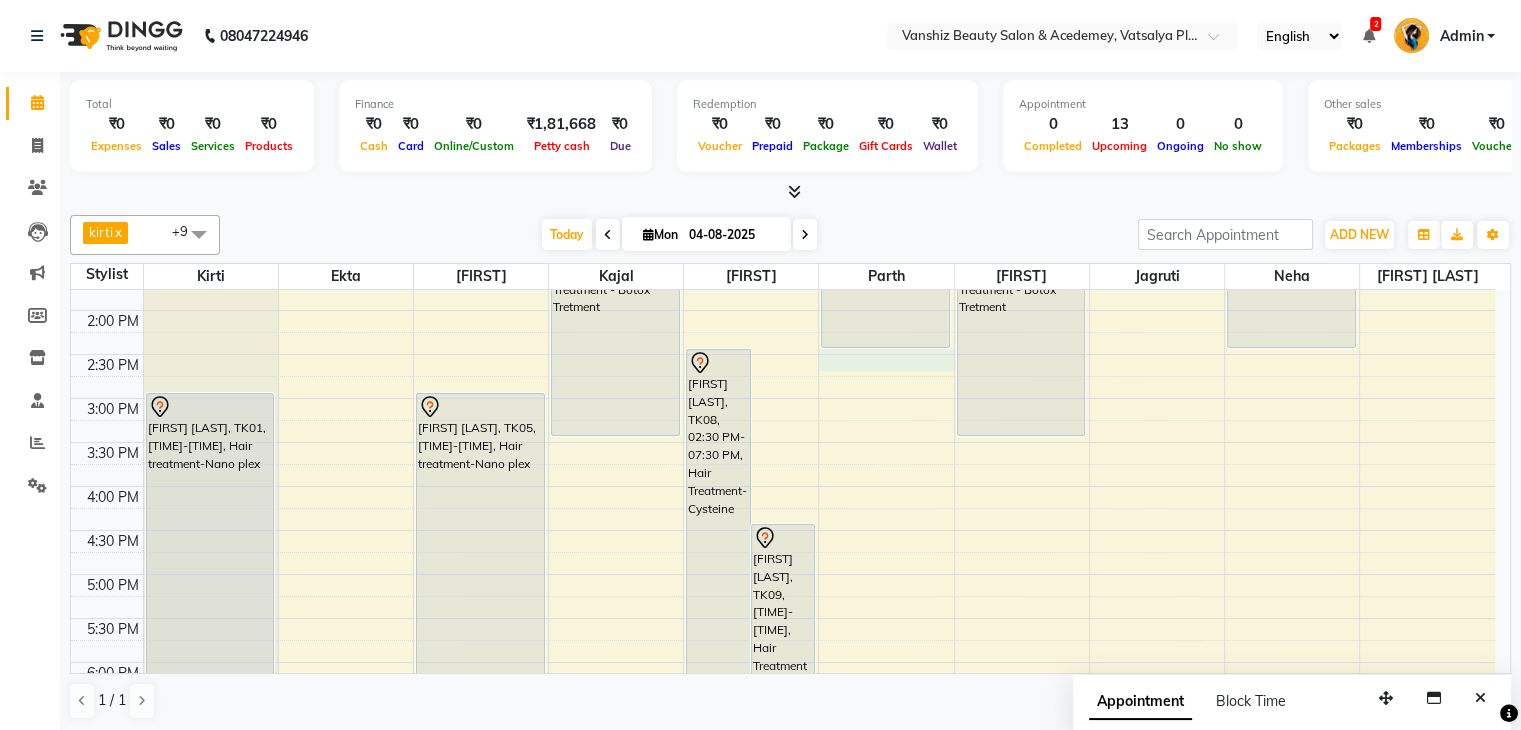 click on "8:00 AM 8:30 AM 9:00 AM 9:30 AM 10:00 AM 10:30 AM 11:00 AM 11:30 AM 12:00 PM 12:30 PM 1:00 PM 1:30 PM 2:00 PM 2:30 PM 3:00 PM 3:30 PM 4:00 PM 4:30 PM 5:00 PM 5:30 PM 6:00 PM 6:30 PM 7:00 PM 7:30 PM 8:00 PM 8:30 PM             [FIRST] [LAST]-model, TK02, 11:30 AM-11:45 AM, Hair Wash - basic             [FIRST] [LAST], TK01, 03:00 PM-06:30 PM, Hair treatment-Nano plex             [FIRST] [LAST], TK03, 06:30 PM-09:00 PM, Hair Treatment - Botox Tretment             [FIRST] [LAST], TK03, 08:00 PM-09:30 PM, Root touch- streax             [FIRST] [LAST], TK11, 09:45 AM-10:15 AM, Waxing-Cream Wax (Half Leg )             [FIRST] [LAST], TK11, 10:15 AM-10:45 AM, Waxing - Cream Wax             [FIRST] [LAST], TK04, 01:15 PM-01:30 PM, Hair Wash - basic             [FIRST] [LAST], TK05, 03:00 PM-06:30 PM, Hair treatment-Nano plex             [FIRST], TK06, 10:00 AM-12:30 PM, Hair Treatment - Botox Tretment             [FIRST] [LAST], TK07, 01:00 PM-03:30 PM, Hair Treatment - Botox Tretment" at bounding box center [783, 354] 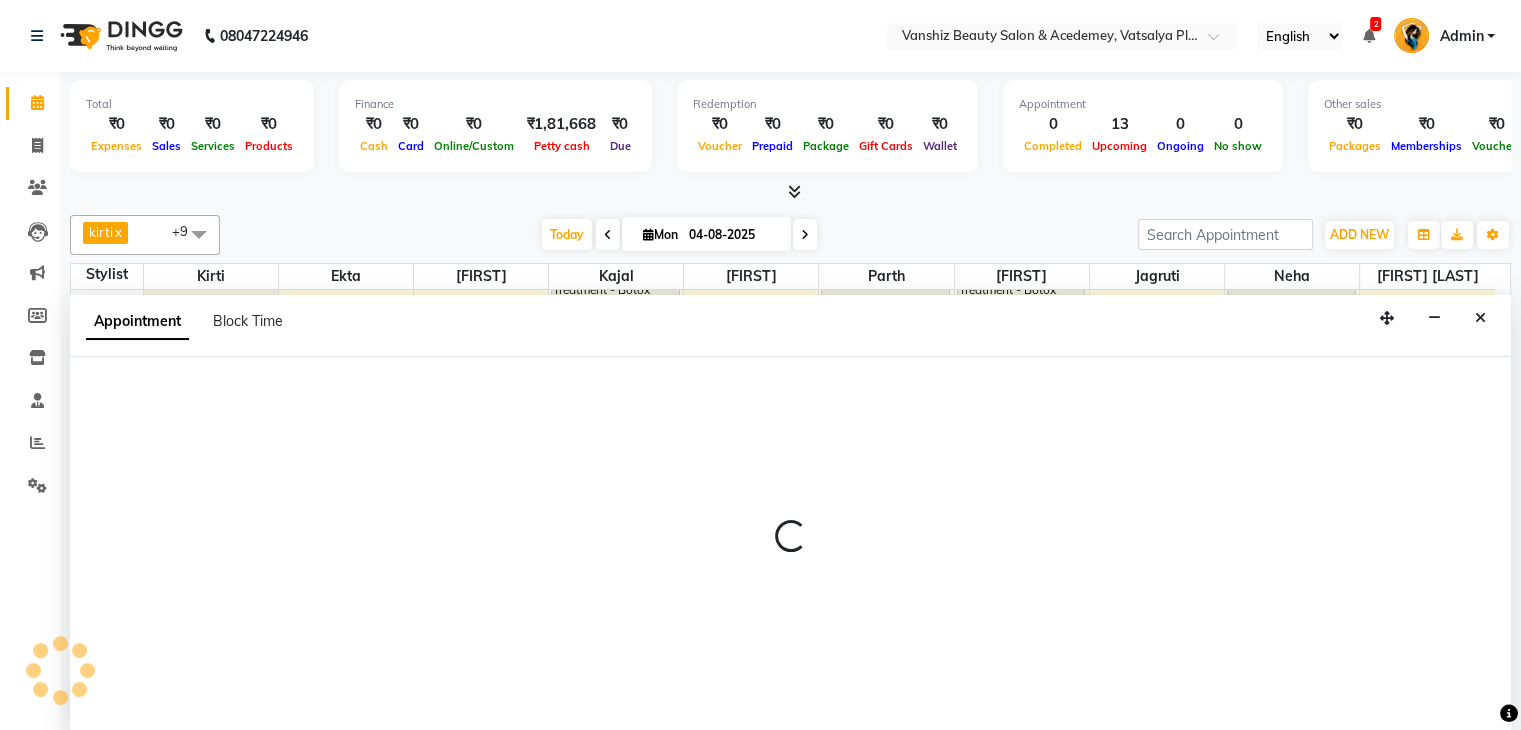 scroll, scrollTop: 1, scrollLeft: 0, axis: vertical 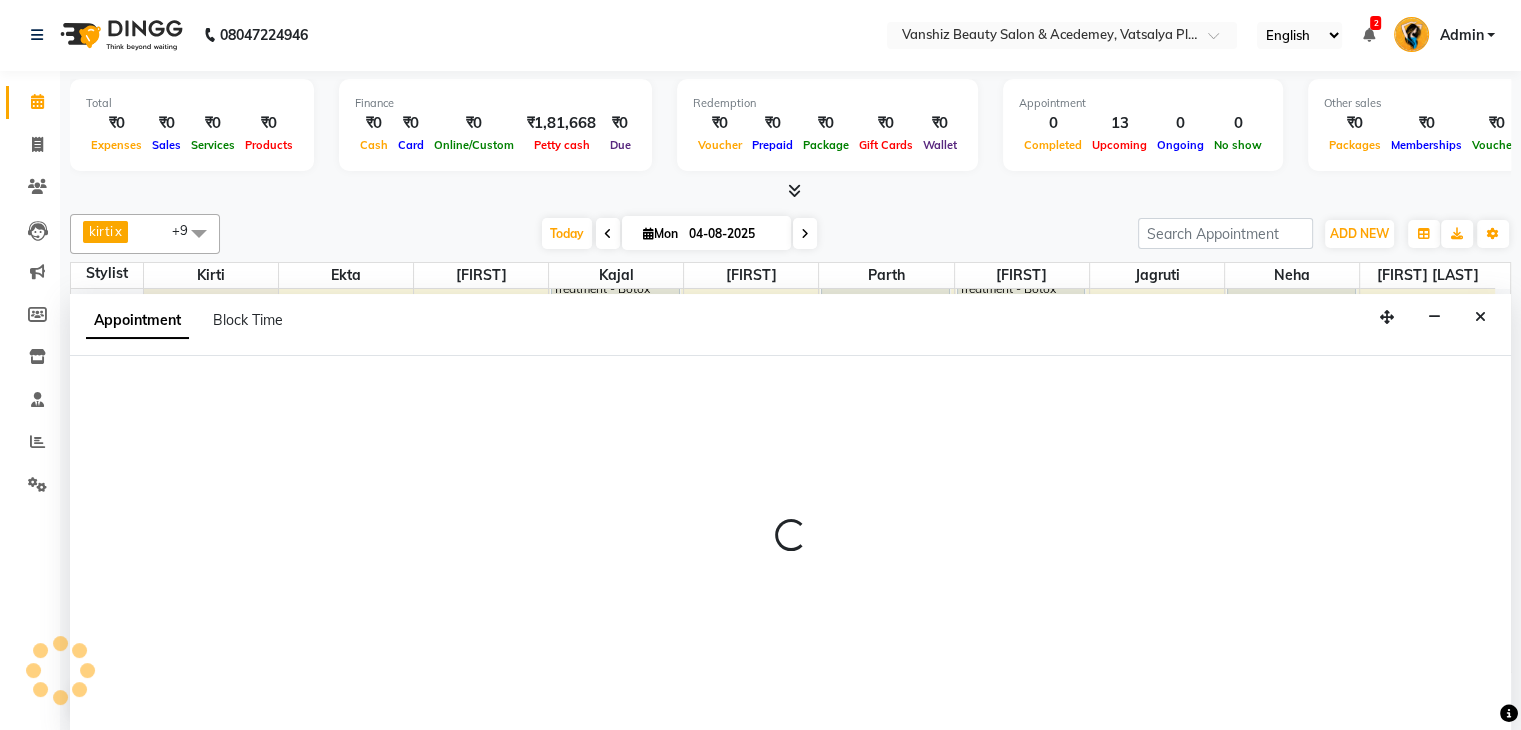 select on "86122" 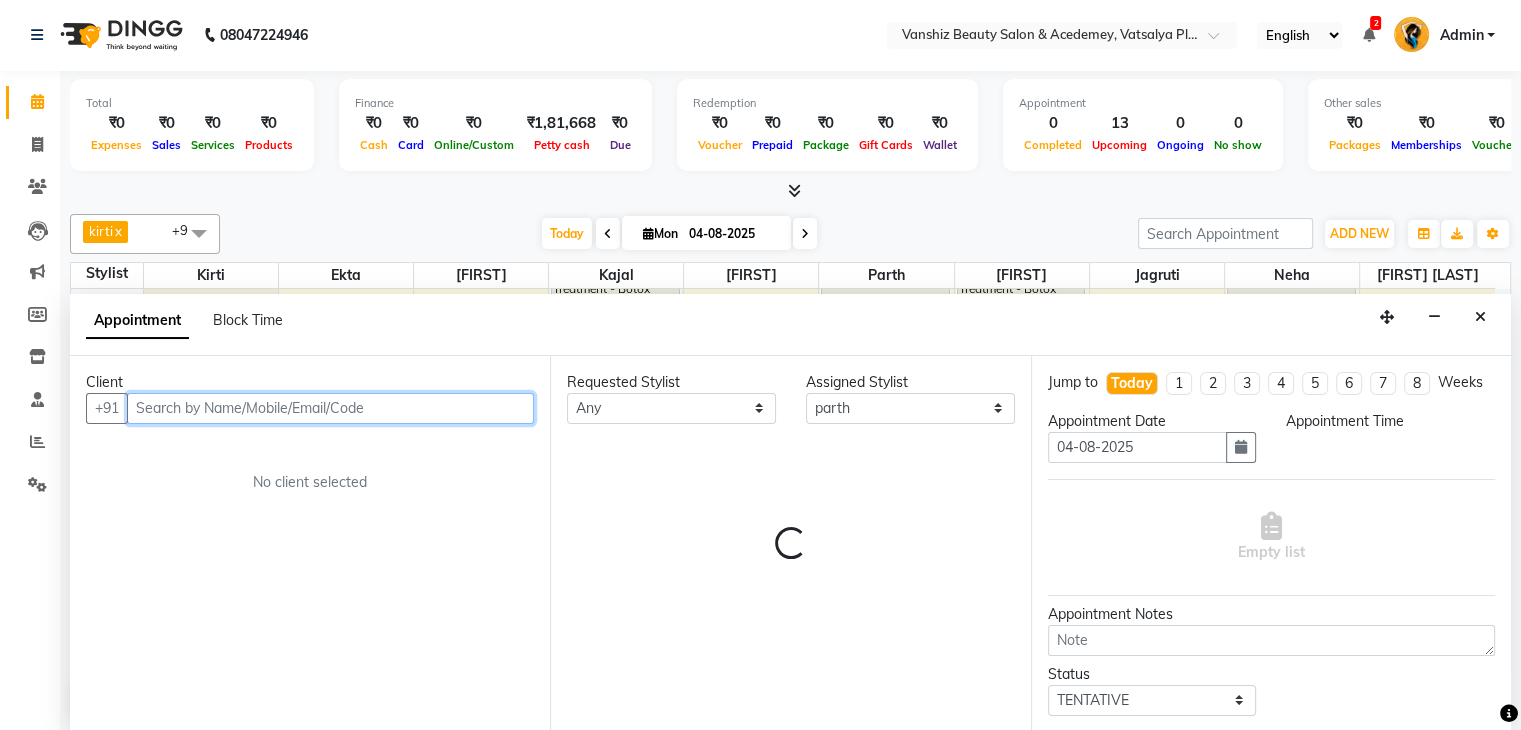select on "870" 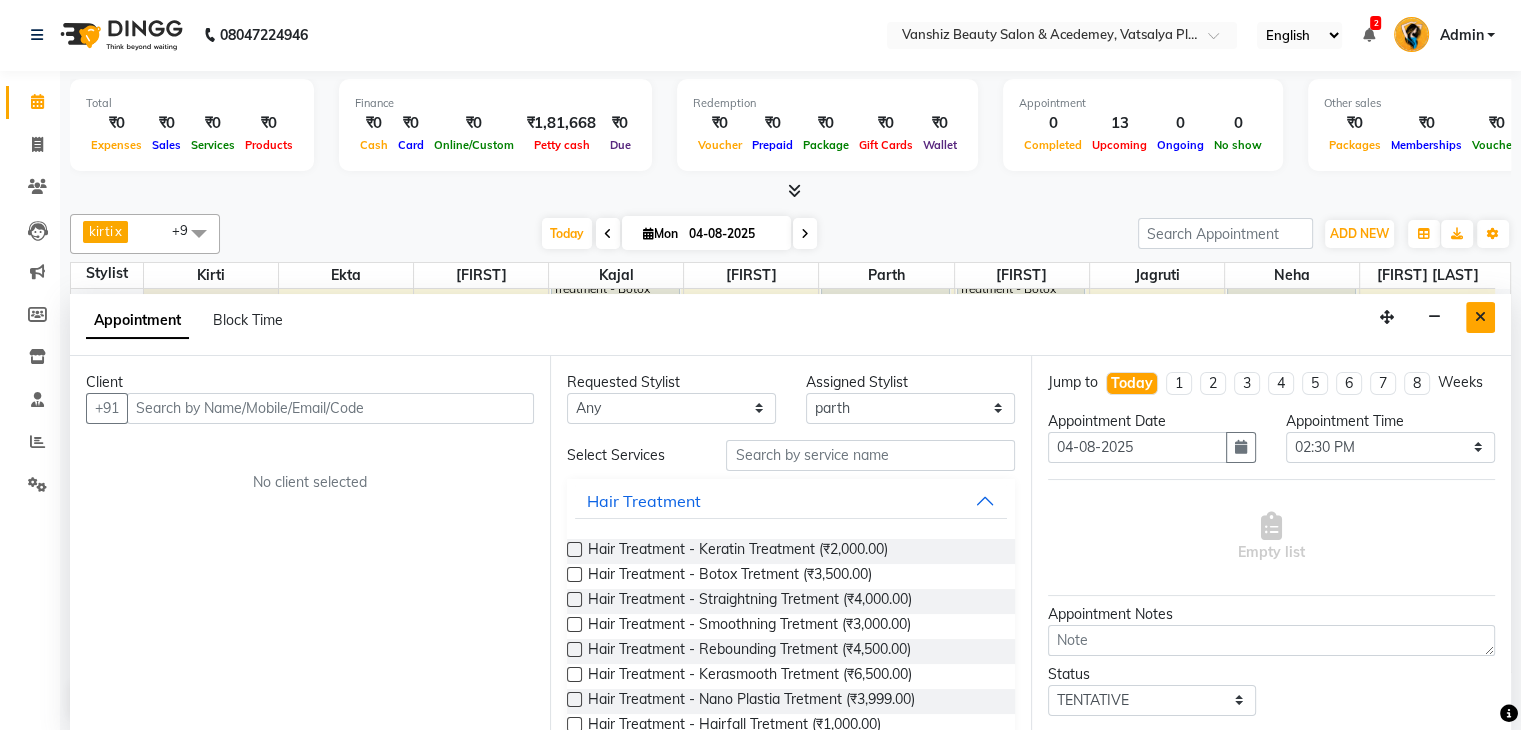 click at bounding box center [1480, 317] 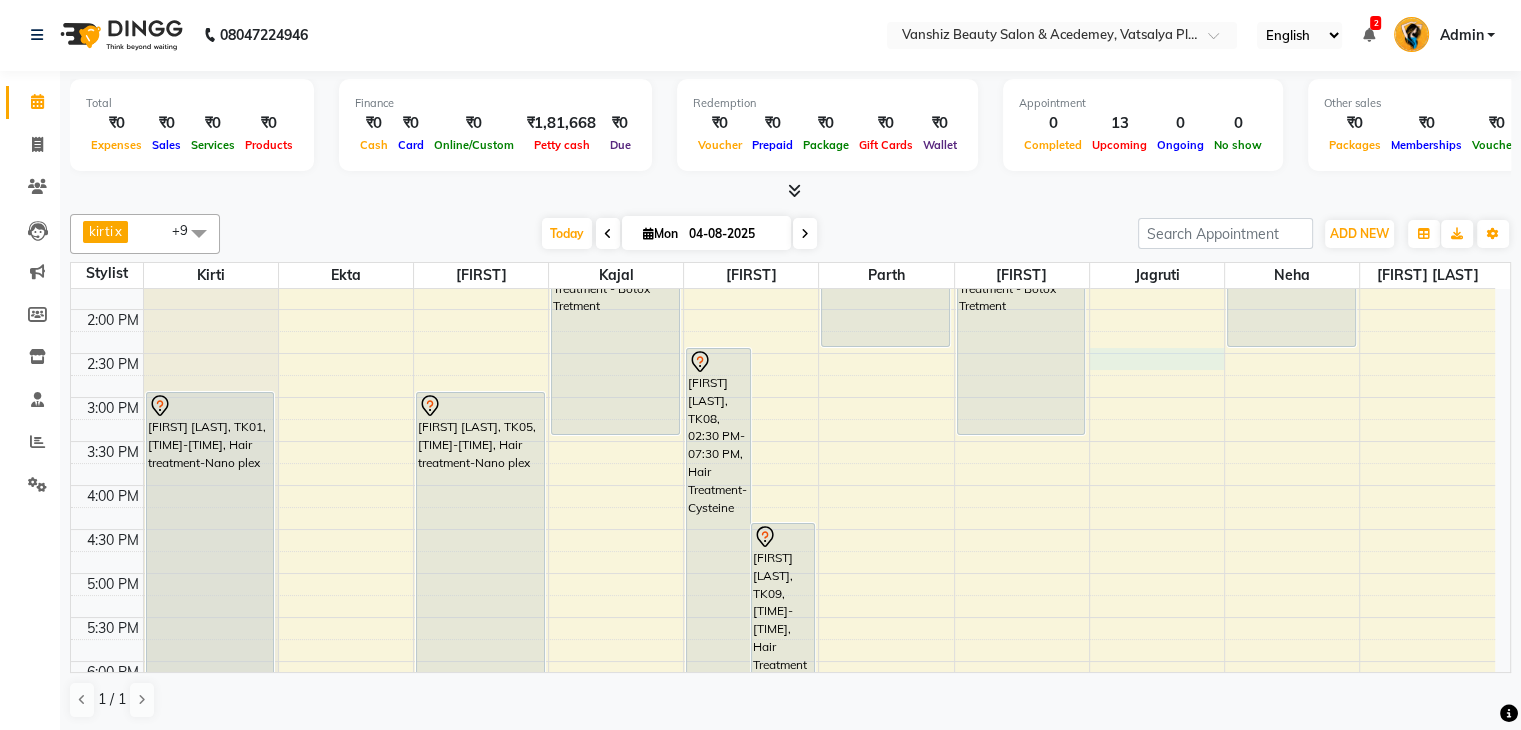 click on "8:00 AM 8:30 AM 9:00 AM 9:30 AM 10:00 AM 10:30 AM 11:00 AM 11:30 AM 12:00 PM 12:30 PM 1:00 PM 1:30 PM 2:00 PM 2:30 PM 3:00 PM 3:30 PM 4:00 PM 4:30 PM 5:00 PM 5:30 PM 6:00 PM 6:30 PM 7:00 PM 7:30 PM 8:00 PM 8:30 PM             [FIRST] [LAST]-model, TK02, 11:30 AM-11:45 AM, Hair Wash - basic             [FIRST] [LAST], TK01, 03:00 PM-06:30 PM, Hair treatment-Nano plex             [FIRST] [LAST], TK03, 06:30 PM-09:00 PM, Hair Treatment - Botox Tretment             [FIRST] [LAST], TK03, 08:00 PM-09:30 PM, Root touch- streax             [FIRST] [LAST], TK11, 09:45 AM-10:15 AM, Waxing-Cream Wax (Half Leg )             [FIRST] [LAST], TK11, 10:15 AM-10:45 AM, Waxing - Cream Wax             [FIRST] [LAST], TK04, 01:15 PM-01:30 PM, Hair Wash - basic             [FIRST] [LAST], TK05, 03:00 PM-06:30 PM, Hair treatment-Nano plex             [FIRST], TK06, 10:00 AM-12:30 PM, Hair Treatment - Botox Tretment             [FIRST] [LAST], TK07, 01:00 PM-03:30 PM, Hair Treatment - Botox Tretment" at bounding box center (783, 353) 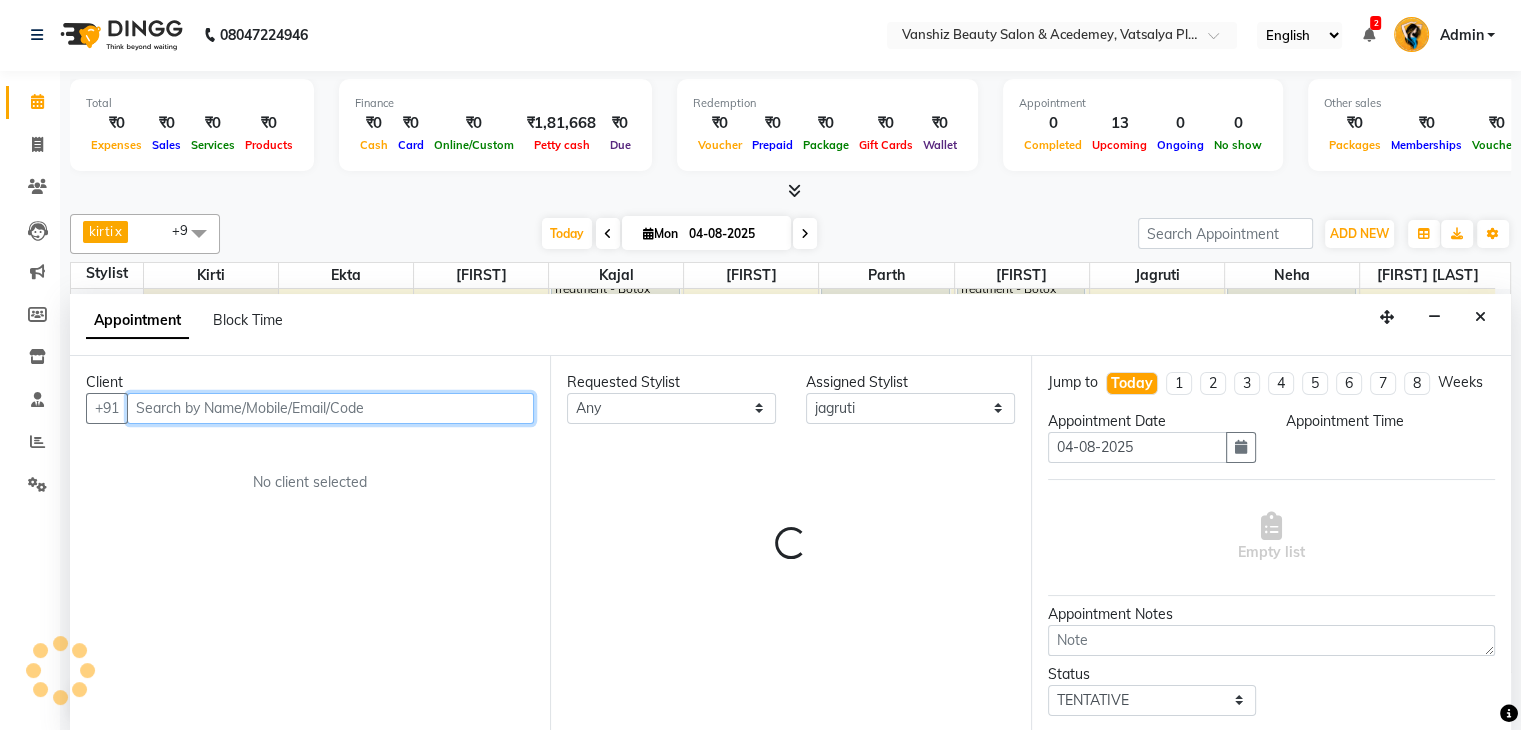 select on "870" 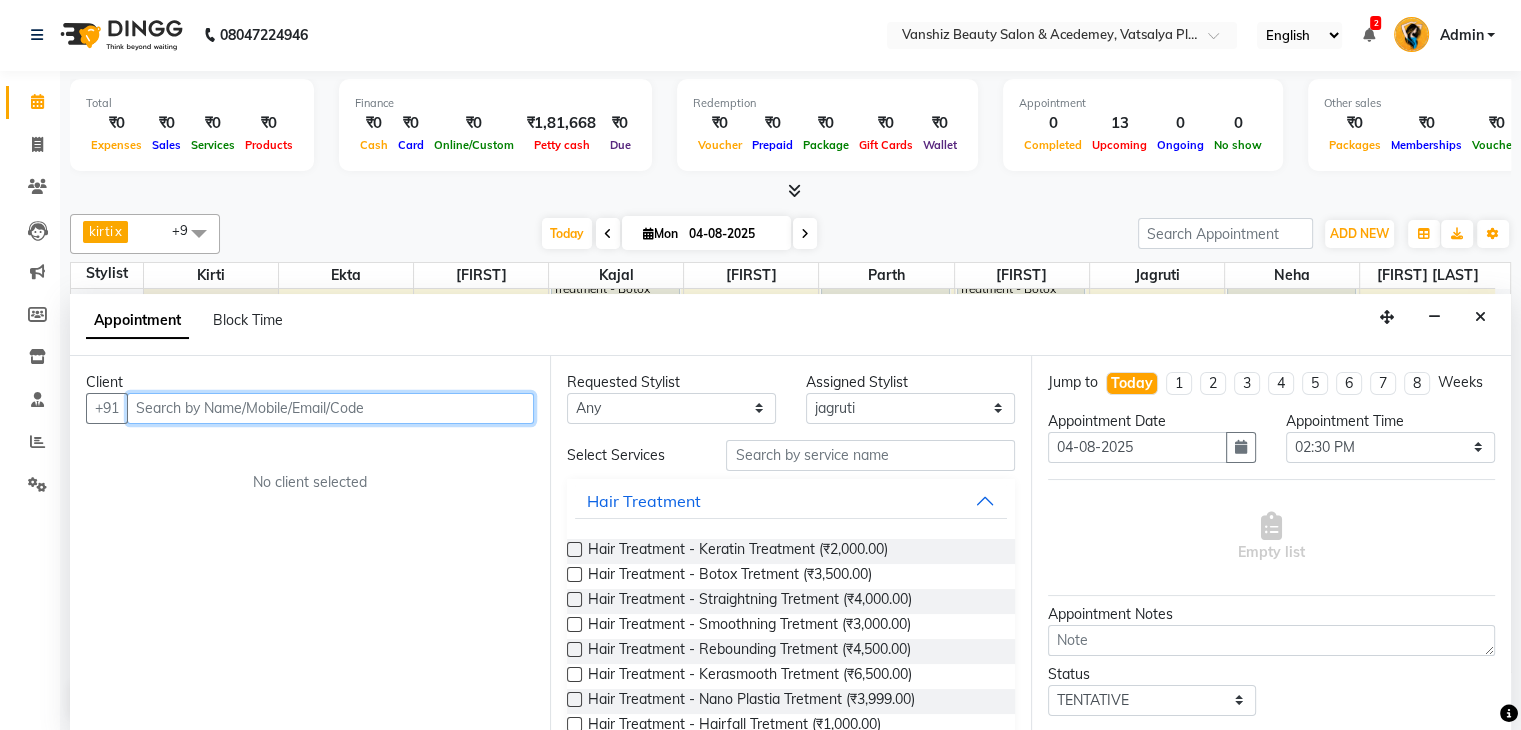click at bounding box center (330, 408) 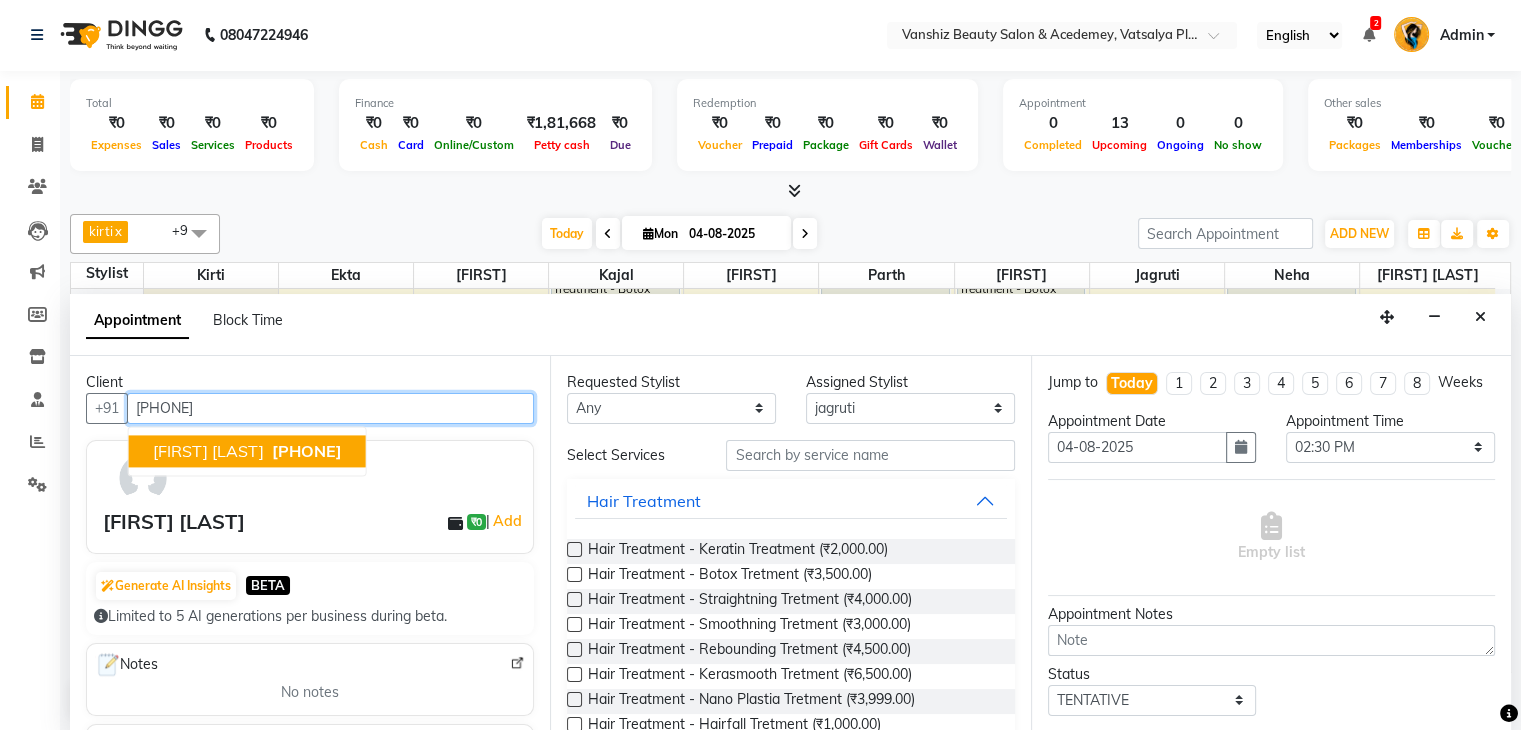 click on "[PHONE]" at bounding box center (307, 451) 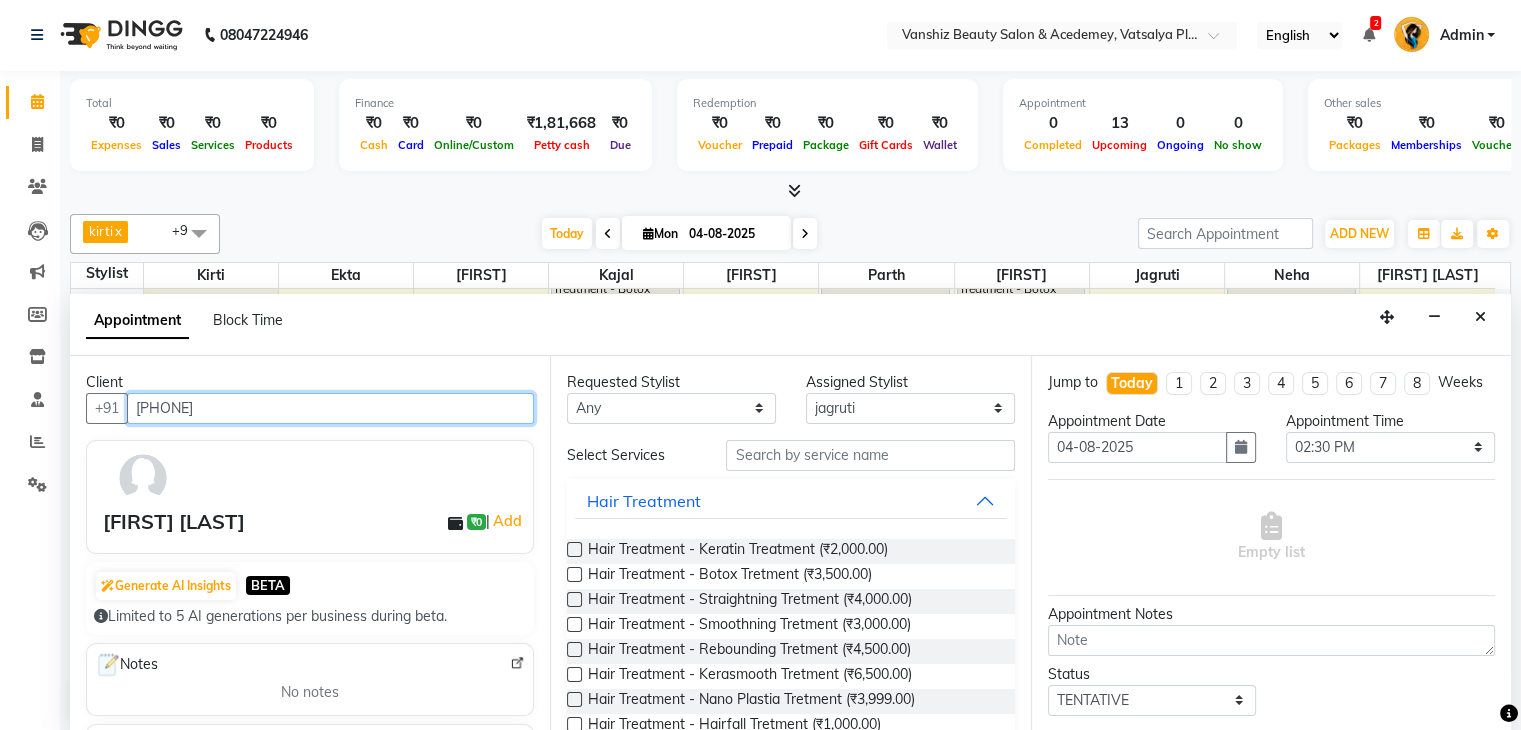 type on "[PHONE]" 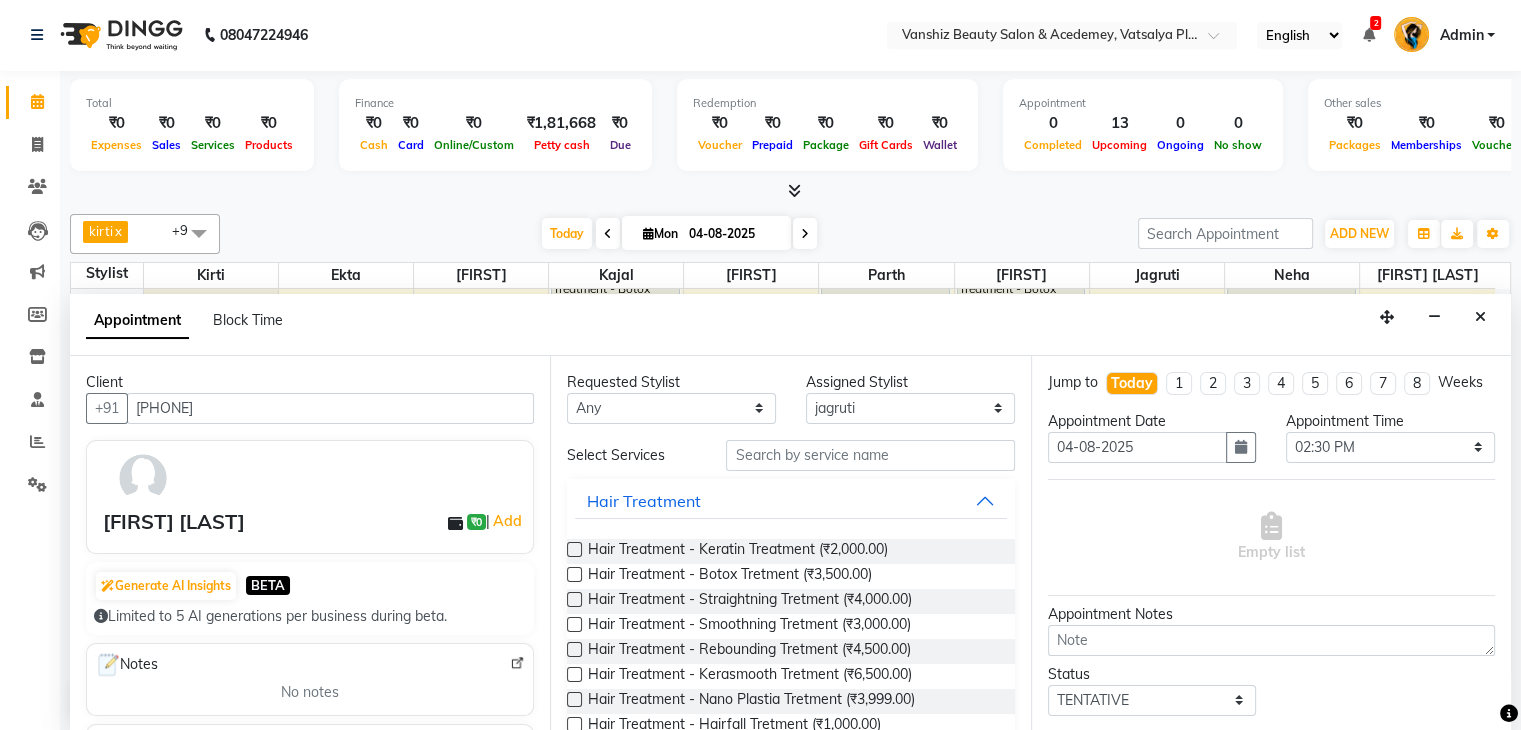 click at bounding box center (574, 674) 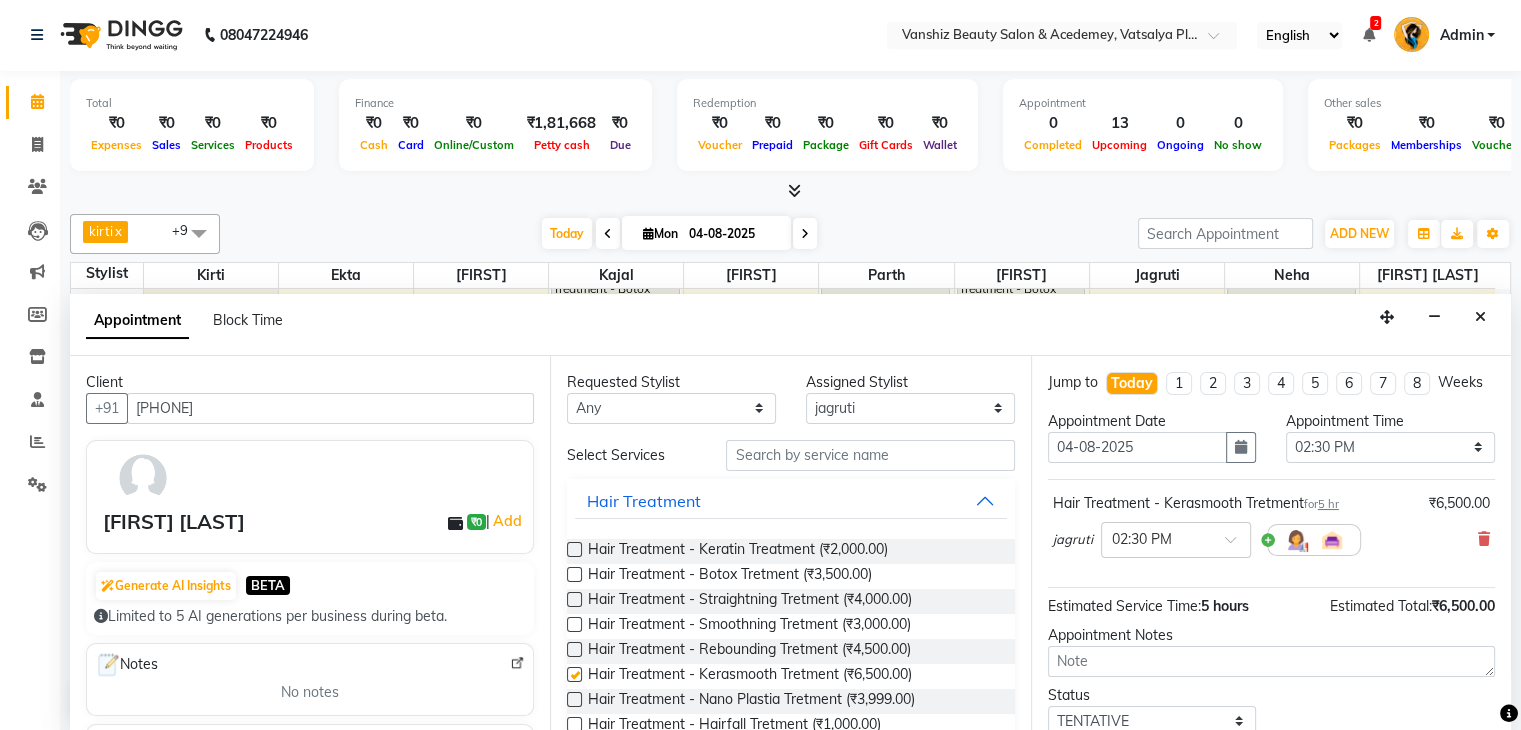 checkbox on "false" 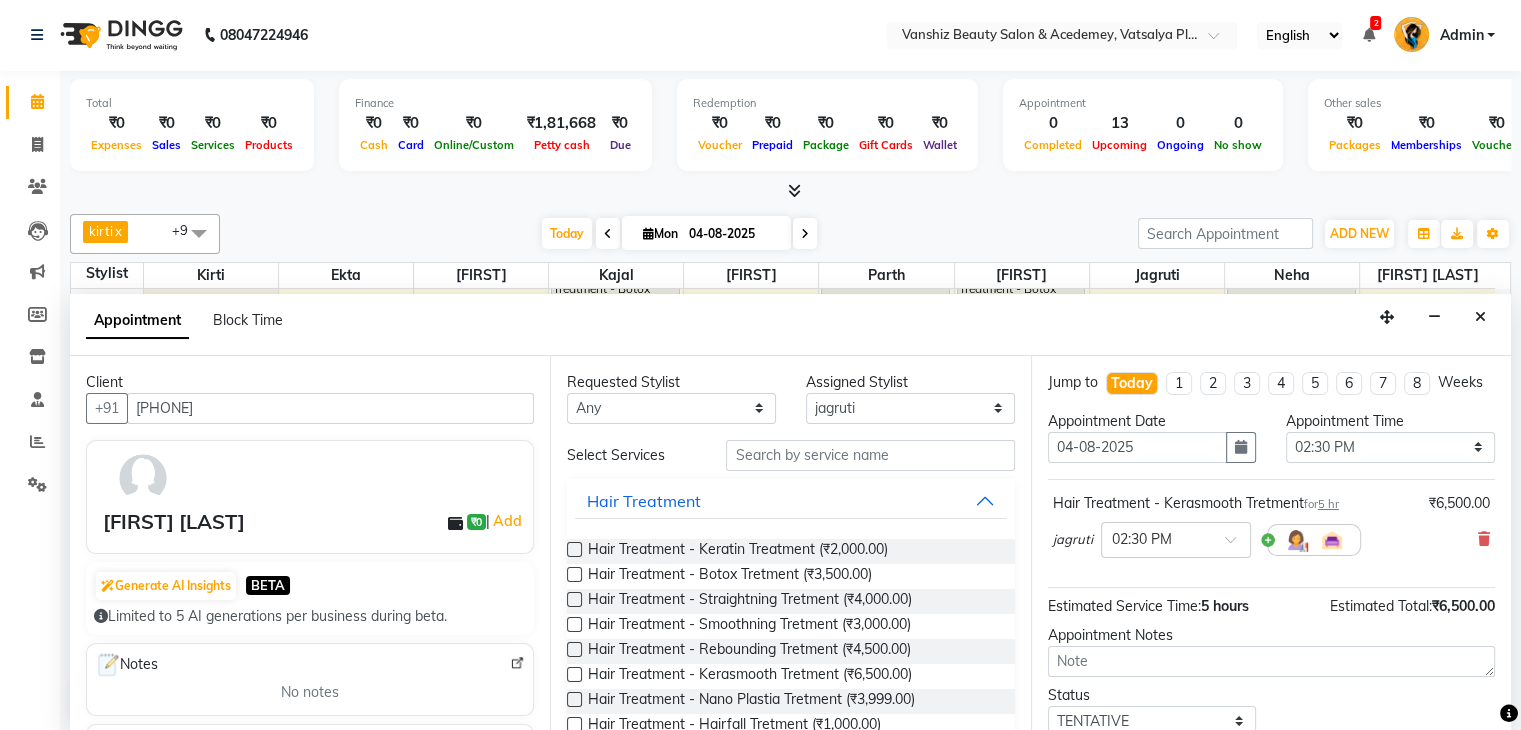 scroll, scrollTop: 149, scrollLeft: 0, axis: vertical 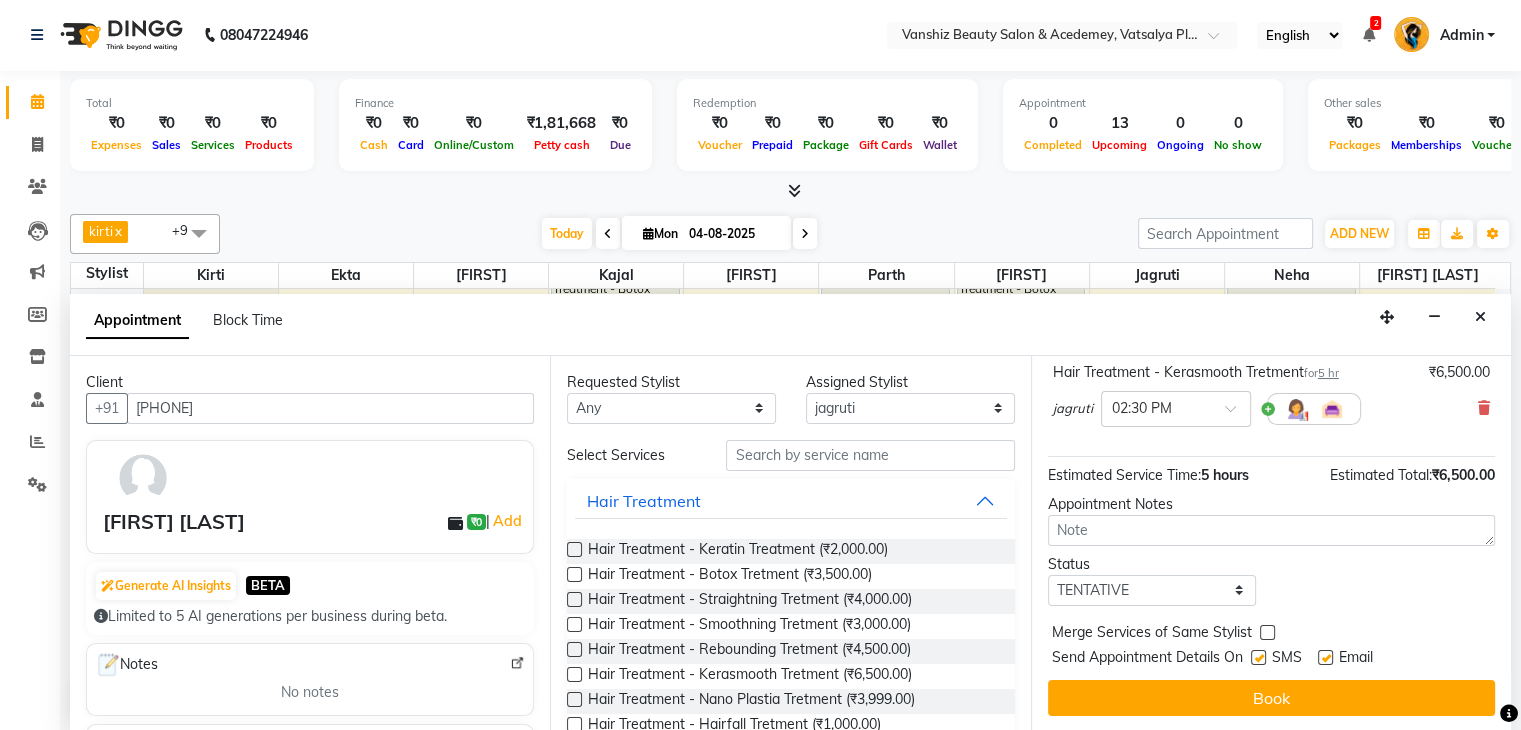 click at bounding box center (1325, 657) 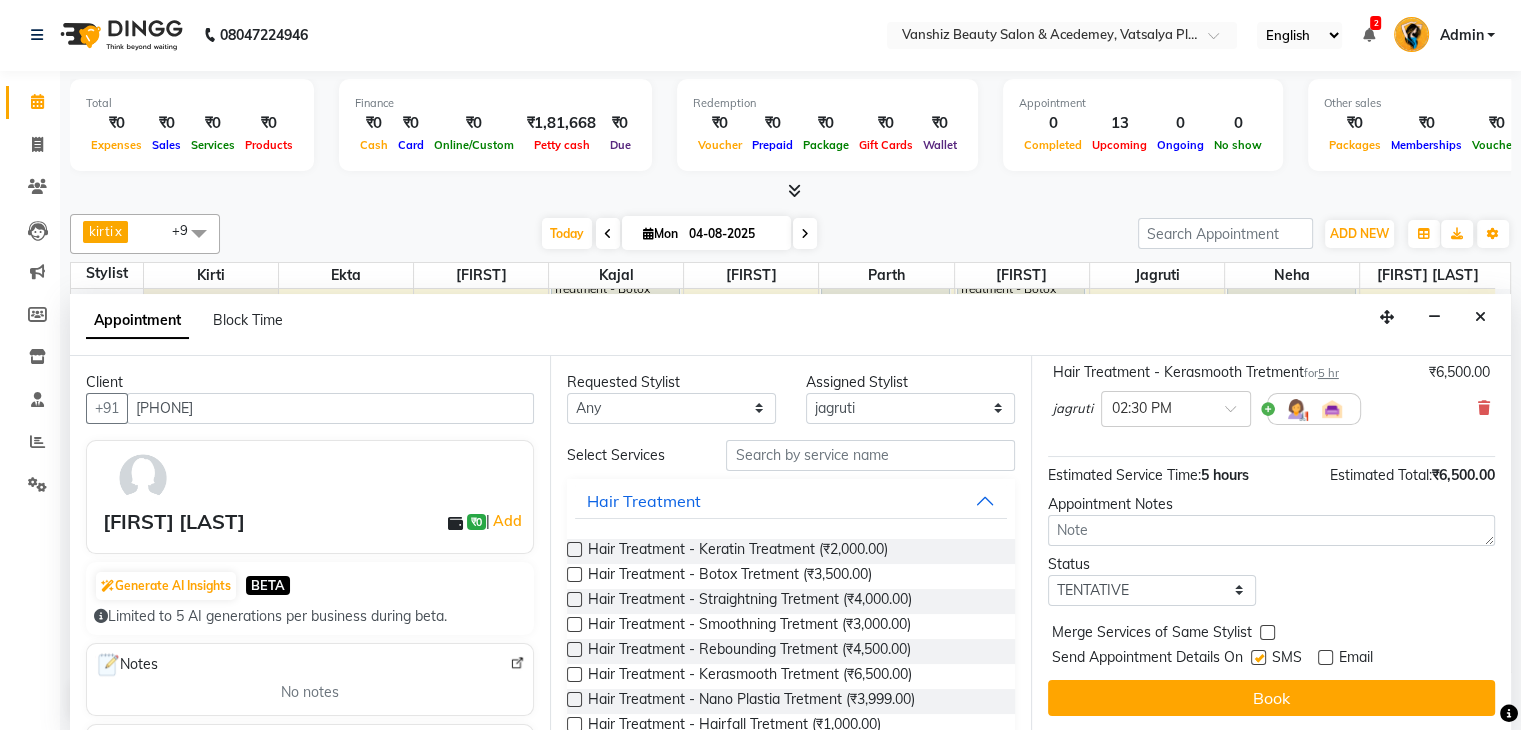 click at bounding box center (1258, 657) 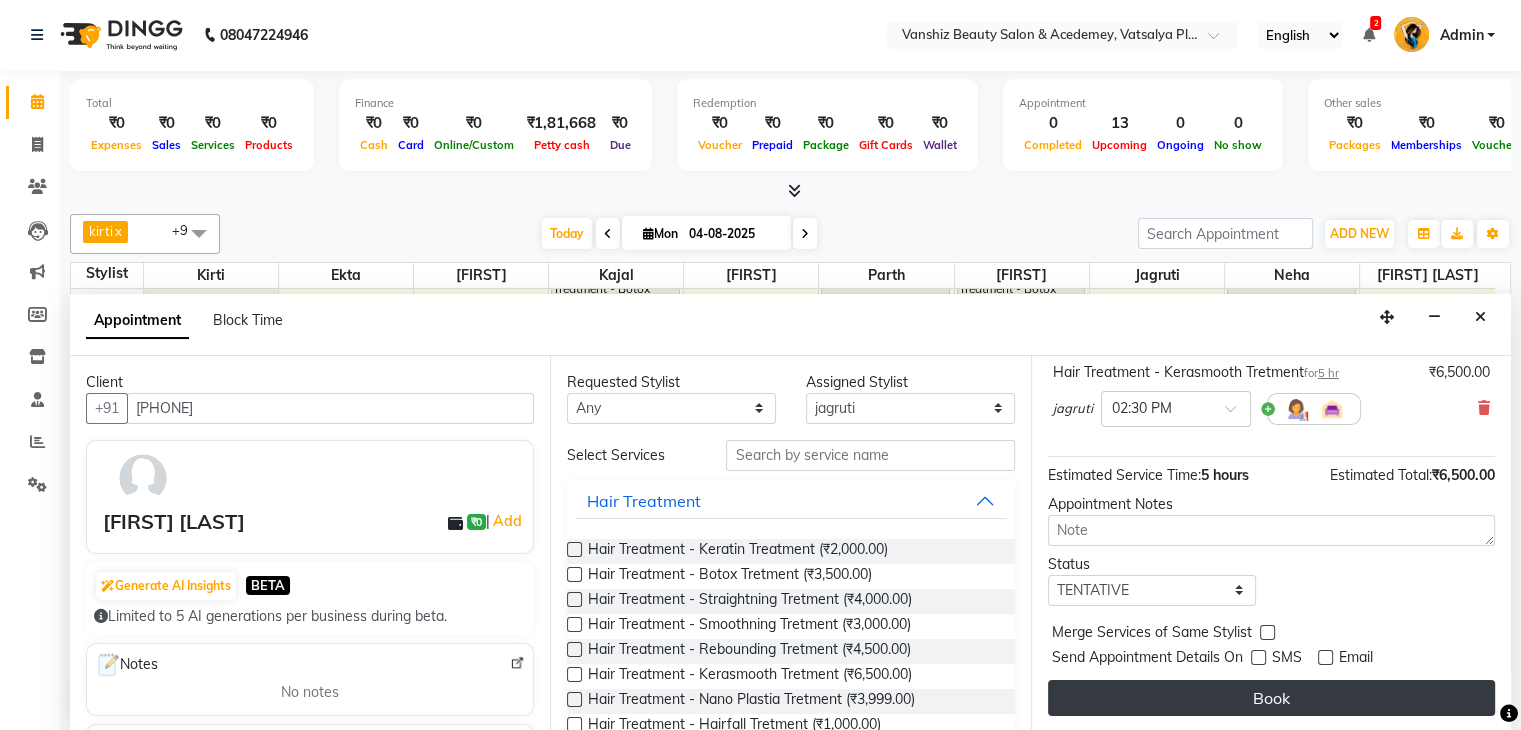 click on "Book" at bounding box center (1271, 698) 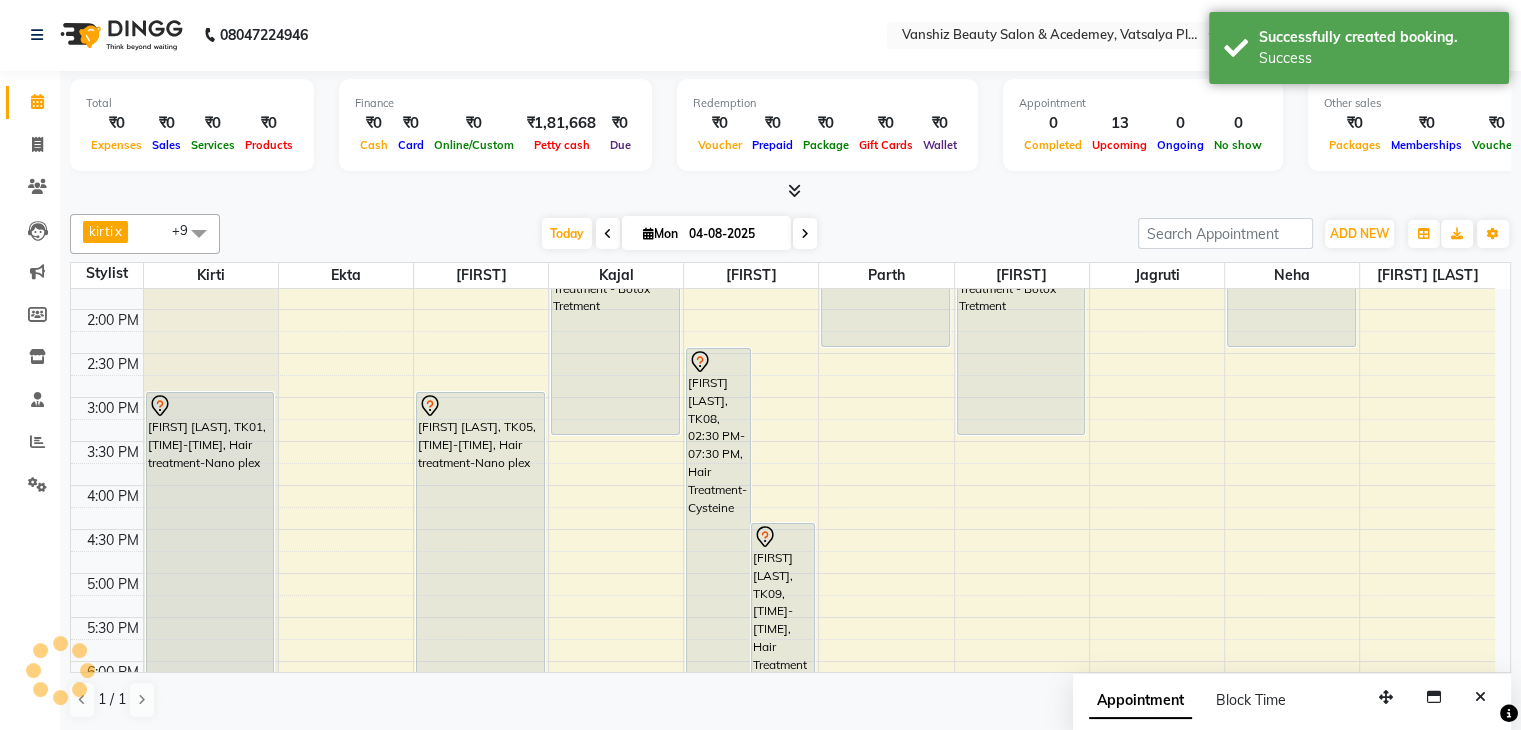 scroll, scrollTop: 0, scrollLeft: 0, axis: both 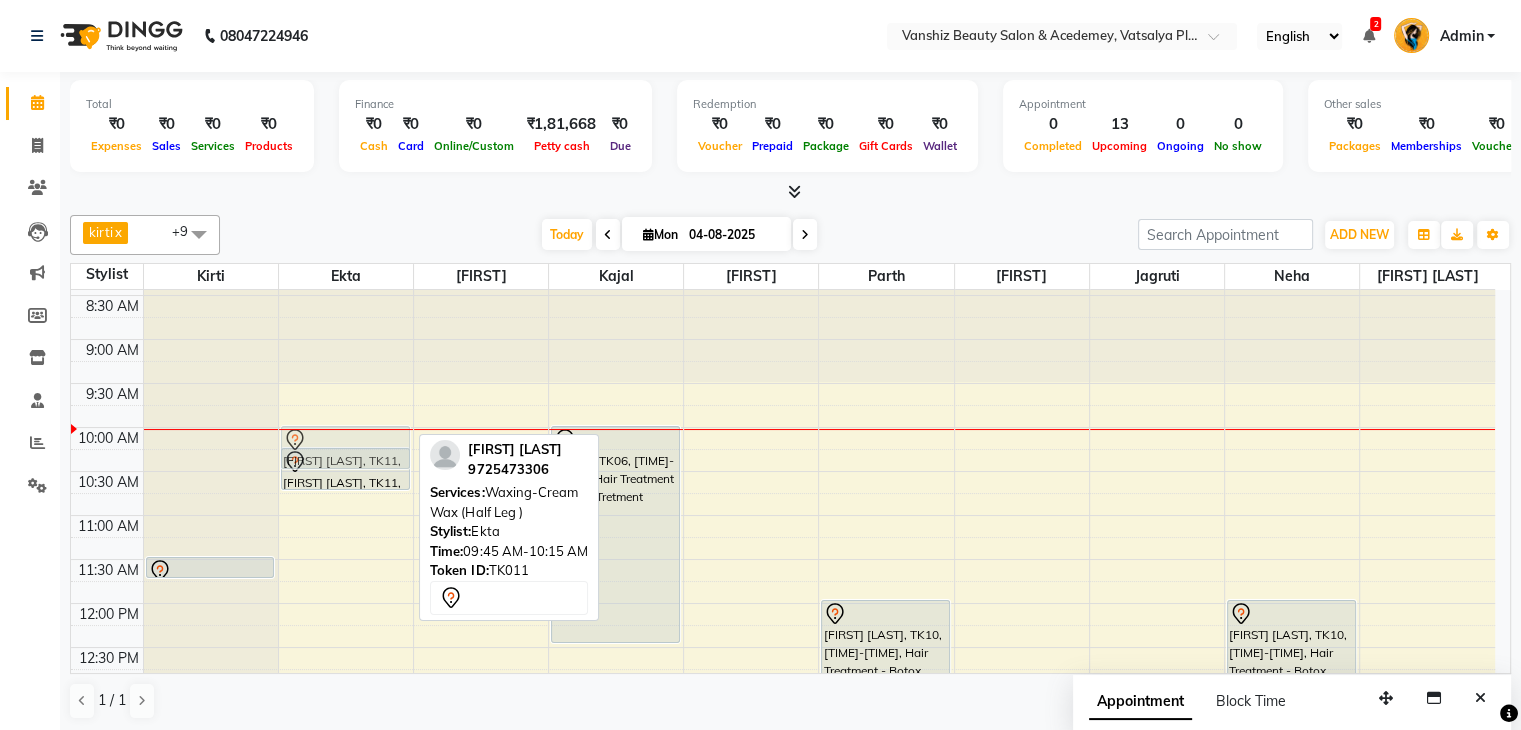 drag, startPoint x: 337, startPoint y: 428, endPoint x: 337, endPoint y: 452, distance: 24 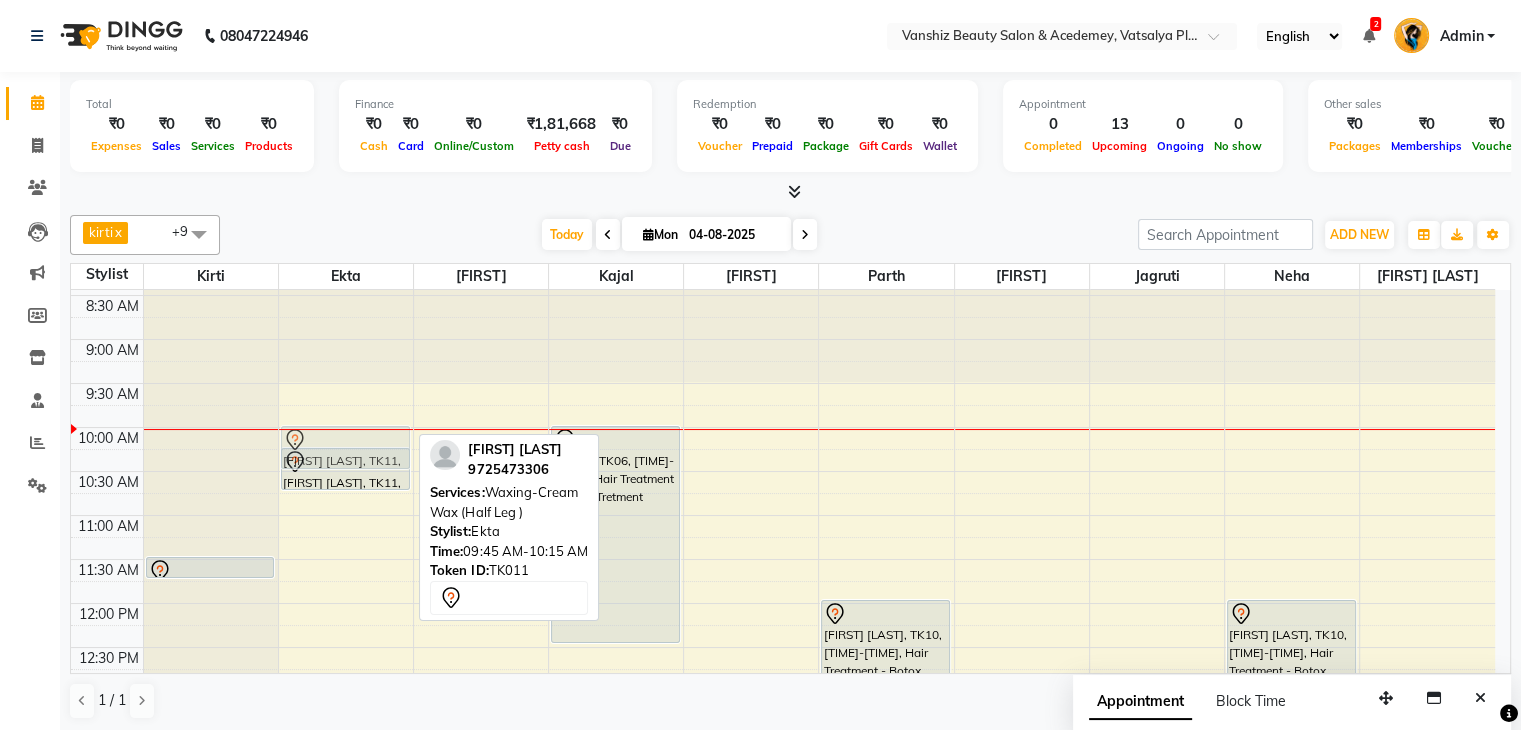 click on "[FIRST] [LAST], TK03, 06:30 PM-09:00 PM, Hair Treatment - Botox Tretment             [FIRST] [LAST], TK03, 08:00 PM-09:30 PM, Root touch- streax             [FIRST] [LAST], TK11, 09:45 AM-10:15 AM, Waxing-Cream Wax (Half Leg )             [FIRST] [LAST], TK11, 10:15 AM-10:45 AM, Waxing - Cream Wax             [FIRST] [LAST], TK04, 01:15 PM-01:30 PM, Hair Wash - basic             [FIRST] [LAST], TK11, 09:45 AM-10:15 AM, Waxing-Cream Wax (Half Leg )" at bounding box center (346, 823) 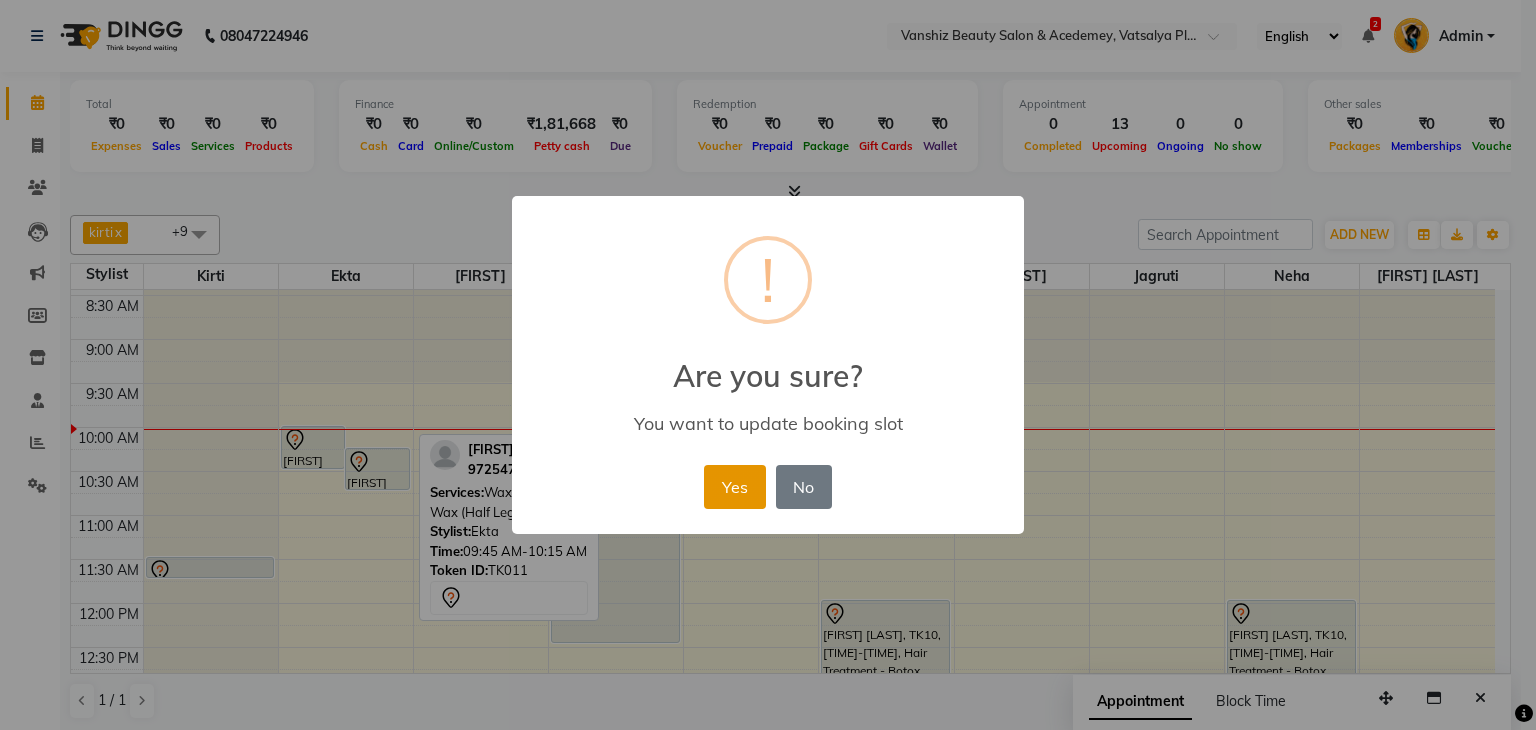 click on "Yes" at bounding box center (734, 487) 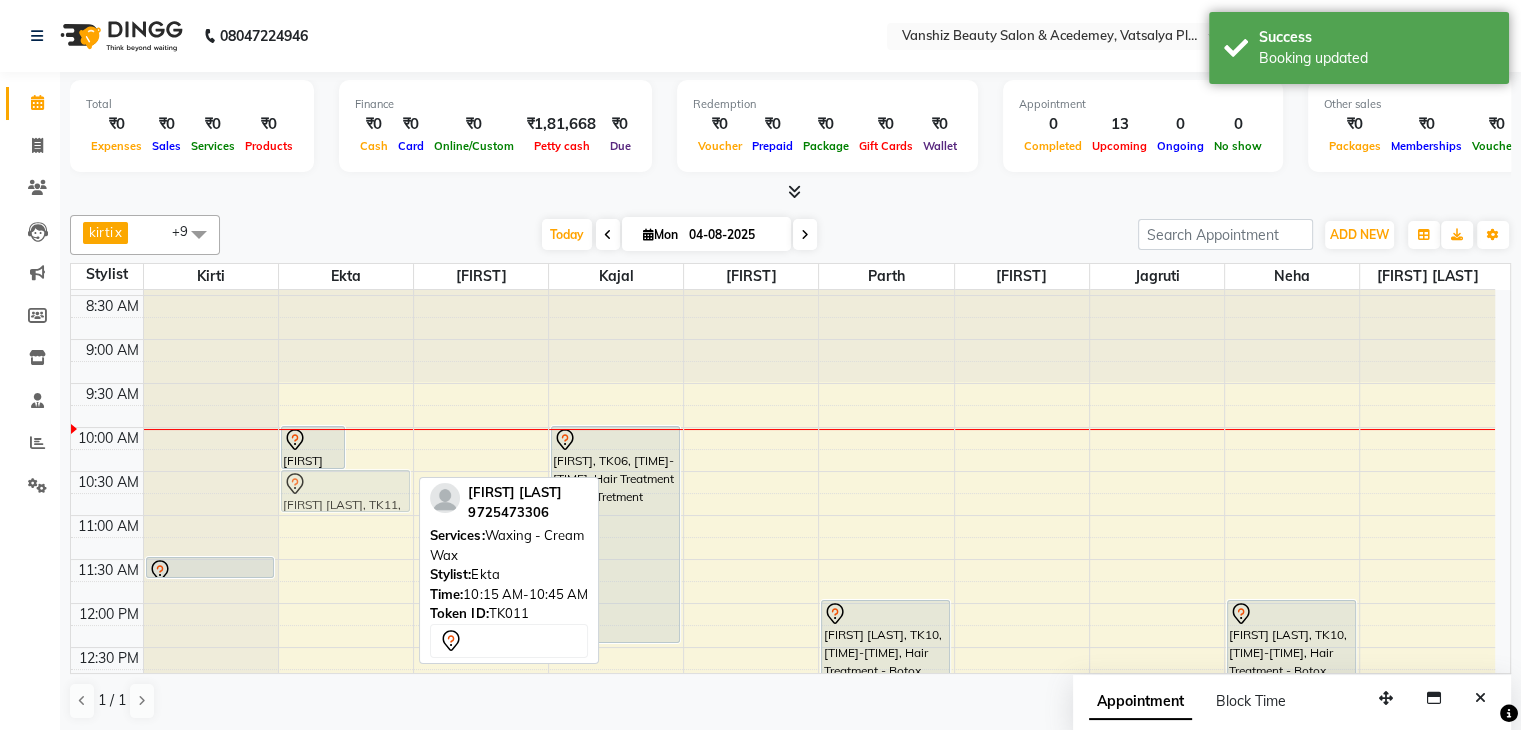 drag, startPoint x: 377, startPoint y: 445, endPoint x: 375, endPoint y: 476, distance: 31.06445 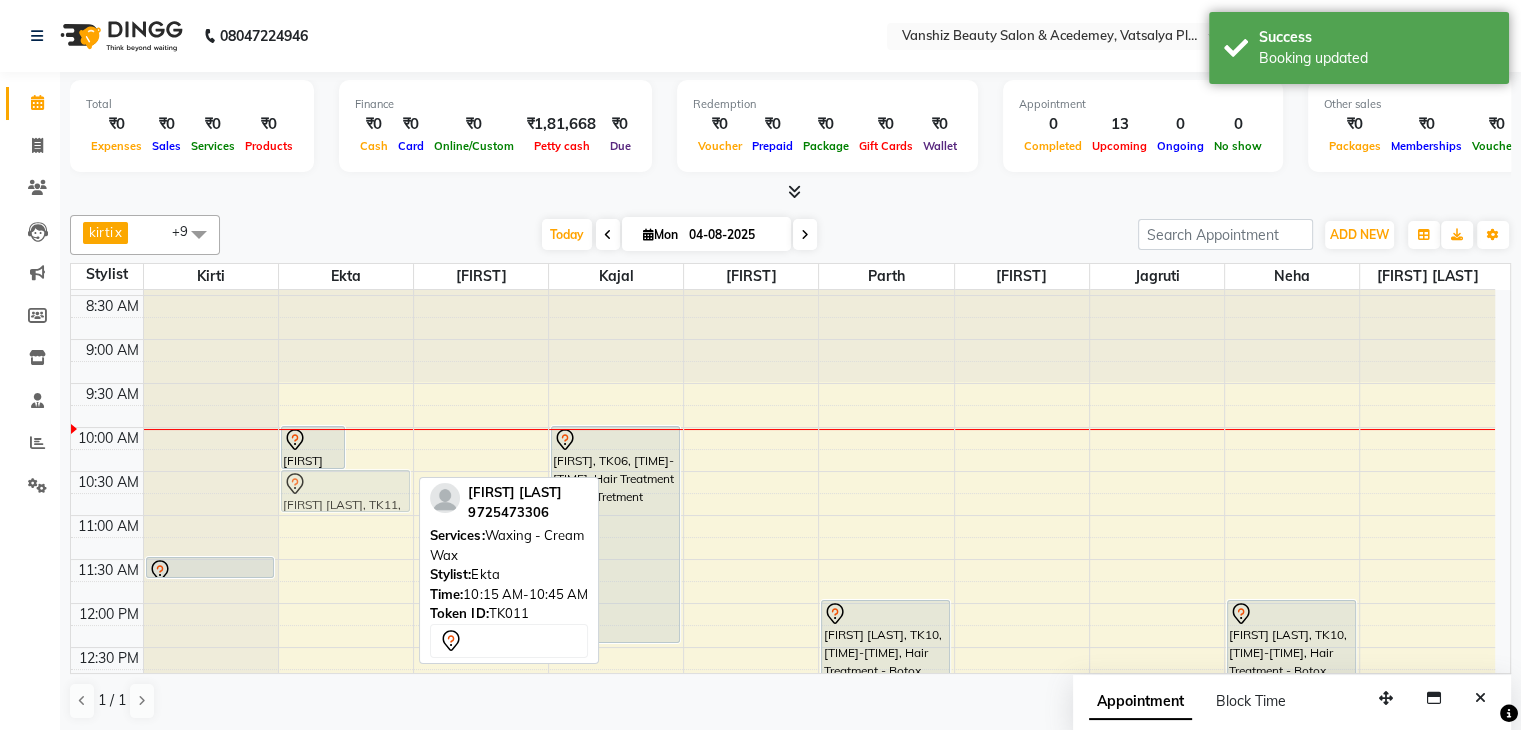 click on "[FIRST] [LAST], TK11, 10:00 AM-10:30 AM, Waxing-Cream Wax (Half Leg )             [FIRST] [LAST], TK11, 10:15 AM-10:45 AM, Waxing - Cream Wax             [FIRST] [LAST], TK03, 06:30 PM-09:00 PM, Hair Treatment - Botox Tretment             [FIRST] [LAST], TK03, 08:00 PM-09:30 PM, Root touch- streax             [FIRST] [LAST], TK04, 01:15 PM-01:30 PM, Hair Wash - basic             [FIRST] [LAST], TK11, 10:15 AM-10:45 AM, Waxing - Cream Wax" at bounding box center [346, 823] 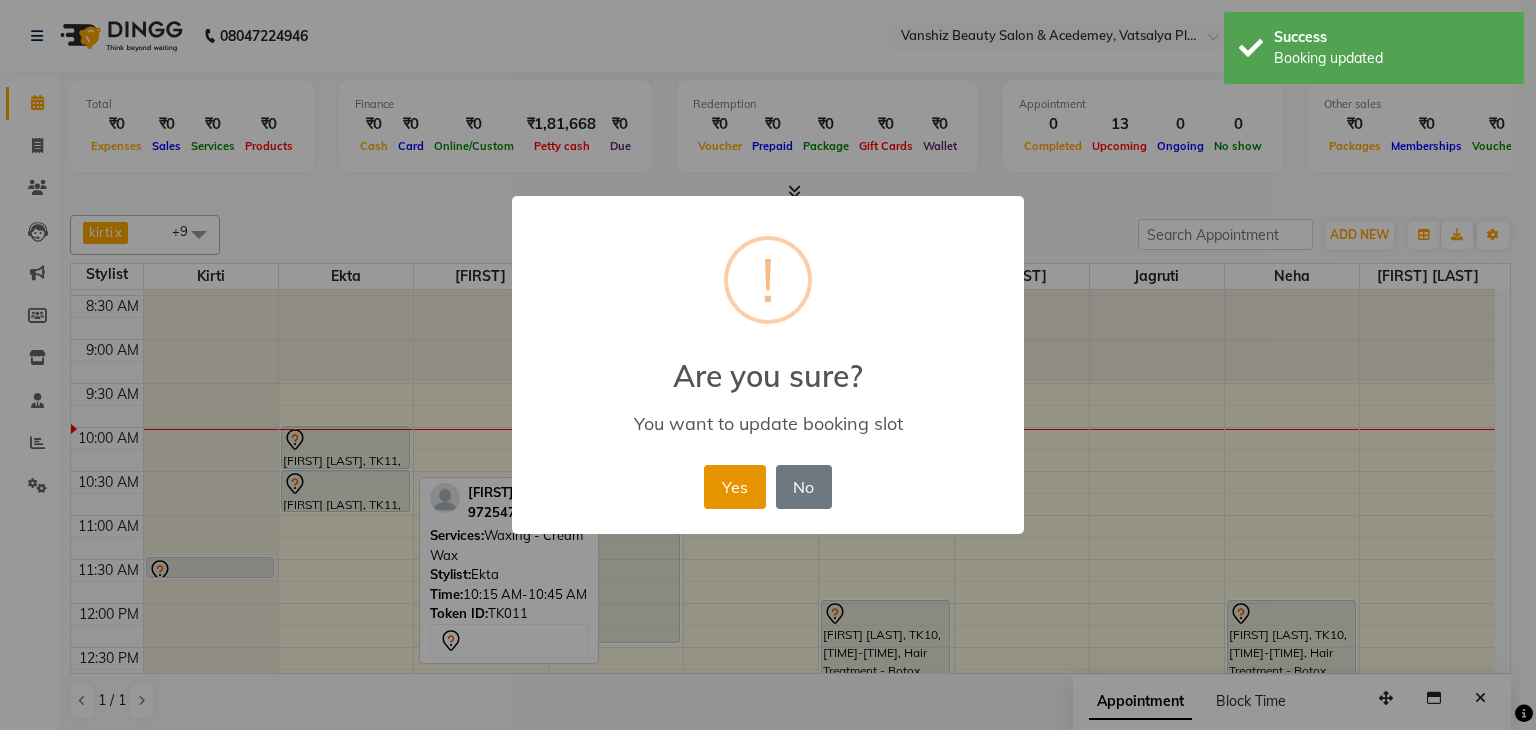 click on "Yes" at bounding box center (734, 487) 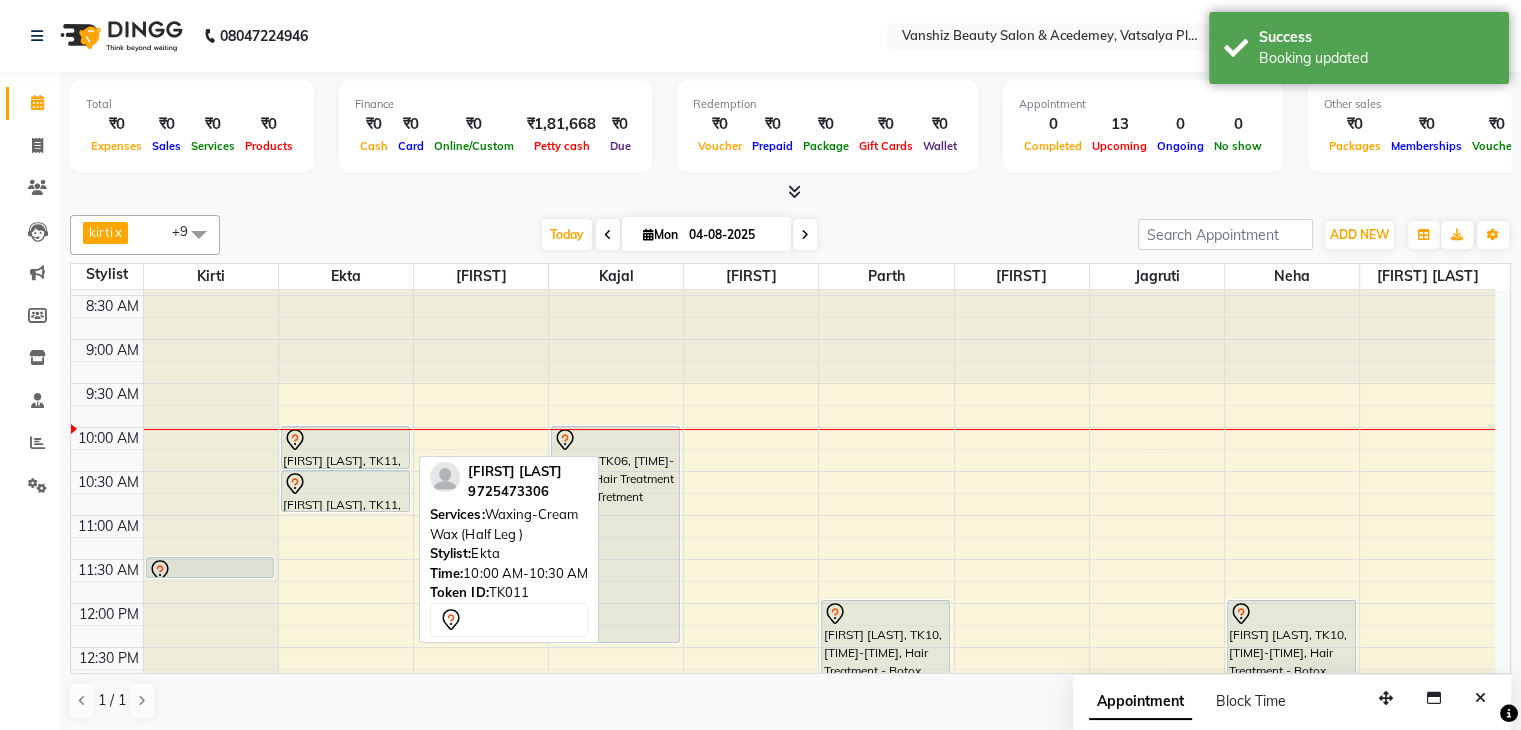 click at bounding box center [345, 440] 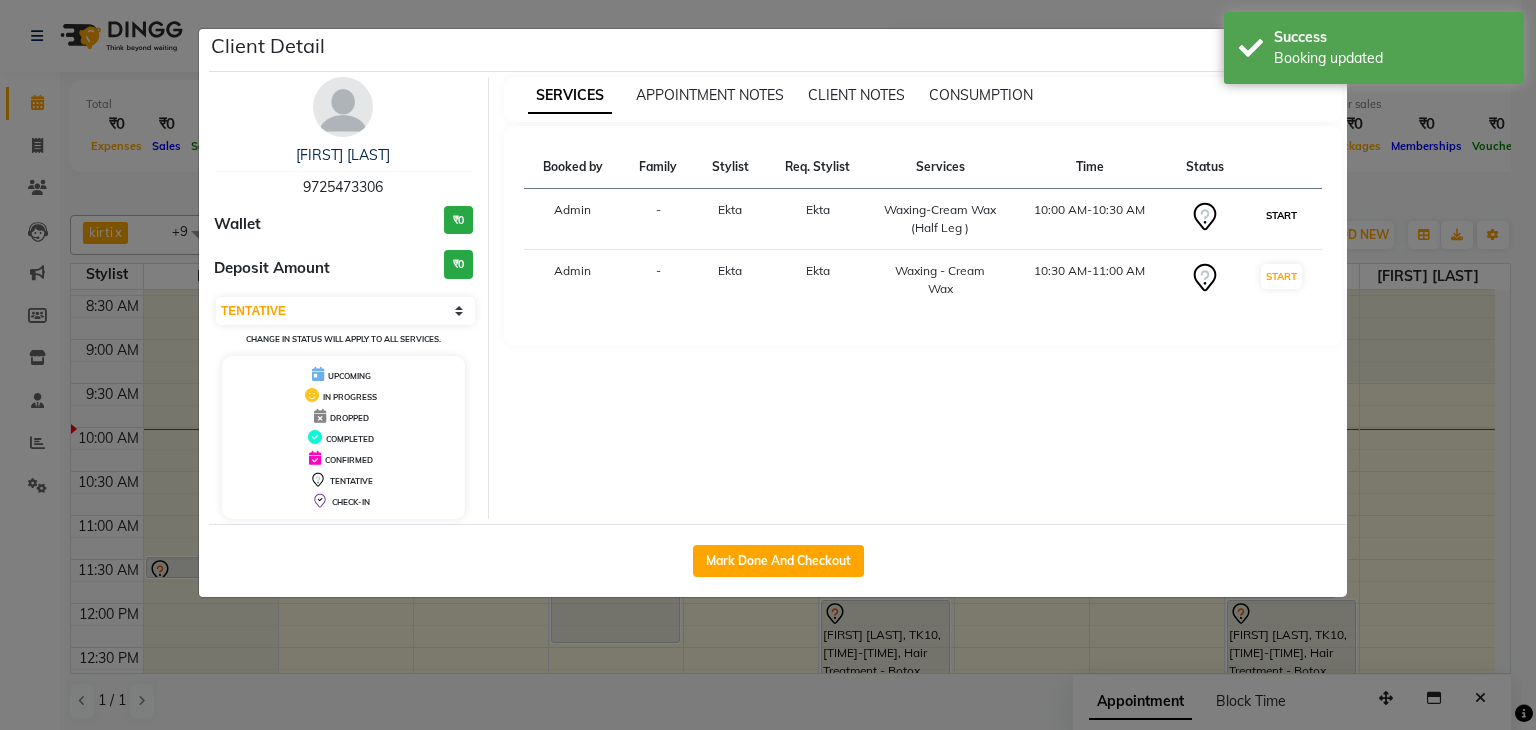 click on "START" at bounding box center [1281, 215] 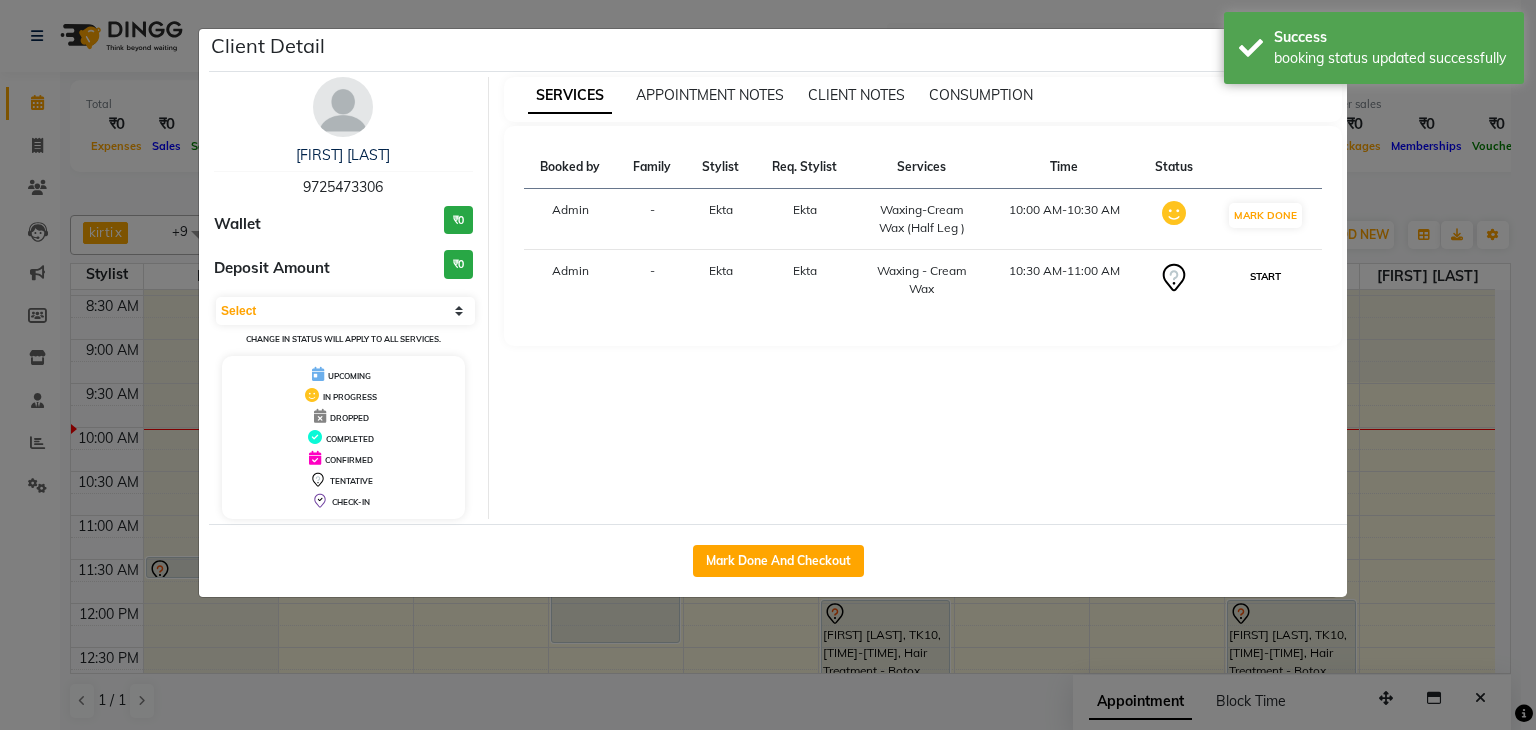 click on "START" at bounding box center [1265, 276] 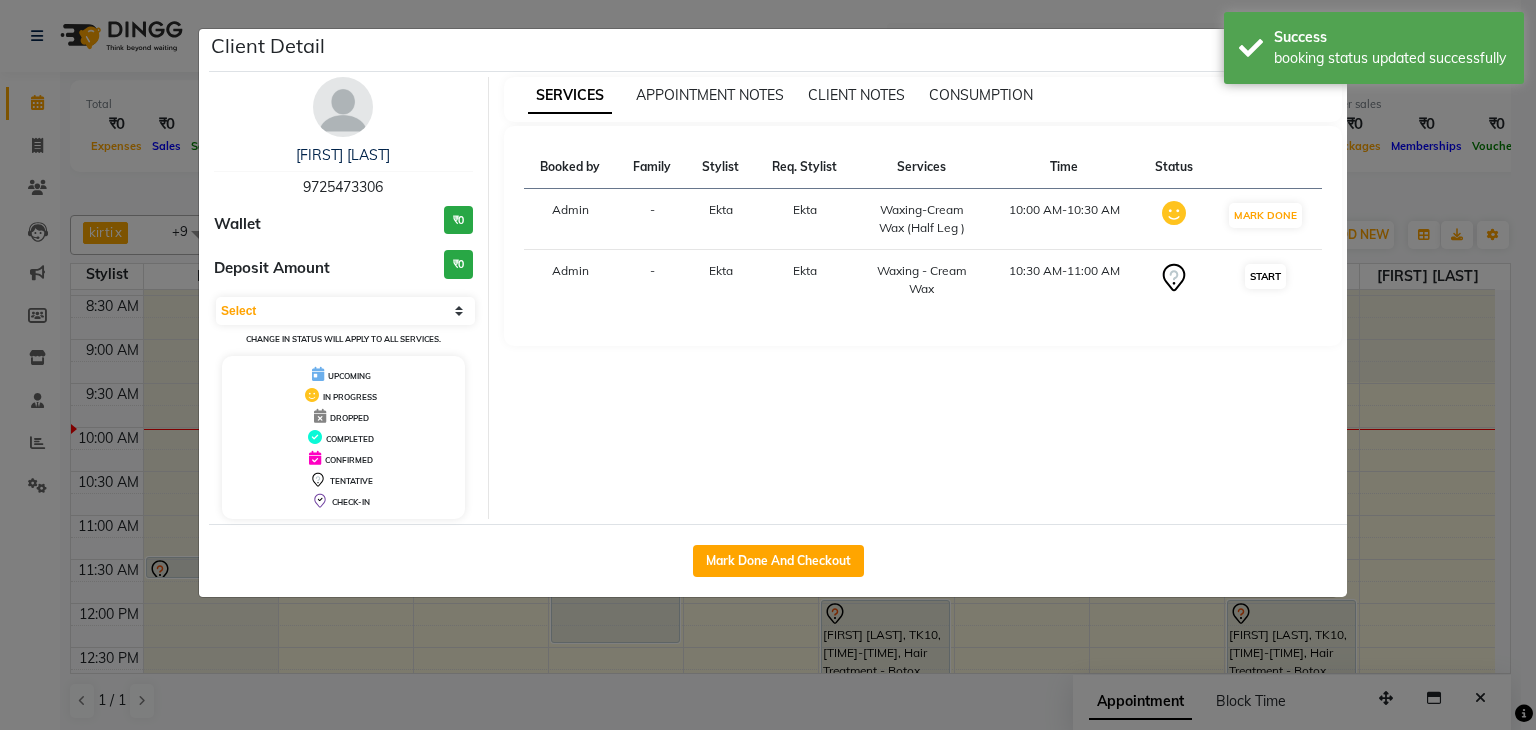 select on "1" 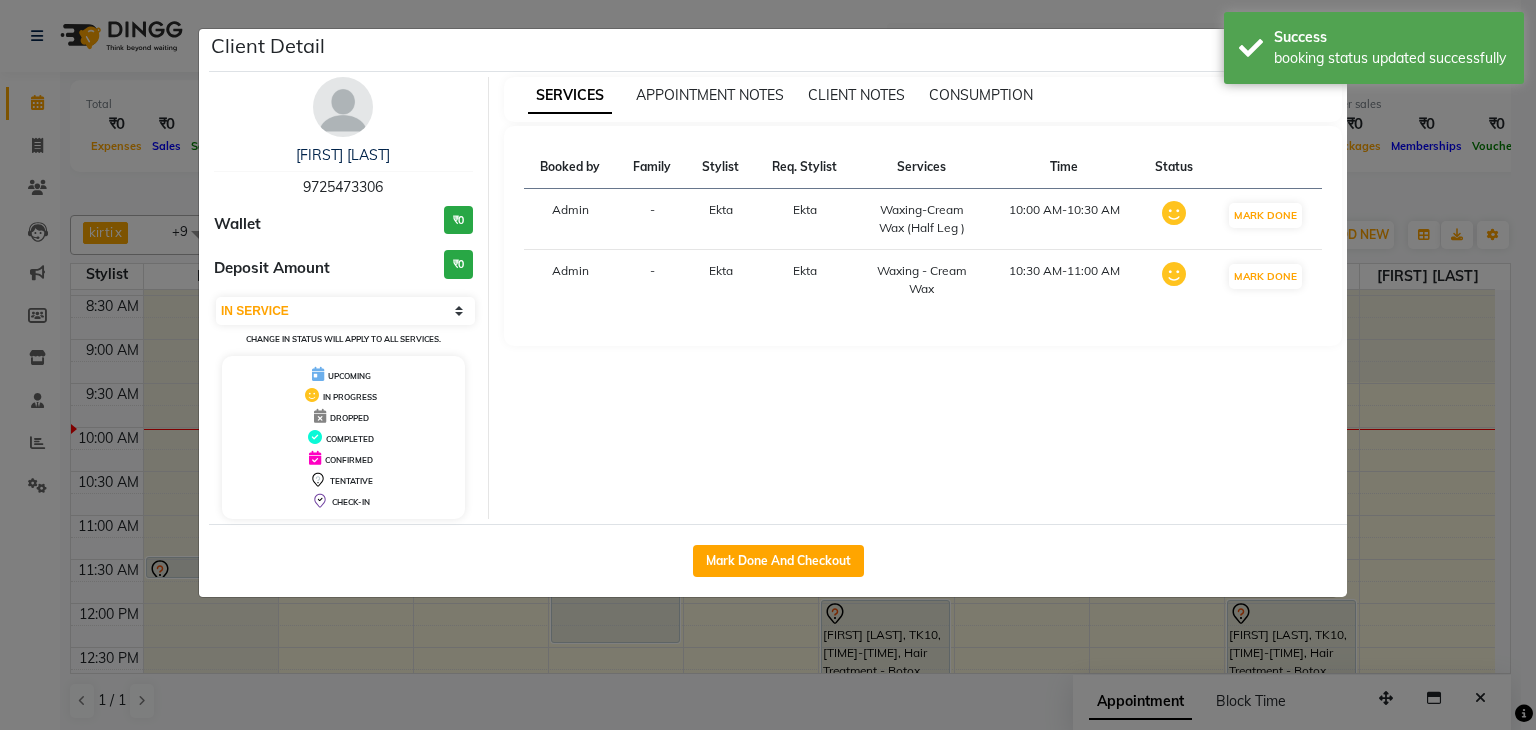 click on "Client Detail  [FIRST] [LAST]   [PHONE] Wallet ₹0 Deposit Amount  ₹0  Select IN SERVICE CONFIRMED TENTATIVE CHECK IN MARK DONE DROPPED UPCOMING Change in status will apply to all services. UPCOMING IN PROGRESS DROPPED COMPLETED CONFIRMED TENTATIVE CHECK-IN SERVICES APPOINTMENT NOTES CLIENT NOTES CONSUMPTION Booked by Family Stylist Req. Stylist Services Time Status  Admin  - [FIRST] [FIRST]  Waxing-Cream Wax (Half Leg )   [TIME]-[TIME]   MARK DONE   Admin  - [FIRST] [FIRST]  Waxing - Cream Wax   [TIME]-[TIME]   MARK DONE   Mark Done And Checkout" 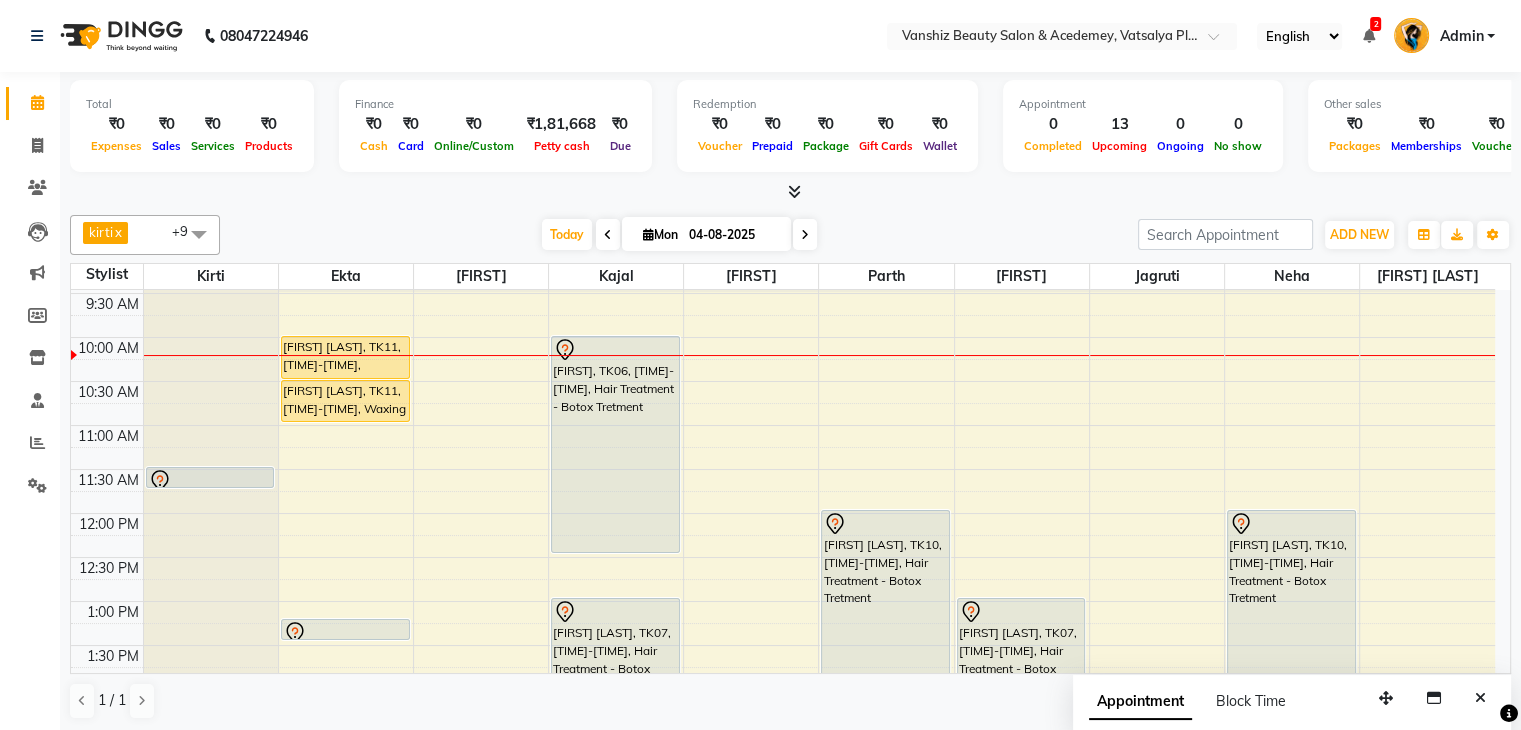 scroll, scrollTop: 120, scrollLeft: 0, axis: vertical 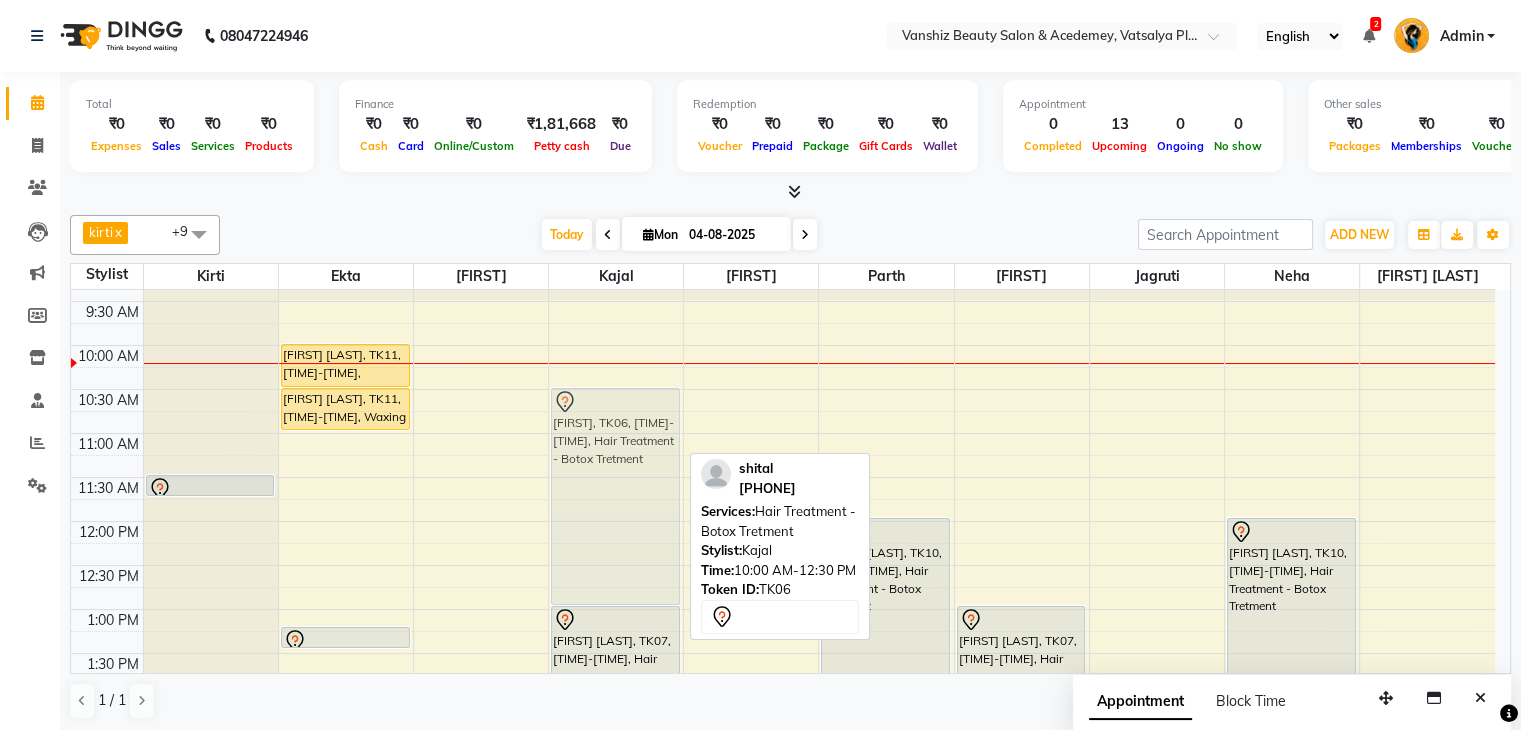drag, startPoint x: 627, startPoint y: 445, endPoint x: 636, endPoint y: 486, distance: 41.976185 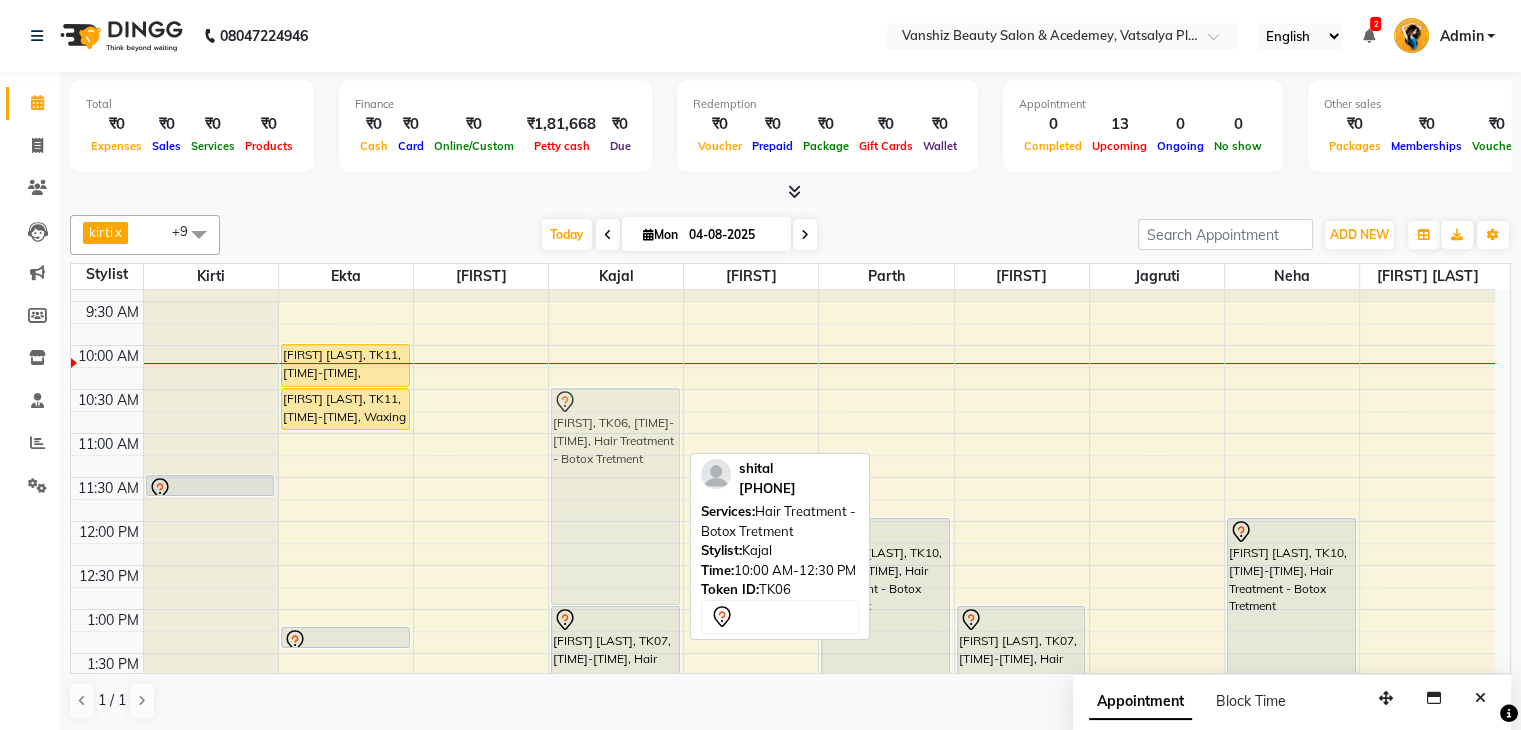 click on "[FIRST], TK06, [TIME]-[TIME], Hair Treatment - Botox Tretment             [FIRST] [LAST], TK07, [TIME]-[TIME], Hair Treatment - Botox Tretment             [FIRST], TK06, [TIME]-[TIME], Hair Treatment - Botox Tretment" at bounding box center [616, 741] 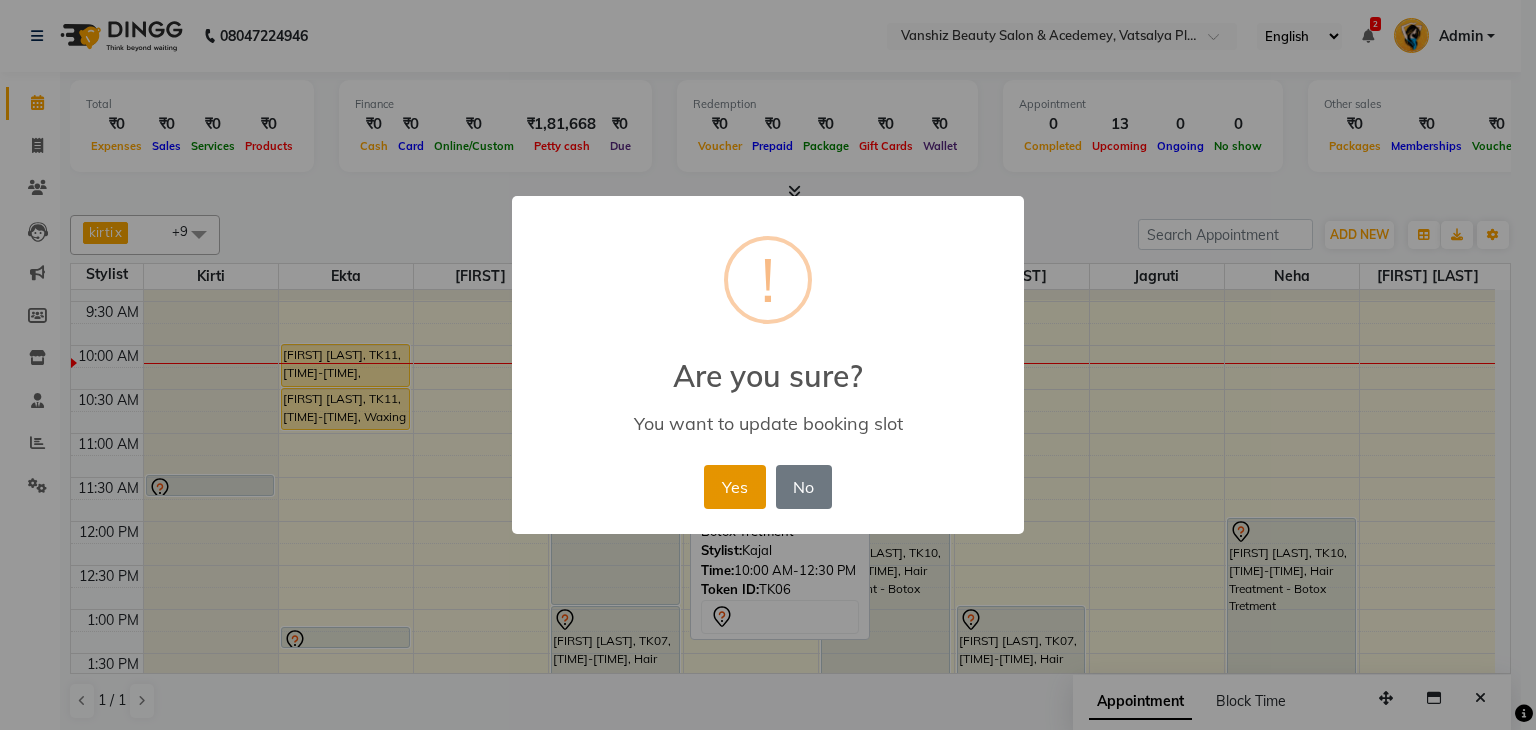 click on "Yes" at bounding box center (734, 487) 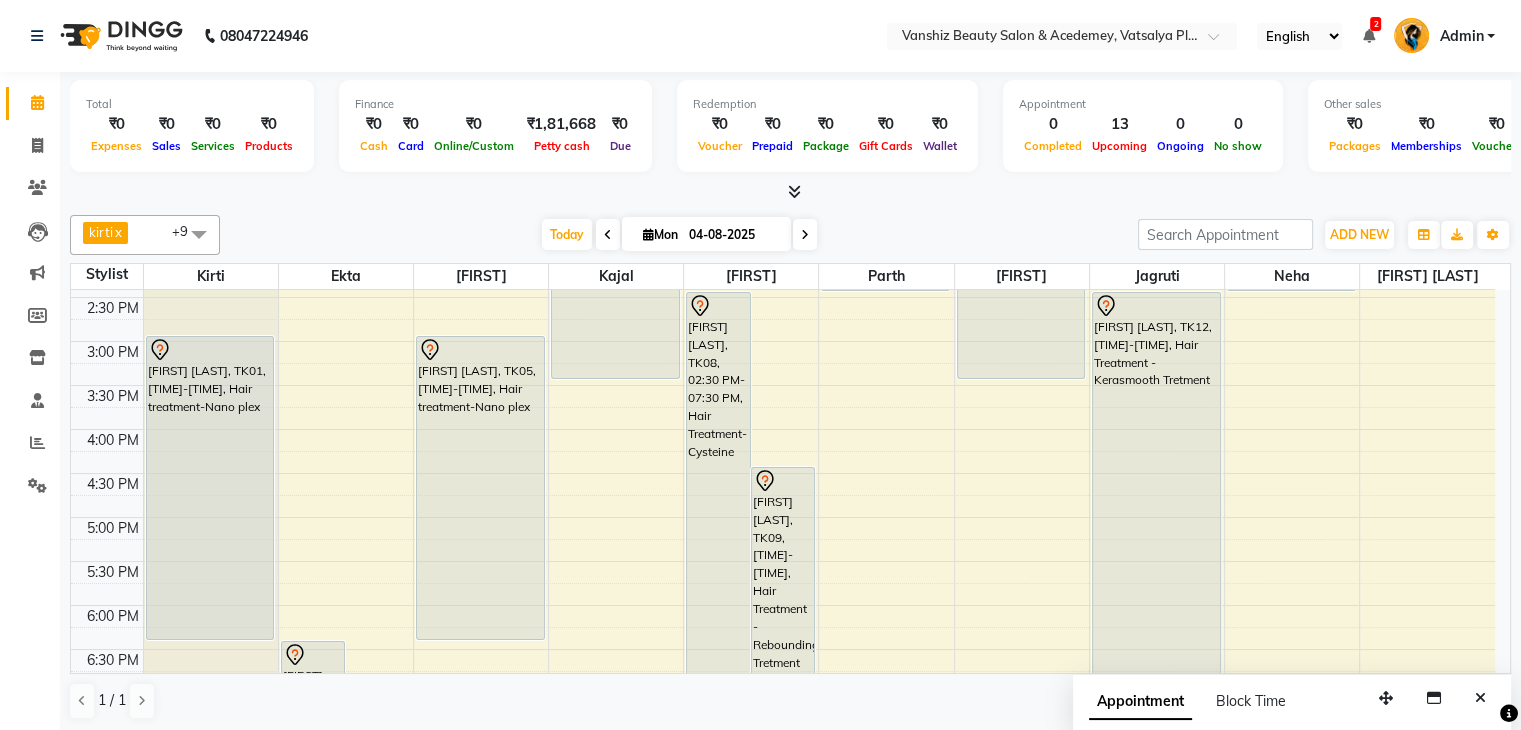 scroll, scrollTop: 564, scrollLeft: 0, axis: vertical 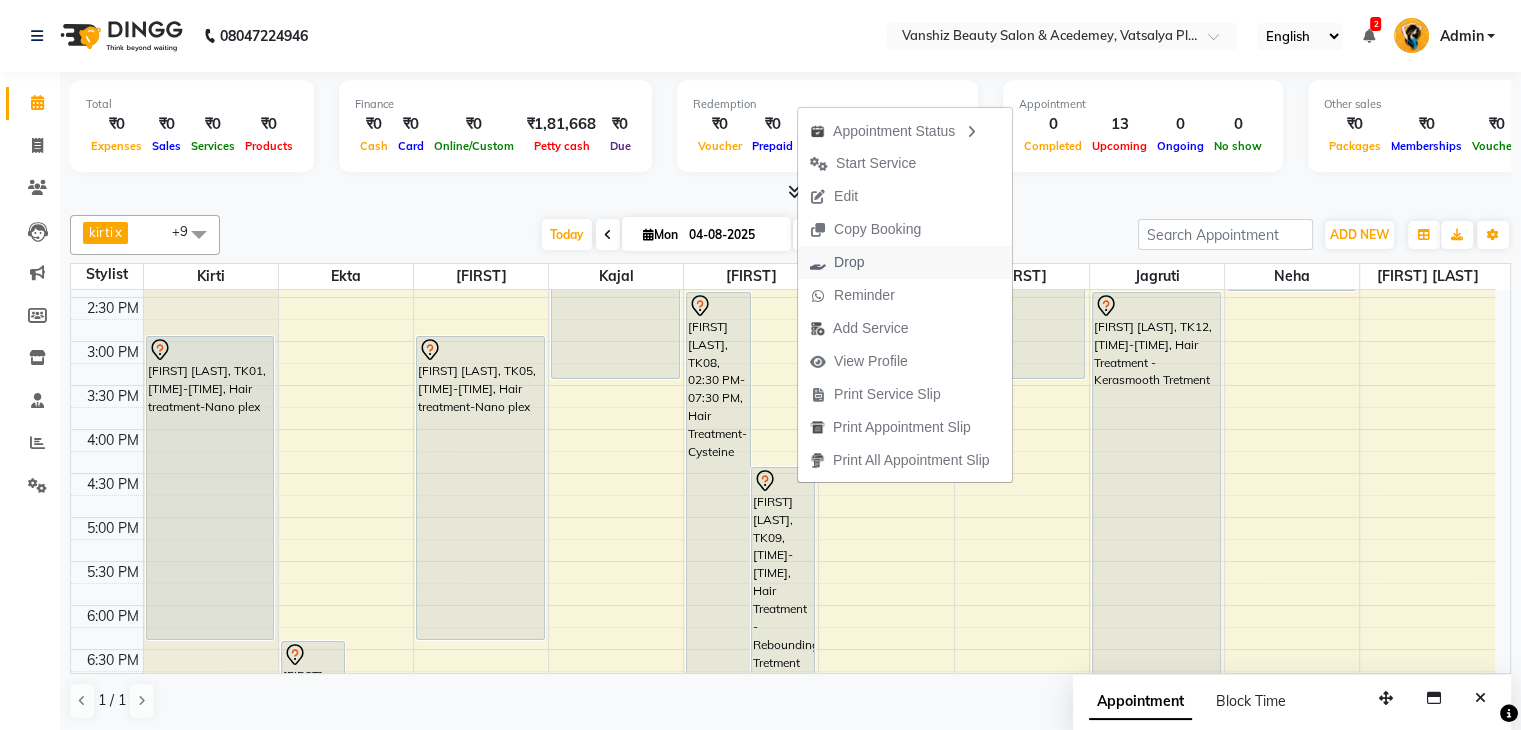 click on "Drop" at bounding box center [837, 262] 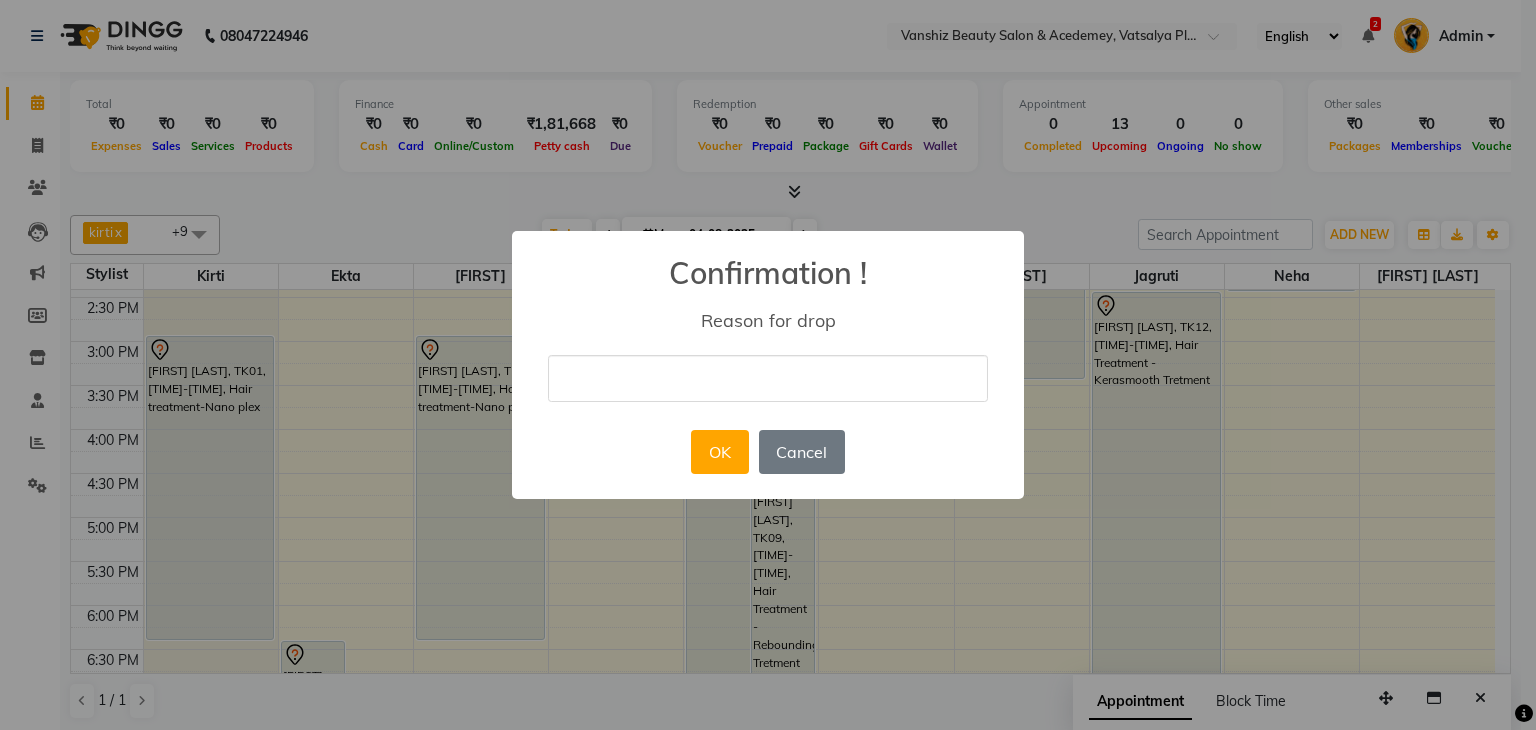 click at bounding box center [768, 378] 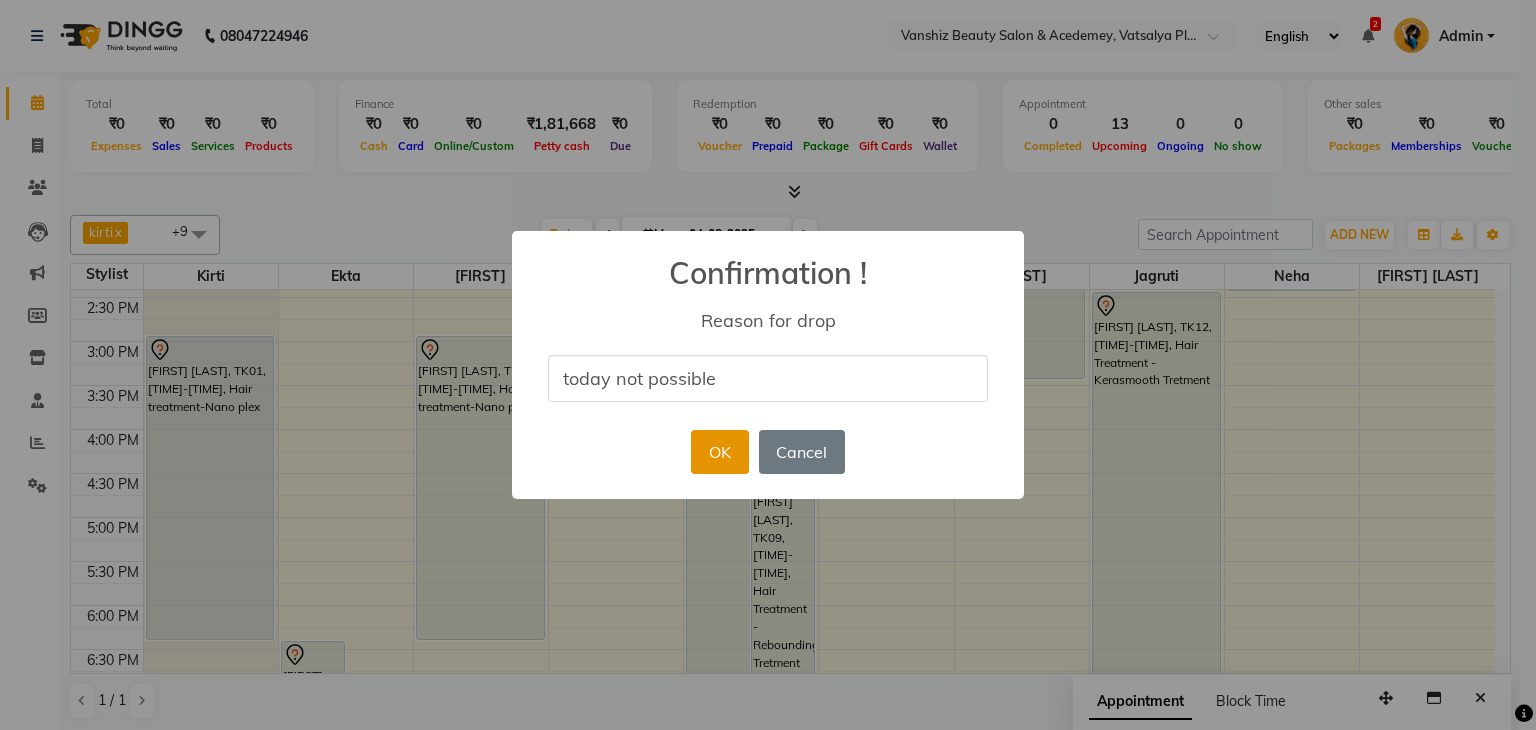 click on "OK" at bounding box center [719, 452] 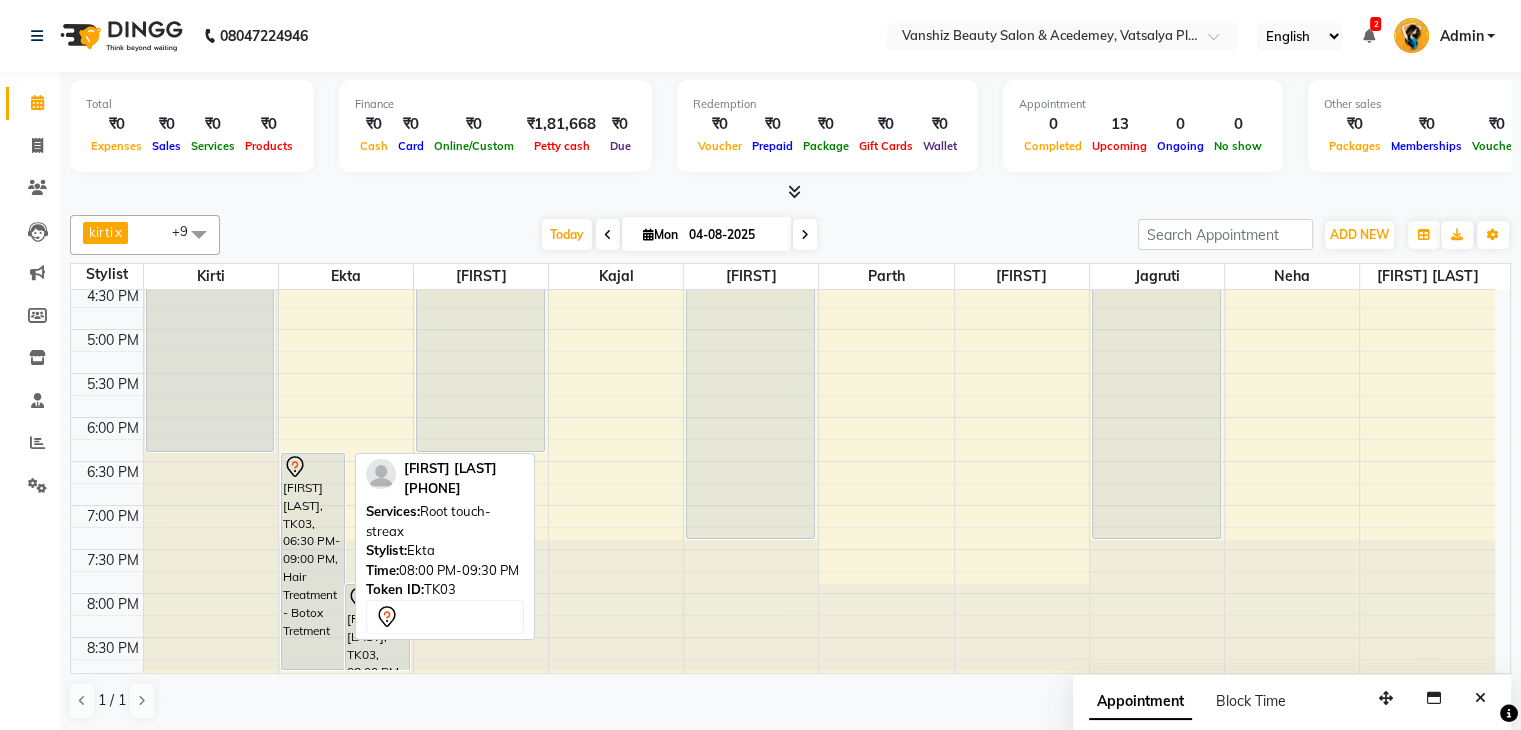 scroll, scrollTop: 749, scrollLeft: 0, axis: vertical 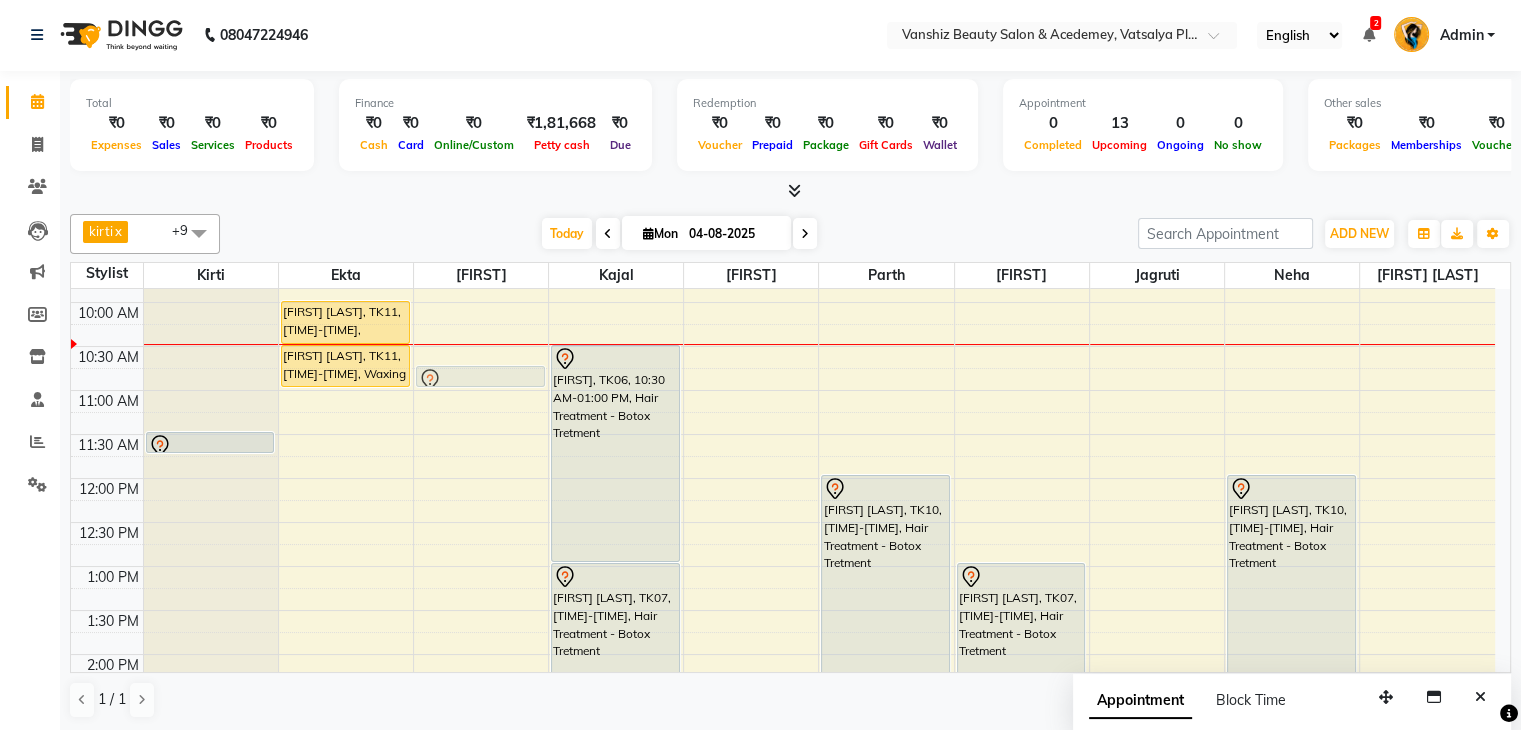 drag, startPoint x: 354, startPoint y: 438, endPoint x: 424, endPoint y: 369, distance: 98.29038 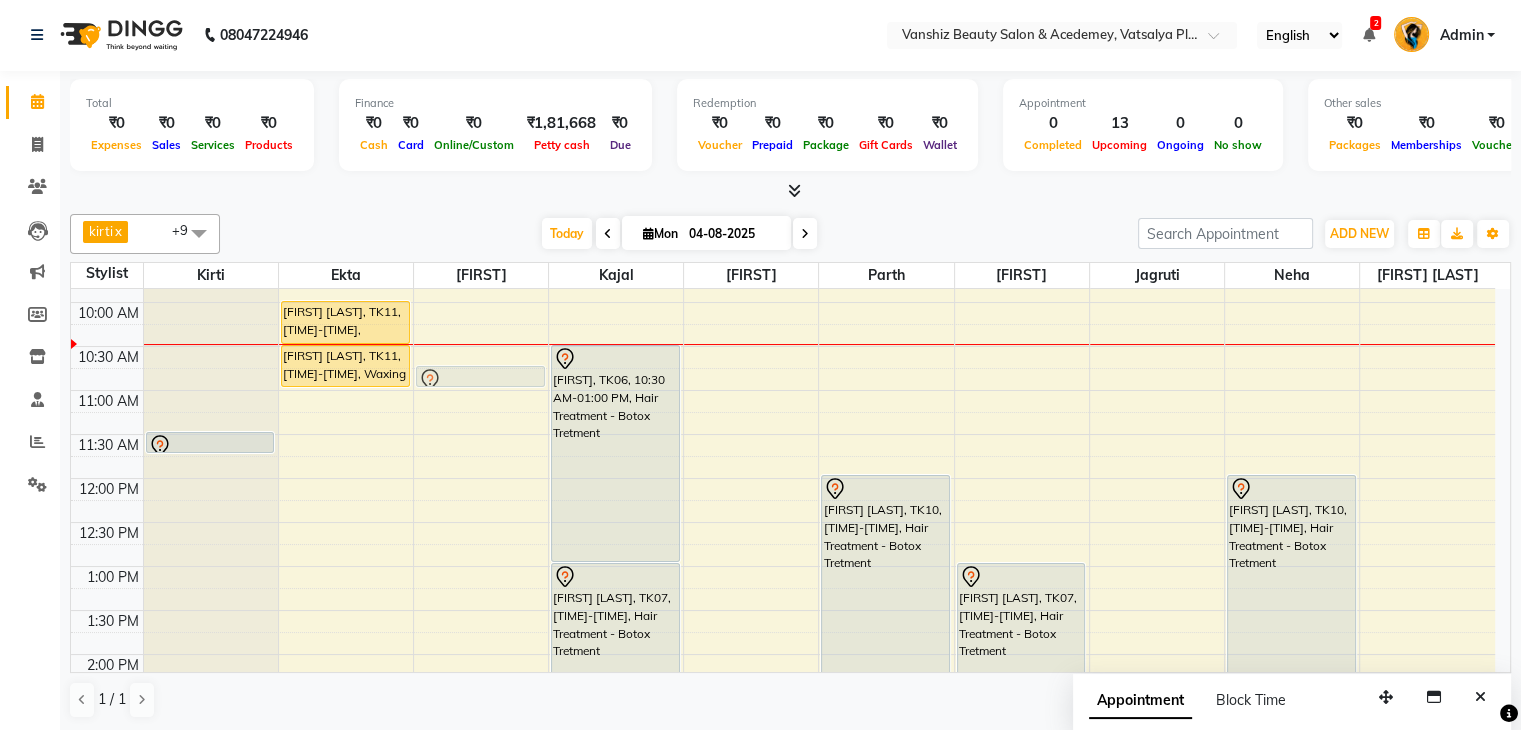 click on "[FIRST] [LAST]-model, TK02, 11:30 AM-11:45 AM, Hair Wash - basic             [FIRST] [LAST], TK01, 03:00 PM-06:30 PM, Hair treatment-Nano plex             [FIRST] [LAST], TK03, 06:30 PM-09:00 PM, Hair Treatment - Botox Tretment             [FIRST] [LAST], TK03, 08:00 PM-09:30 PM, Root touch- streax    [FIRST] [LAST], TK11, 10:00 AM-10:30 AM, Waxing-Cream Wax (Half Leg )    [FIRST] [LAST], TK11, 10:30 AM-11:00 AM, Waxing - Cream Wax             [FIRST] [LAST], TK04, 01:15 PM-01:30 PM, Hair Wash - basic             [FIRST] [LAST], TK05, 03:00 PM-06:30 PM, Hair treatment-Nano plex             [FIRST] [LAST], TK04, 01:15 PM-01:30 PM, Hair Wash - basic             [FIRST], TK06, 10:30 AM-01:00 PM, Hair Treatment - Botox Tretment             [FIRST] [LAST], TK07, 01:00 PM-03:30 PM, Hair Treatment - Botox Tretment             [FIRST] [LAST], TK08, 02:30 PM-07:30 PM, Hair Treatment-Cysteine             [FIRST] [LAST], TK10, 12:00 PM-02:30 PM, Hair Treatment - Botox Tretment" at bounding box center (783, 698) 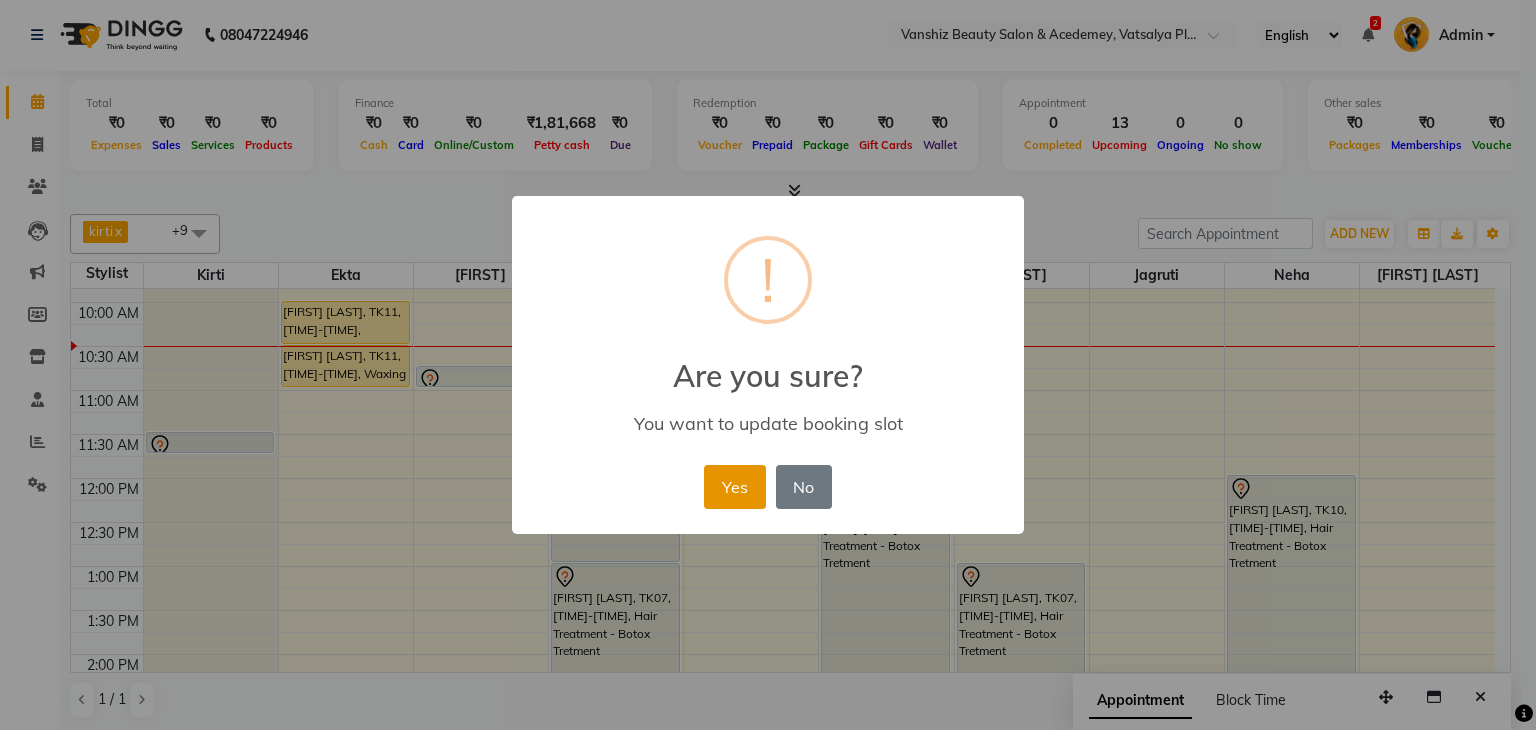 click on "Yes" at bounding box center (734, 487) 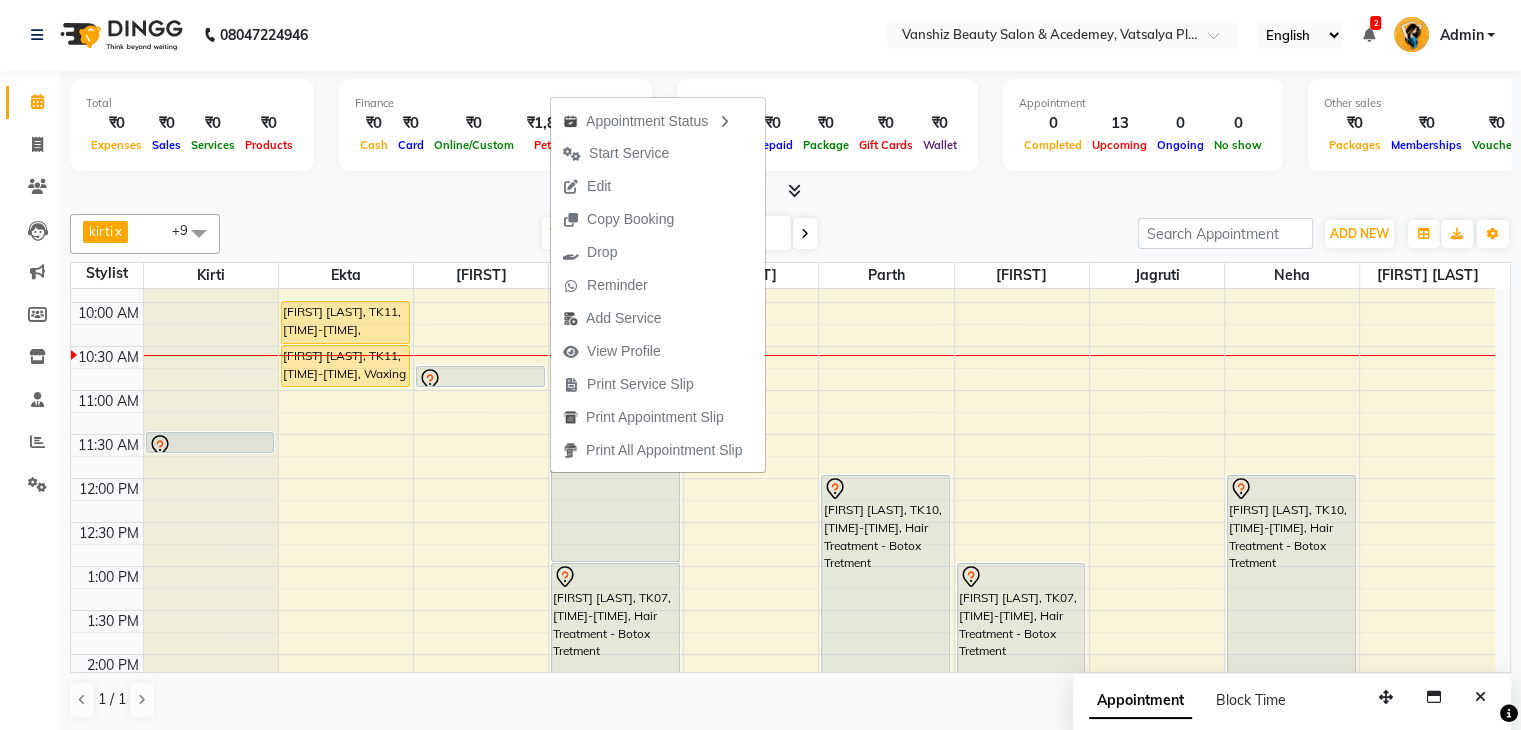 click at bounding box center [805, 233] 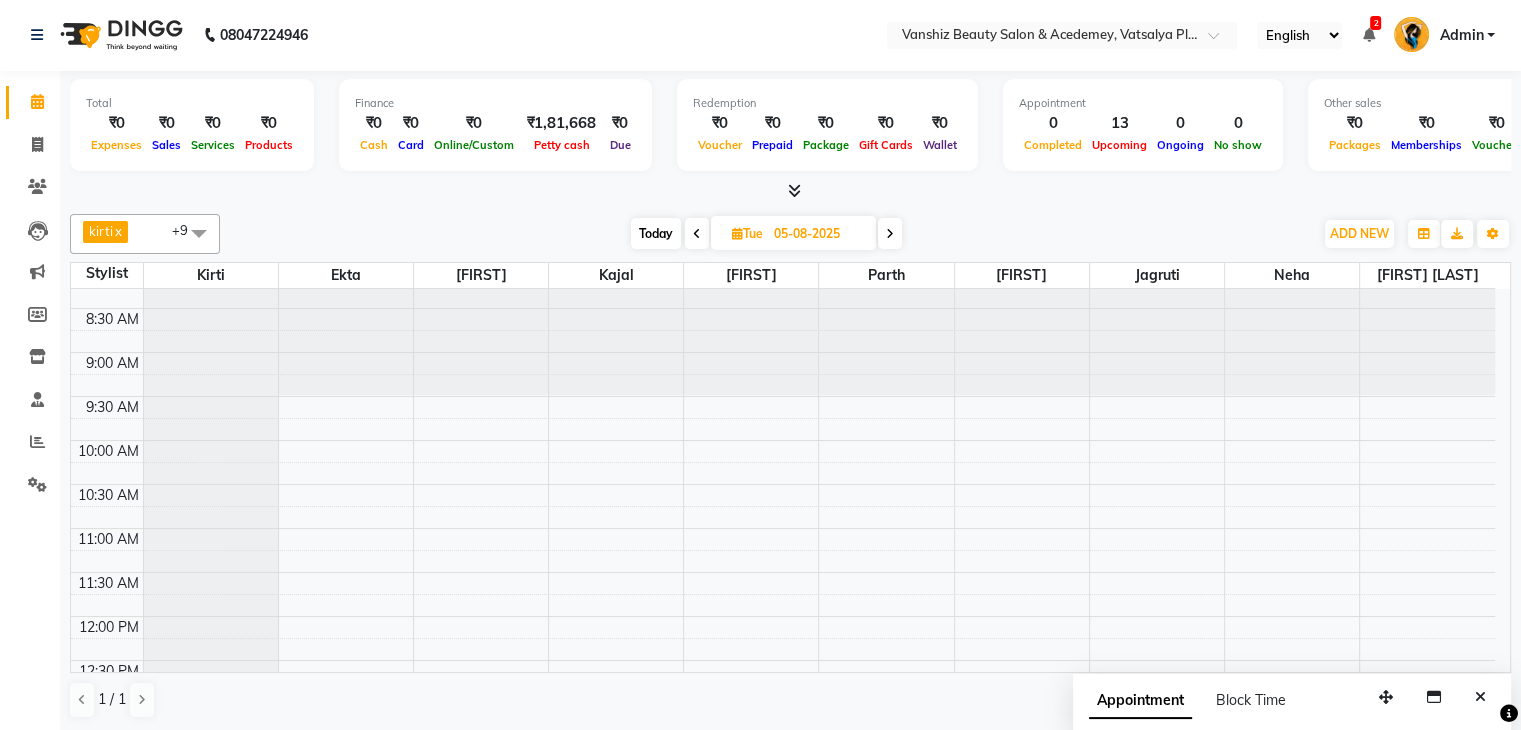 scroll, scrollTop: 0, scrollLeft: 0, axis: both 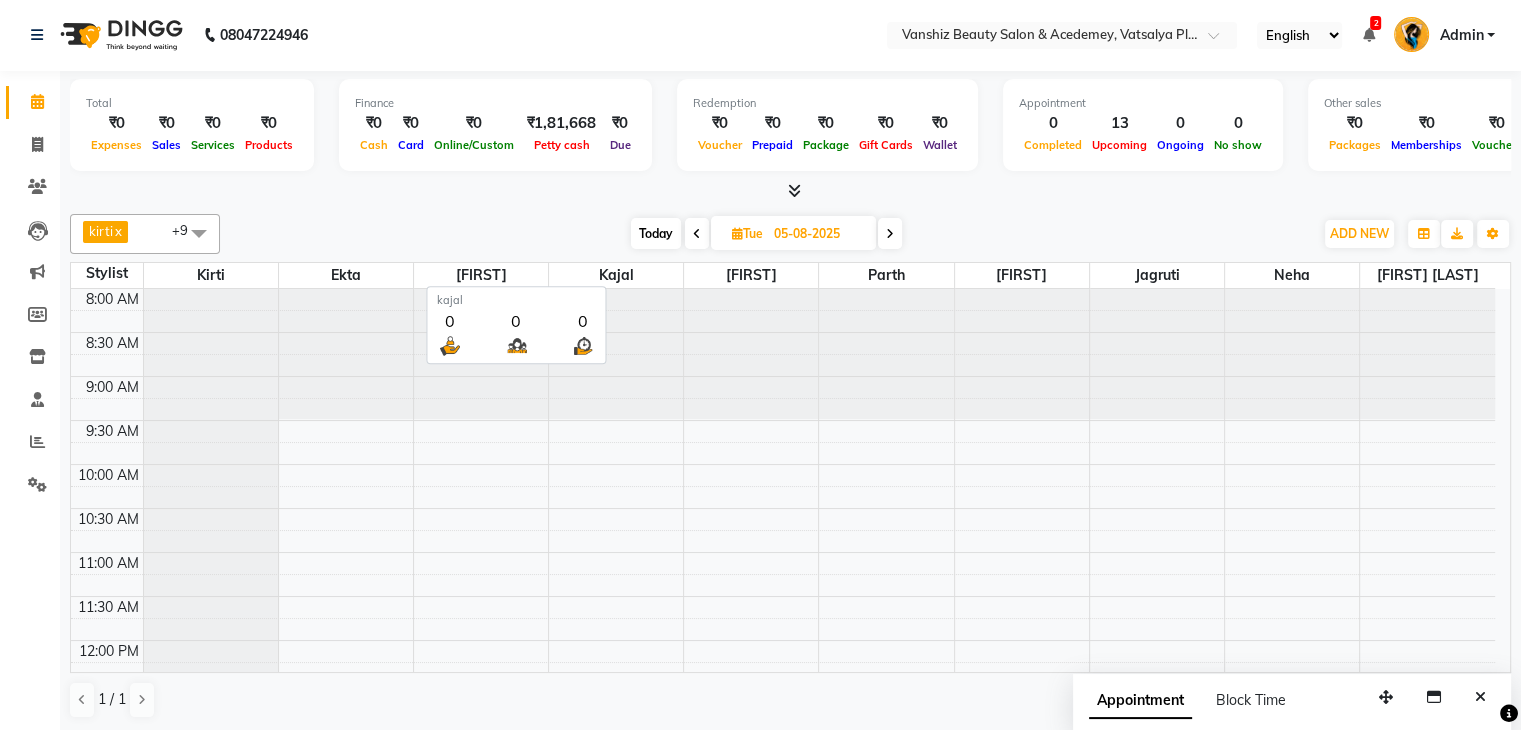 click on "kajal" at bounding box center [616, 275] 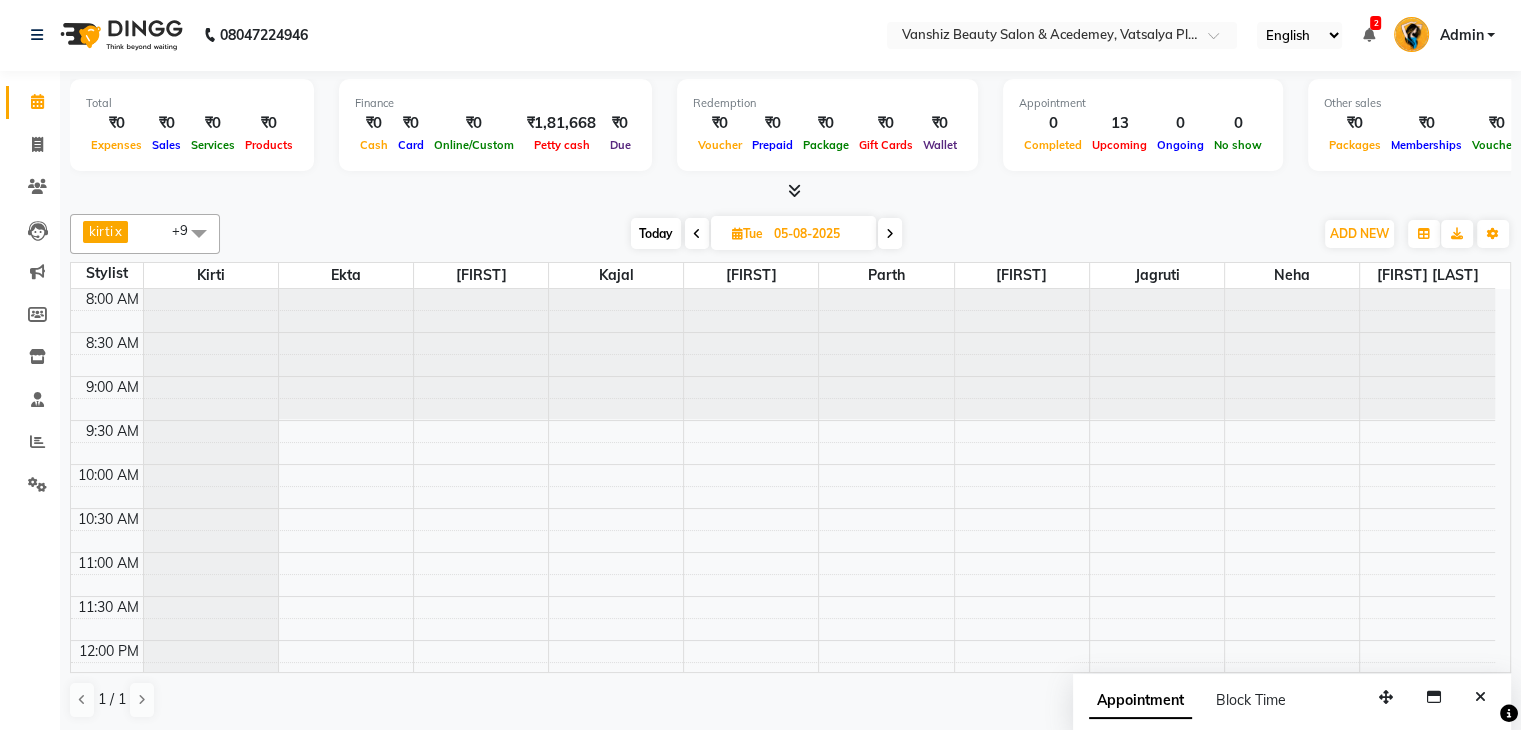 click at bounding box center [697, 234] 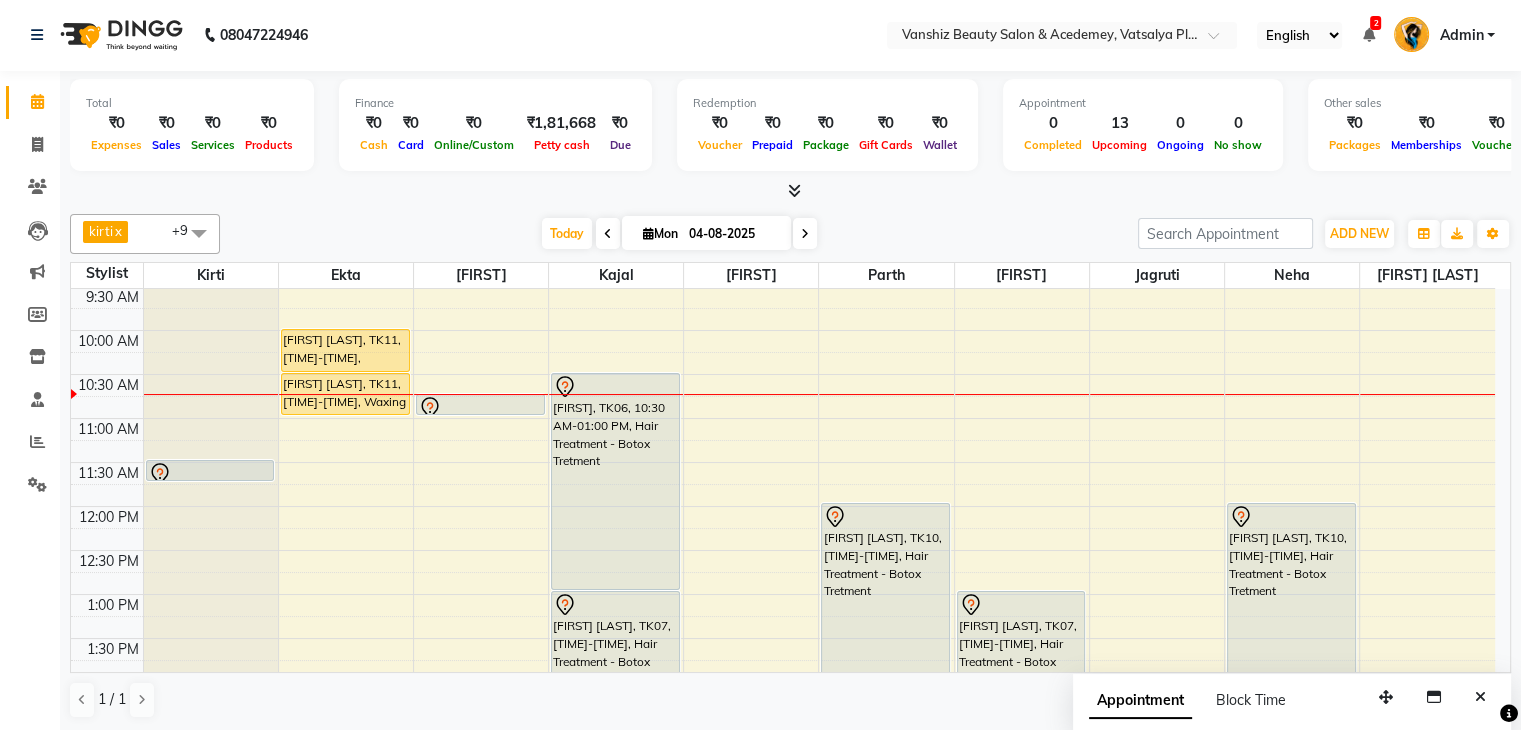 scroll, scrollTop: 136, scrollLeft: 0, axis: vertical 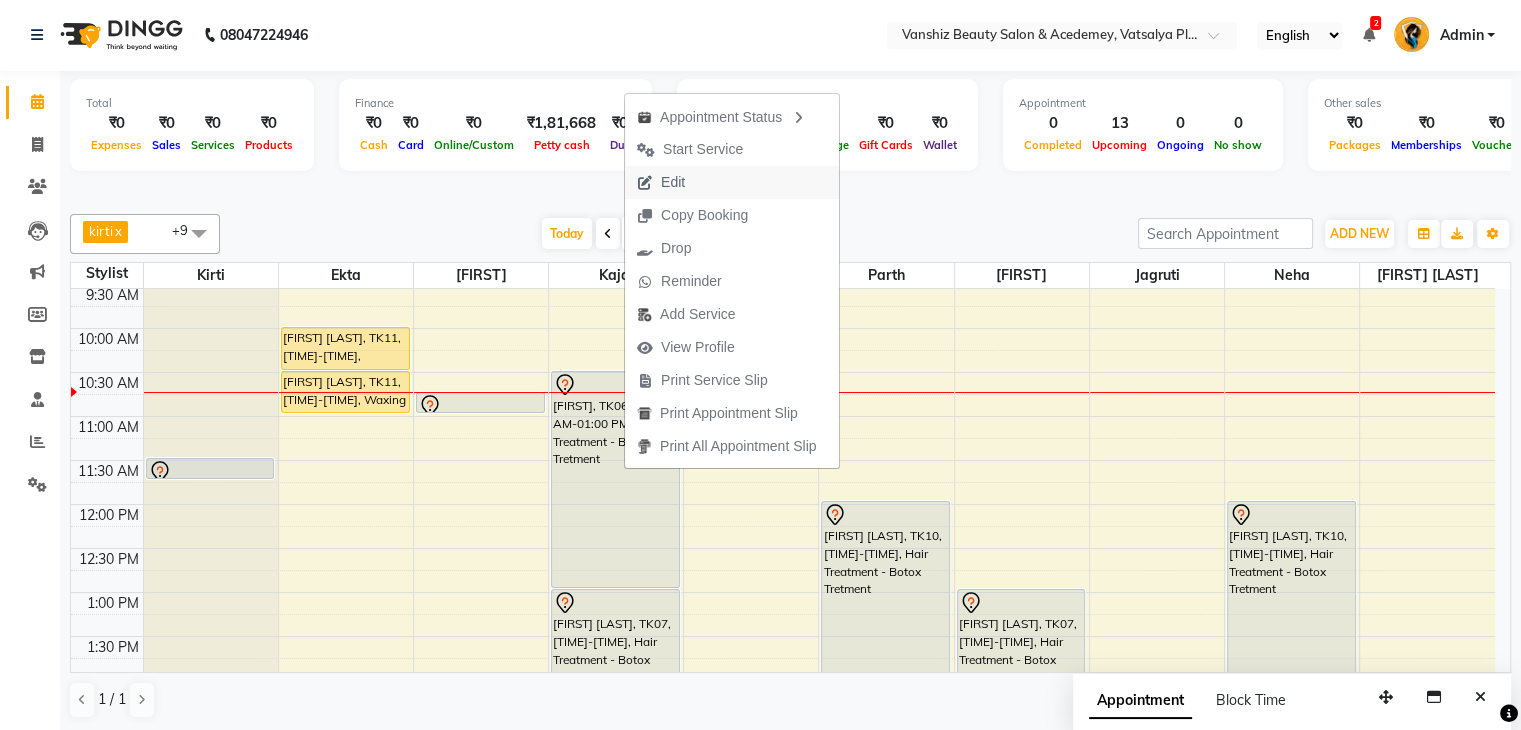 click on "Edit" at bounding box center [661, 182] 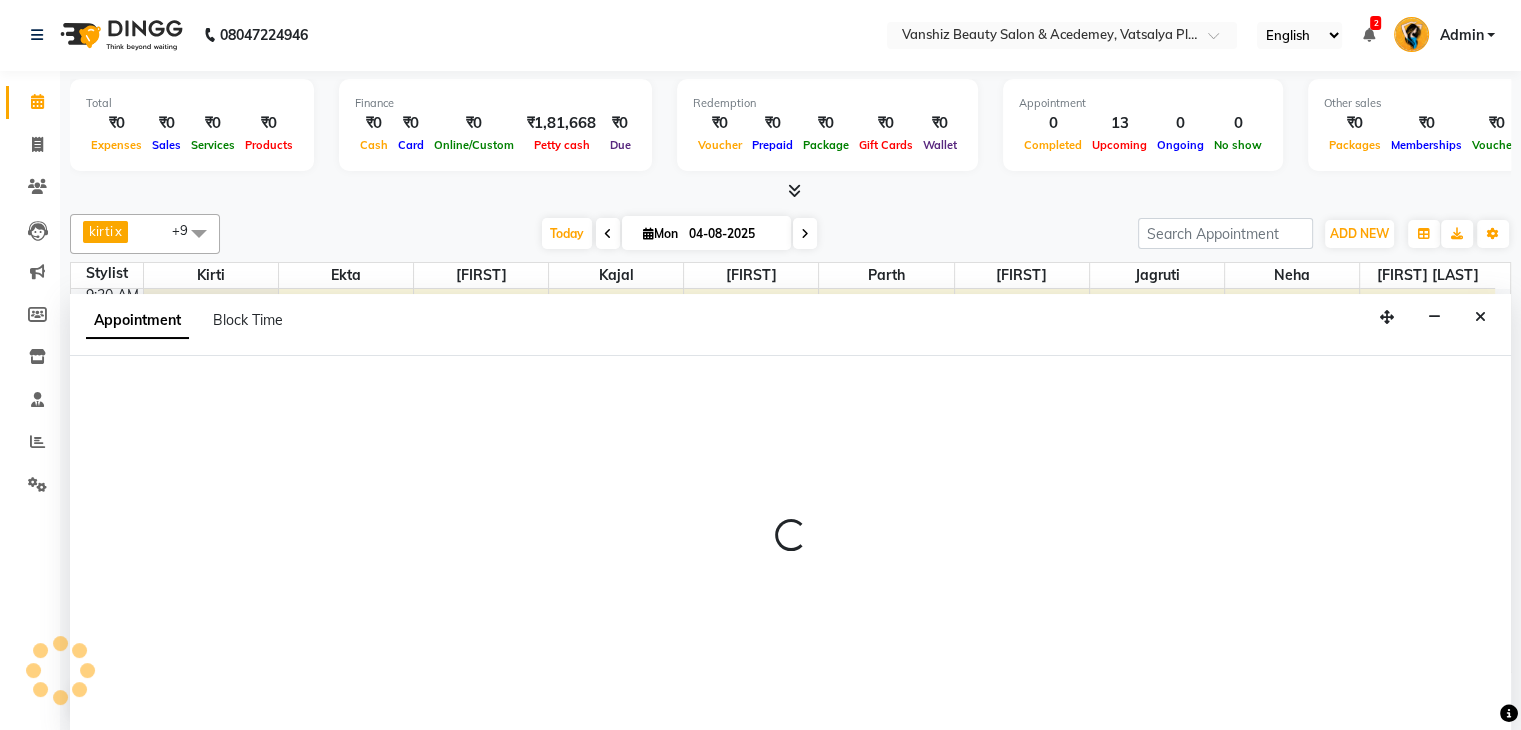select on "tentative" 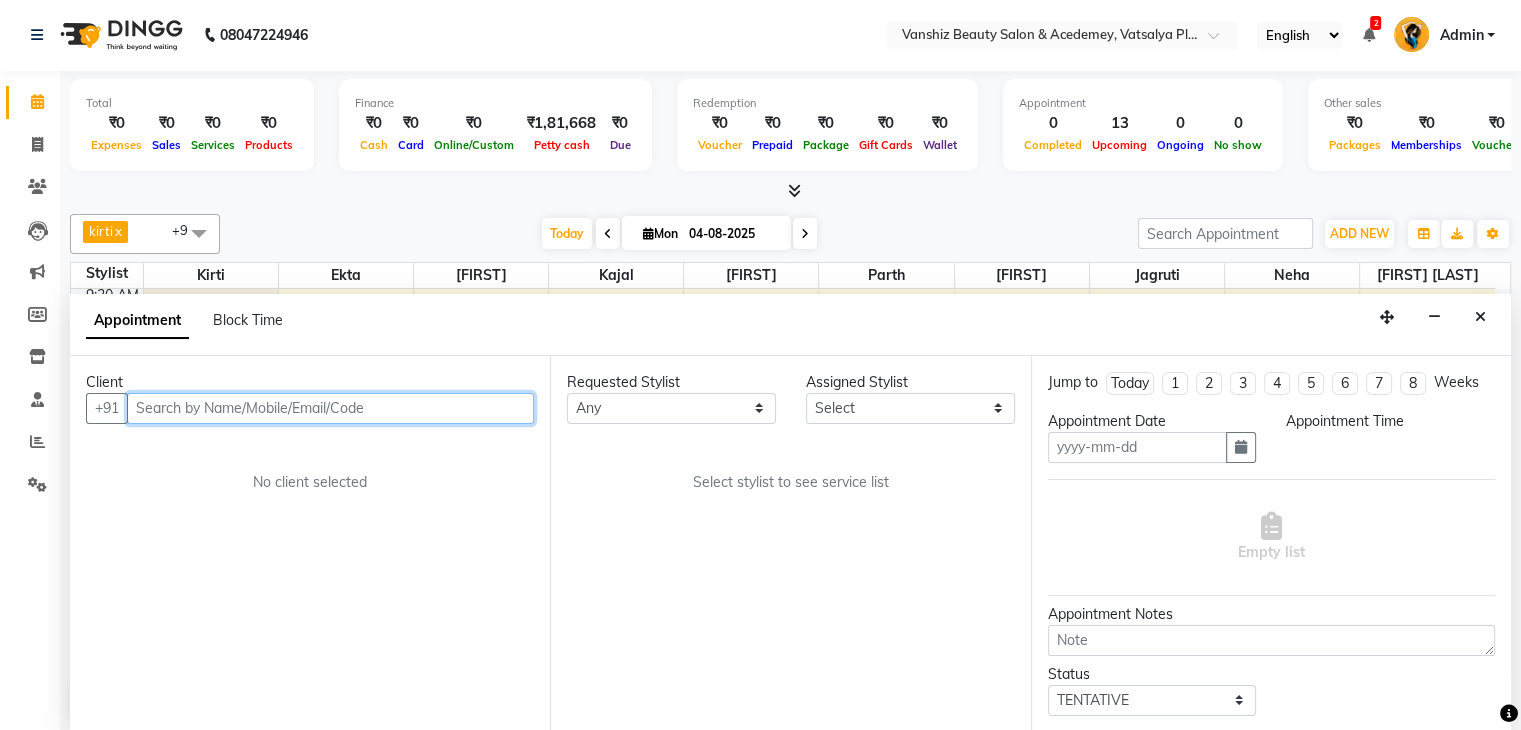 type on "04-08-2025" 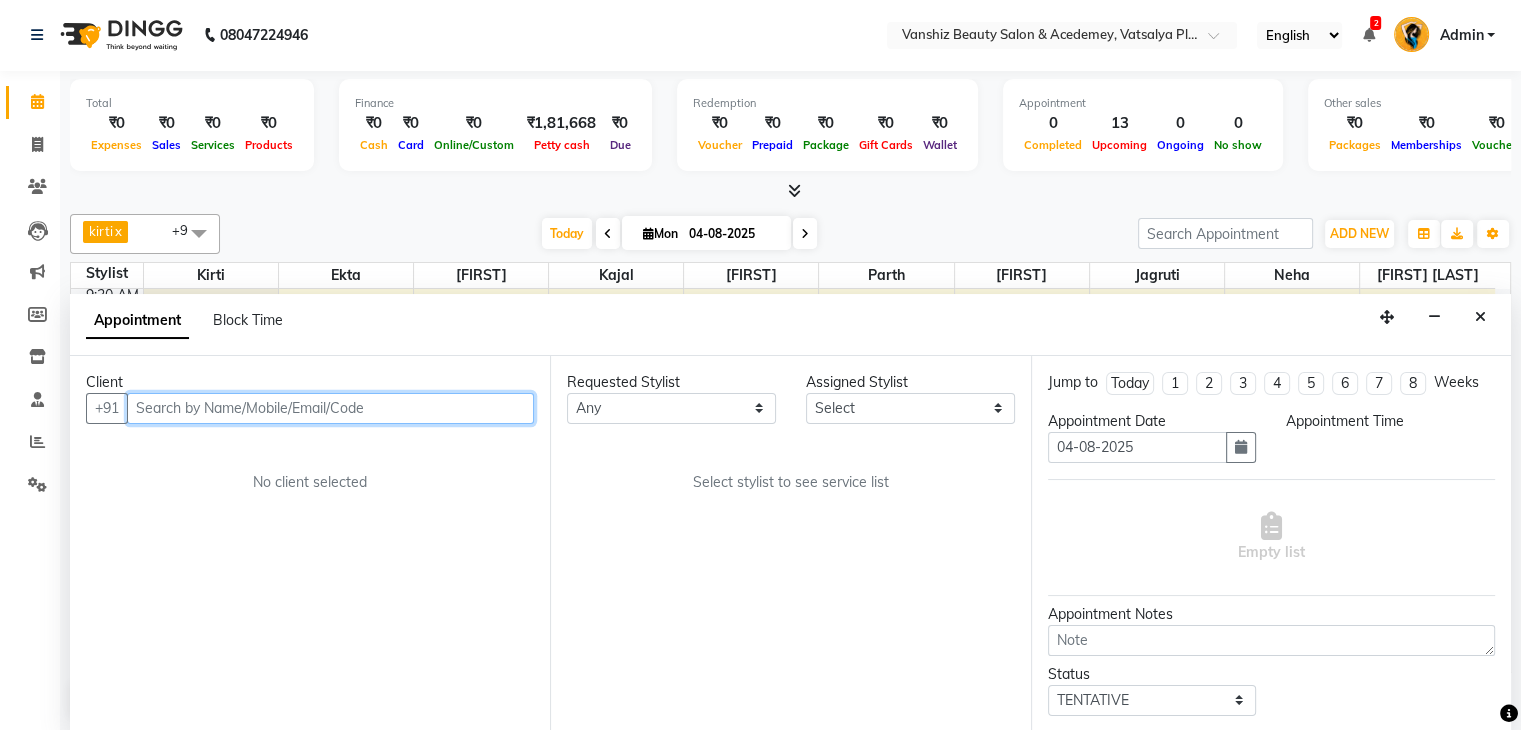 scroll, scrollTop: 0, scrollLeft: 0, axis: both 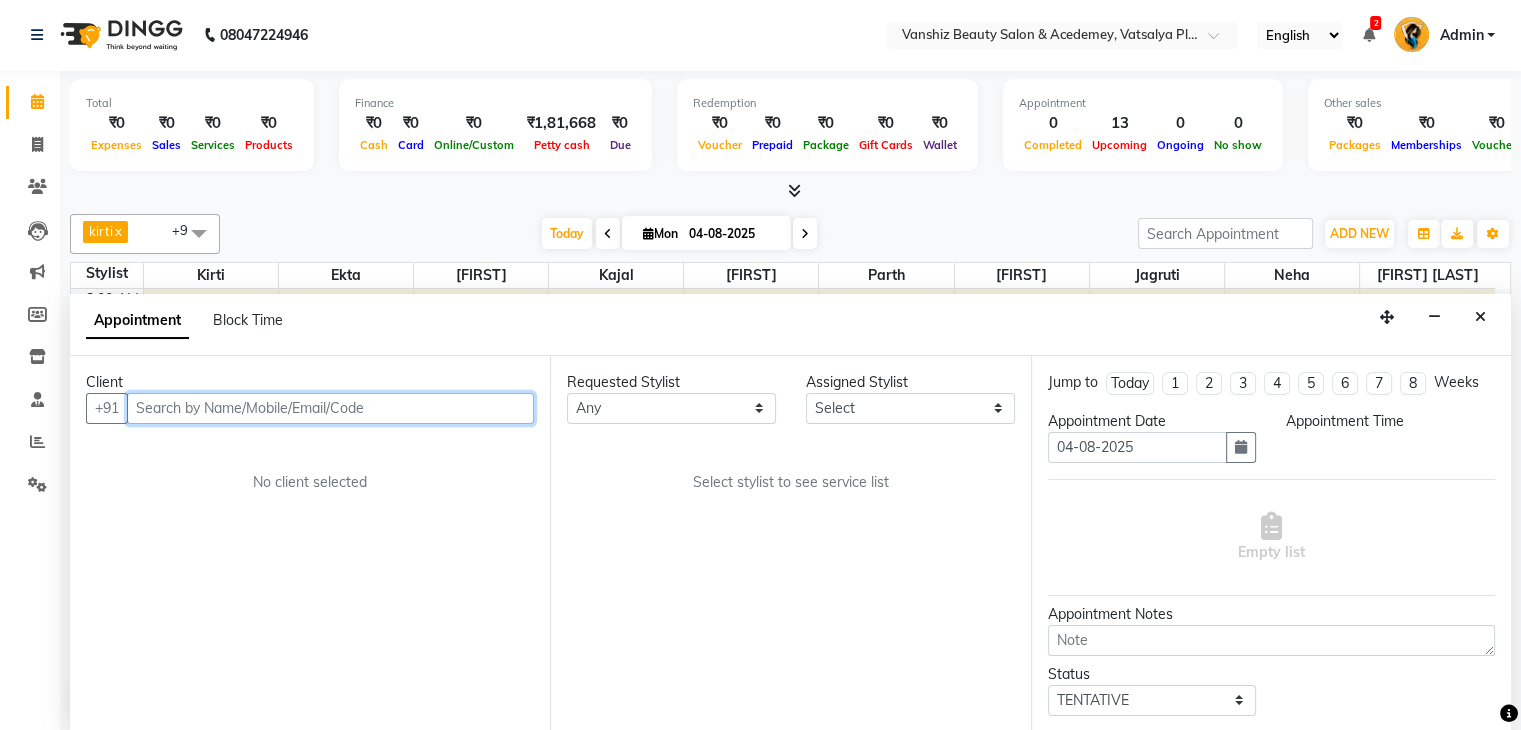 select on "630" 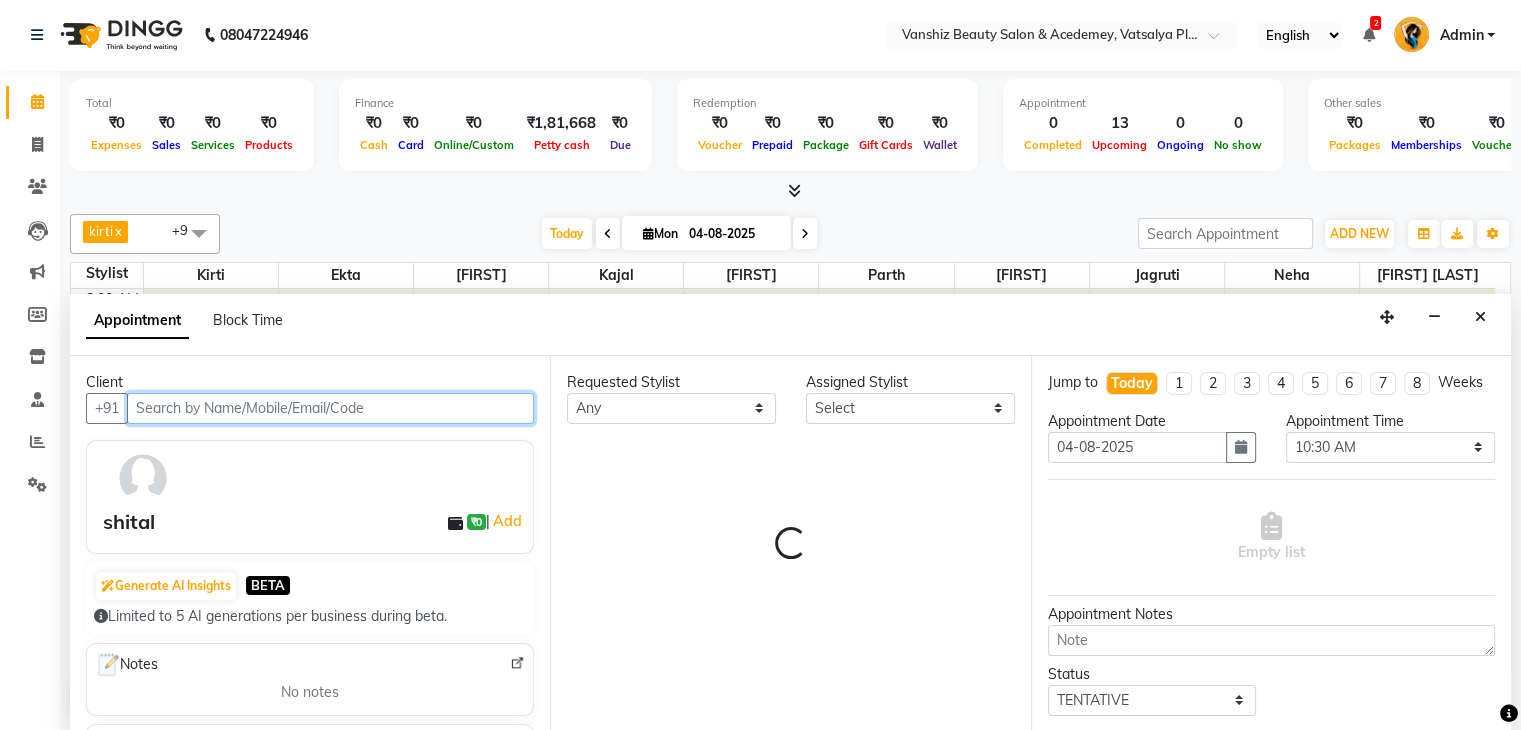 select on "68622" 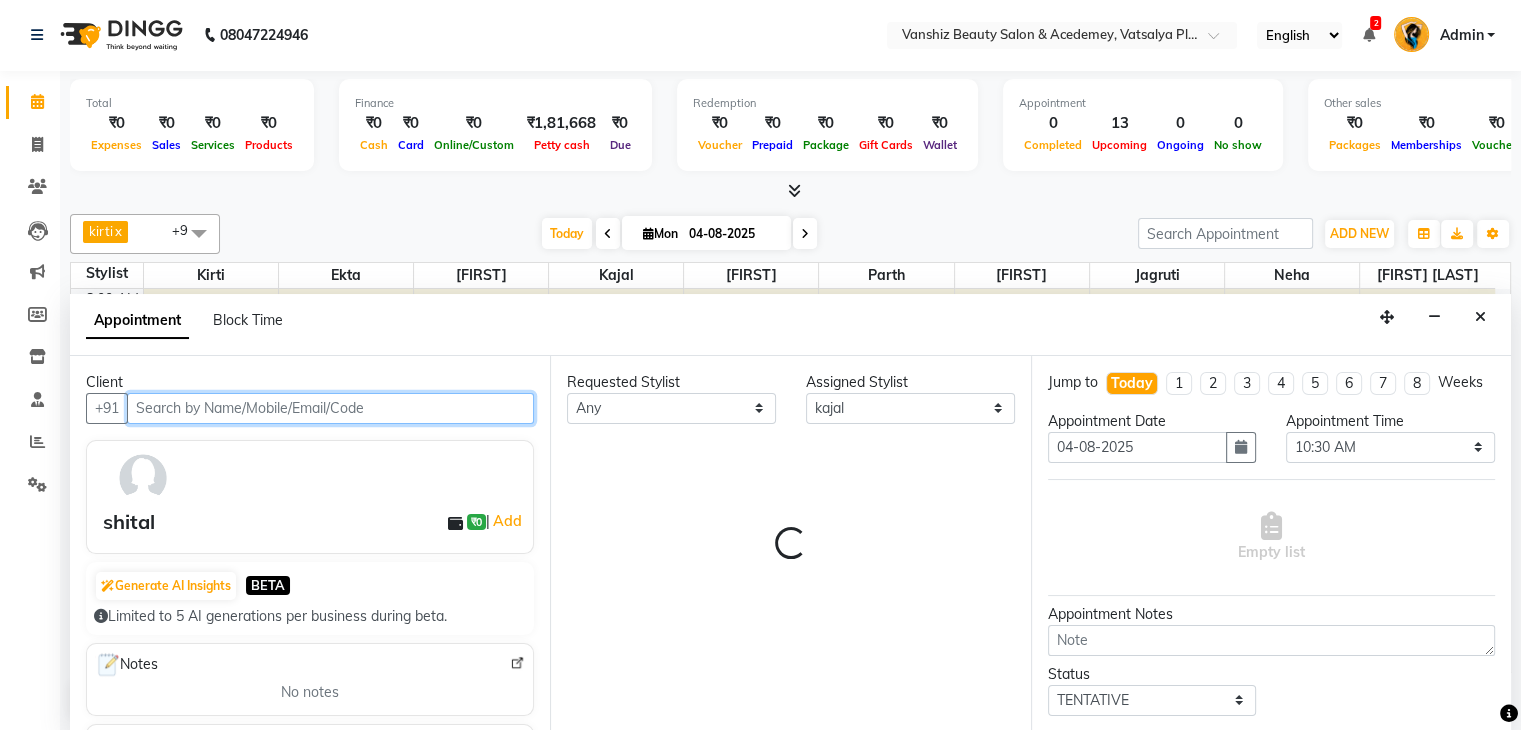 scroll, scrollTop: 175, scrollLeft: 0, axis: vertical 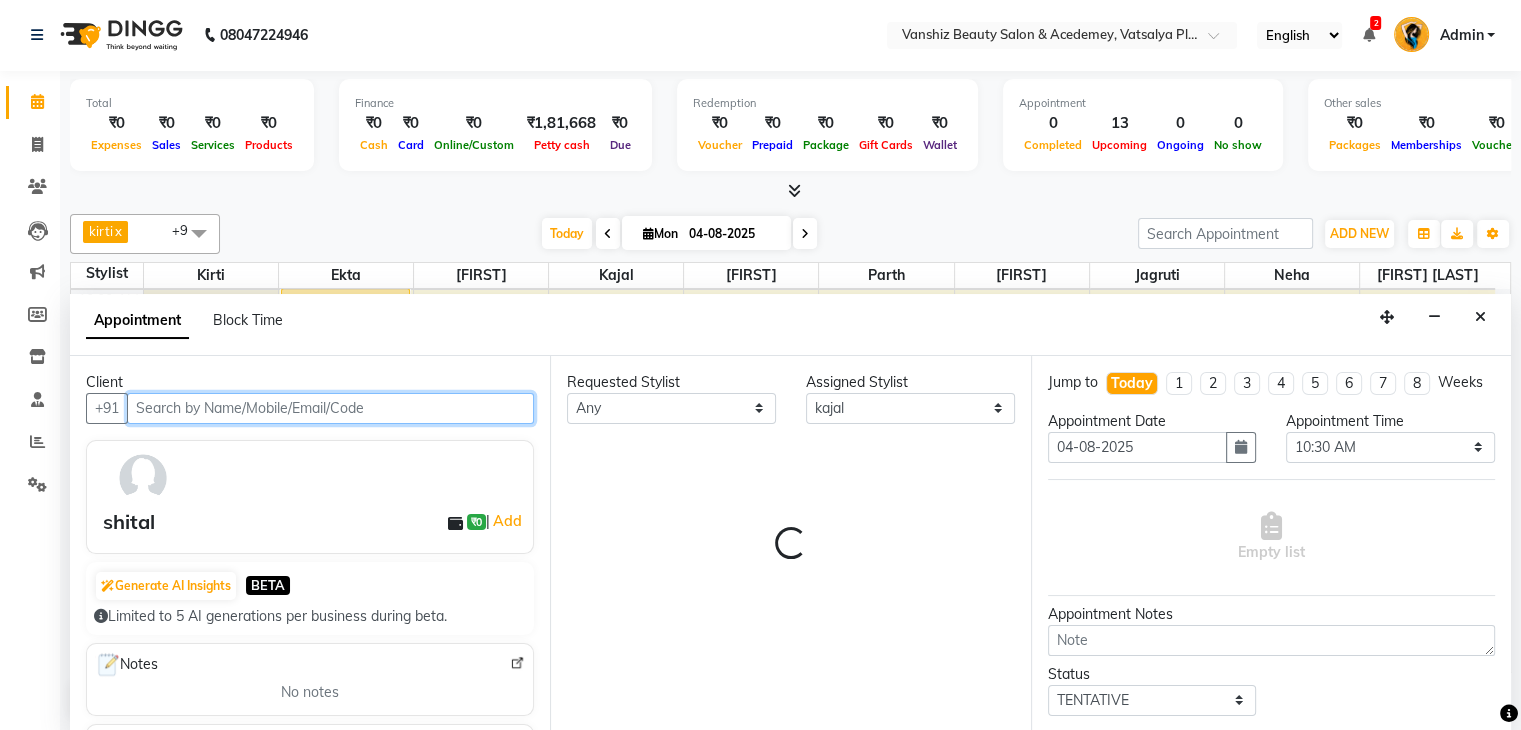 select on "2468" 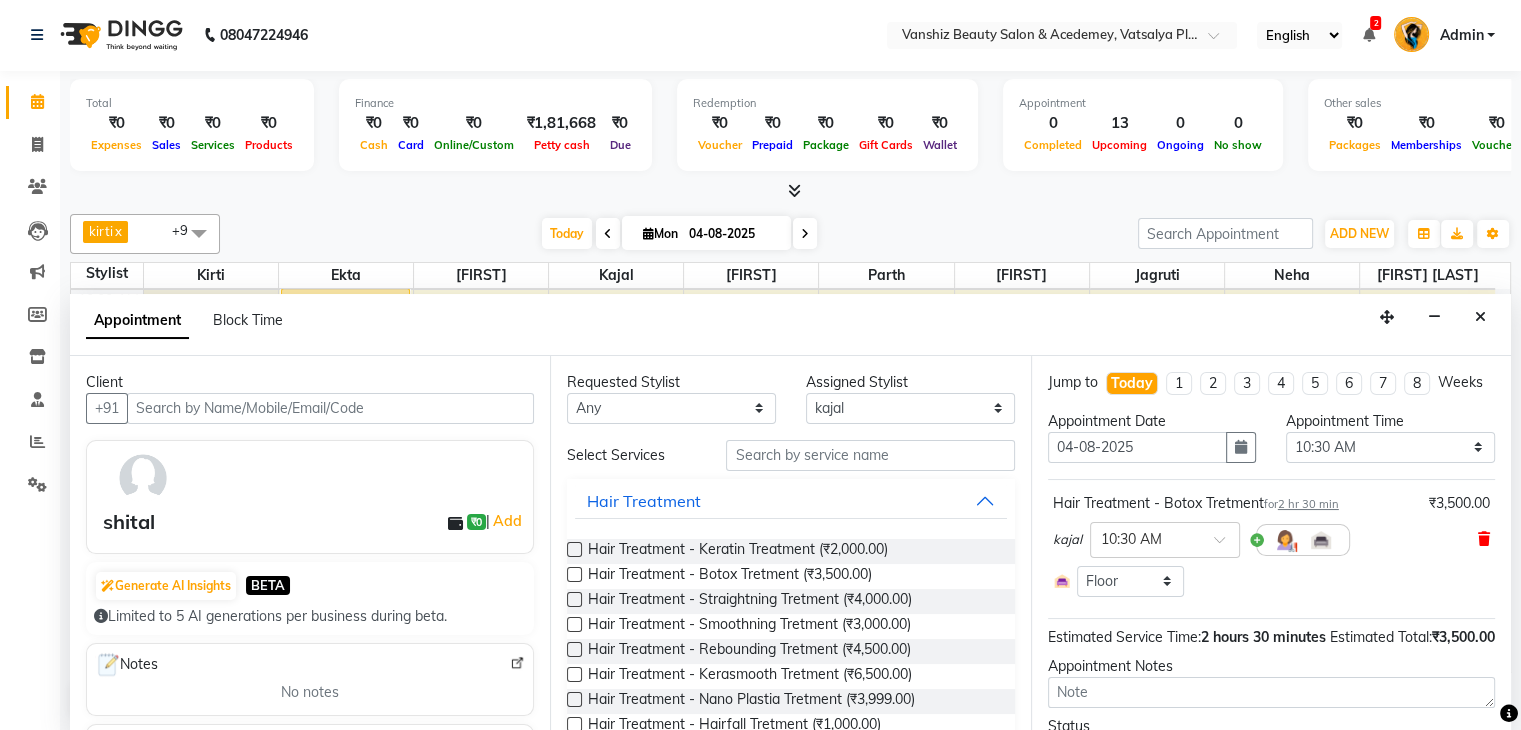 click at bounding box center (1484, 539) 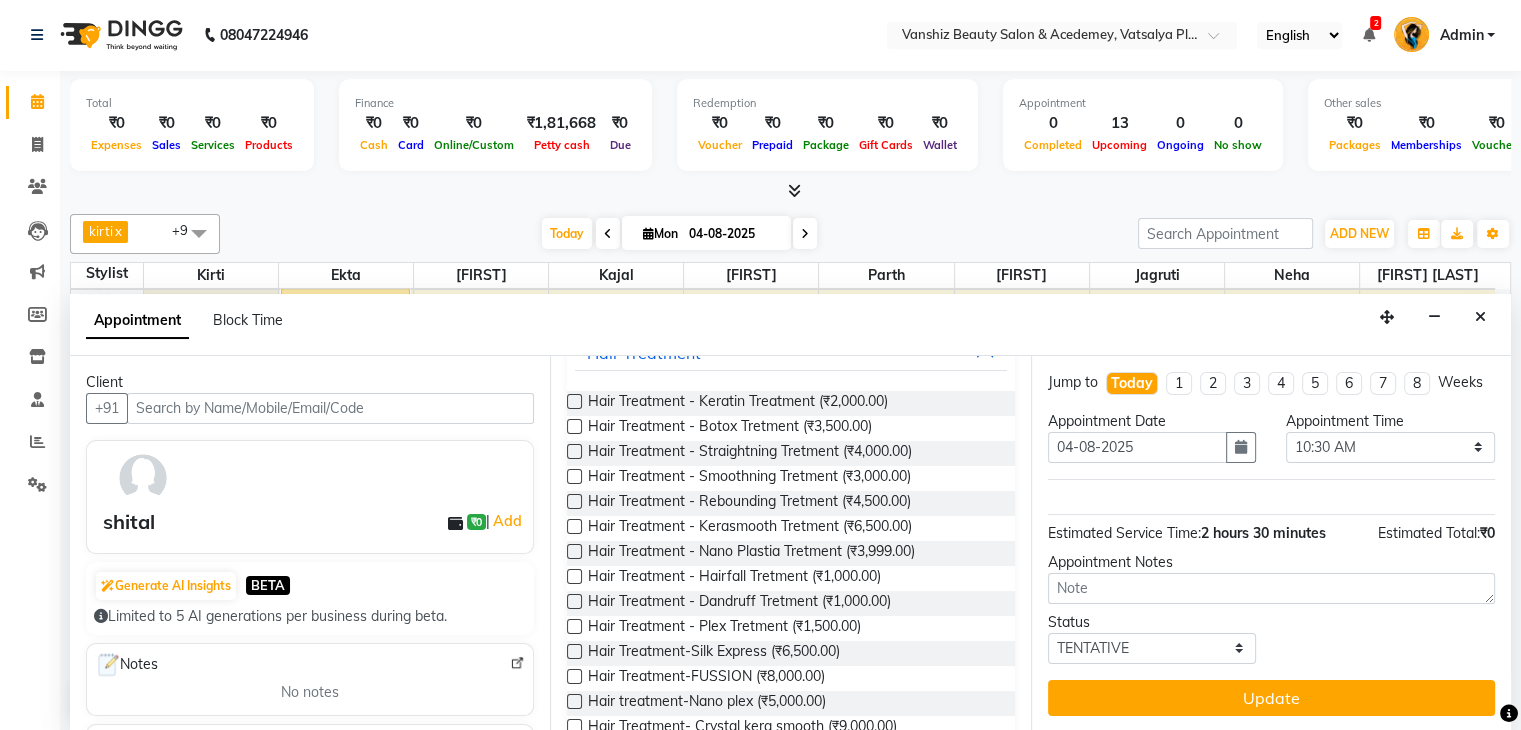 scroll, scrollTop: 204, scrollLeft: 0, axis: vertical 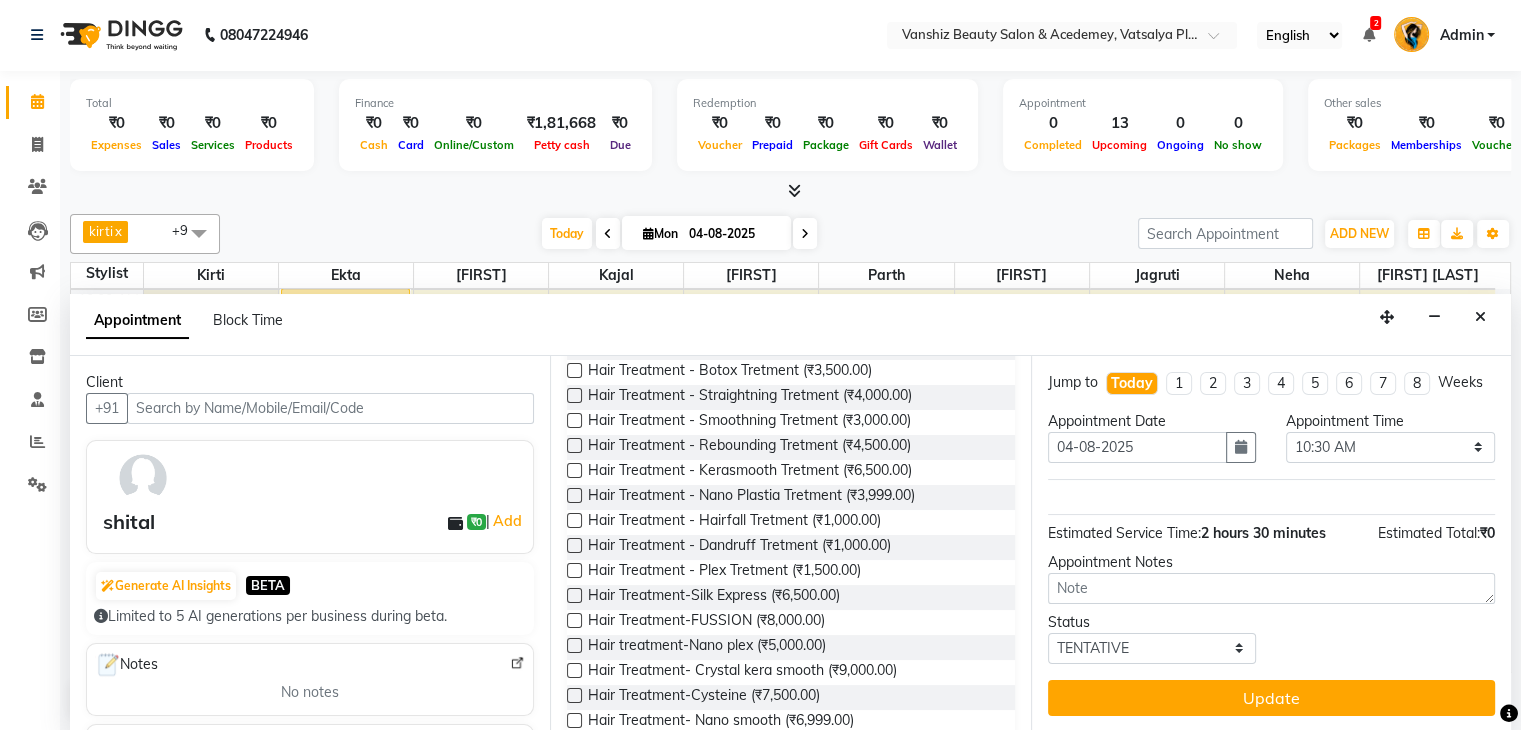 click at bounding box center (574, 645) 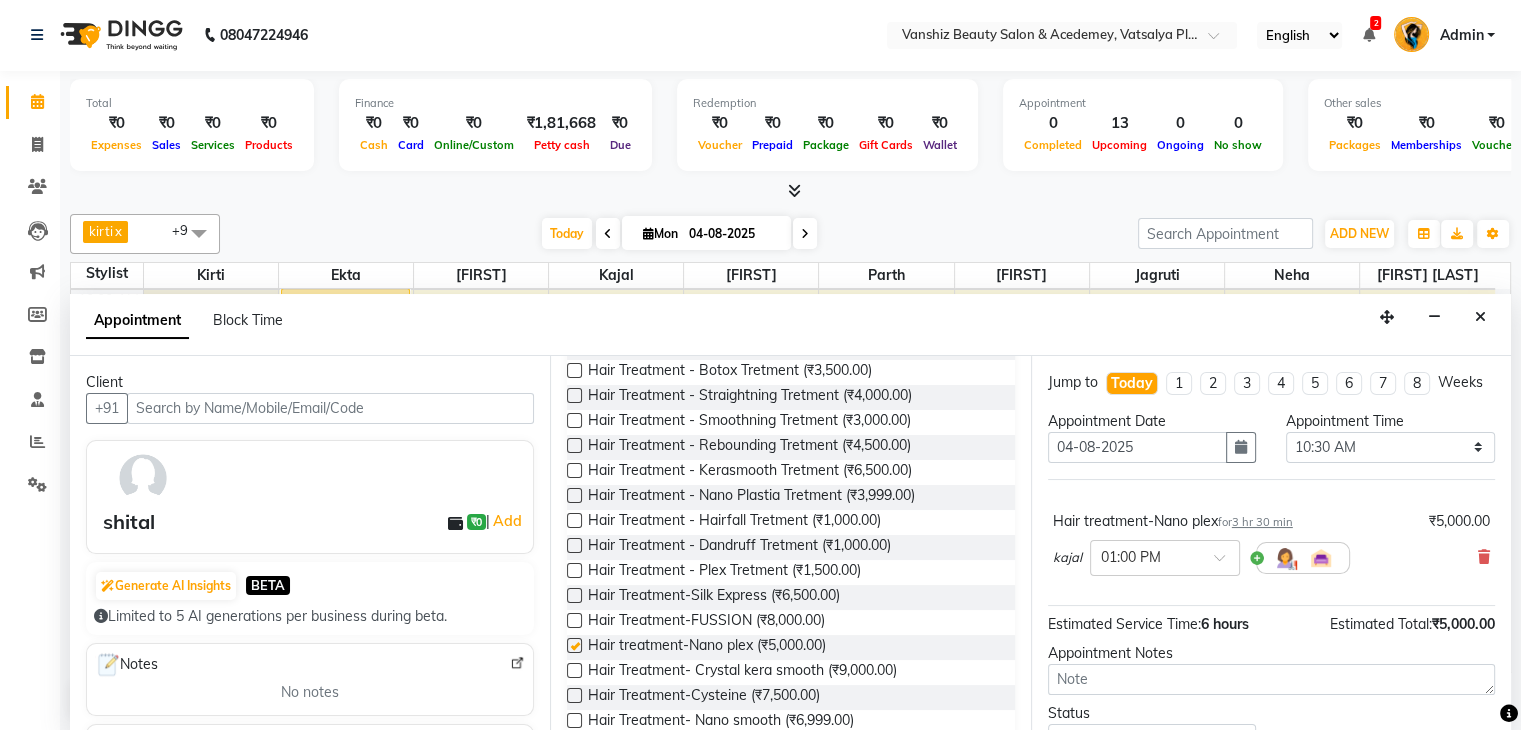 checkbox on "false" 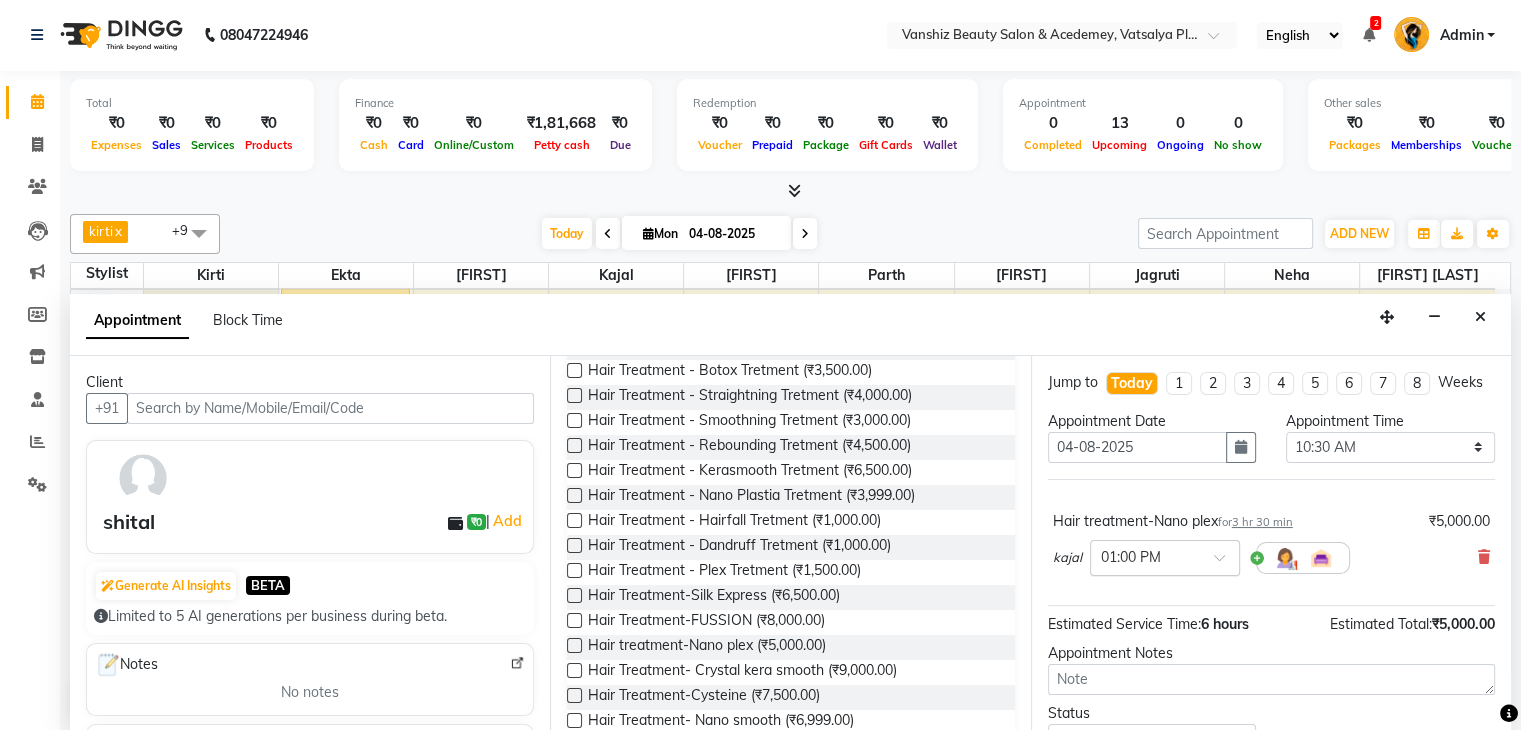 scroll, scrollTop: 109, scrollLeft: 0, axis: vertical 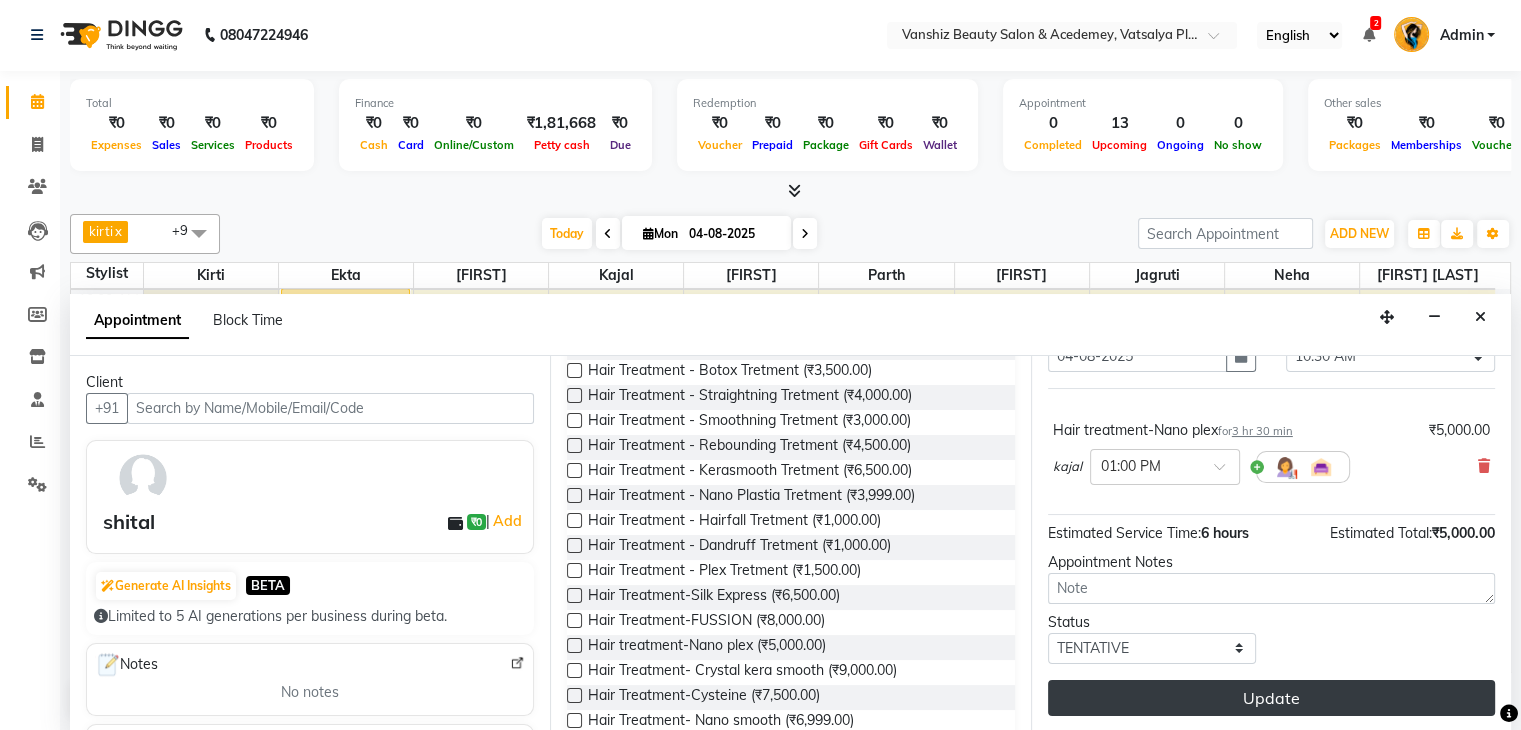 click on "Update" at bounding box center (1271, 698) 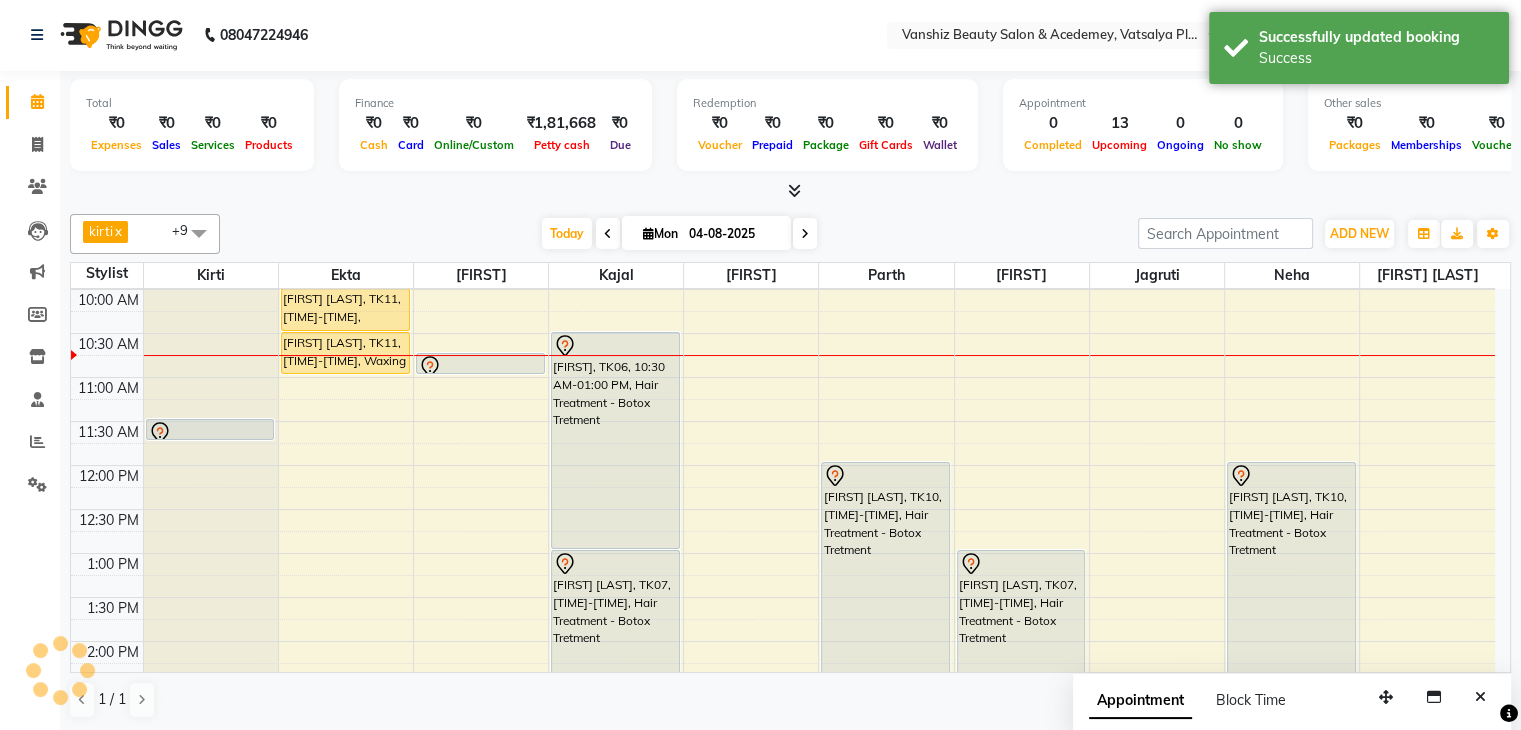 scroll, scrollTop: 0, scrollLeft: 0, axis: both 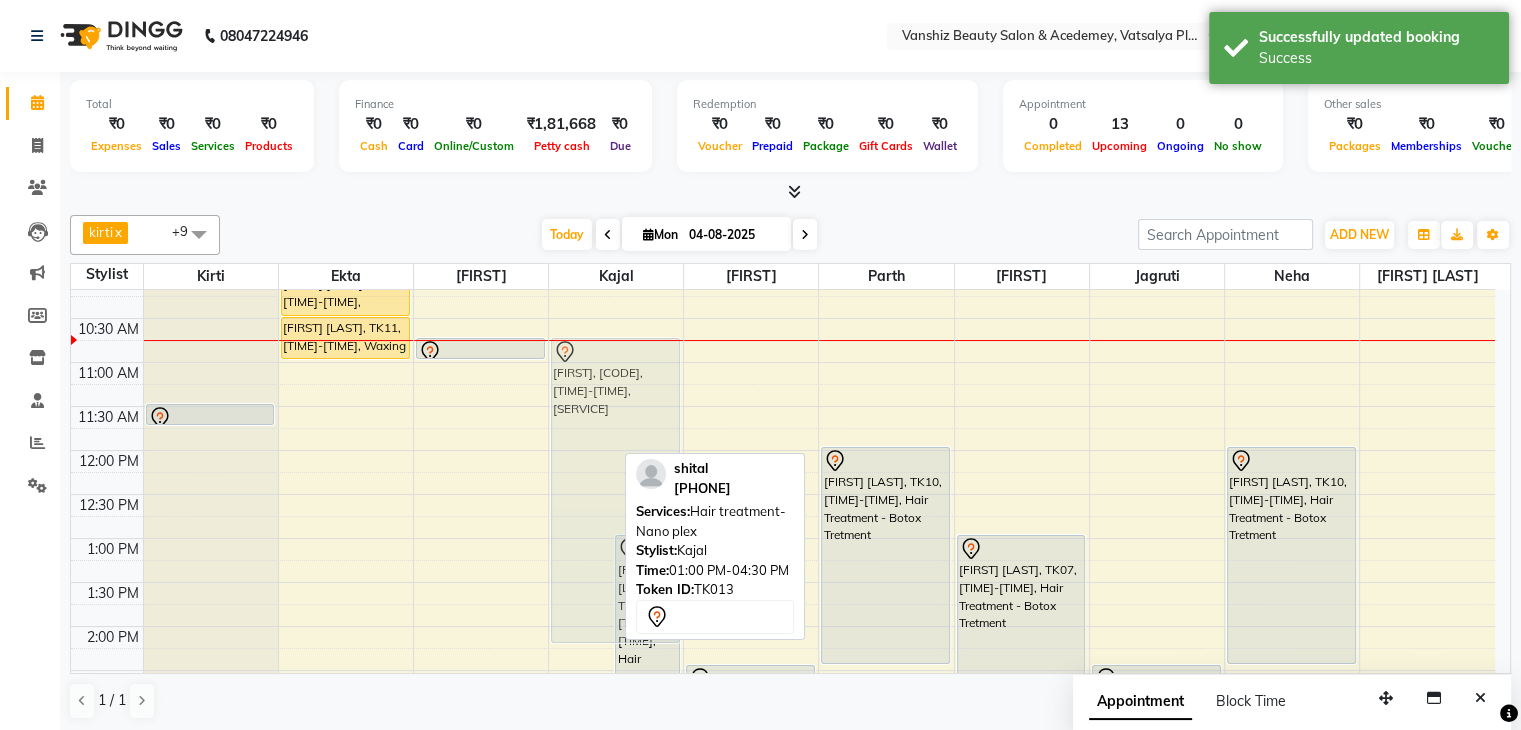 drag, startPoint x: 571, startPoint y: 559, endPoint x: 568, endPoint y: 359, distance: 200.02249 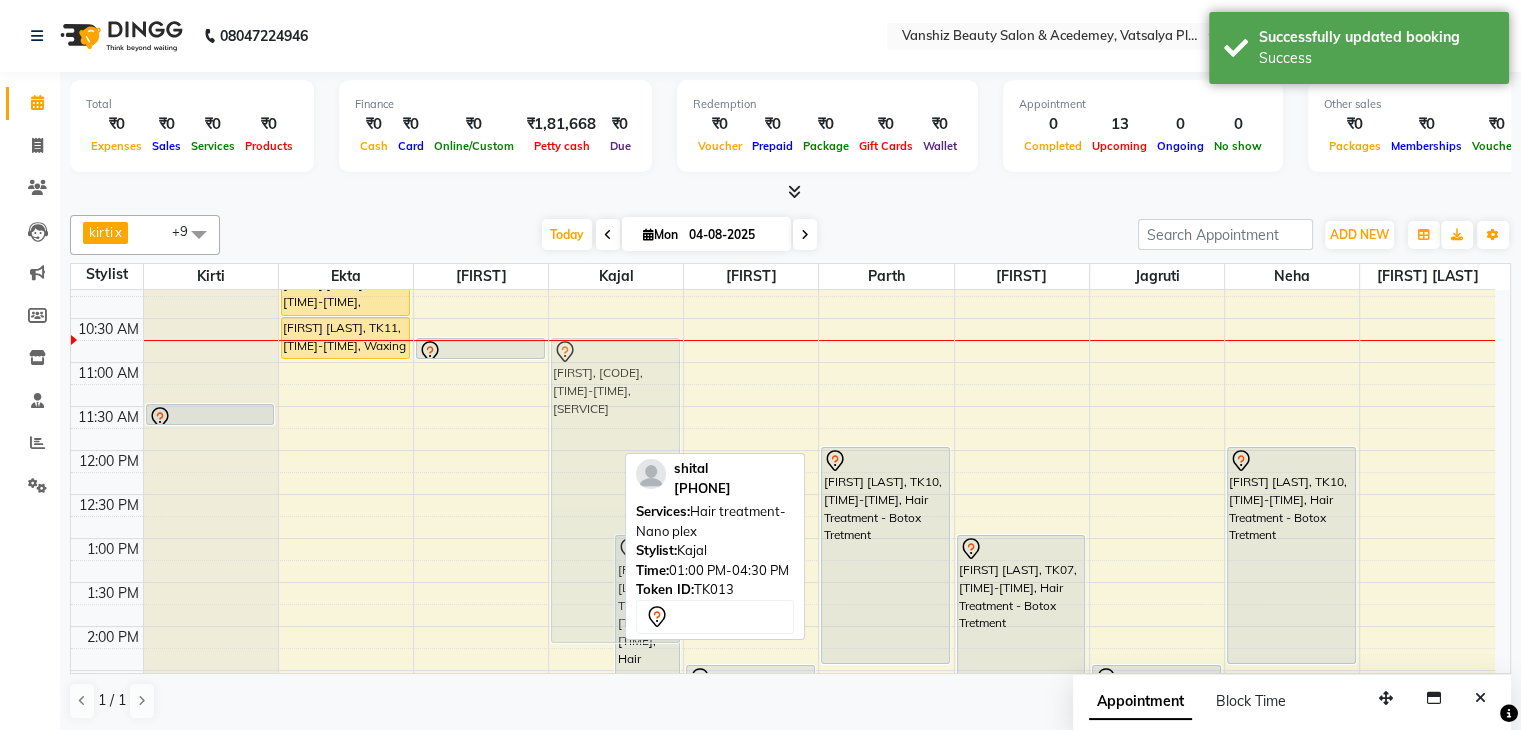 click on "[FIRST], TK13, 01:00 PM-04:30 PM, Hair treatment-Nano plex             [FIRST] [LAST], TK07, 01:00 PM-03:30 PM, Hair Treatment - Botox Tretment             [FIRST], TK13, 01:00 PM-04:30 PM, Hair treatment-Nano plex" at bounding box center (616, 670) 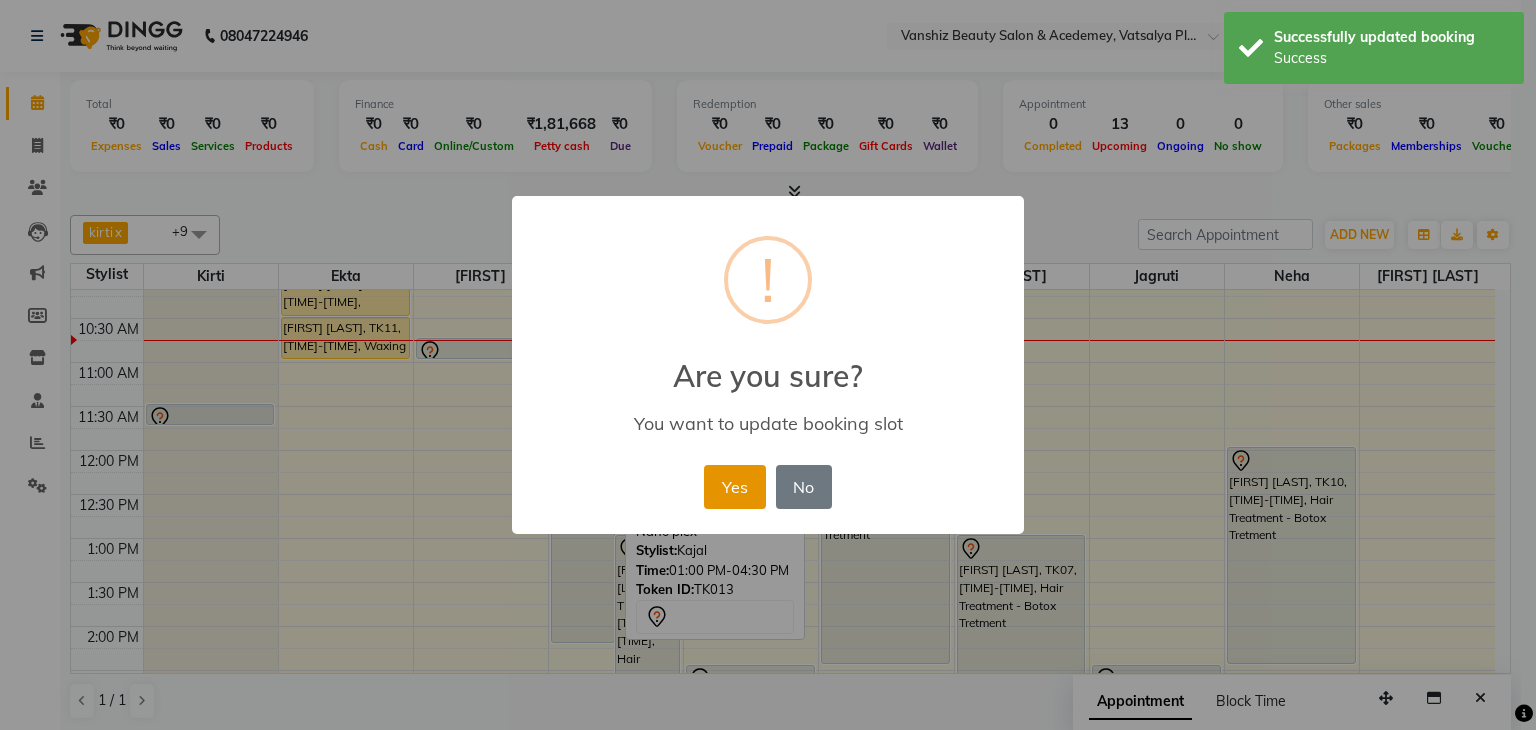 click on "Yes" at bounding box center [734, 487] 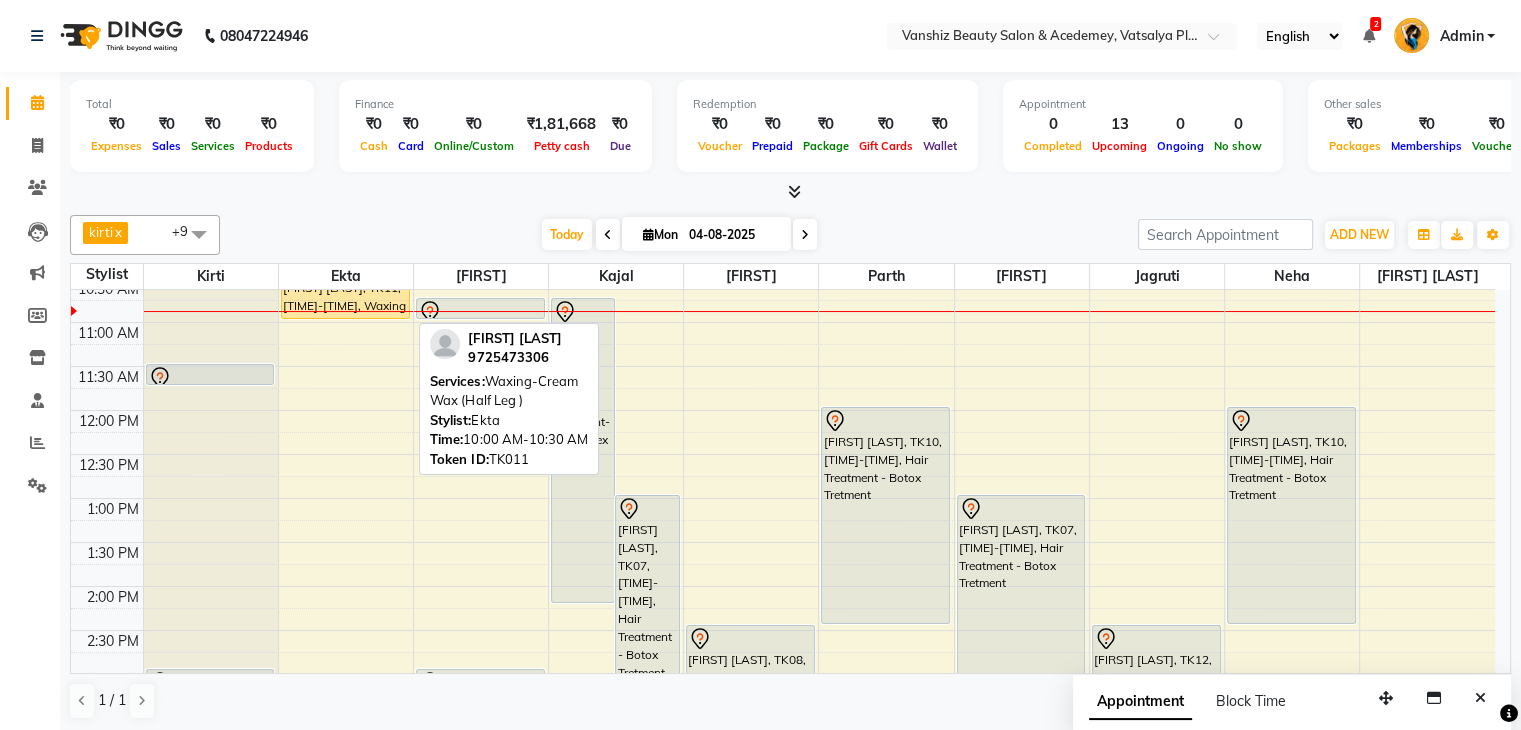 scroll, scrollTop: 232, scrollLeft: 0, axis: vertical 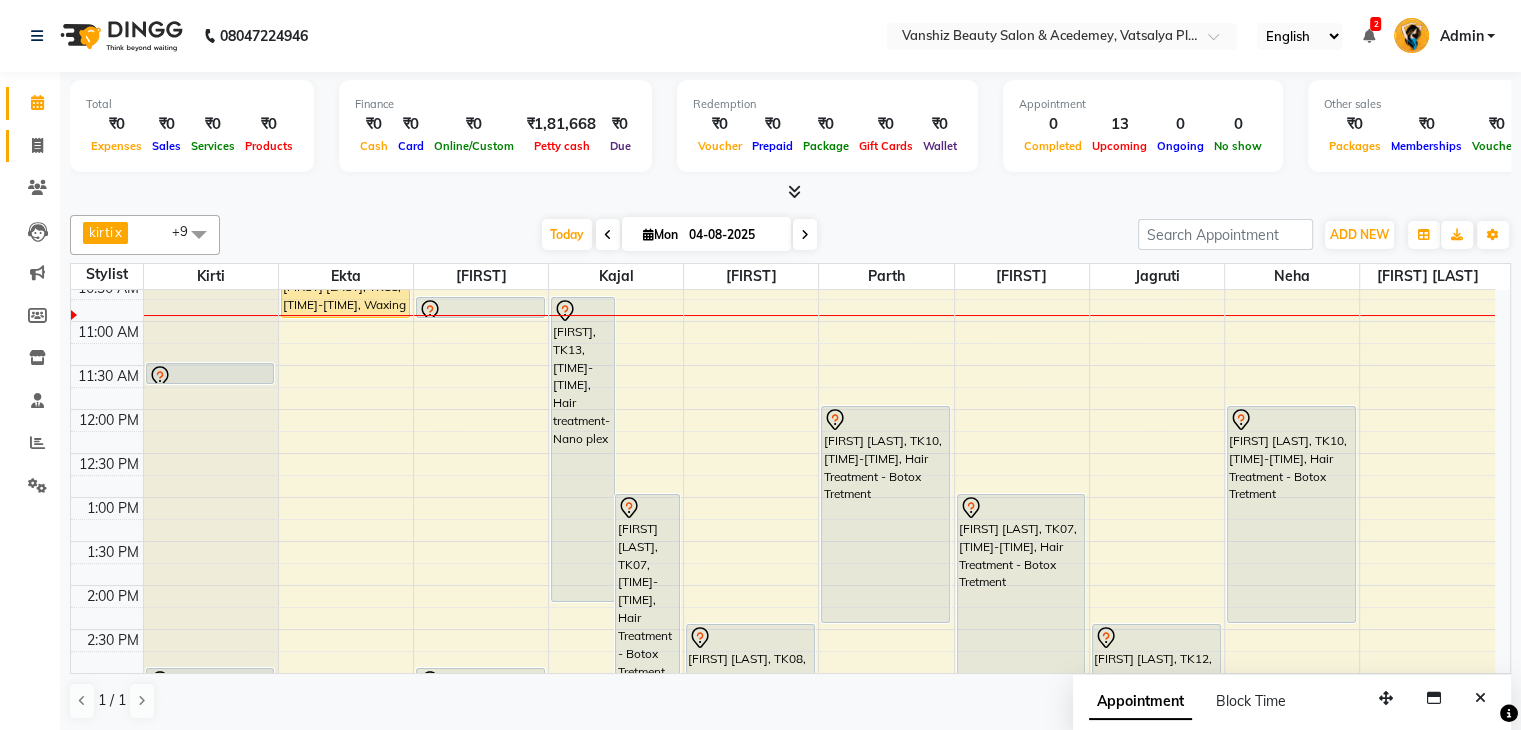 click on "Invoice" 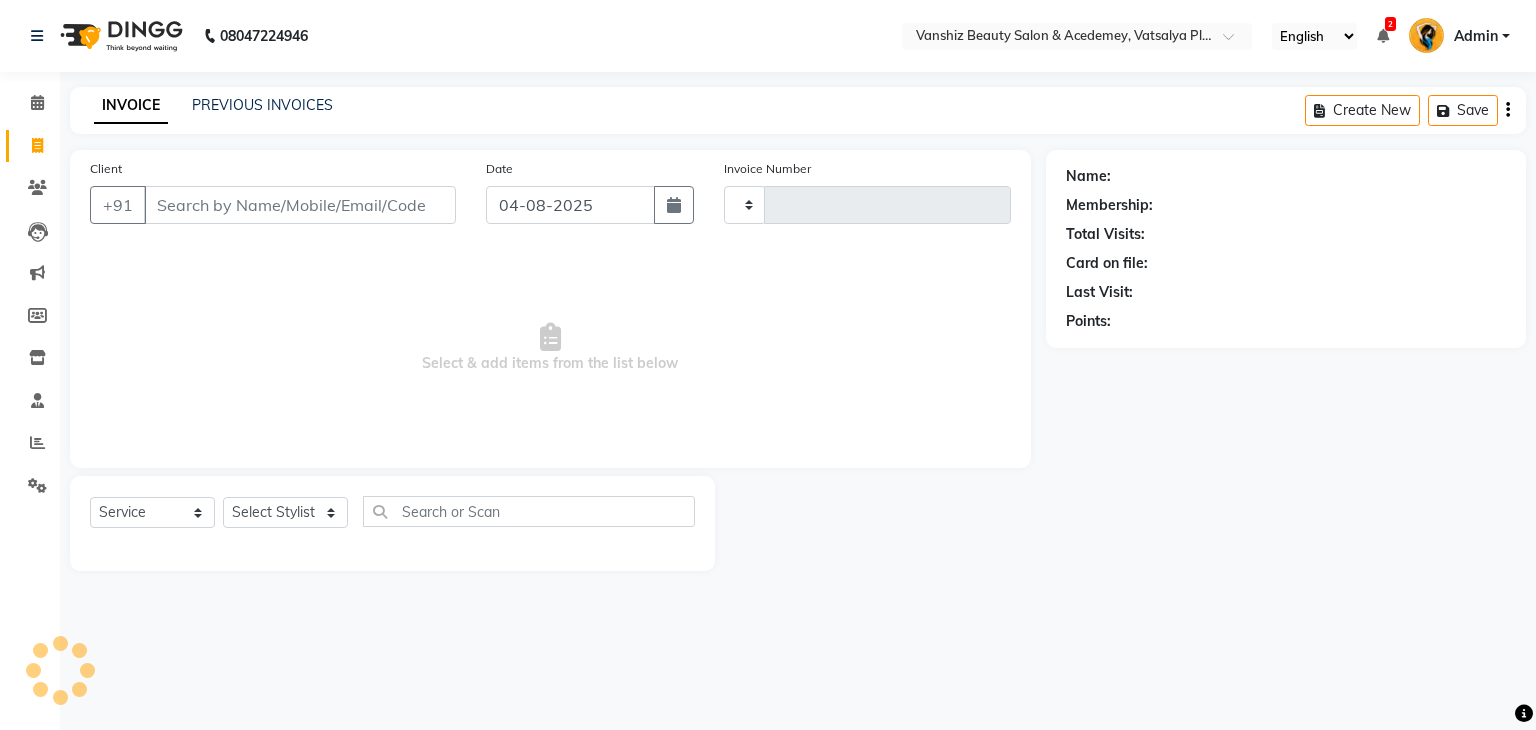 type on "0986" 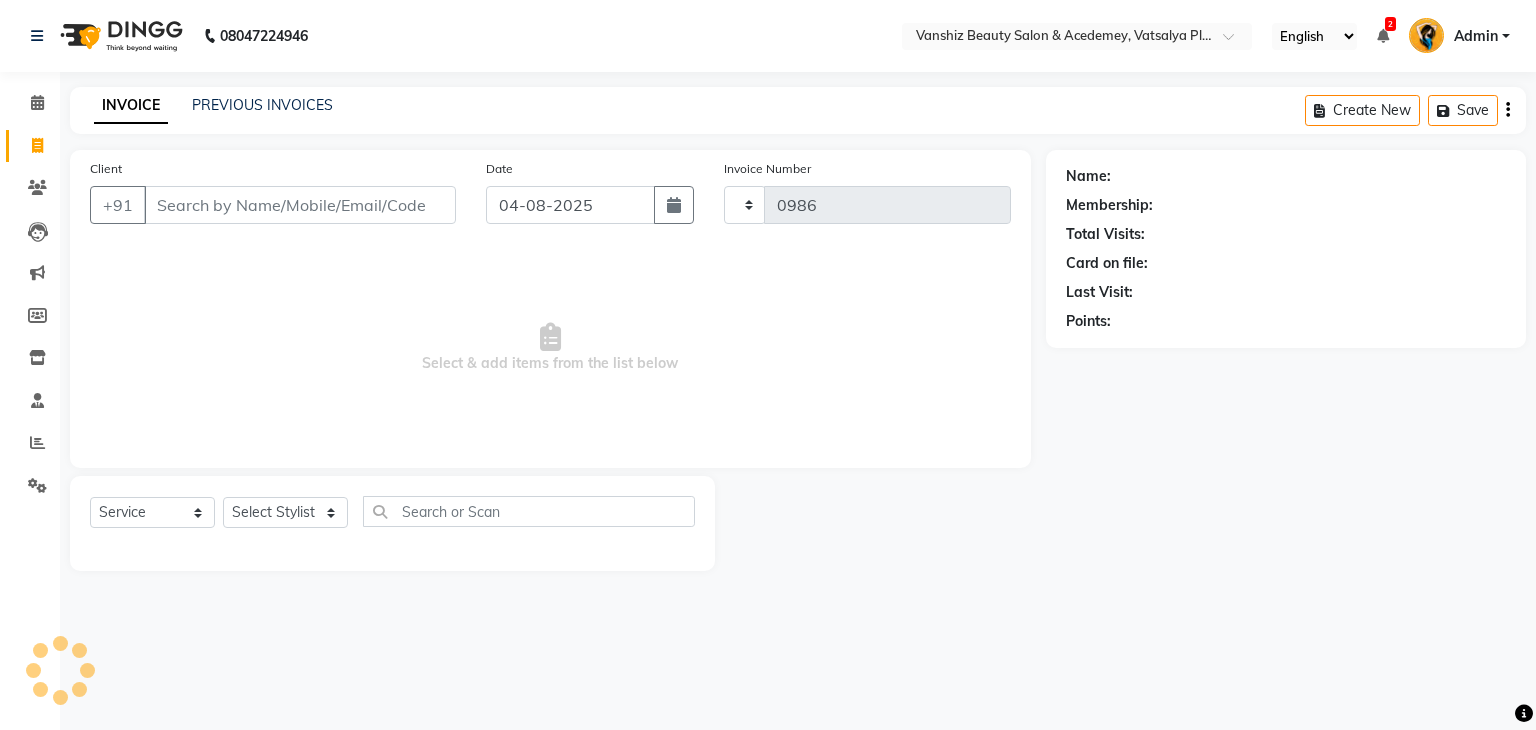 select on "5403" 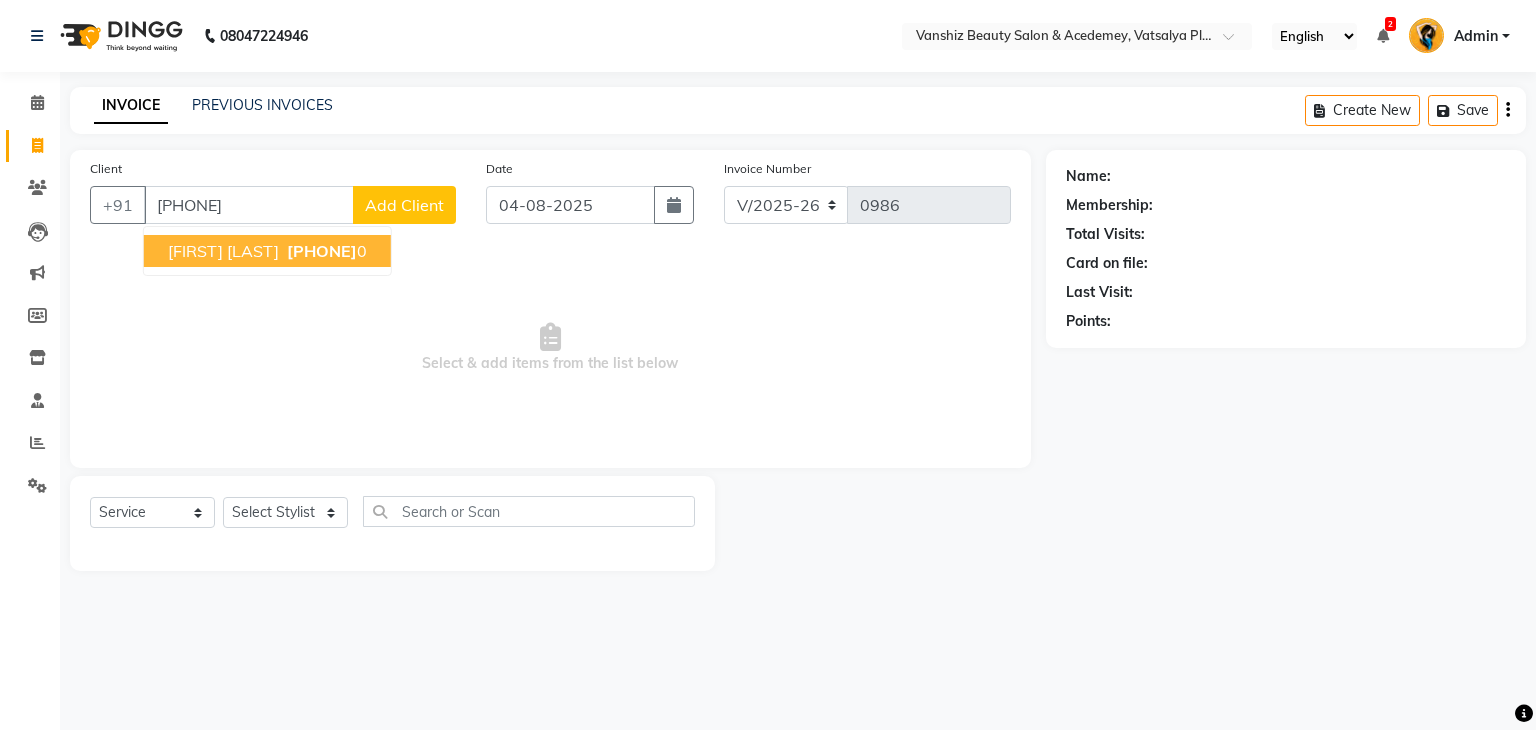 click on "[FIRST] [LAST]" at bounding box center (223, 251) 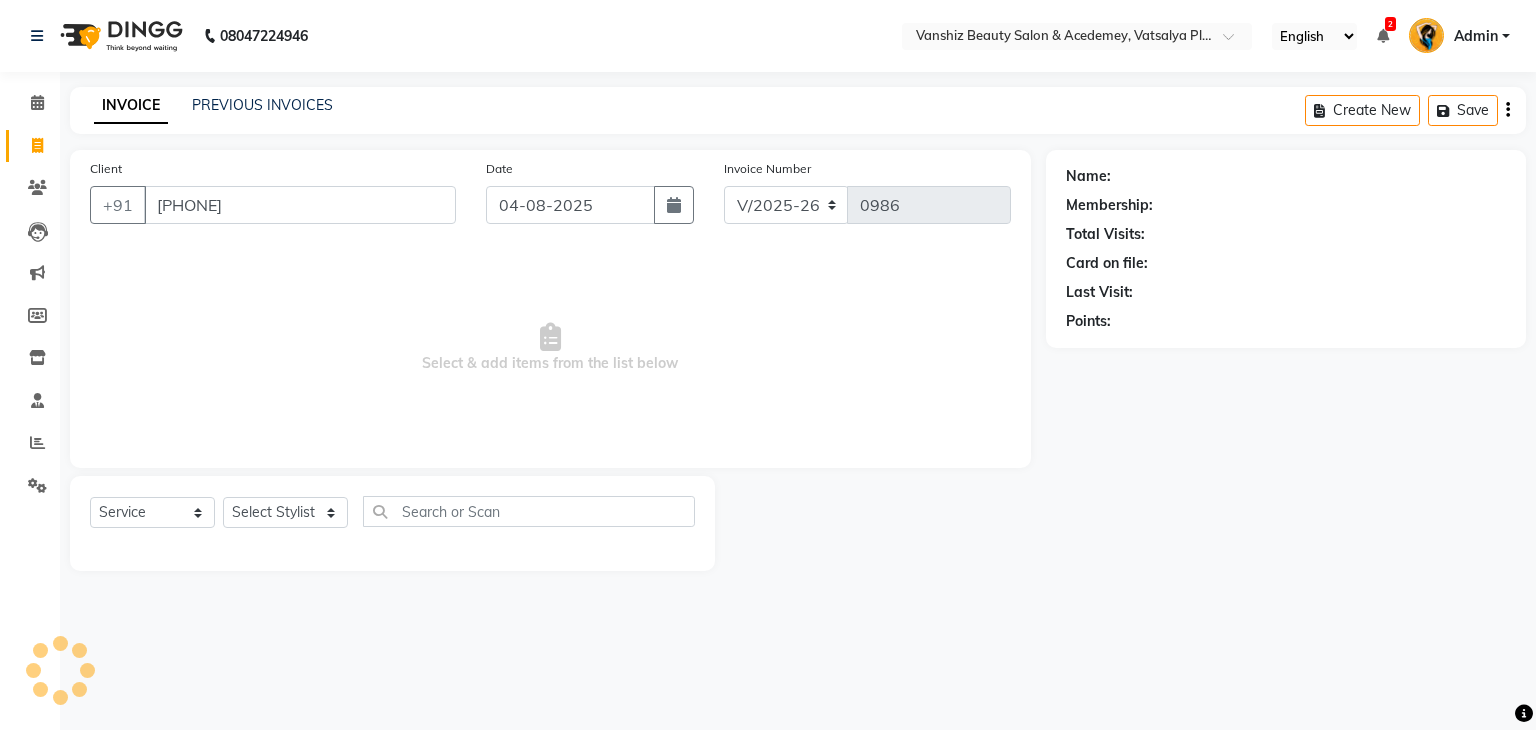 type on "[PHONE]" 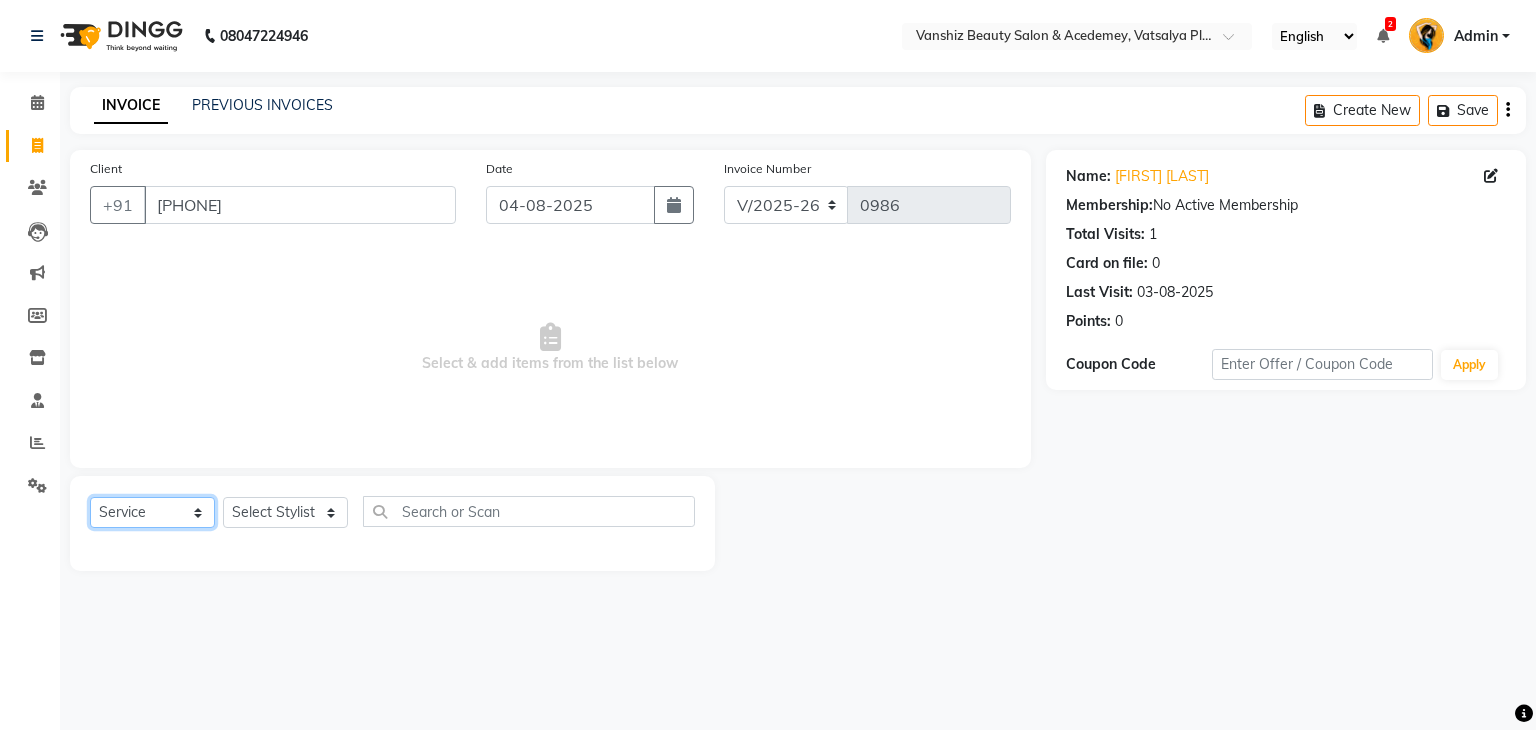 click on "Select  Service  Product  Membership  Package Voucher Prepaid Gift Card" 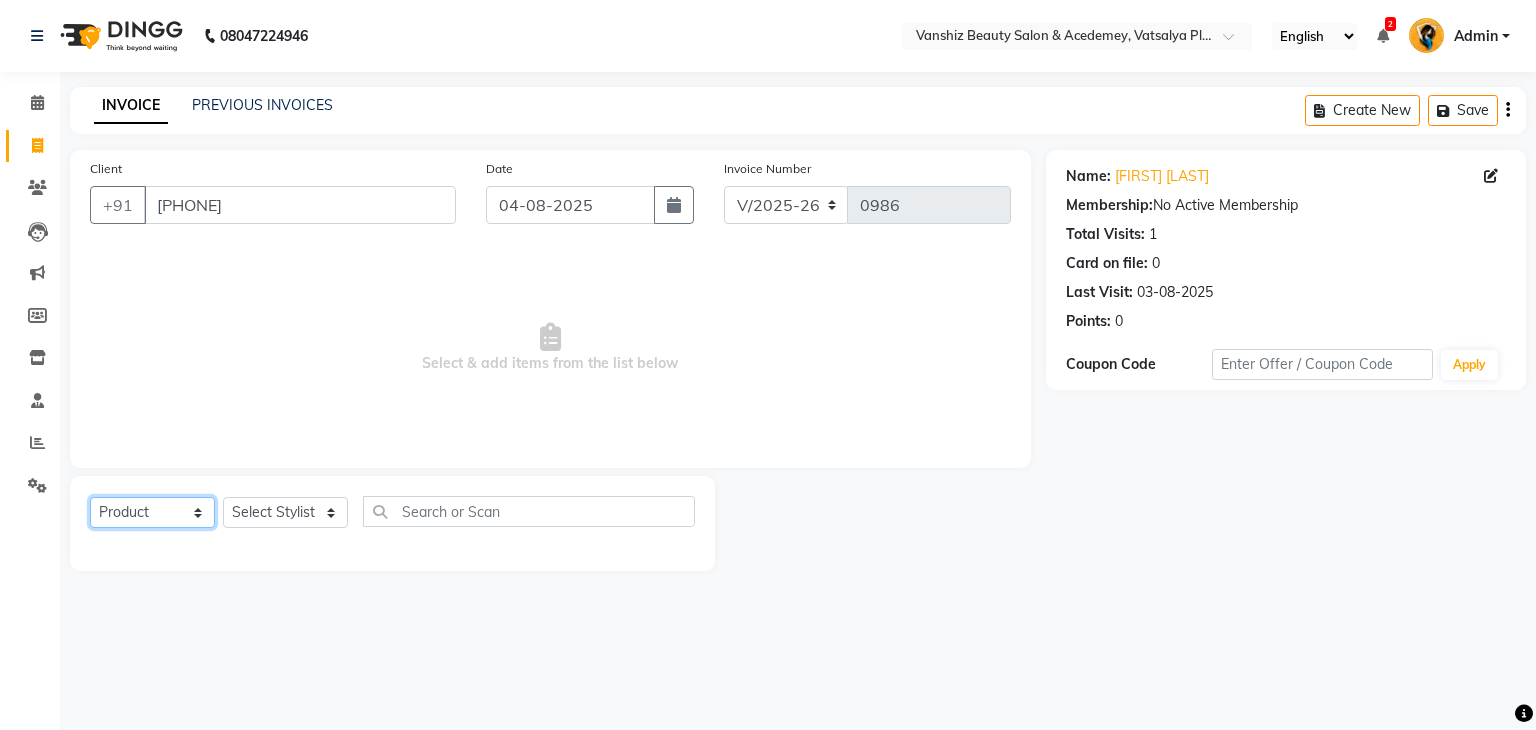 click on "Select  Service  Product  Membership  Package Voucher Prepaid Gift Card" 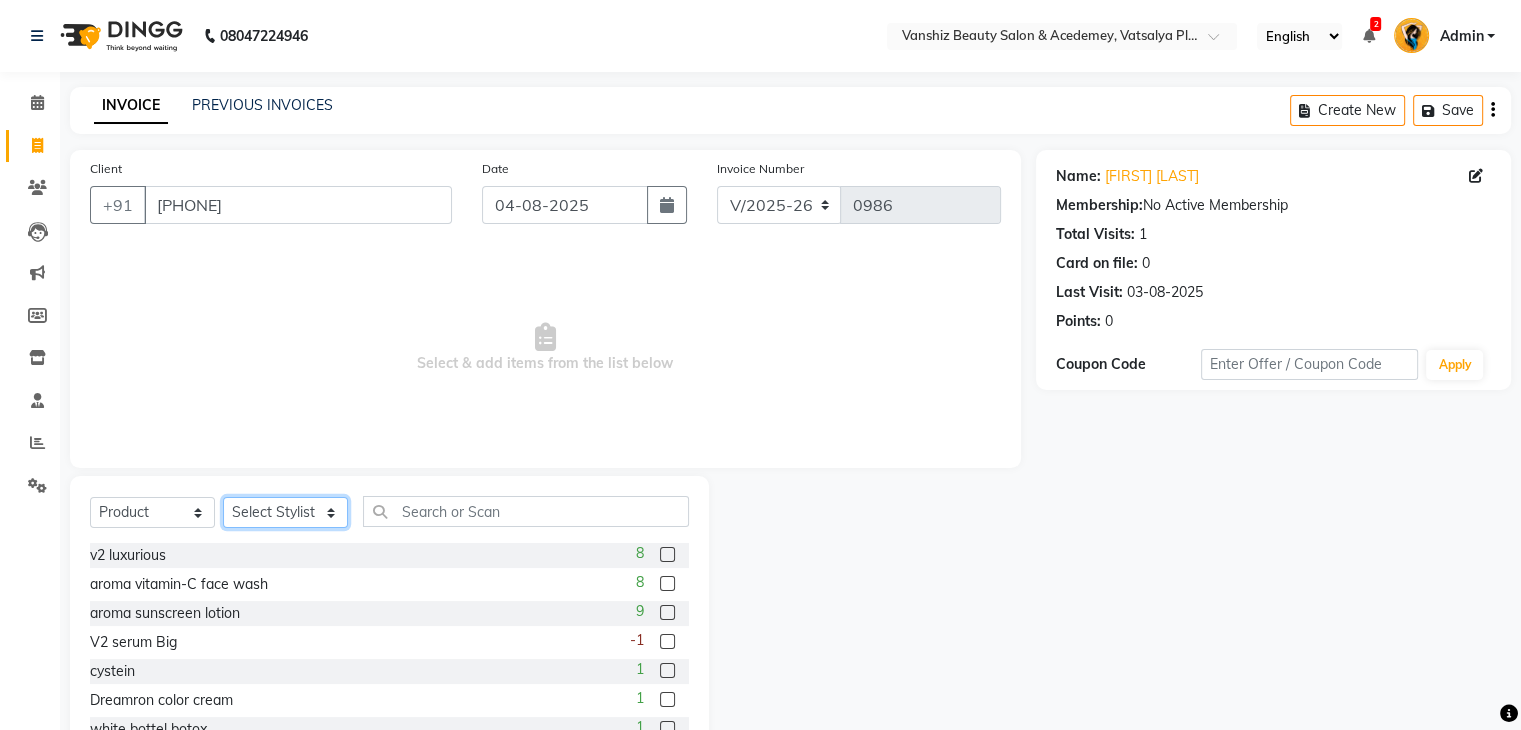 click on "Select Stylist [FIRST] [FIRST] [FIRST] [FIRST] [FIRST] [FIRST] [FIRST] [FIRST] [FIRST] [FIRST] [FIRST] [FIRST] [FIRST] [FIRST] [FIRST] [FIRST] [FIRST] [FIRST] [FIRST]" 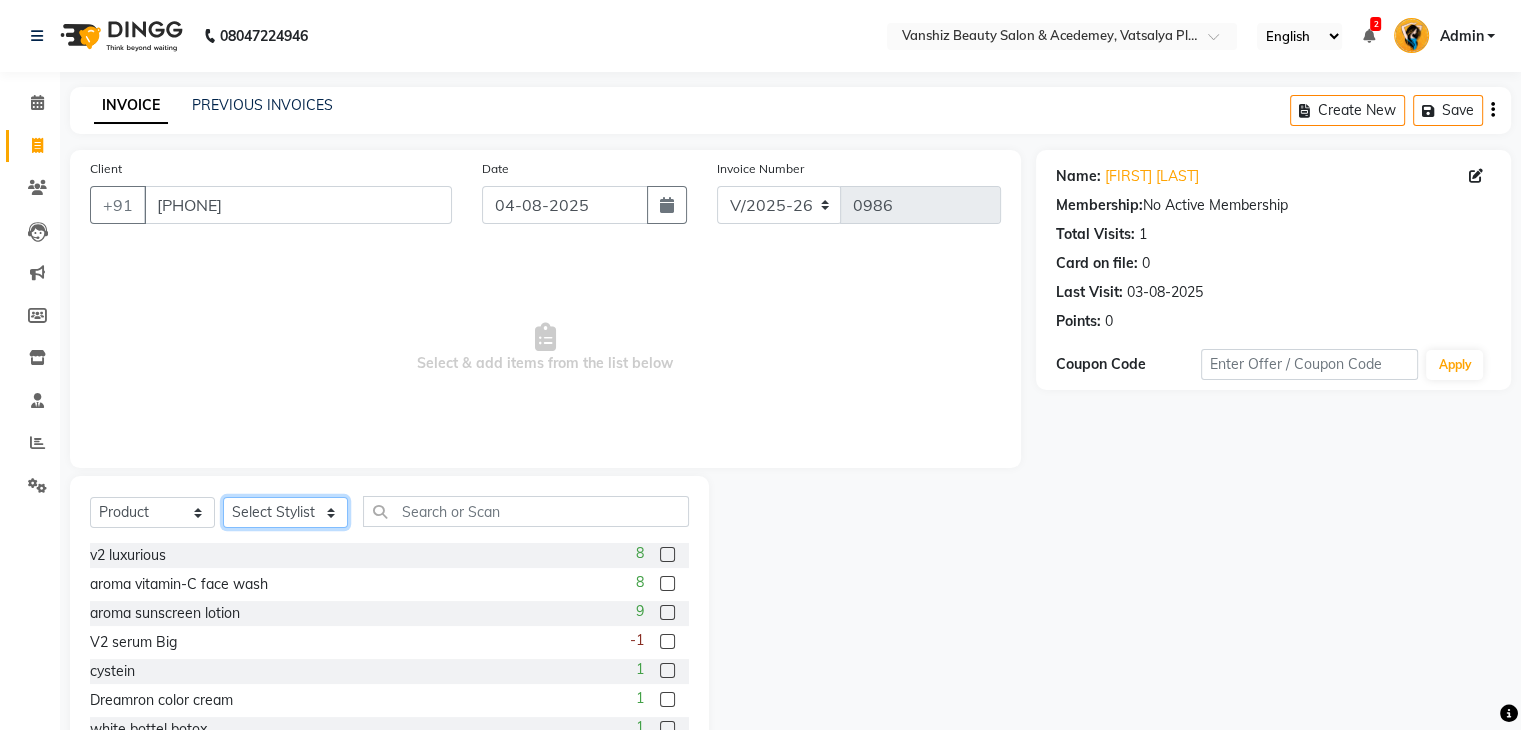 select on "68622" 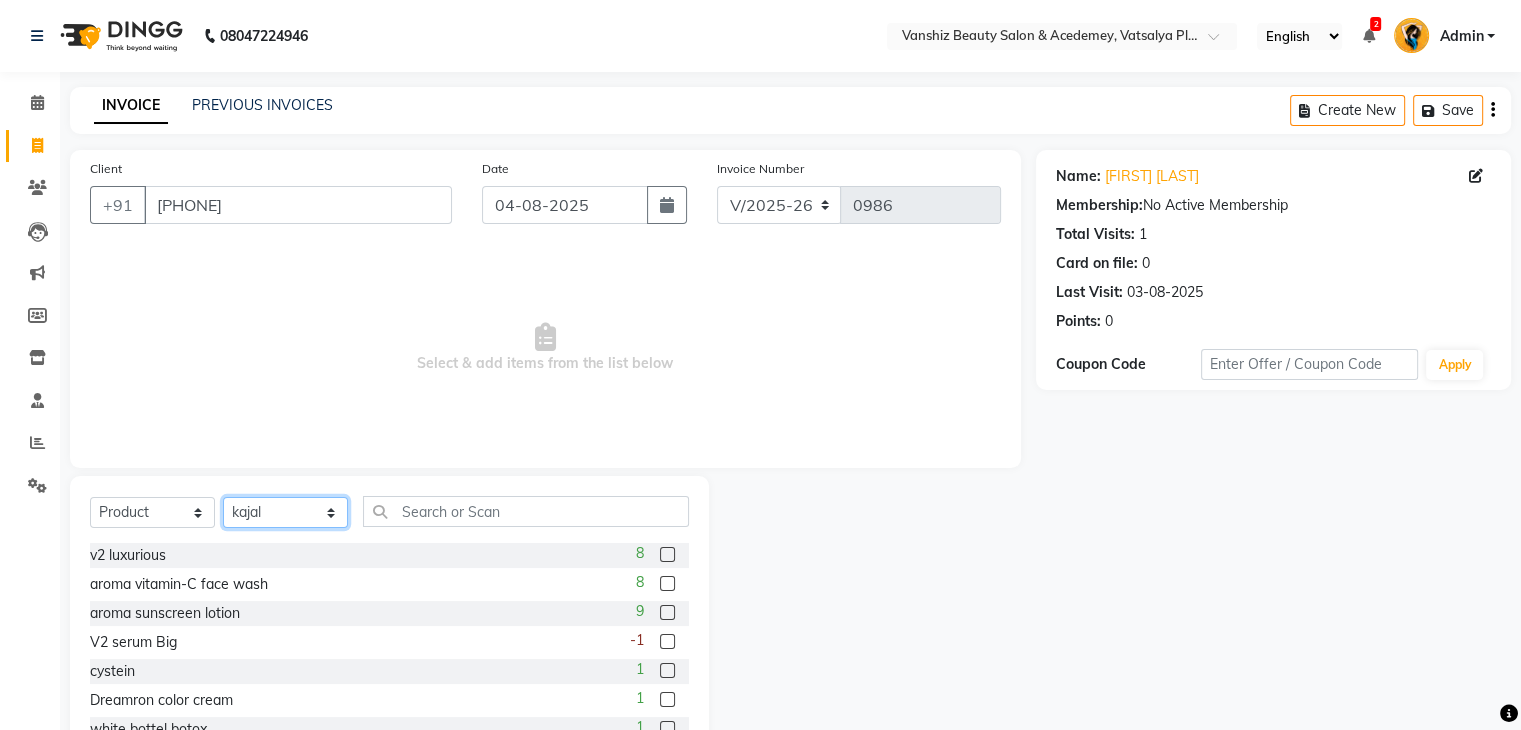 click on "Select Stylist [FIRST] [FIRST] [FIRST] [FIRST] [FIRST] [FIRST] [FIRST] [FIRST] [FIRST] [FIRST] [FIRST] [FIRST] [FIRST] [FIRST] [FIRST] [FIRST] [FIRST] [FIRST] [FIRST]" 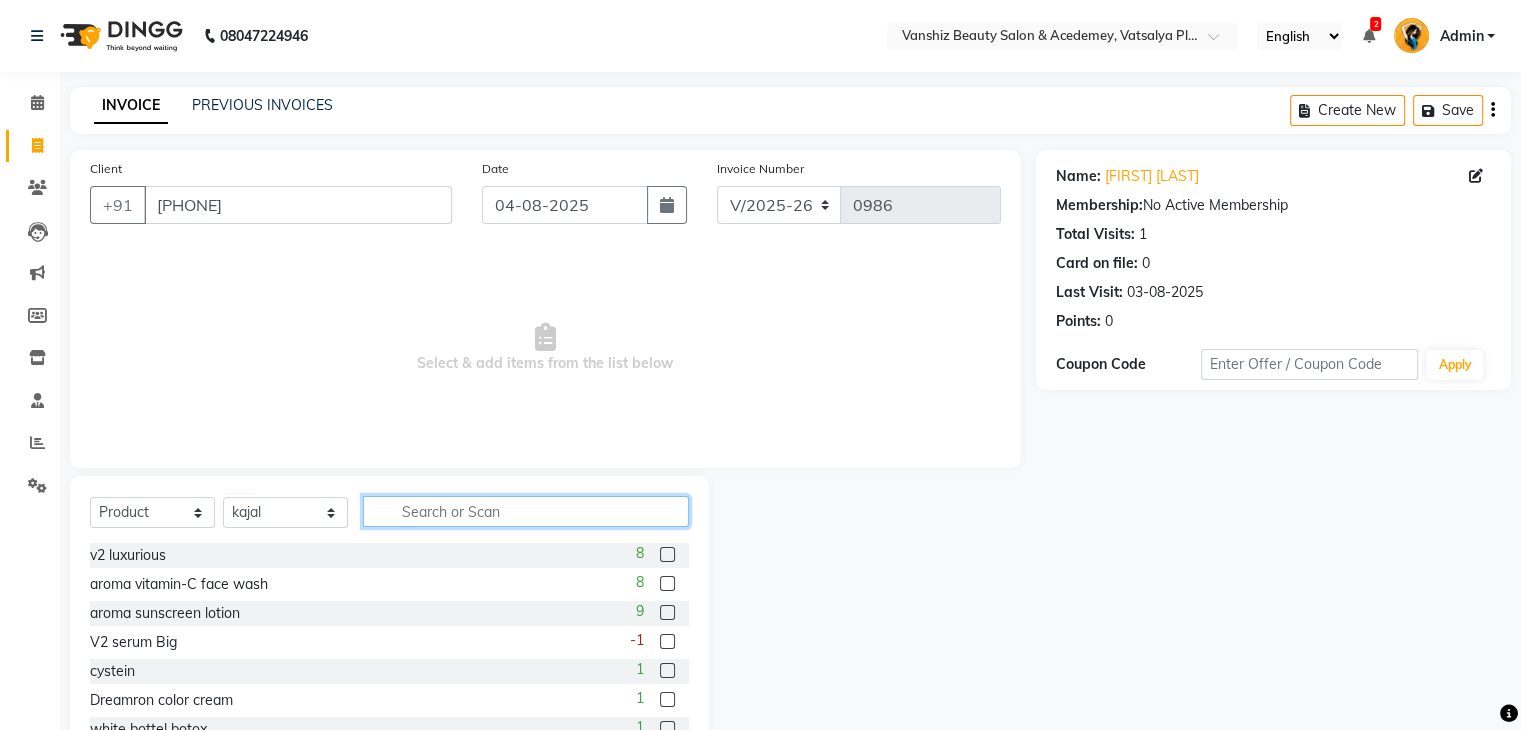 click 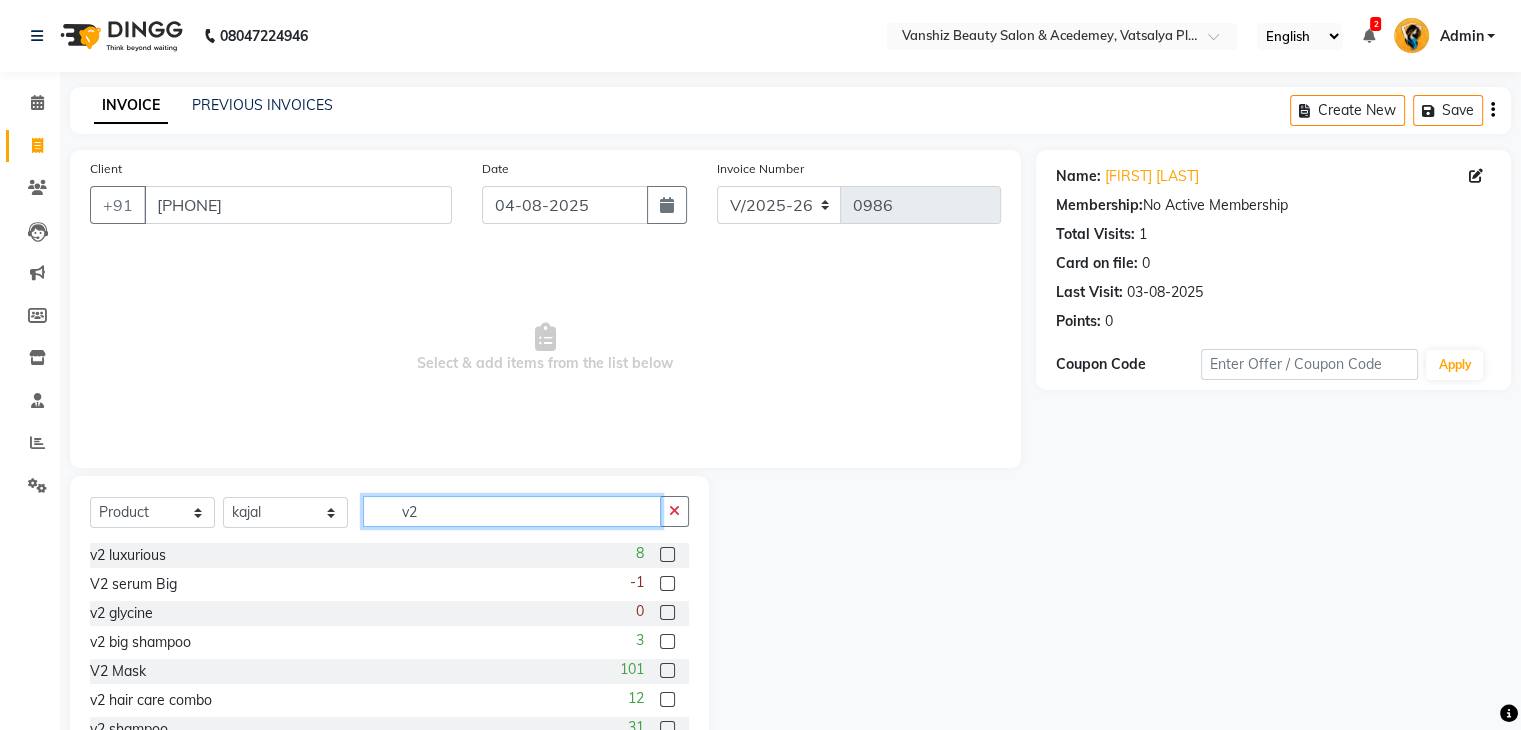 type on "v2" 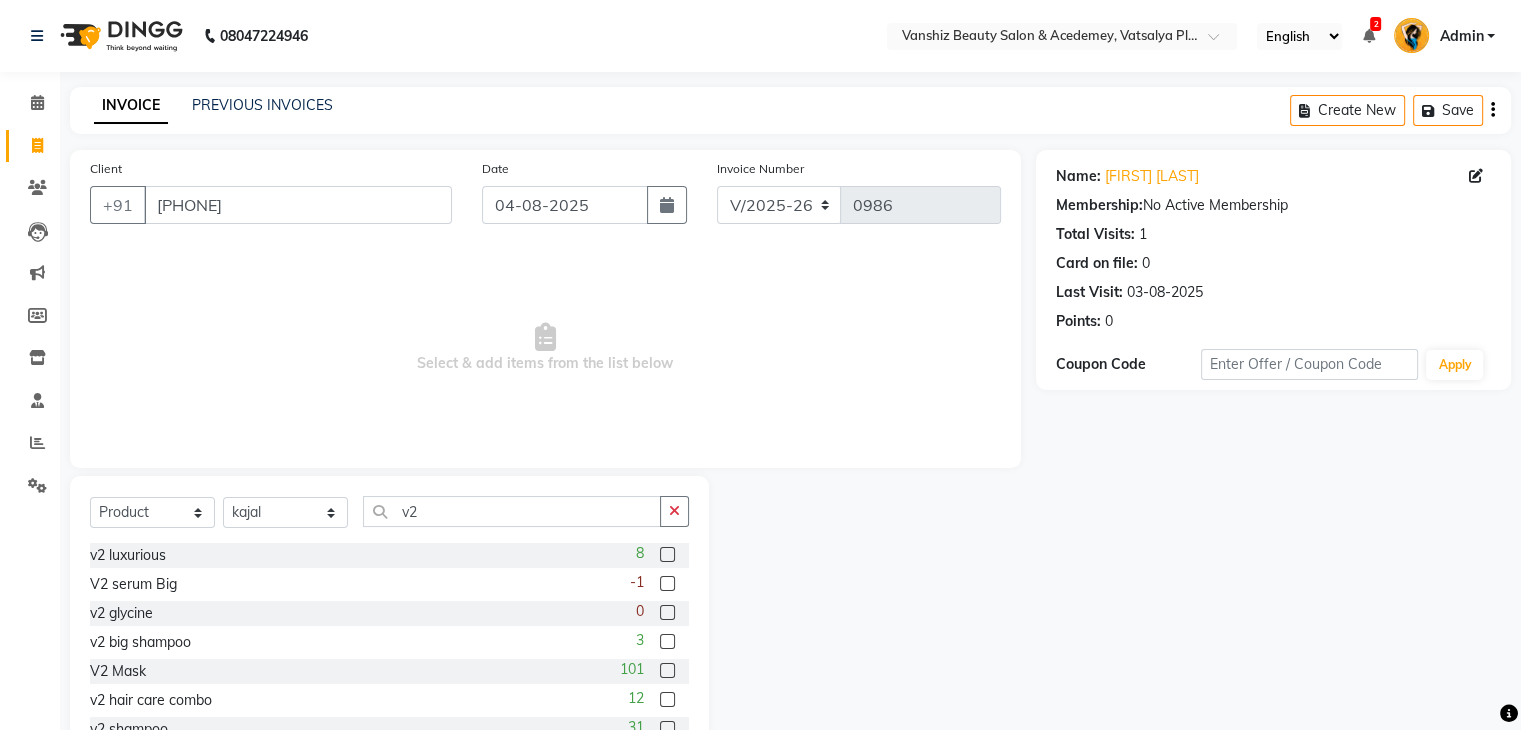 click 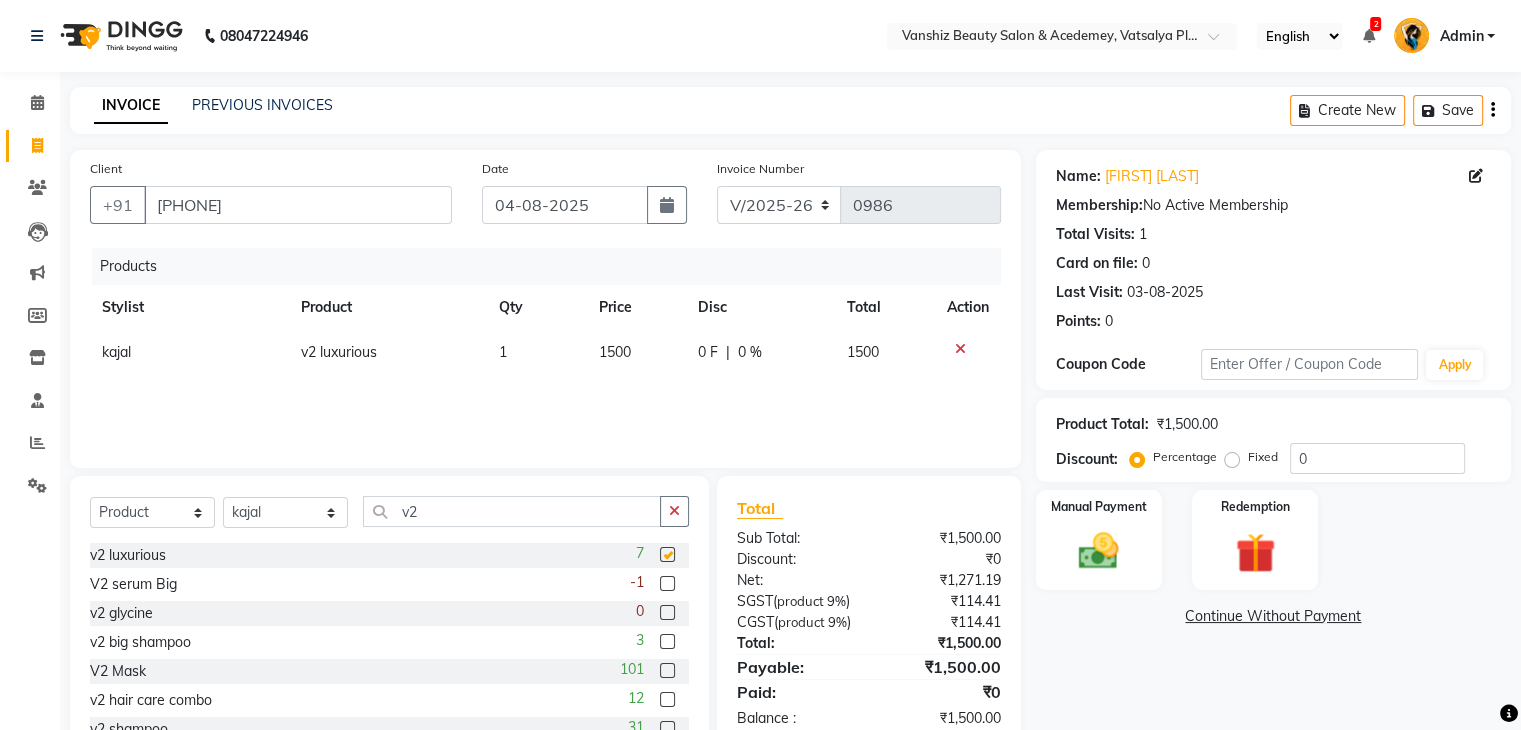 checkbox on "false" 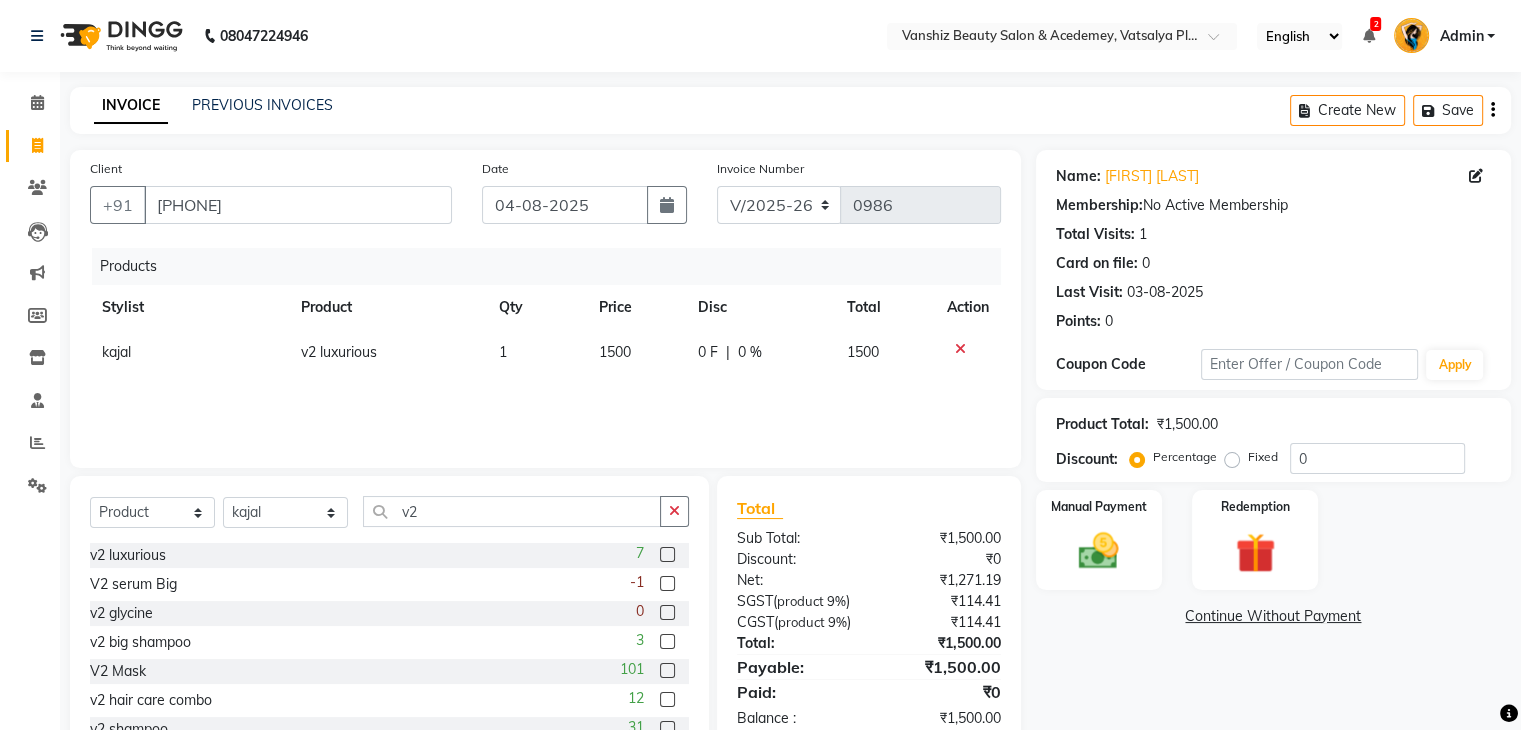 scroll, scrollTop: 60, scrollLeft: 0, axis: vertical 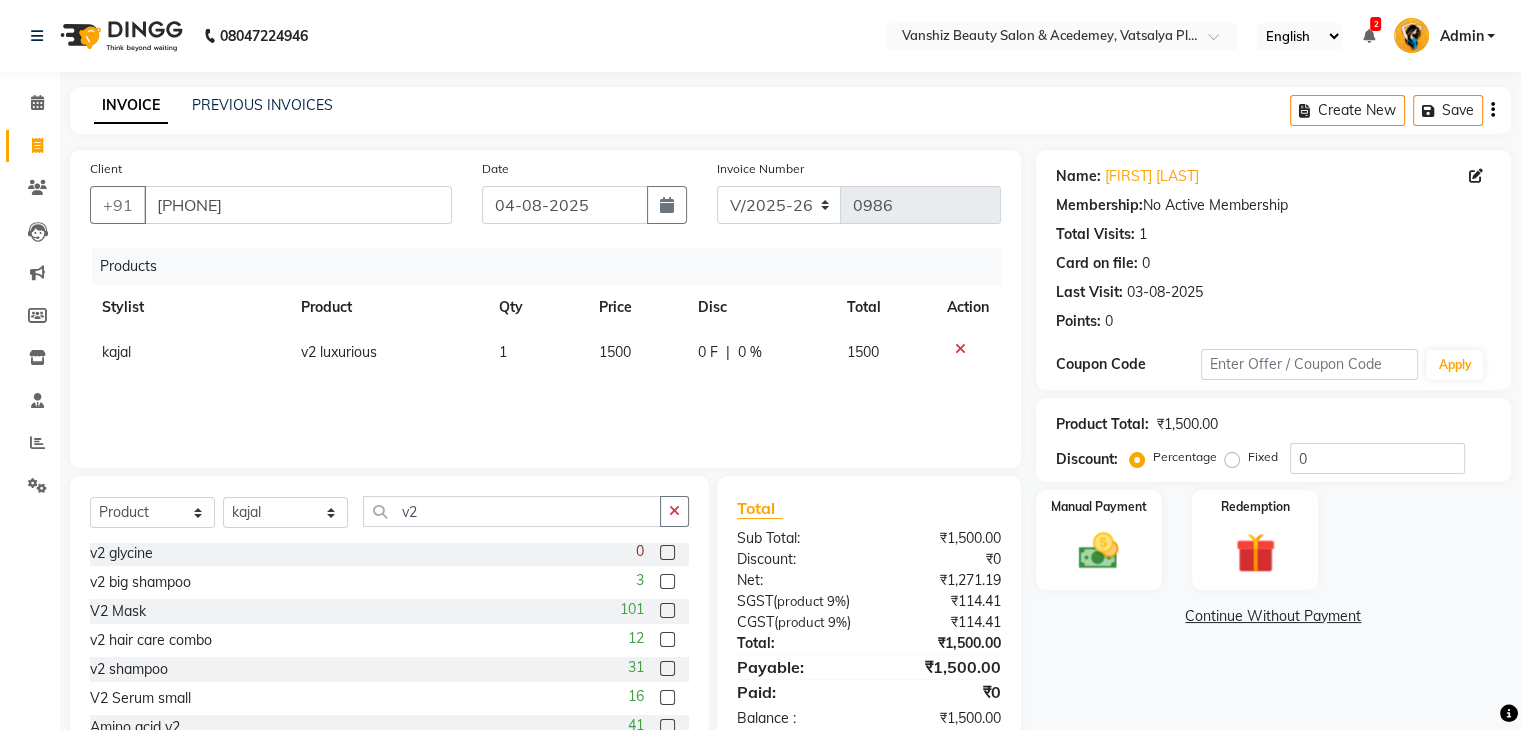 click 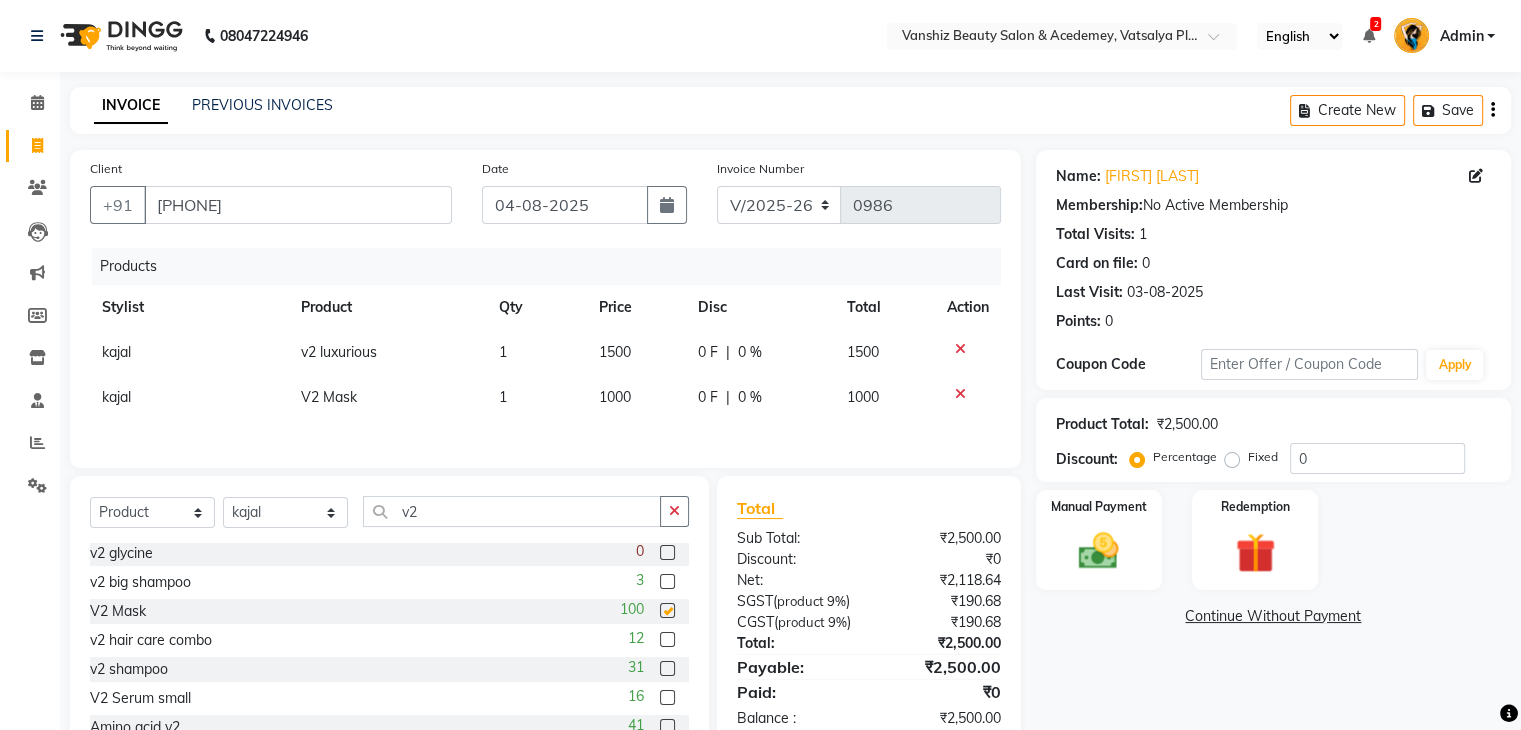 checkbox on "false" 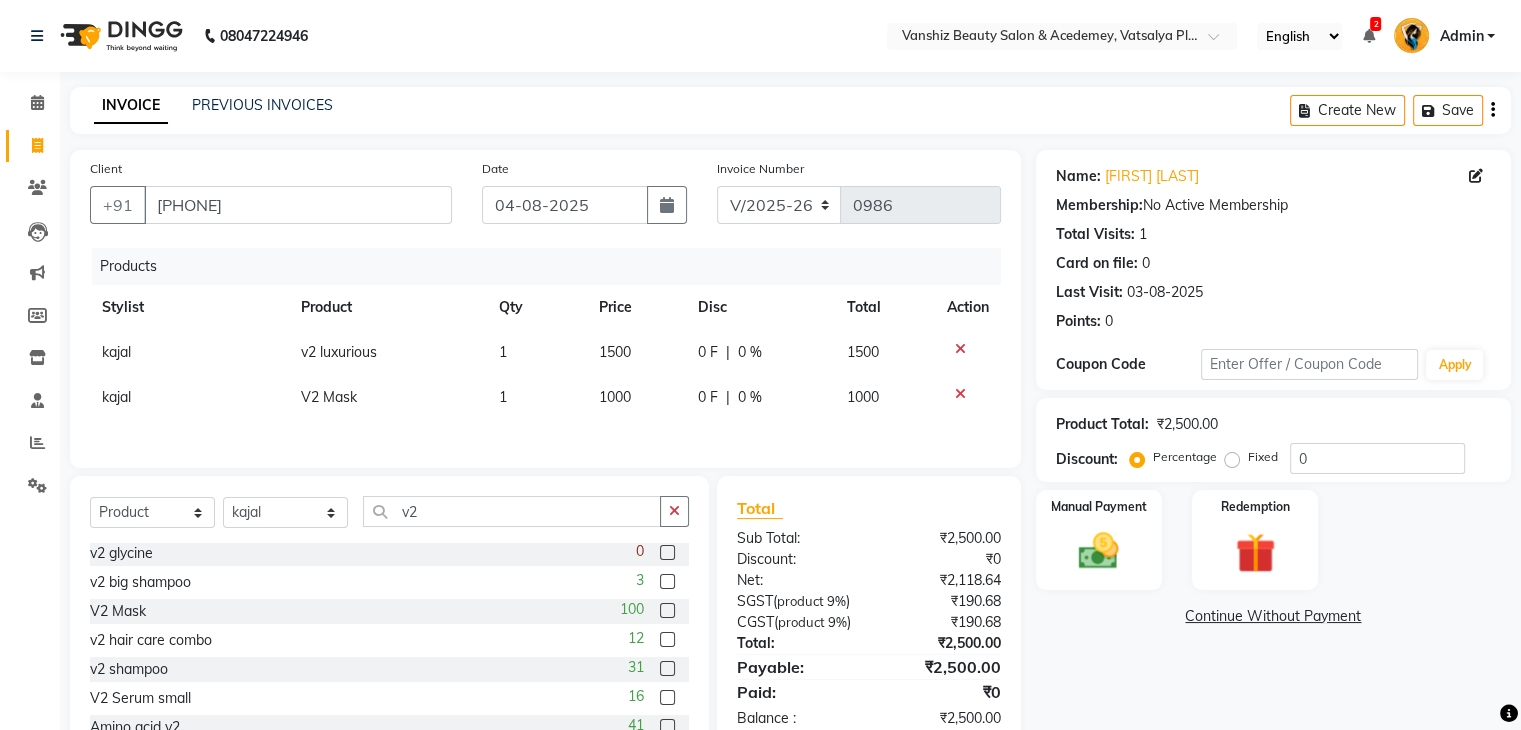 click 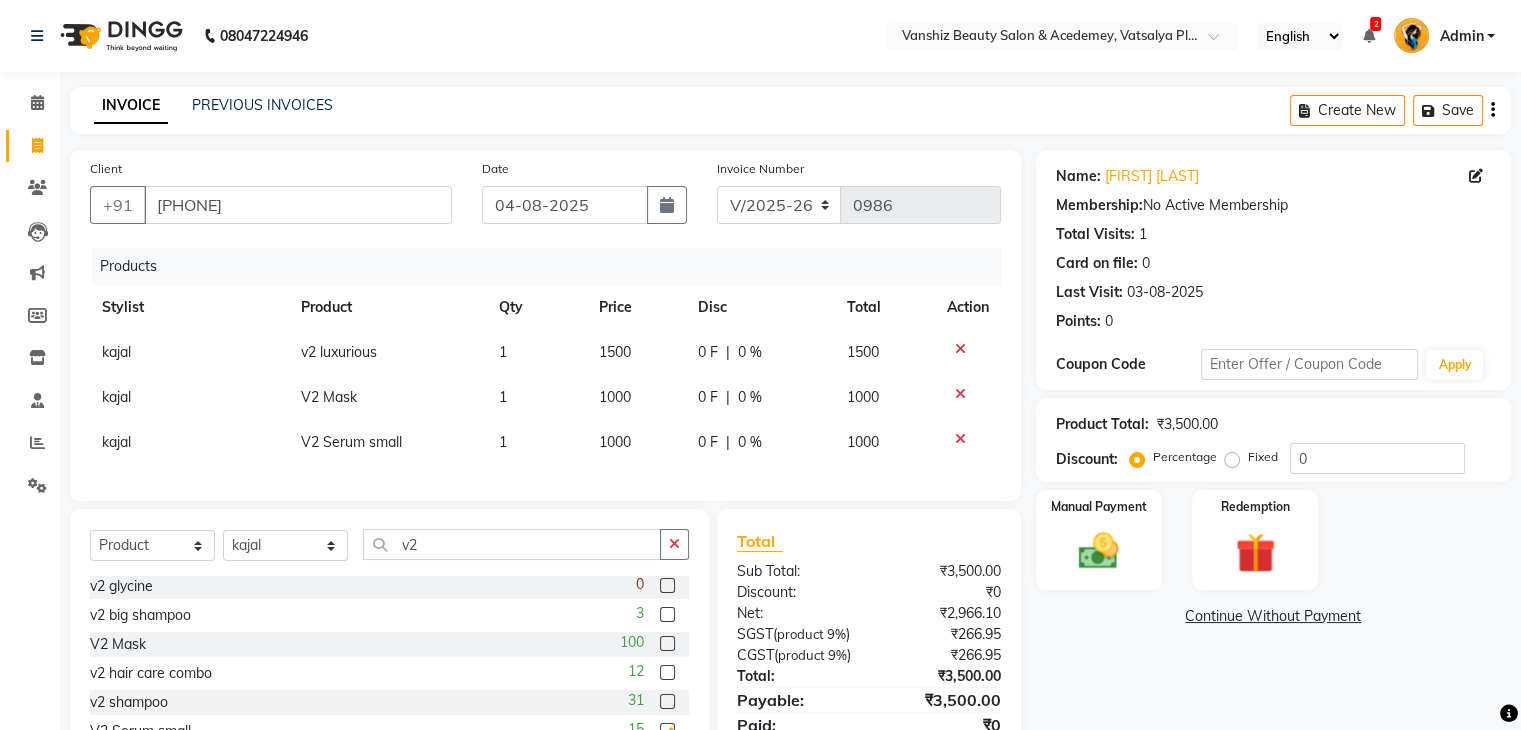 checkbox on "false" 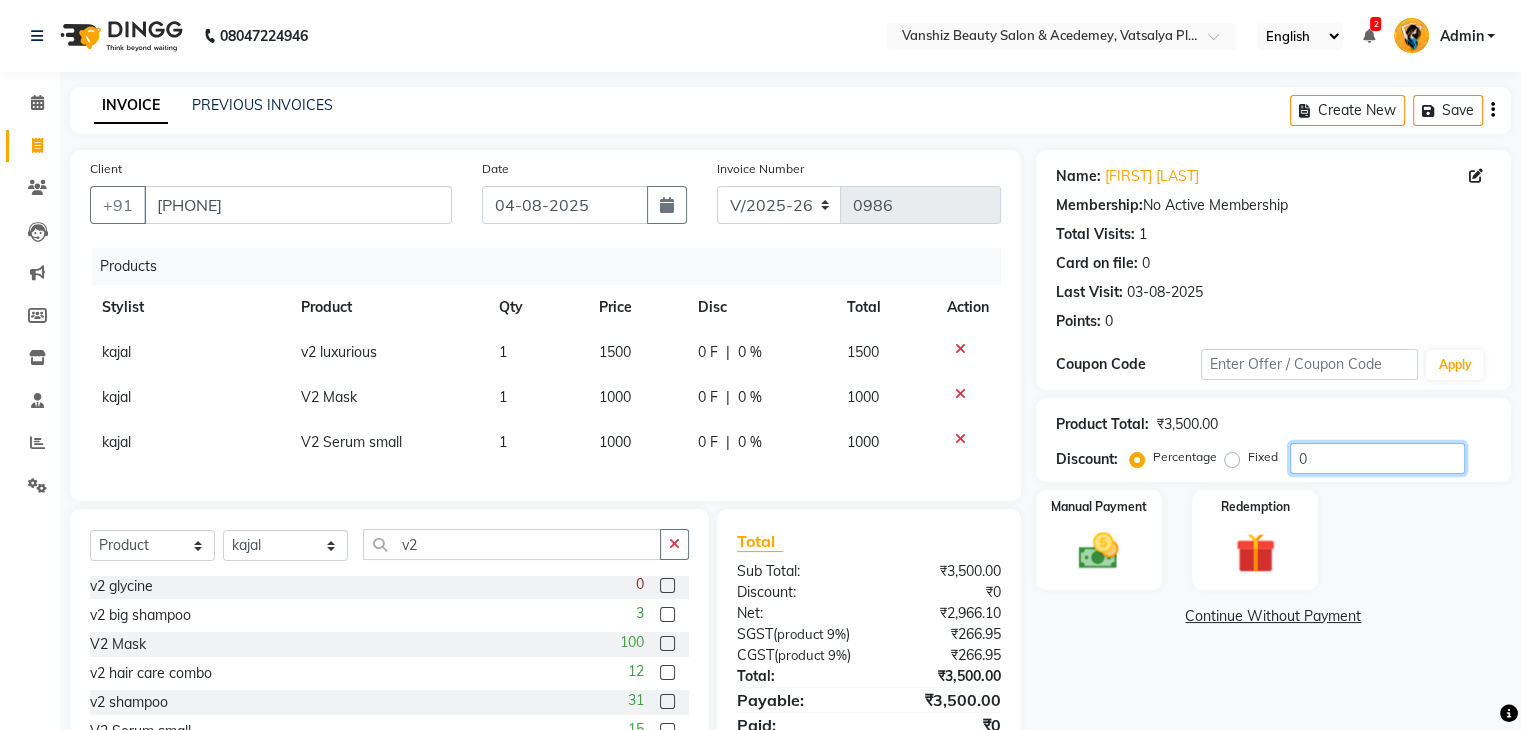 click on "0" 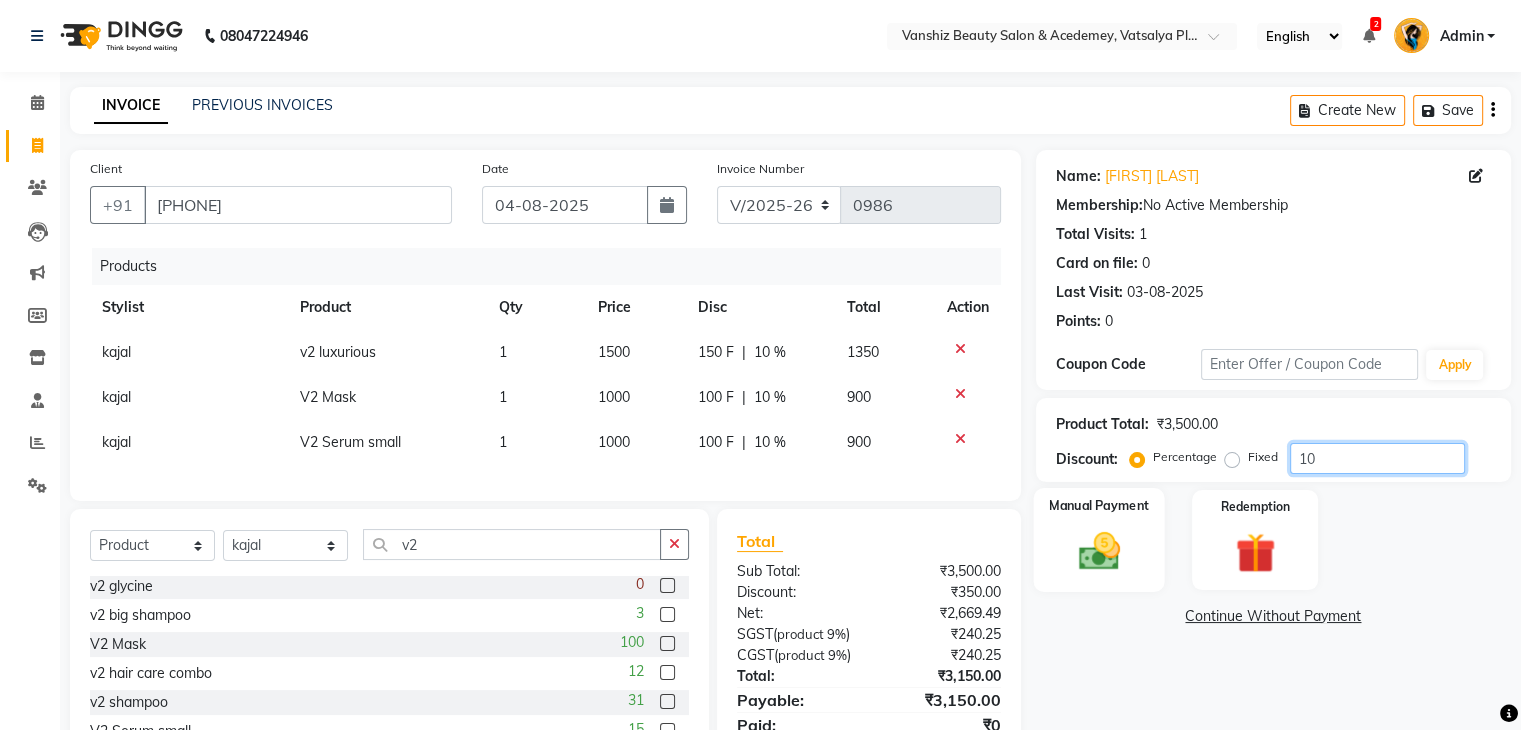 type on "10" 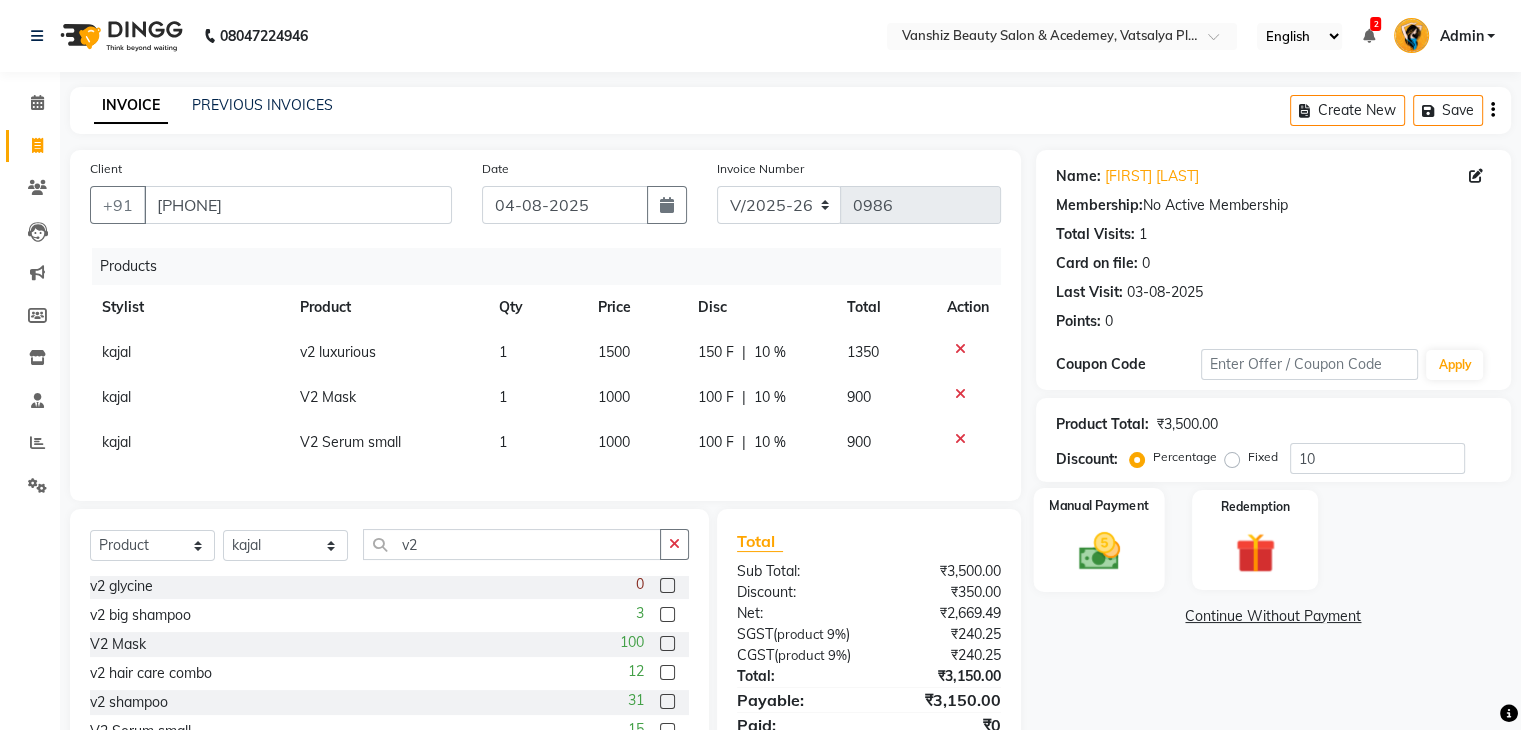 click 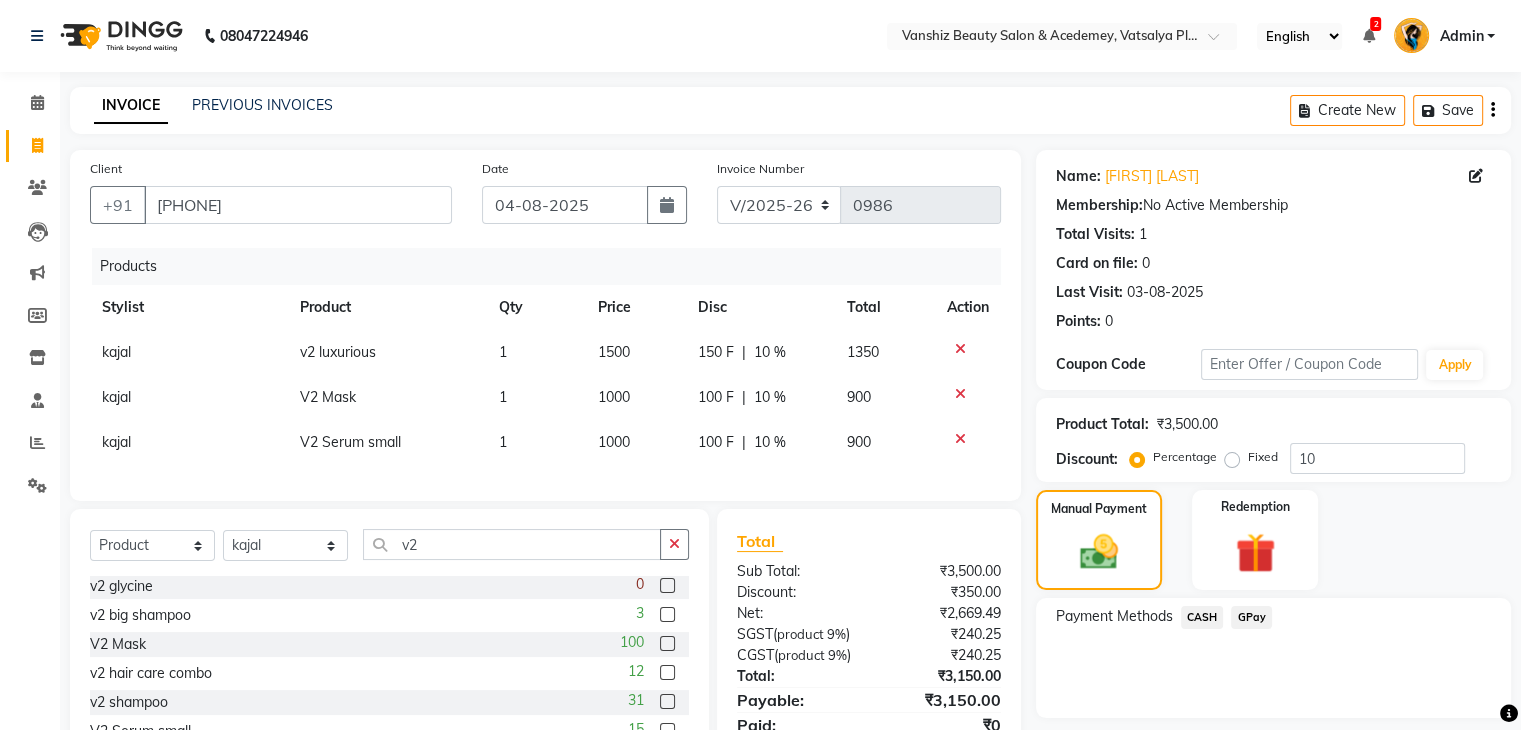 click on "GPay" 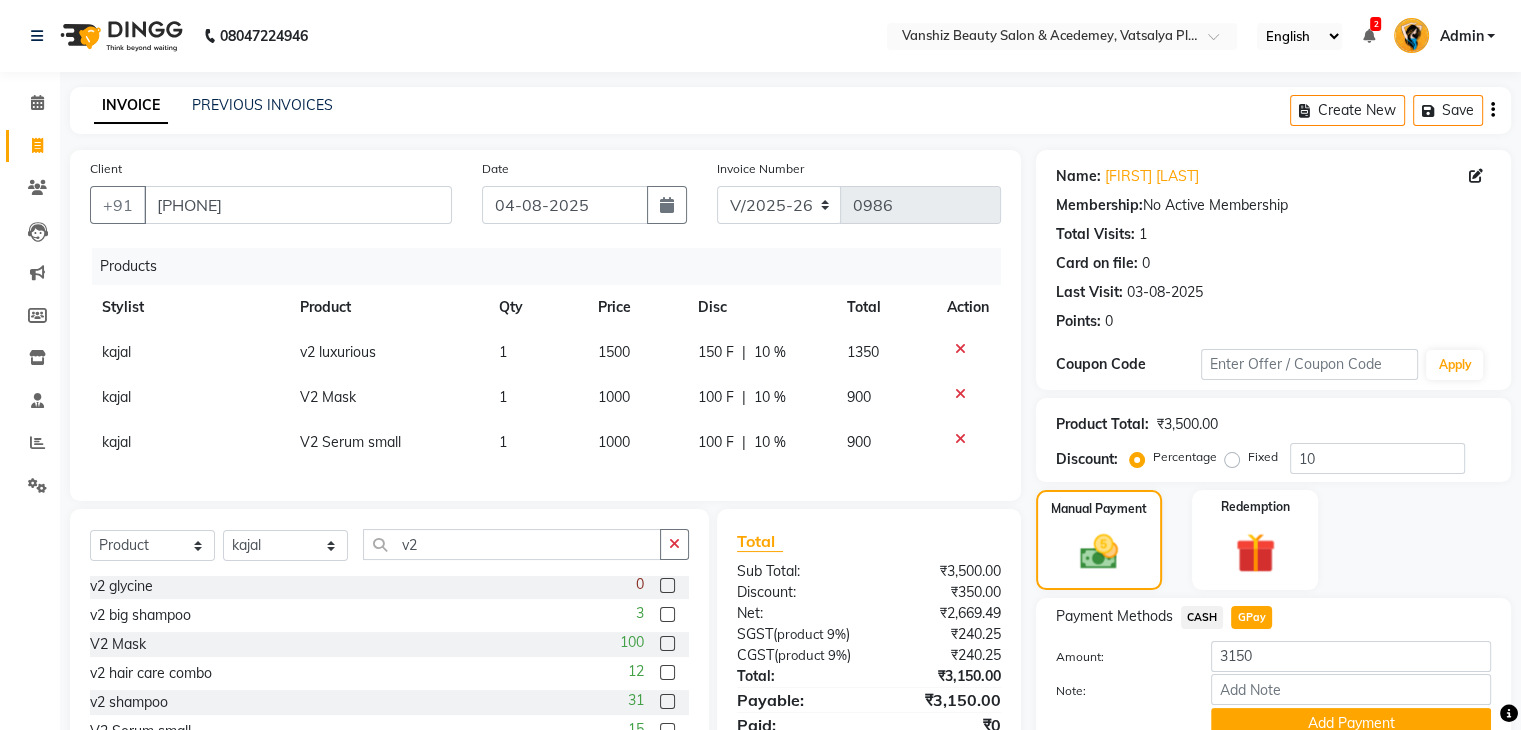scroll, scrollTop: 120, scrollLeft: 0, axis: vertical 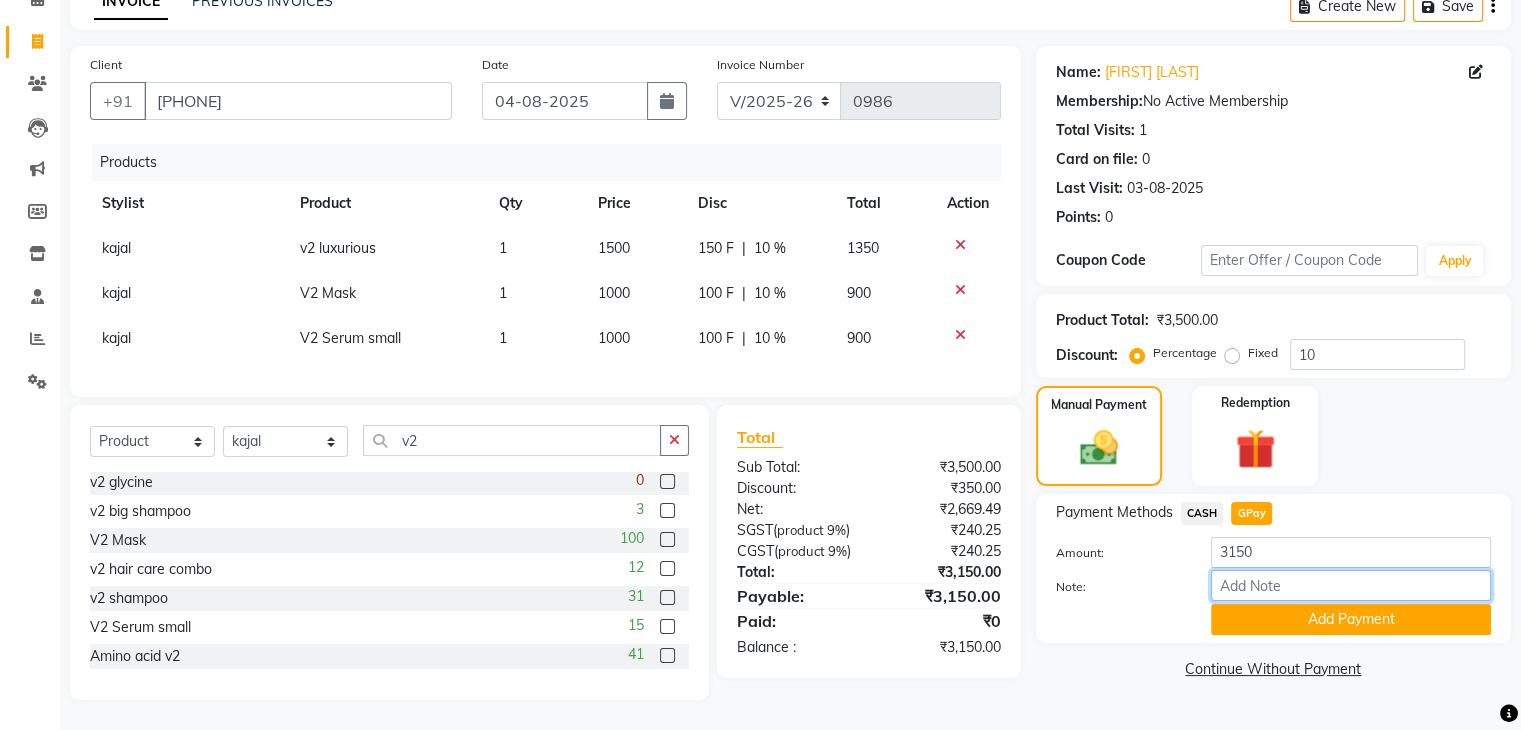 click on "Note:" at bounding box center [1351, 585] 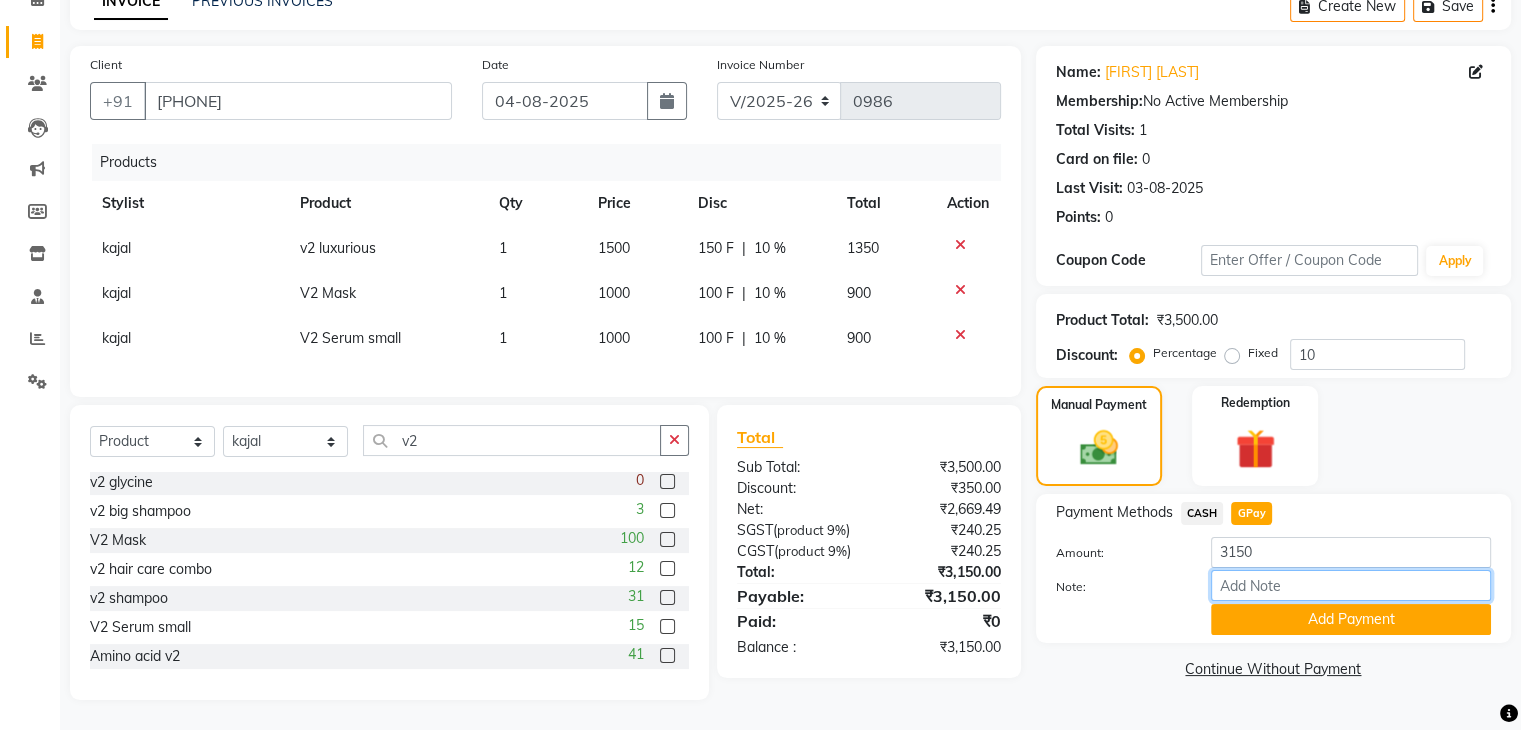 type on "gpay" 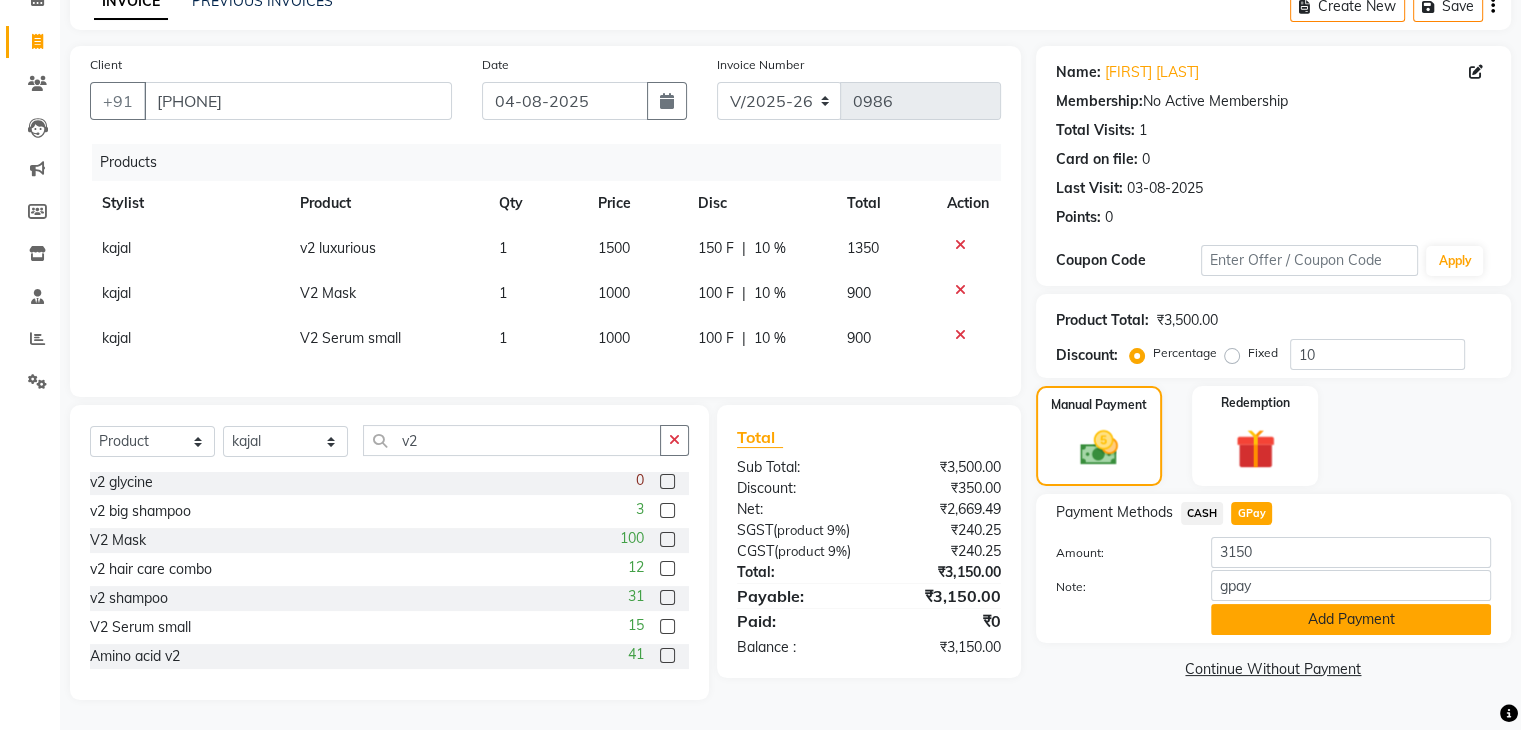 click on "Add Payment" 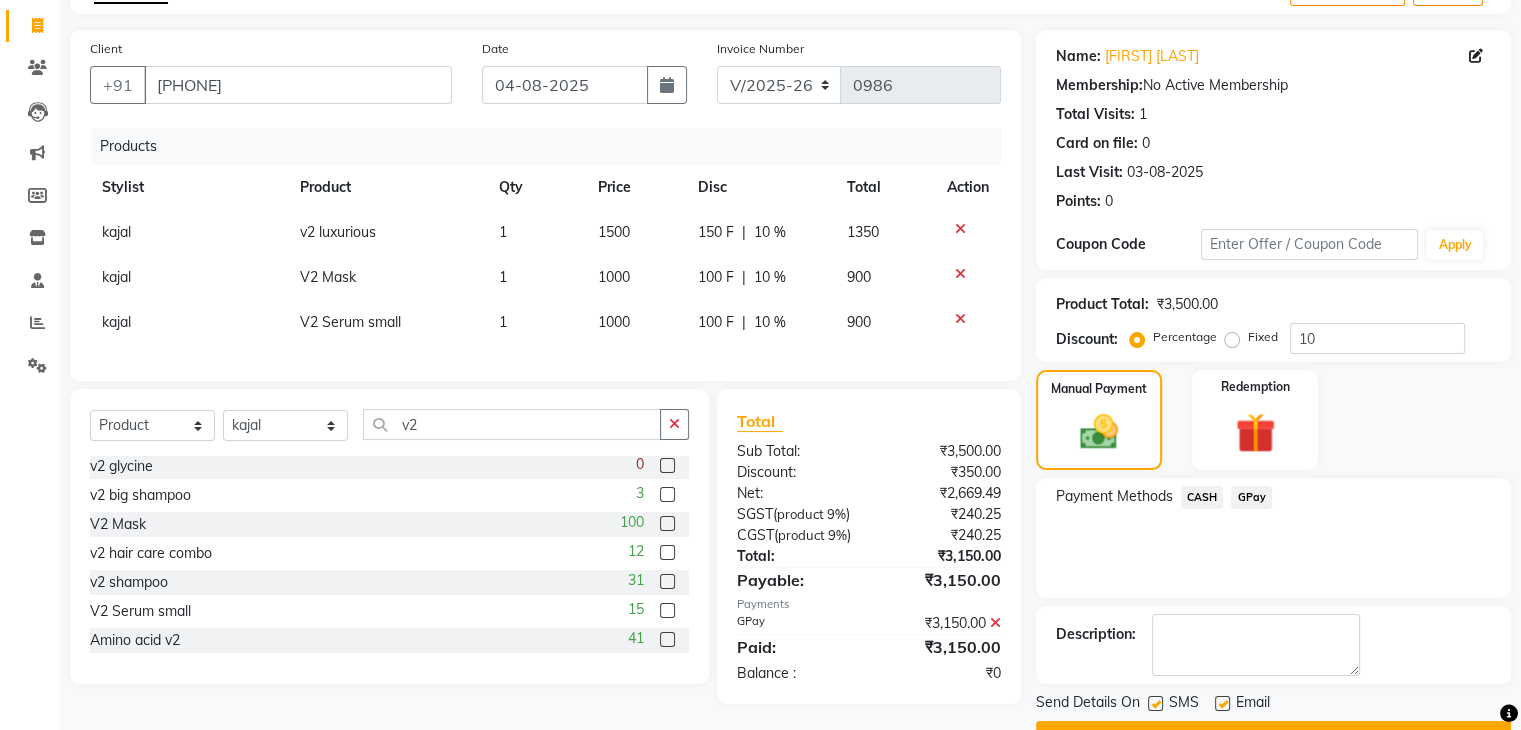 click 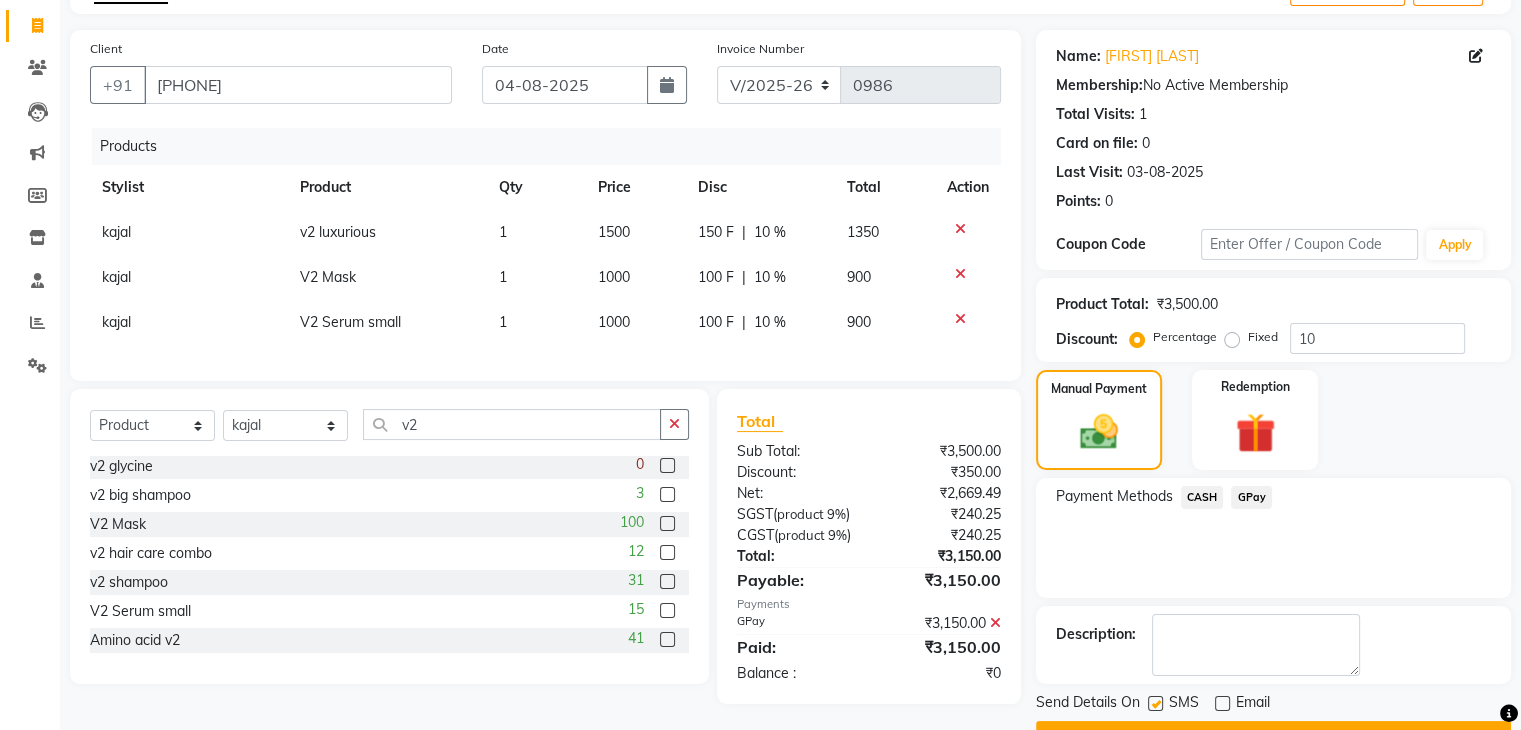 click 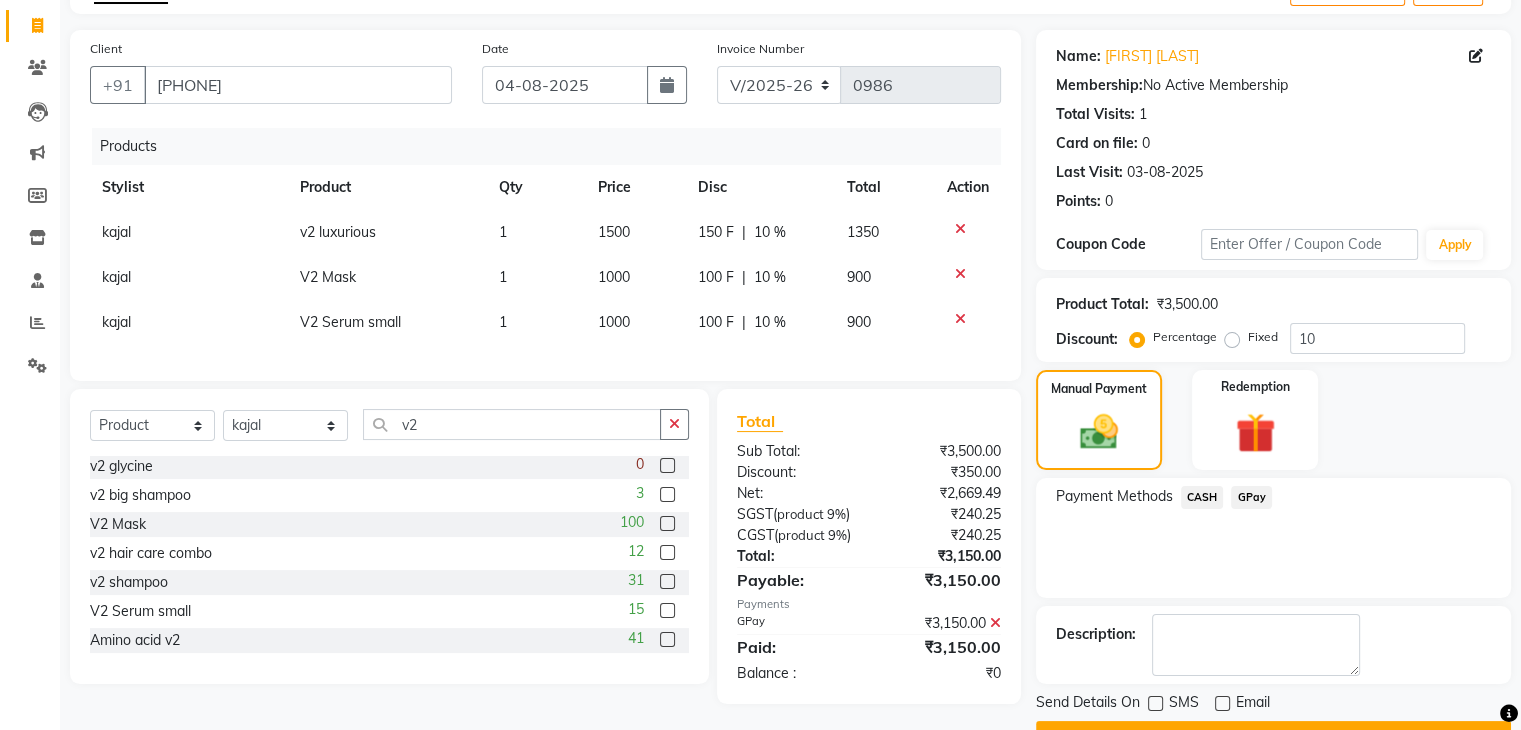 scroll, scrollTop: 171, scrollLeft: 0, axis: vertical 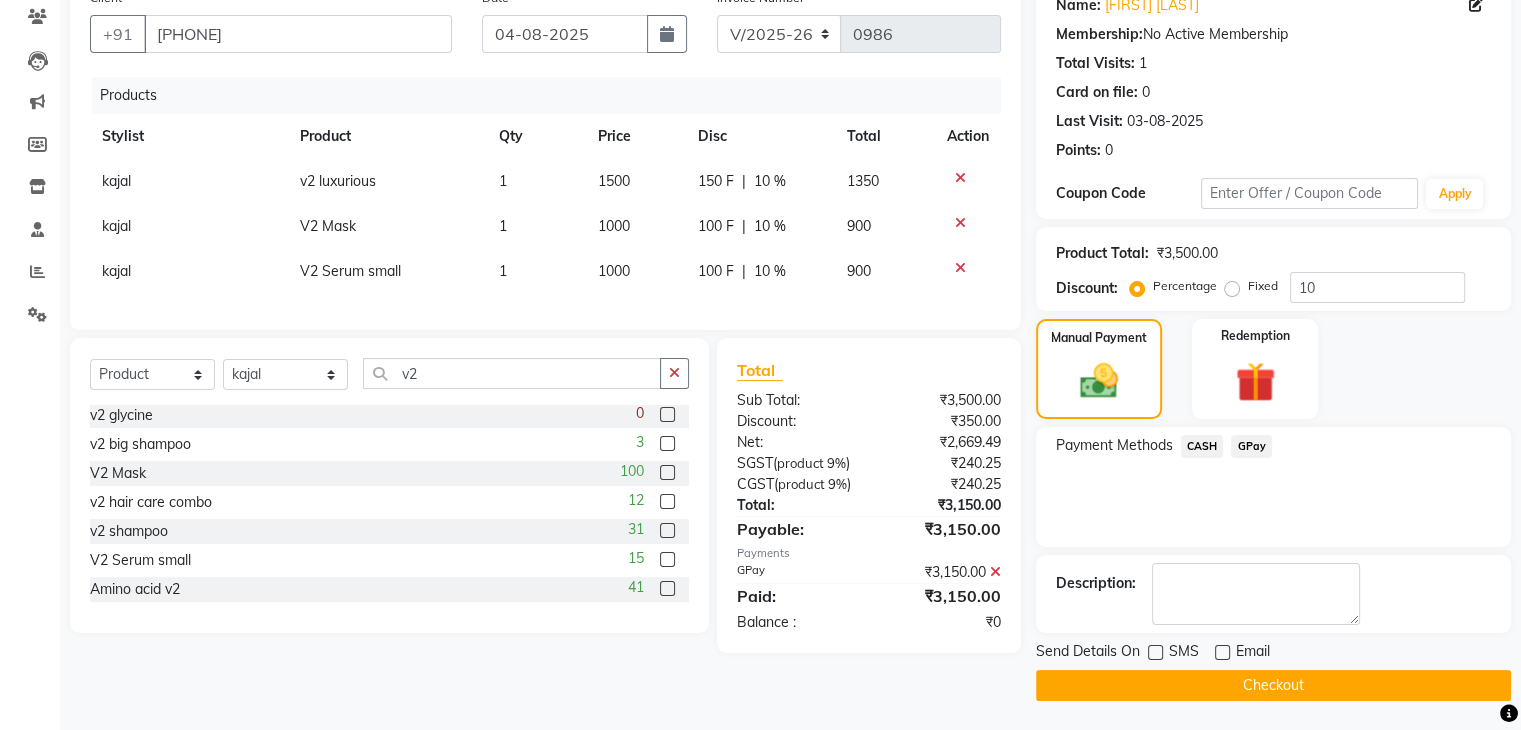 click on "Checkout" 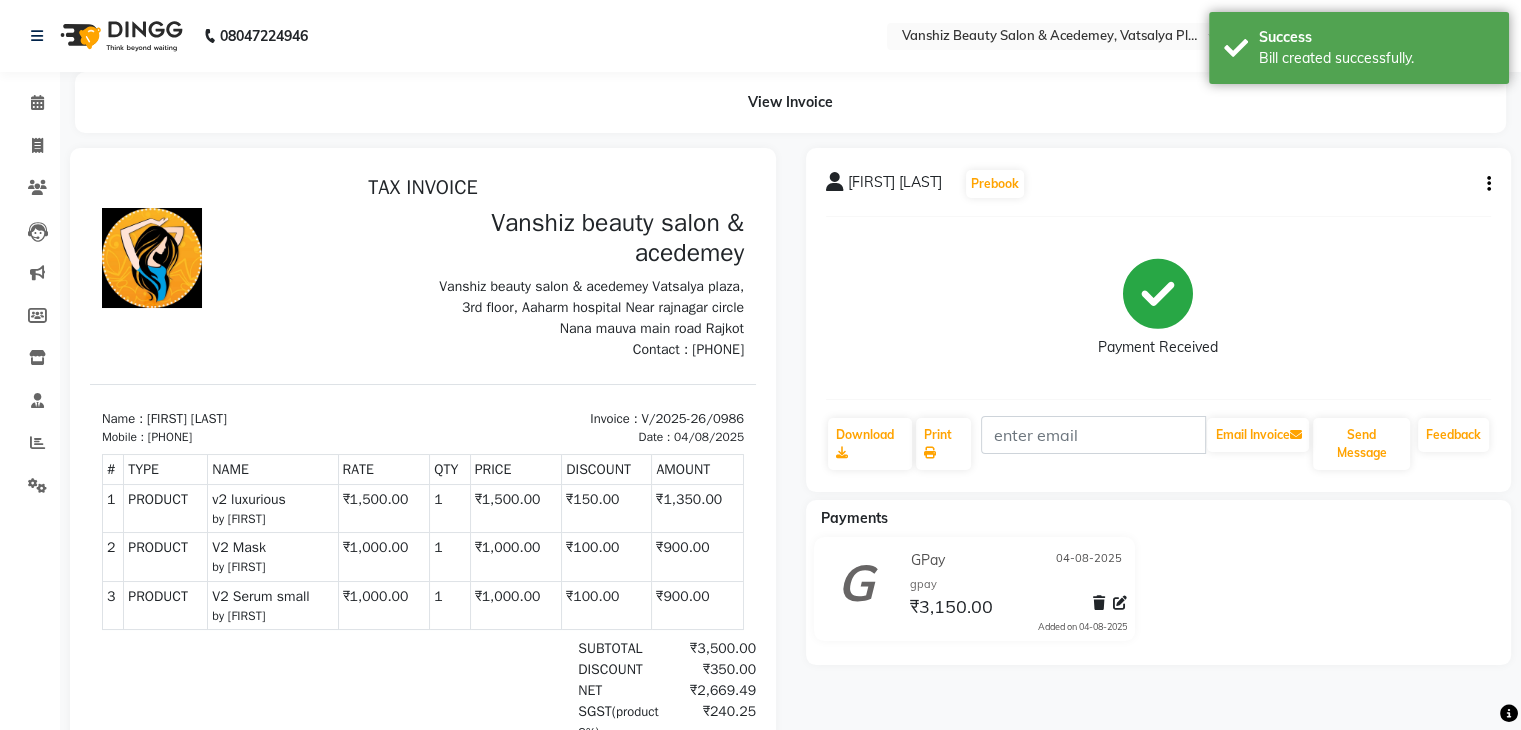 scroll, scrollTop: 0, scrollLeft: 0, axis: both 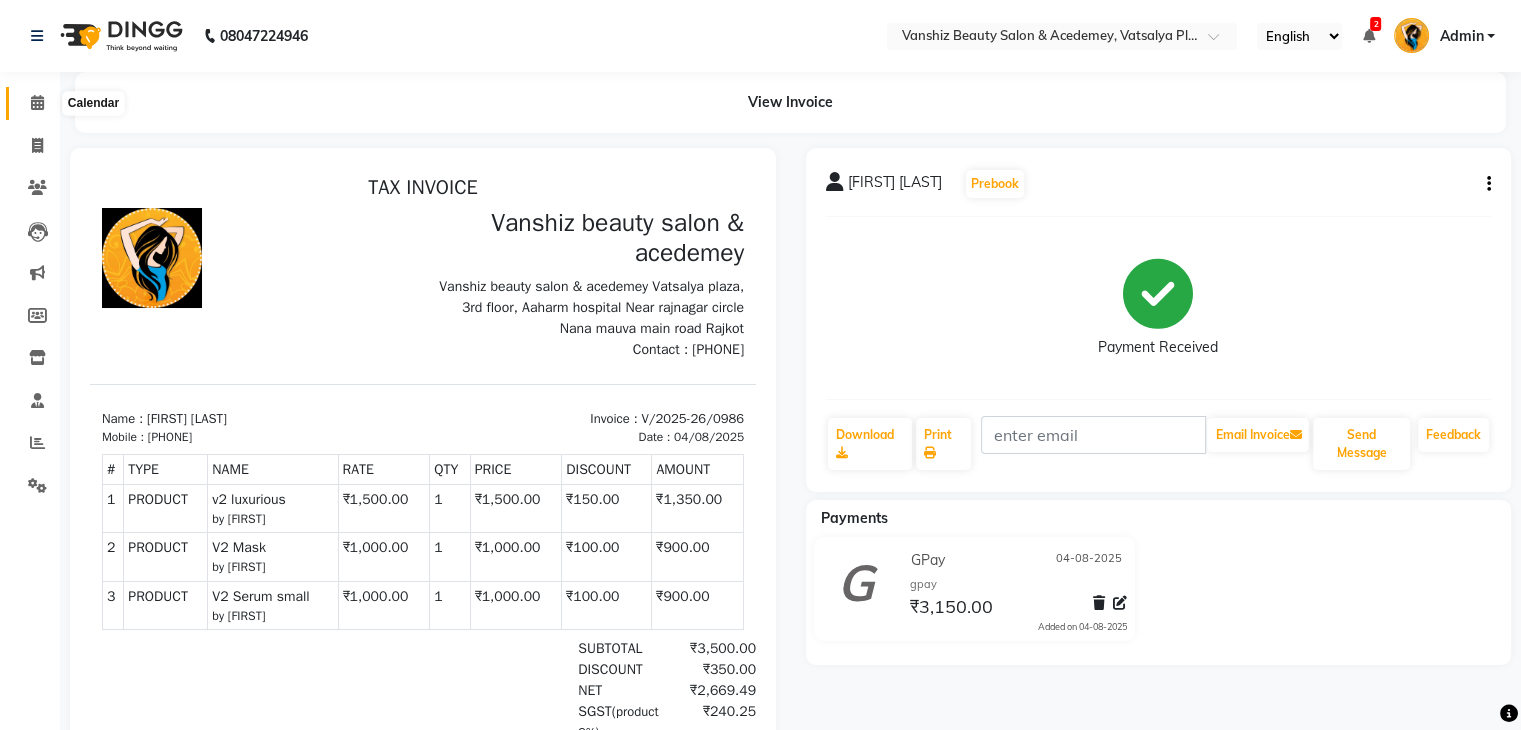 click 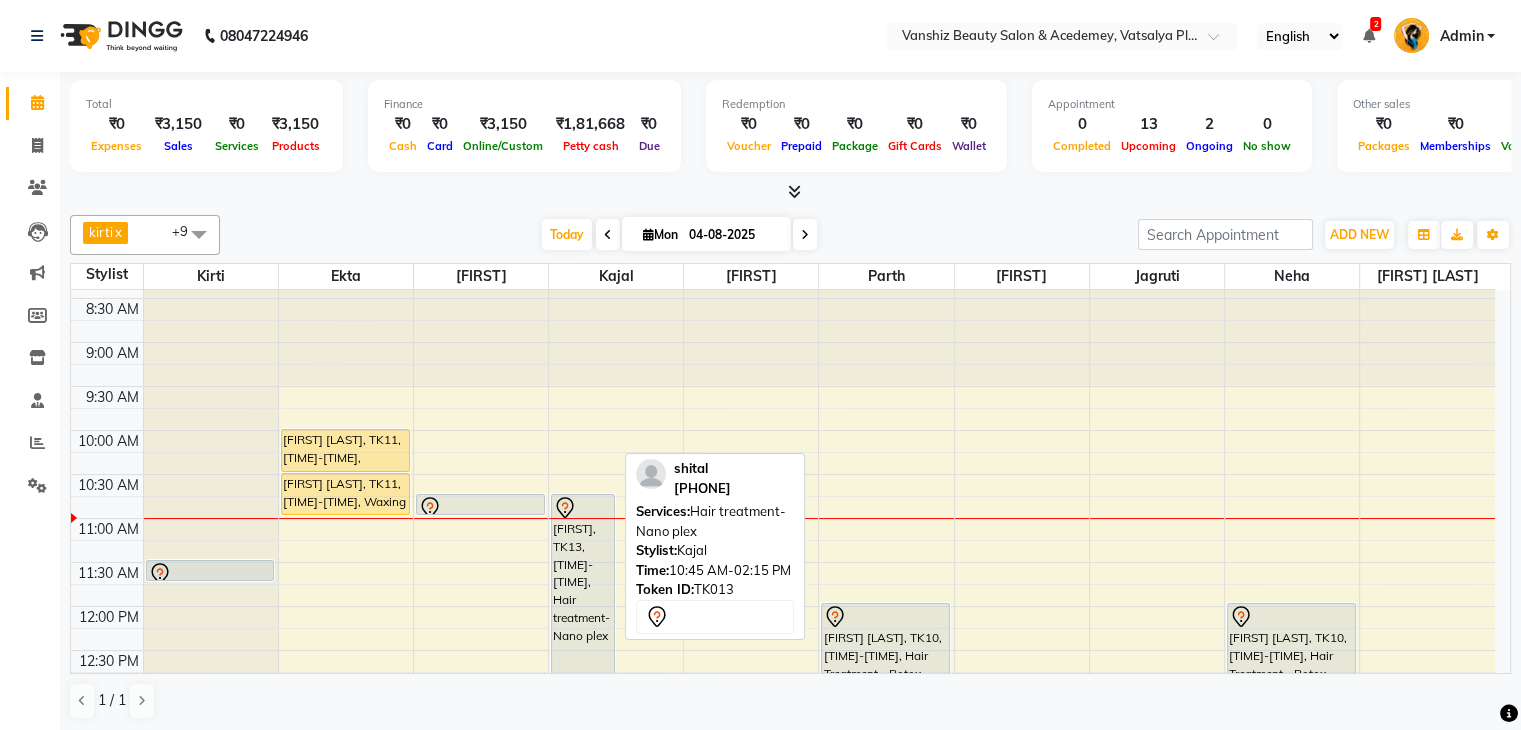 scroll, scrollTop: 0, scrollLeft: 0, axis: both 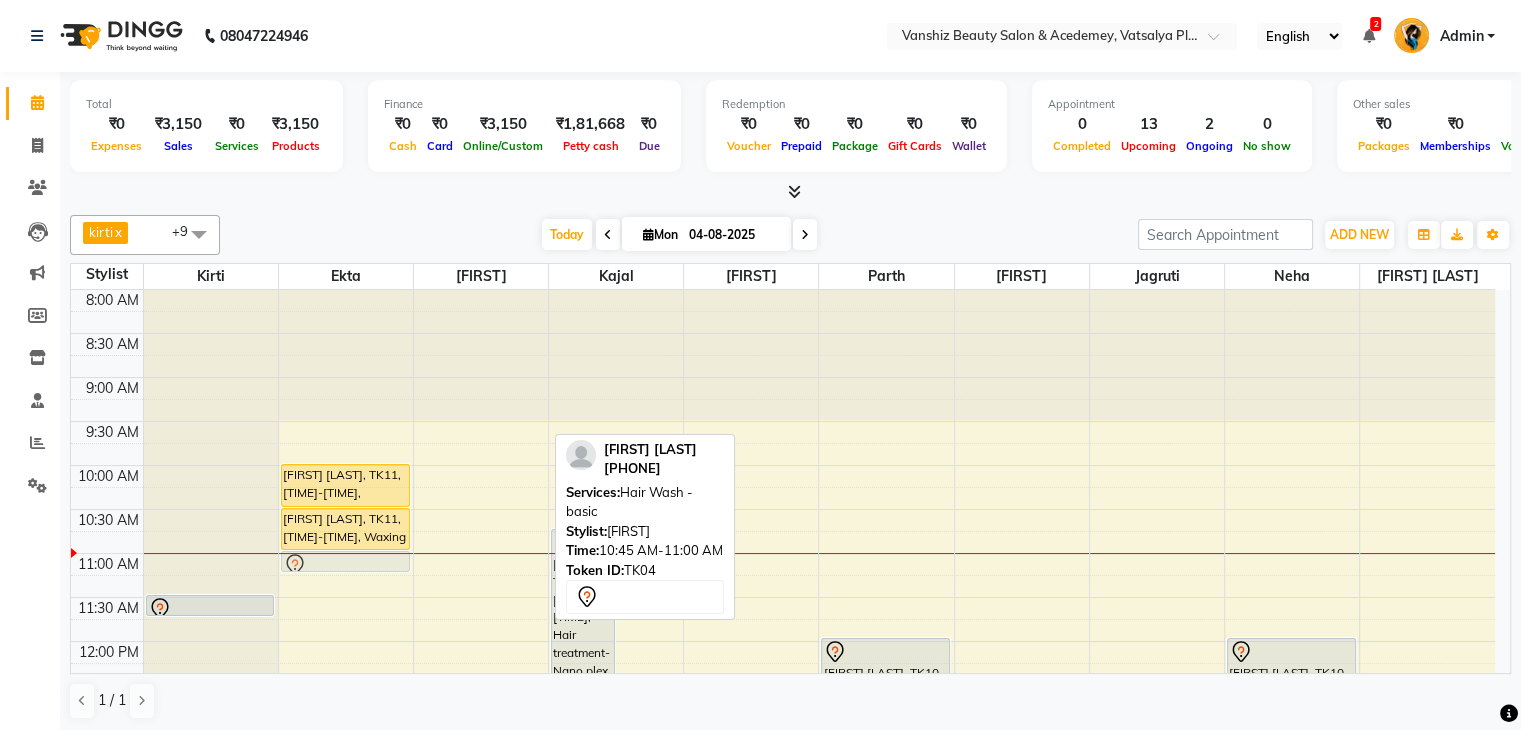 drag, startPoint x: 457, startPoint y: 541, endPoint x: 384, endPoint y: 557, distance: 74.73286 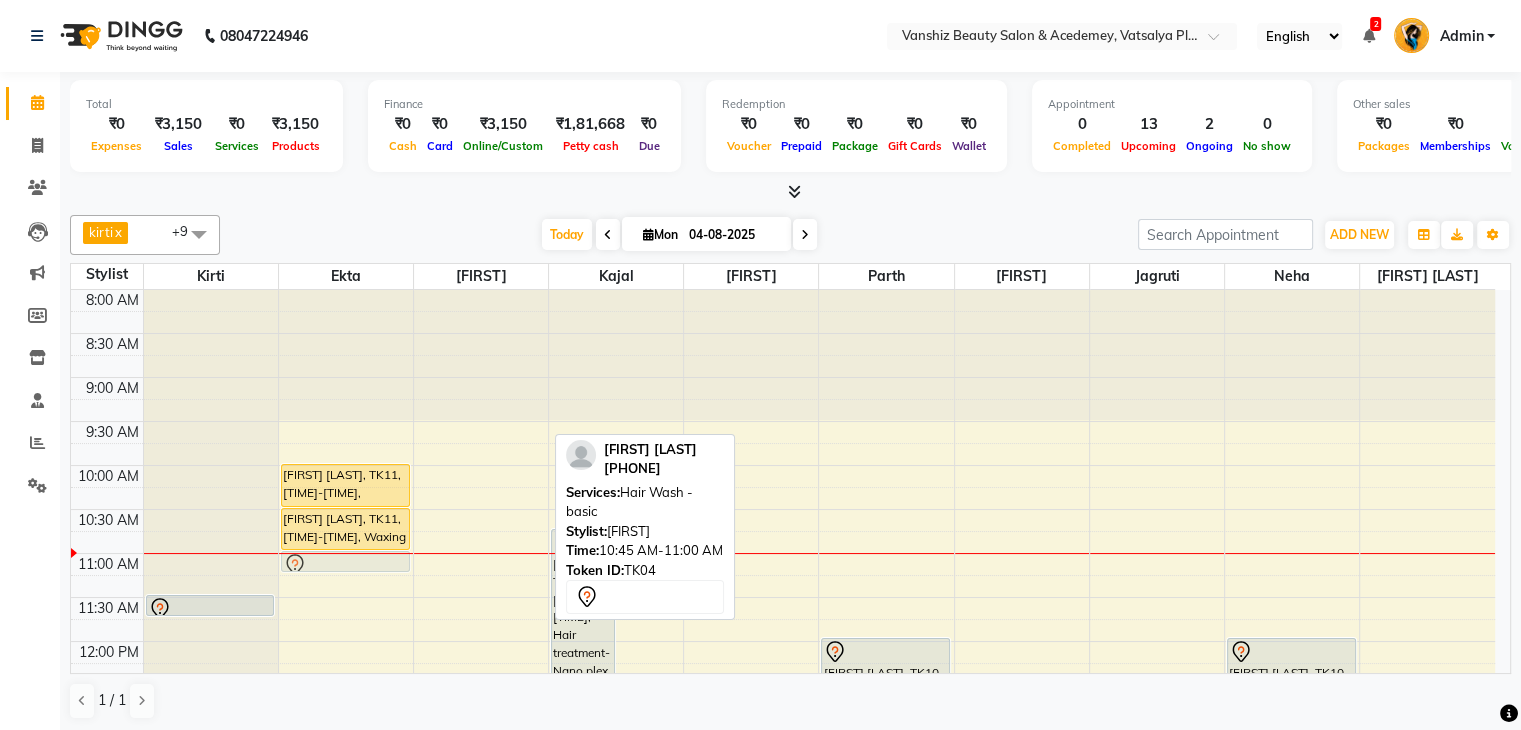 click on "[FIRST] [LAST]-model, TK02, 11:30 AM-11:45 AM, Hair Wash - basic             [FIRST] [LAST], TK01, 03:00 PM-06:30 PM, Hair treatment-Nano plex             [FIRST] [LAST], TK03, 06:30 PM-09:00 PM, Hair Treatment - Botox Tretment             [FIRST] [LAST], TK03, 08:00 PM-09:30 PM, Root touch- streax    [FIRST] [LAST], TK11, 10:00 AM-10:30 AM, Waxing-Cream Wax (Half Leg )    [FIRST] [LAST], TK11, 10:30 AM-11:00 AM, Waxing - Cream Wax             [FIRST] [LAST], TK04, 10:45 AM-11:00 AM, Hair Wash - basic             [FIRST] [LAST], TK04, 10:45 AM-11:00 AM, Hair Wash - basic             [FIRST] [LAST], TK05, 03:00 PM-06:30 PM, Hair treatment-Nano plex             [FIRST], TK13, 10:45 AM-02:15 PM, Hair treatment-Nano plex             [FIRST] [LAST], TK07, 01:00 PM-03:30 PM, Hair Treatment - Botox Tretment             [FIRST] [LAST], TK08, 02:30 PM-07:30 PM, Hair Treatment-Cysteine             [FIRST] [LAST], TK10, 12:00 PM-02:30 PM, Hair Treatment - Botox Tretment" at bounding box center (783, 861) 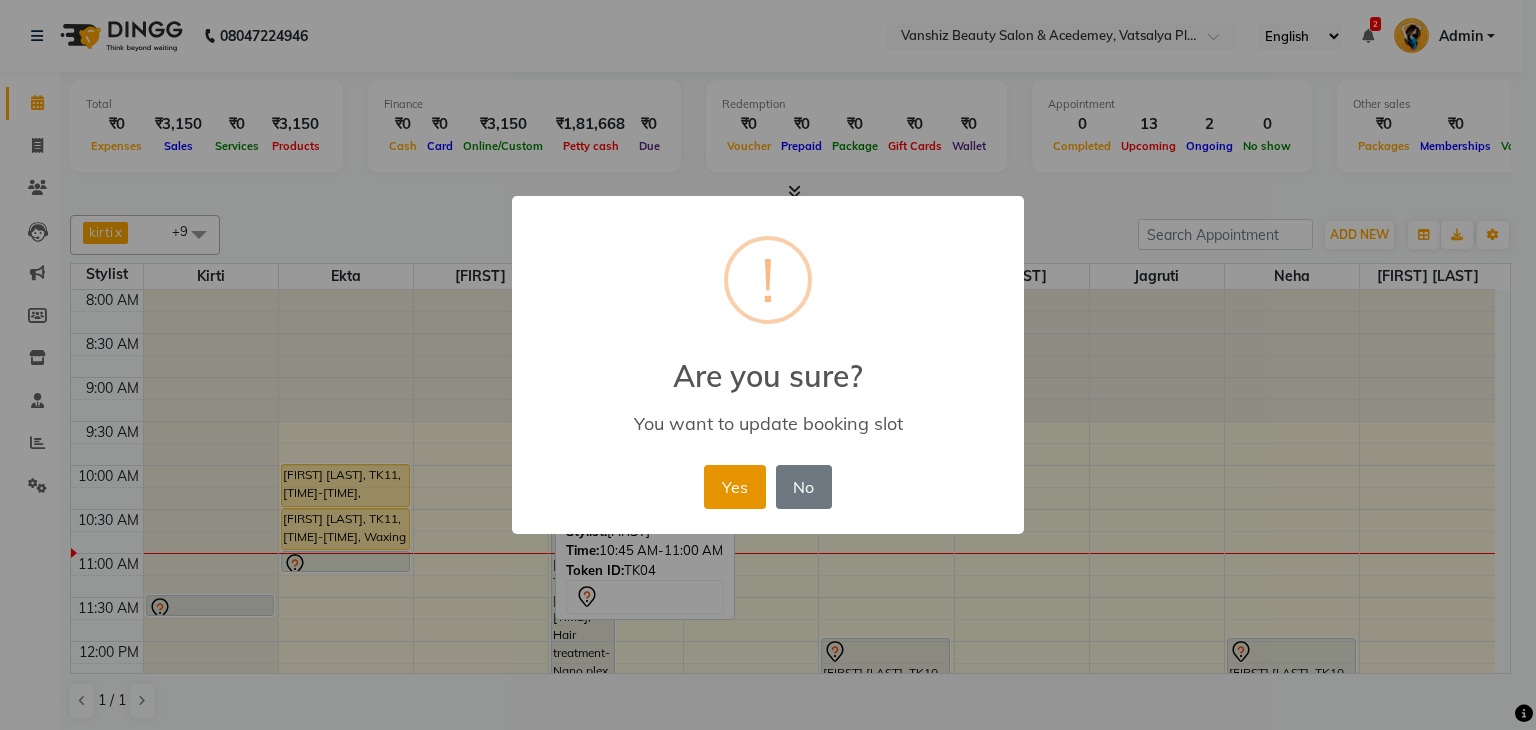 click on "Yes" at bounding box center (734, 487) 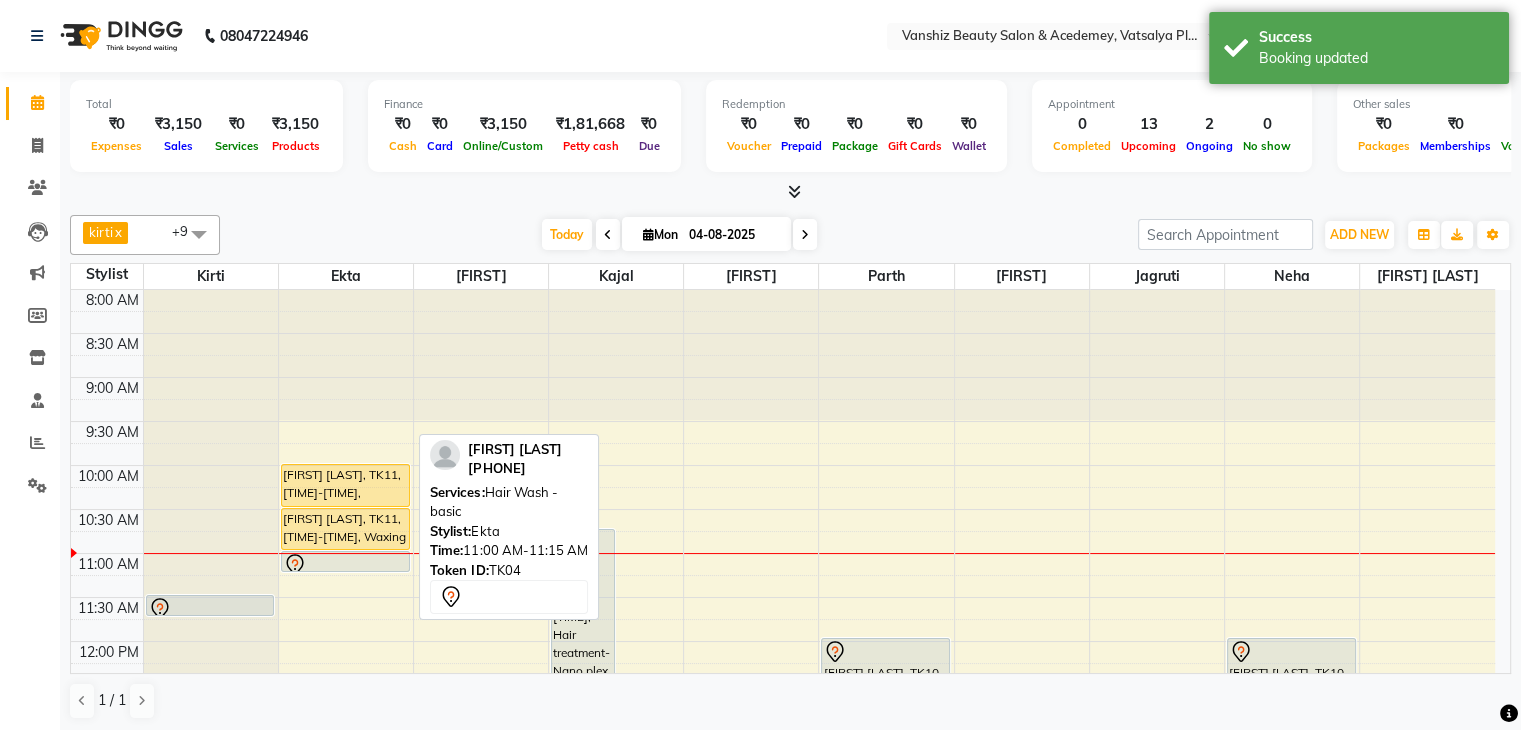 click at bounding box center [345, 565] 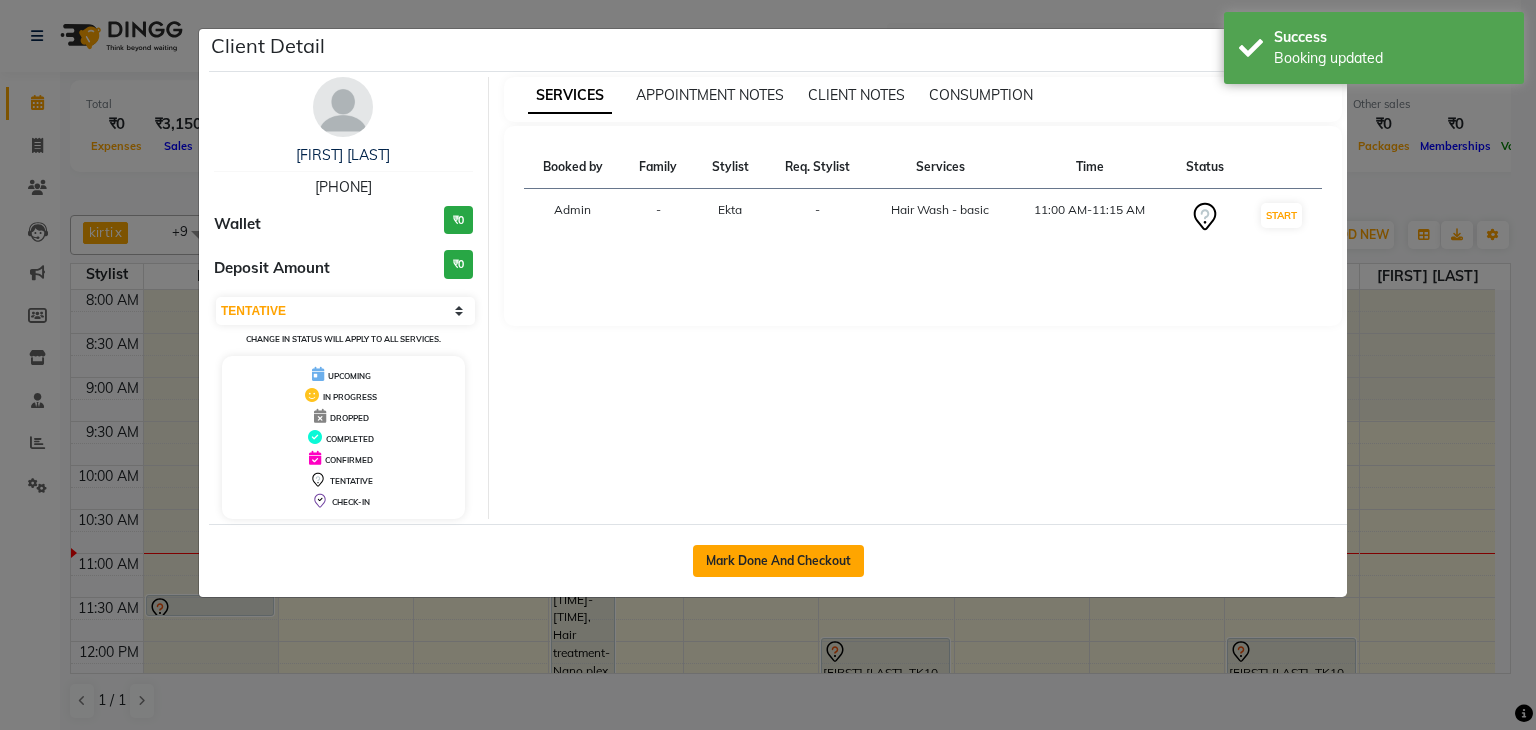 click on "Mark Done And Checkout" 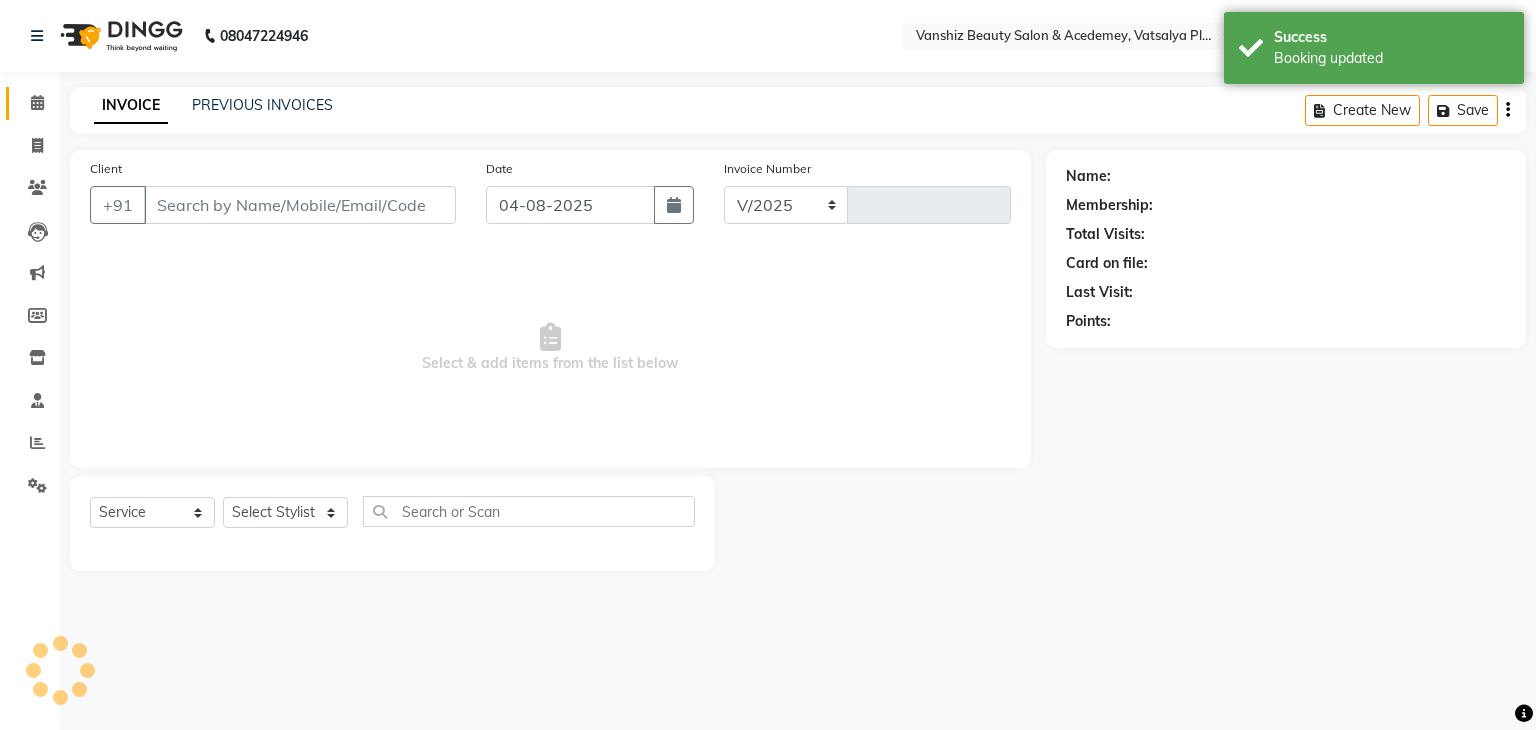 select on "5403" 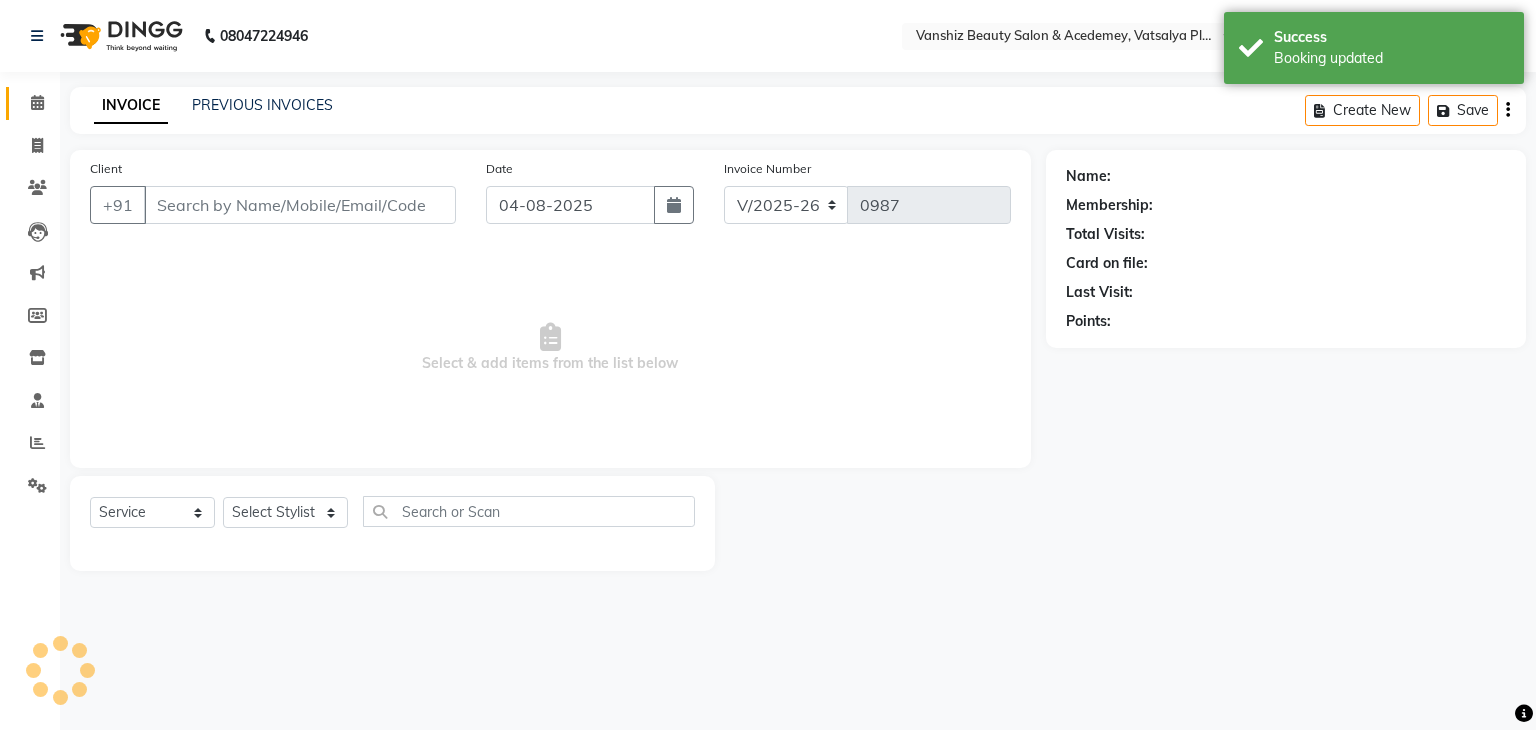 type on "[PHONE]" 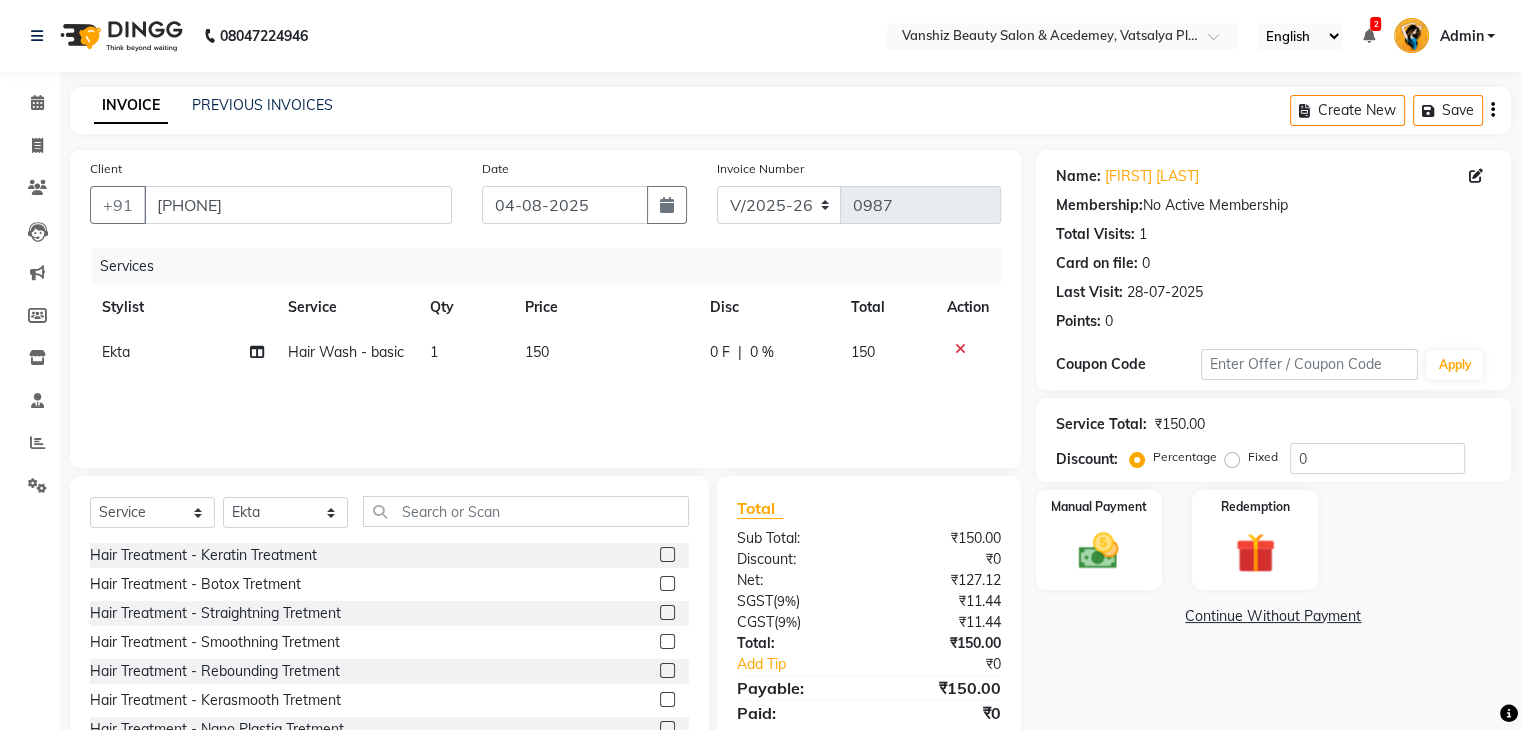 click on "Hair Wash - basic" 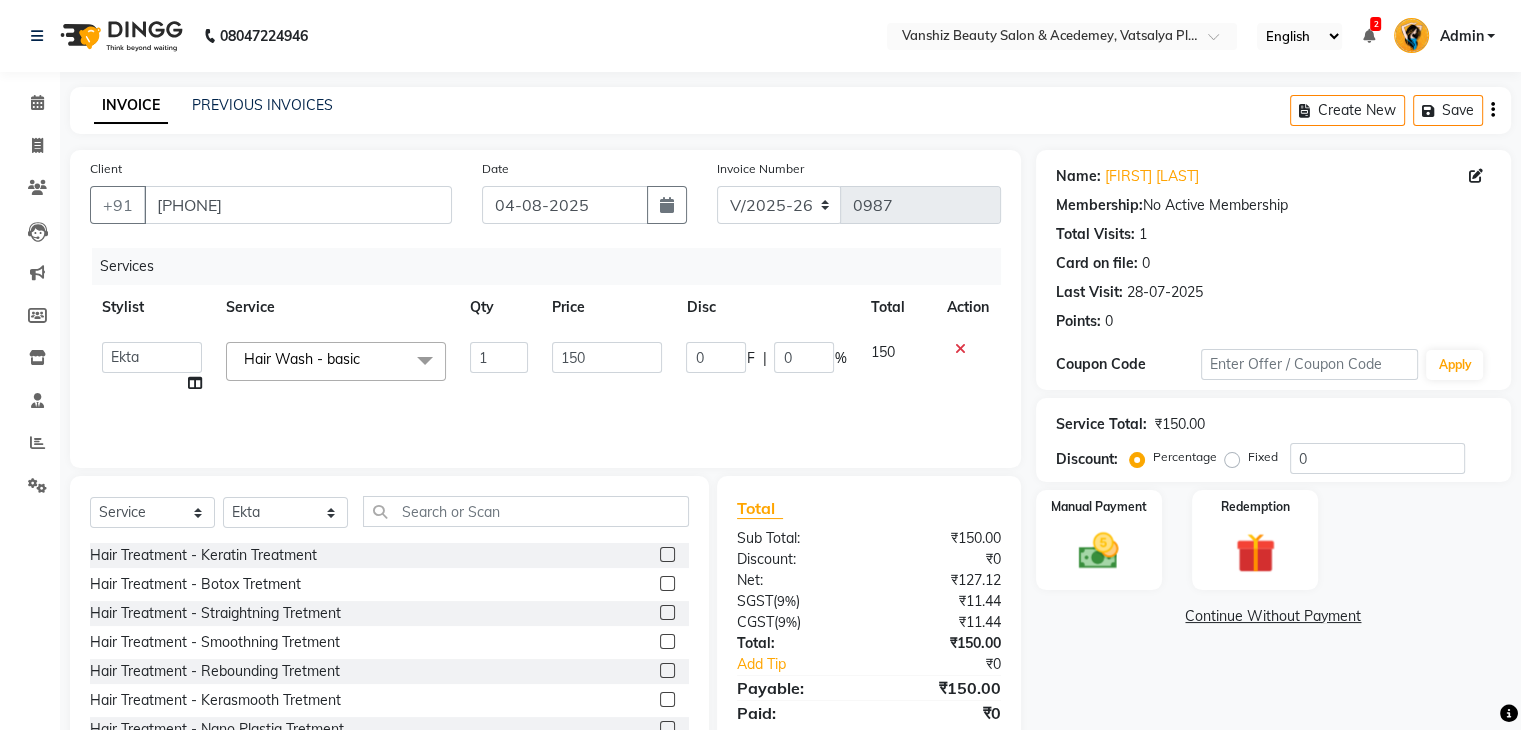 click on "Hair Wash - basic  x" 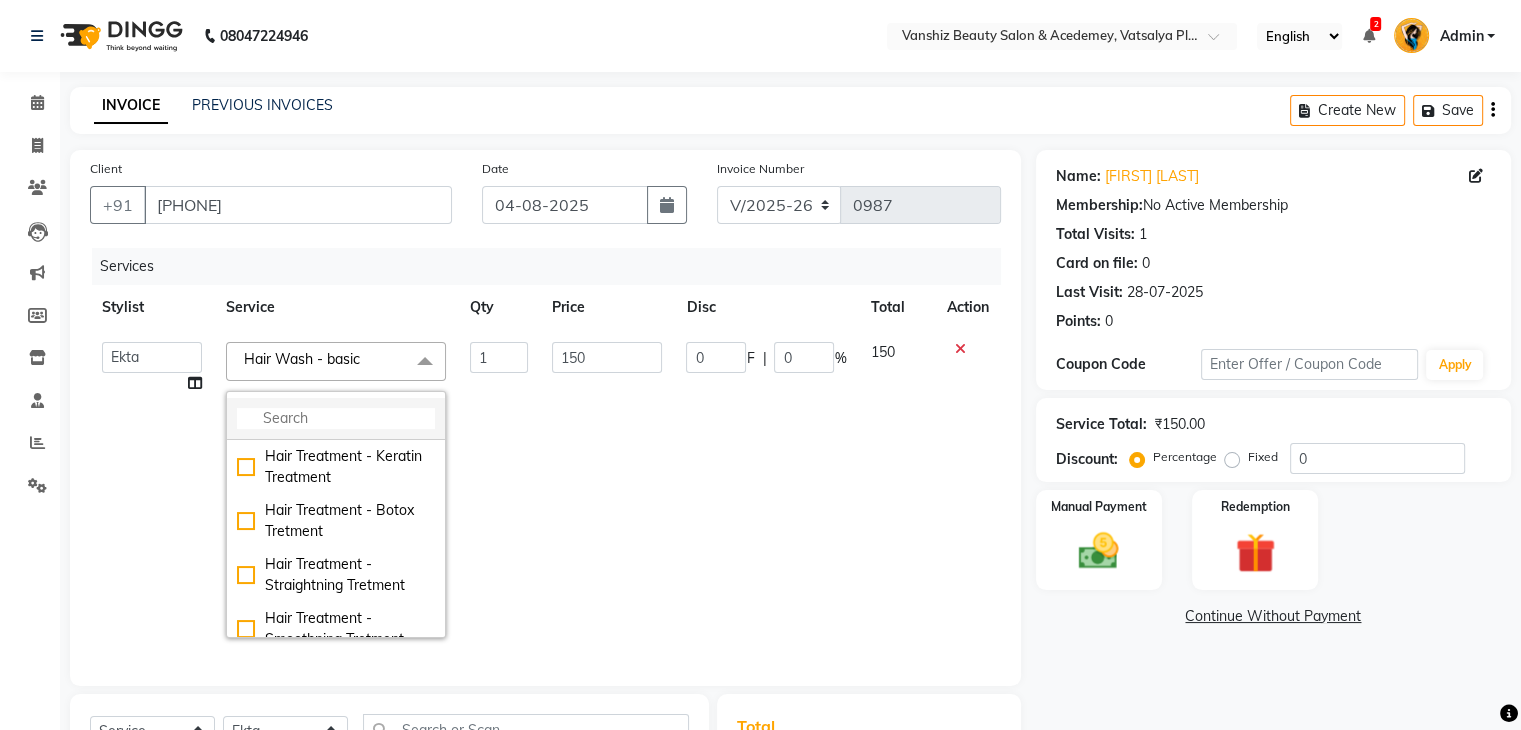 click 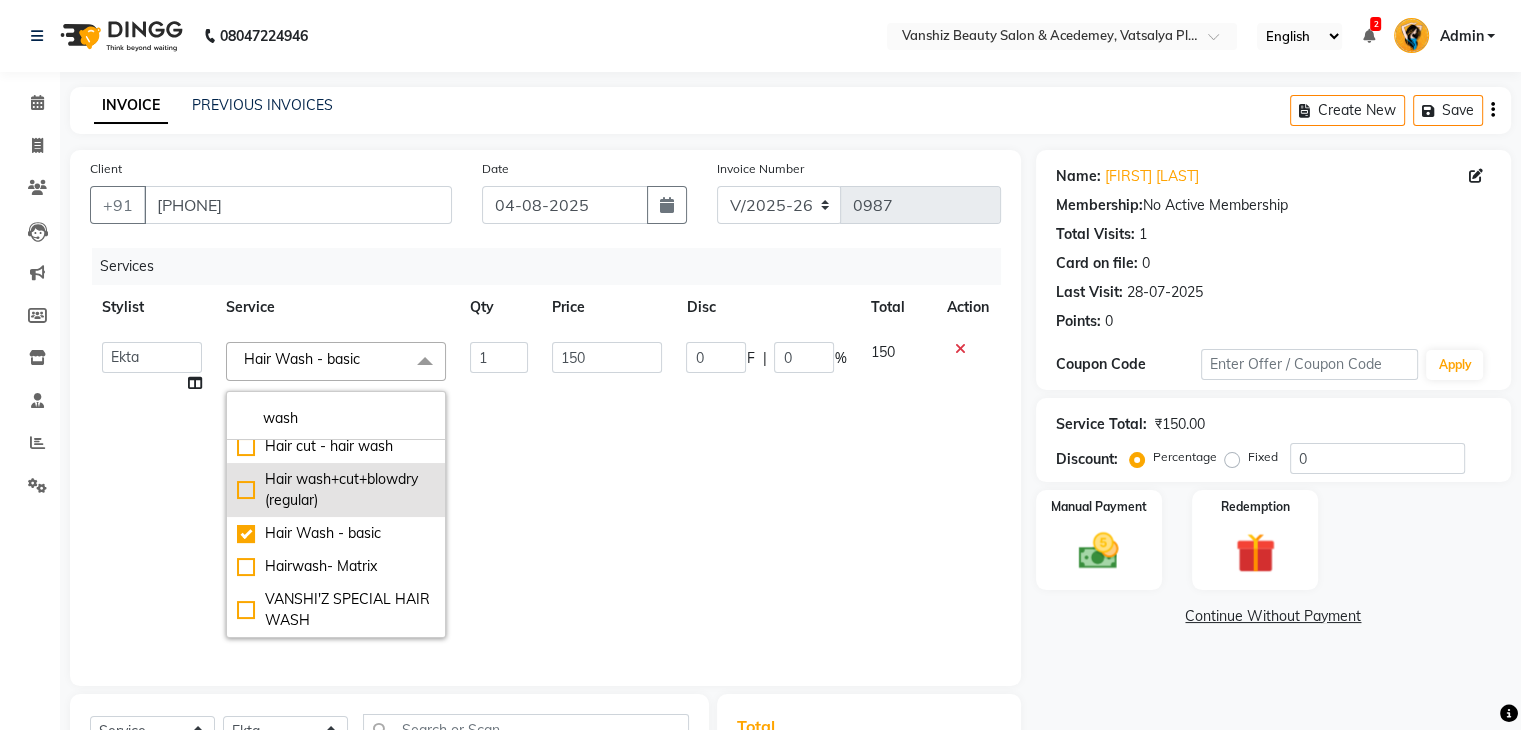 scroll, scrollTop: 84, scrollLeft: 0, axis: vertical 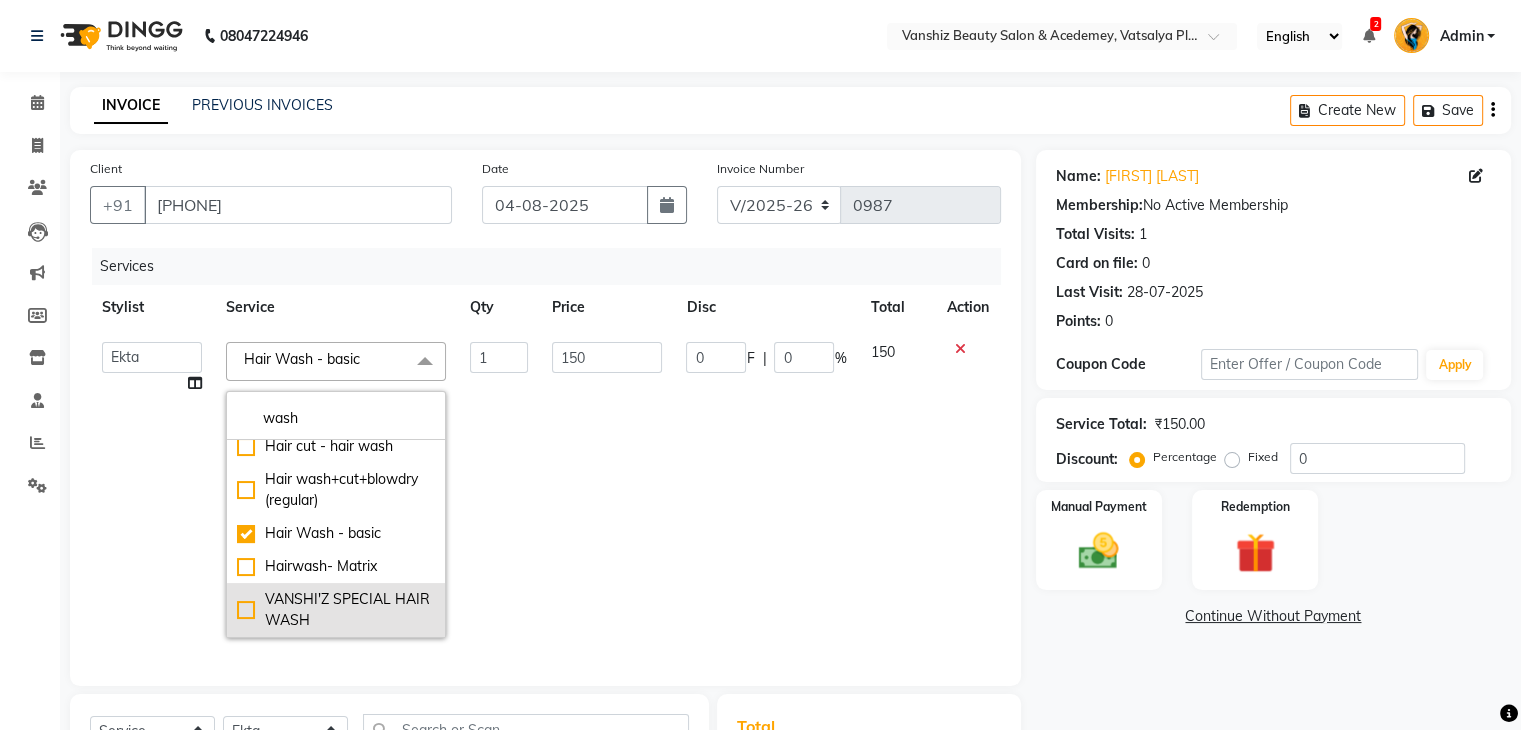 type on "wash" 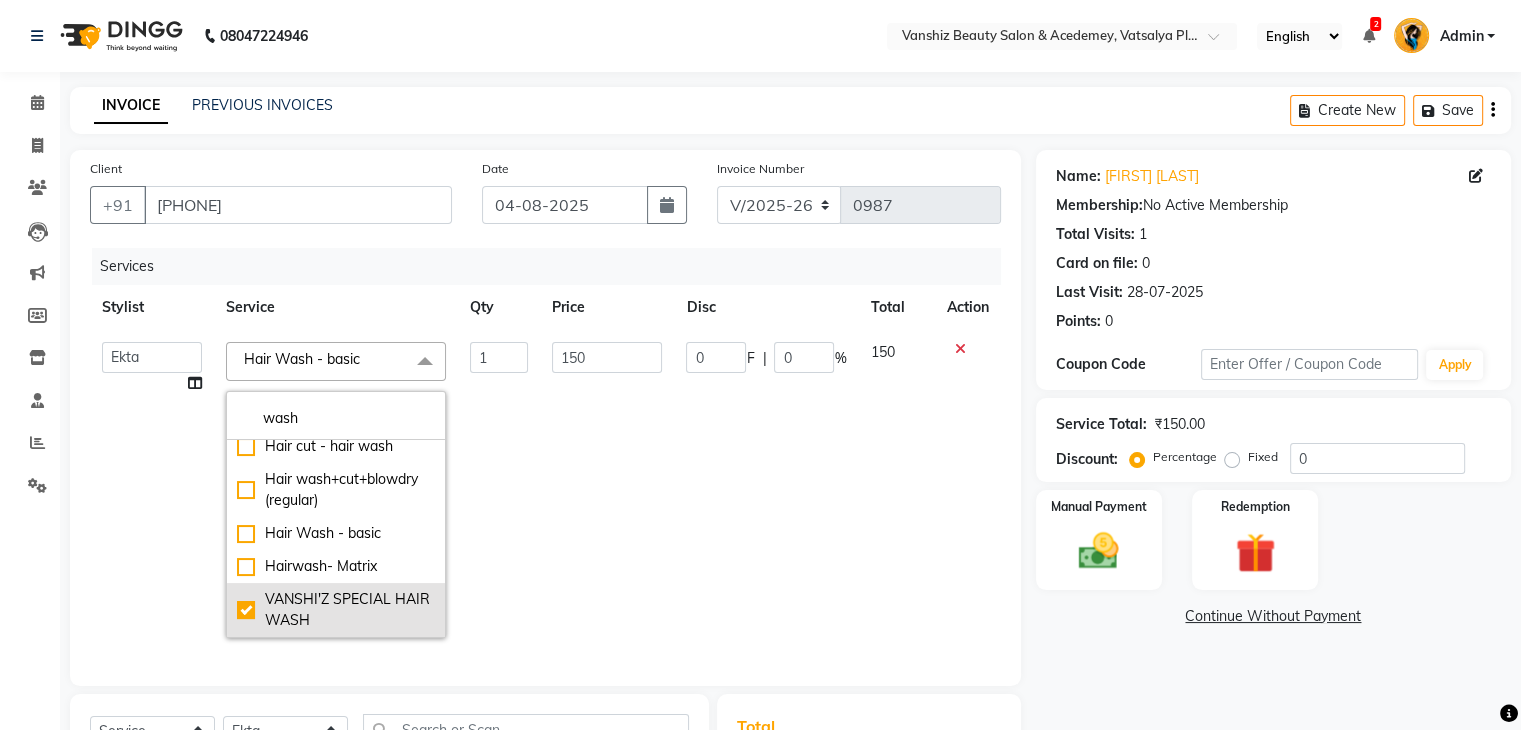checkbox on "false" 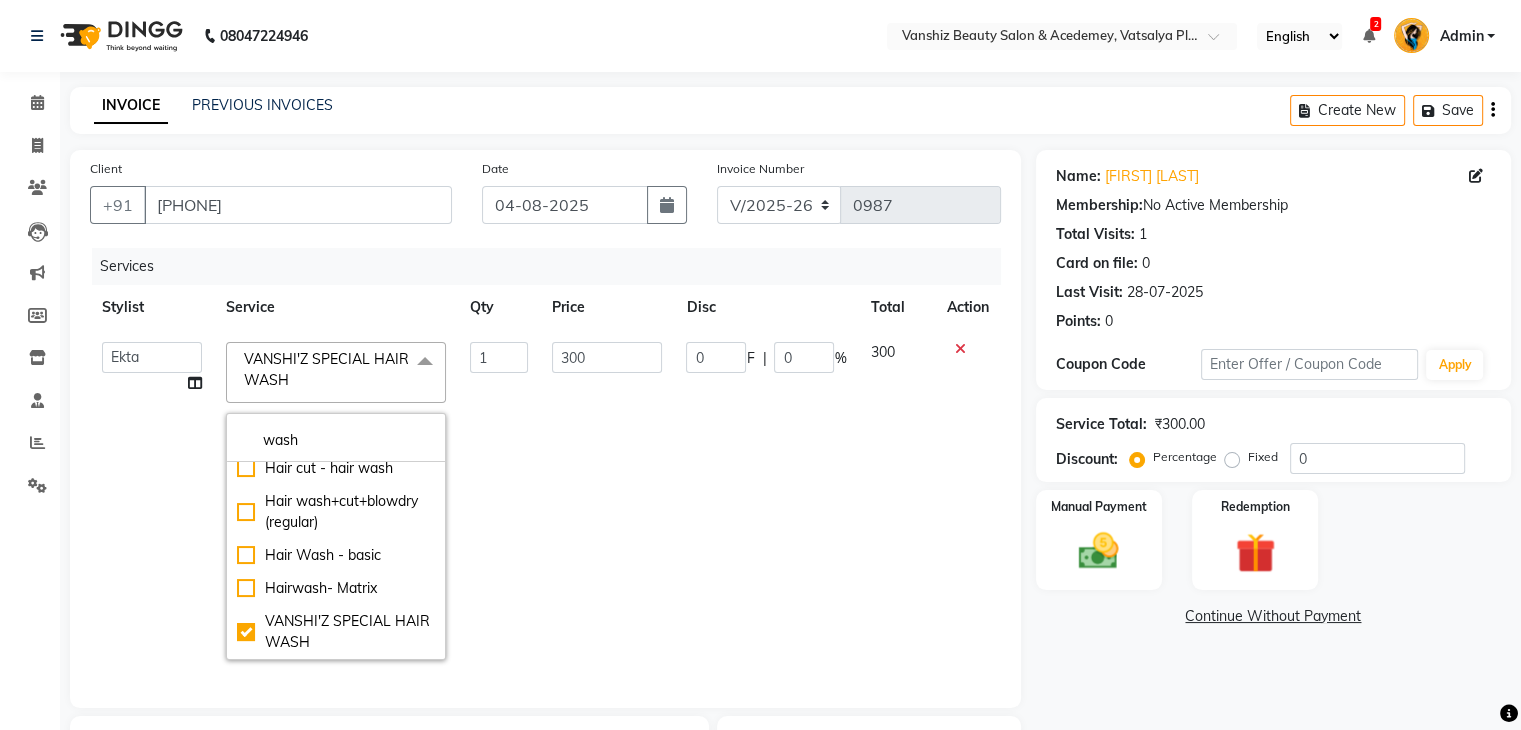 click on "1" 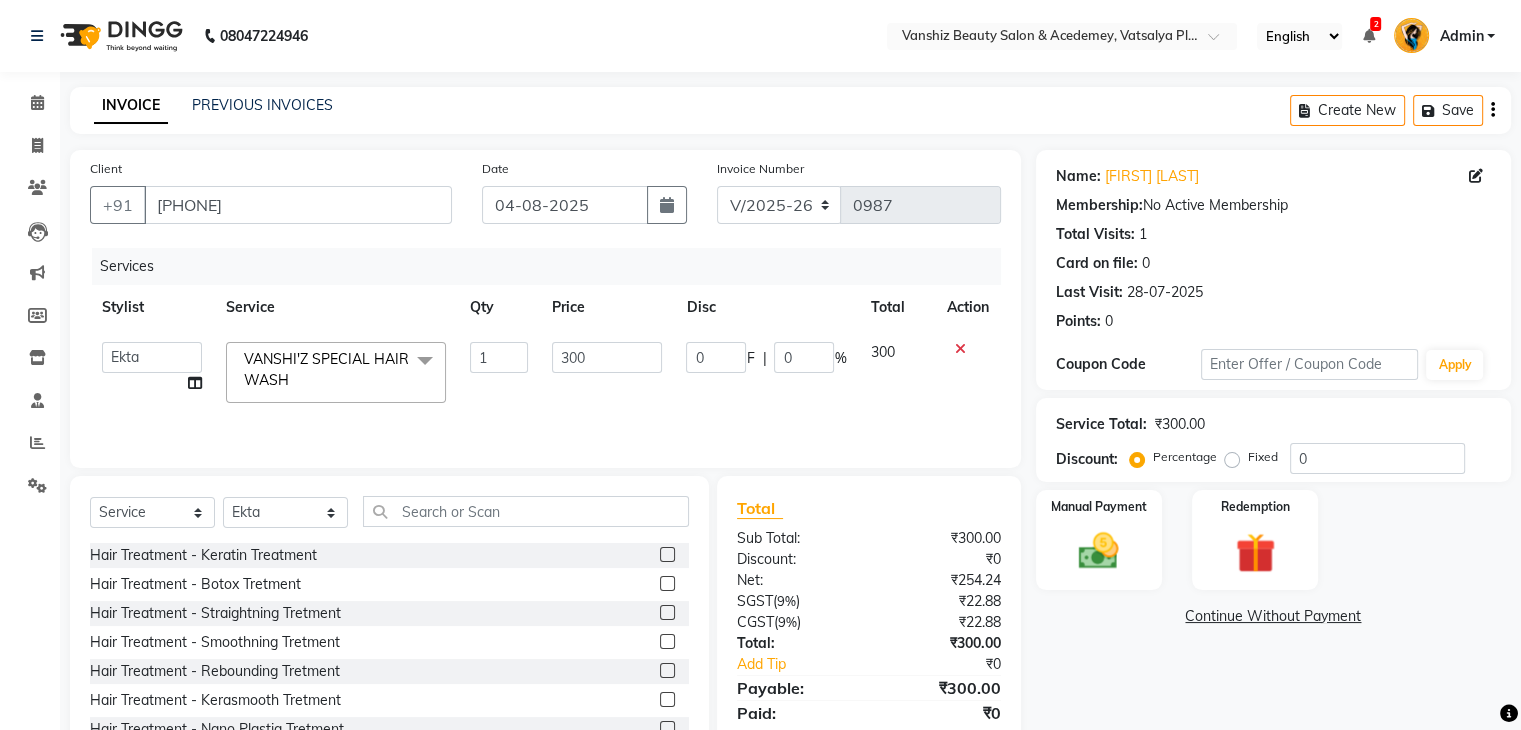 scroll, scrollTop: 72, scrollLeft: 0, axis: vertical 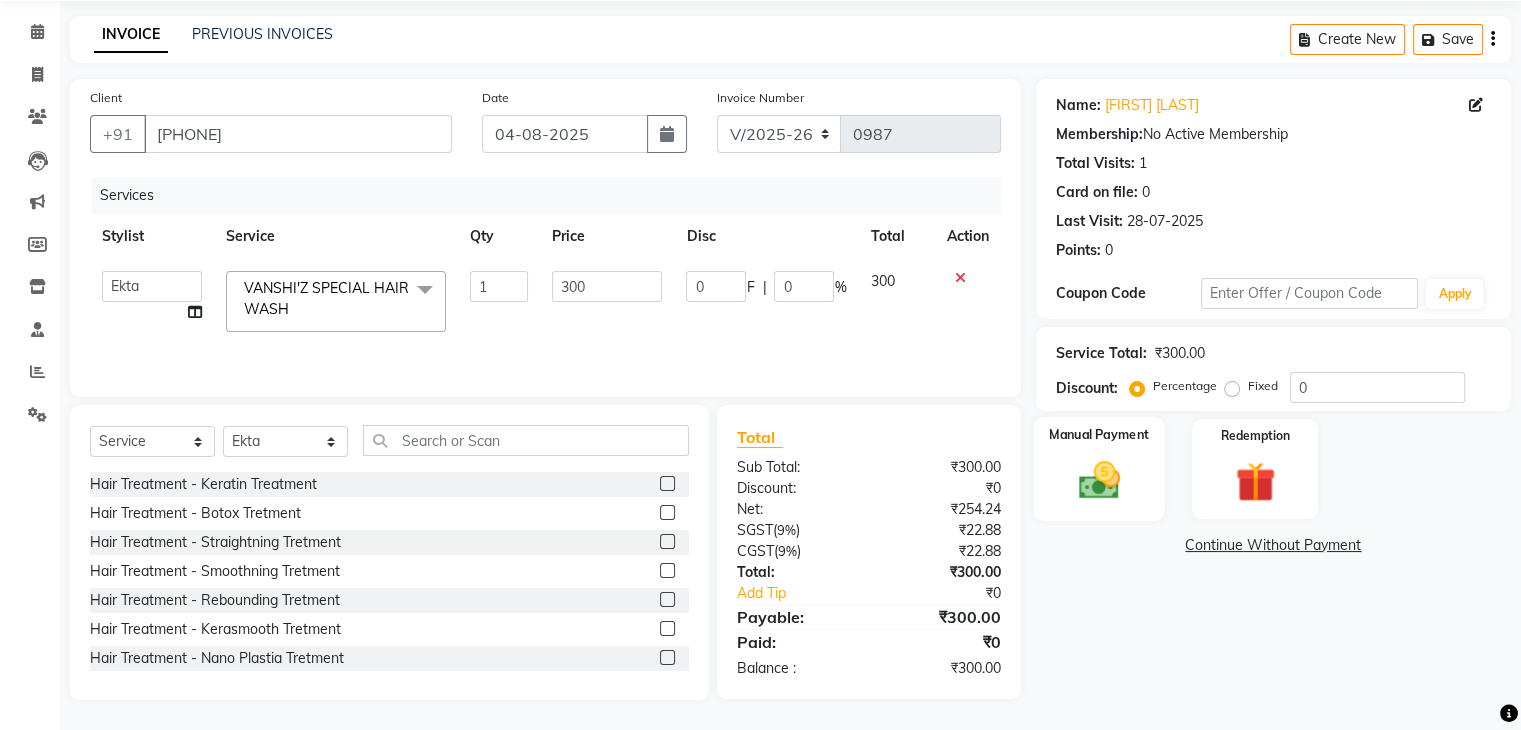 click on "Manual Payment" 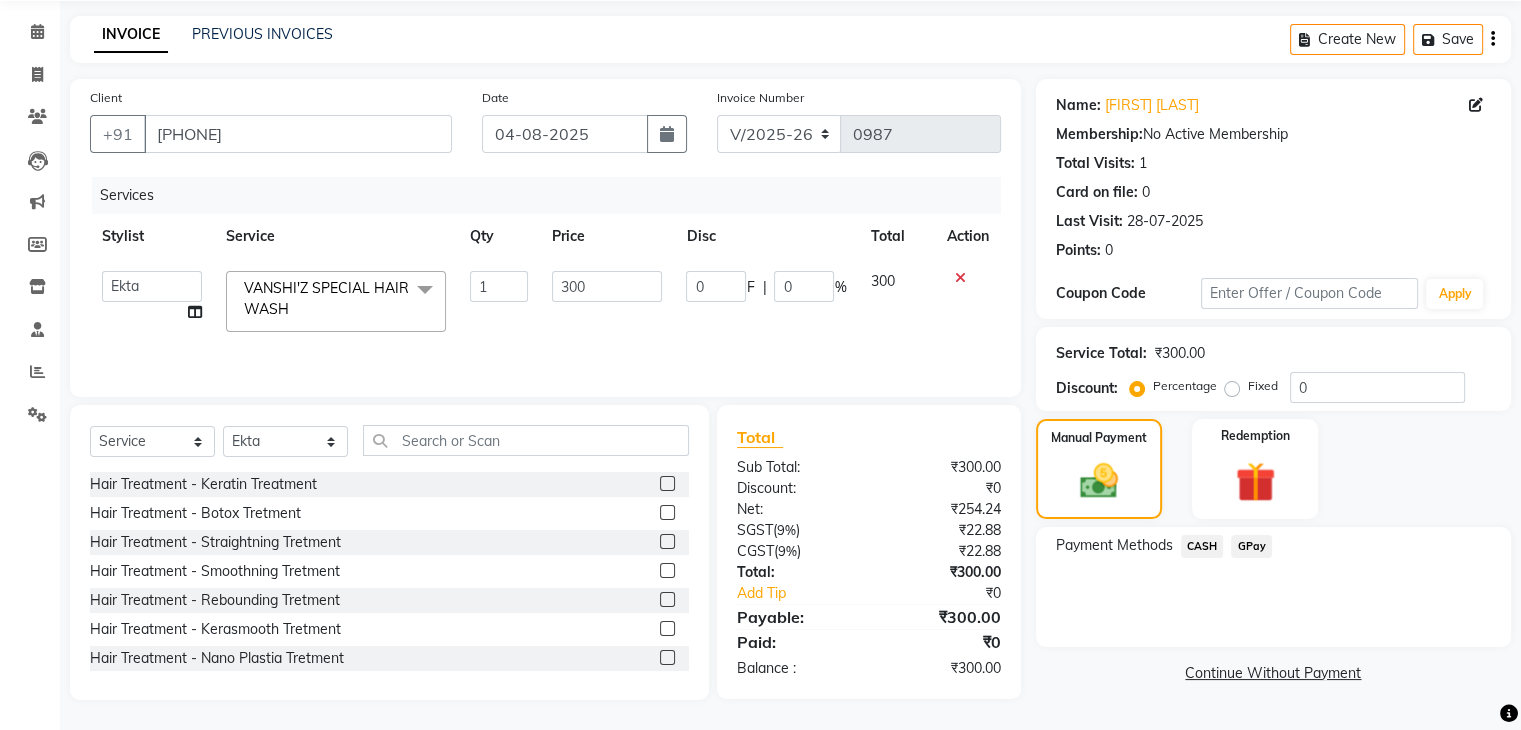 click on "CASH" 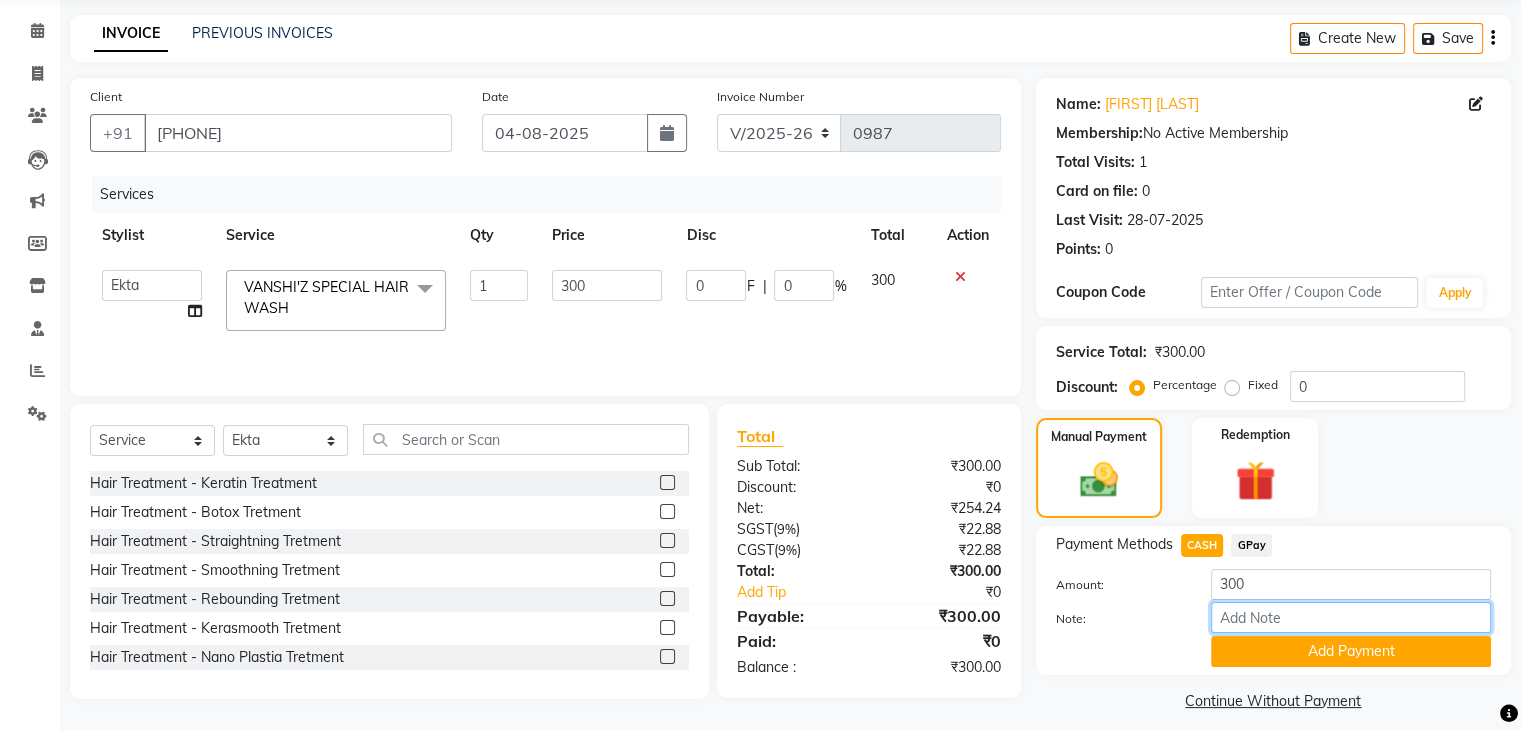drag, startPoint x: 1254, startPoint y: 617, endPoint x: 1327, endPoint y: 498, distance: 139.60658 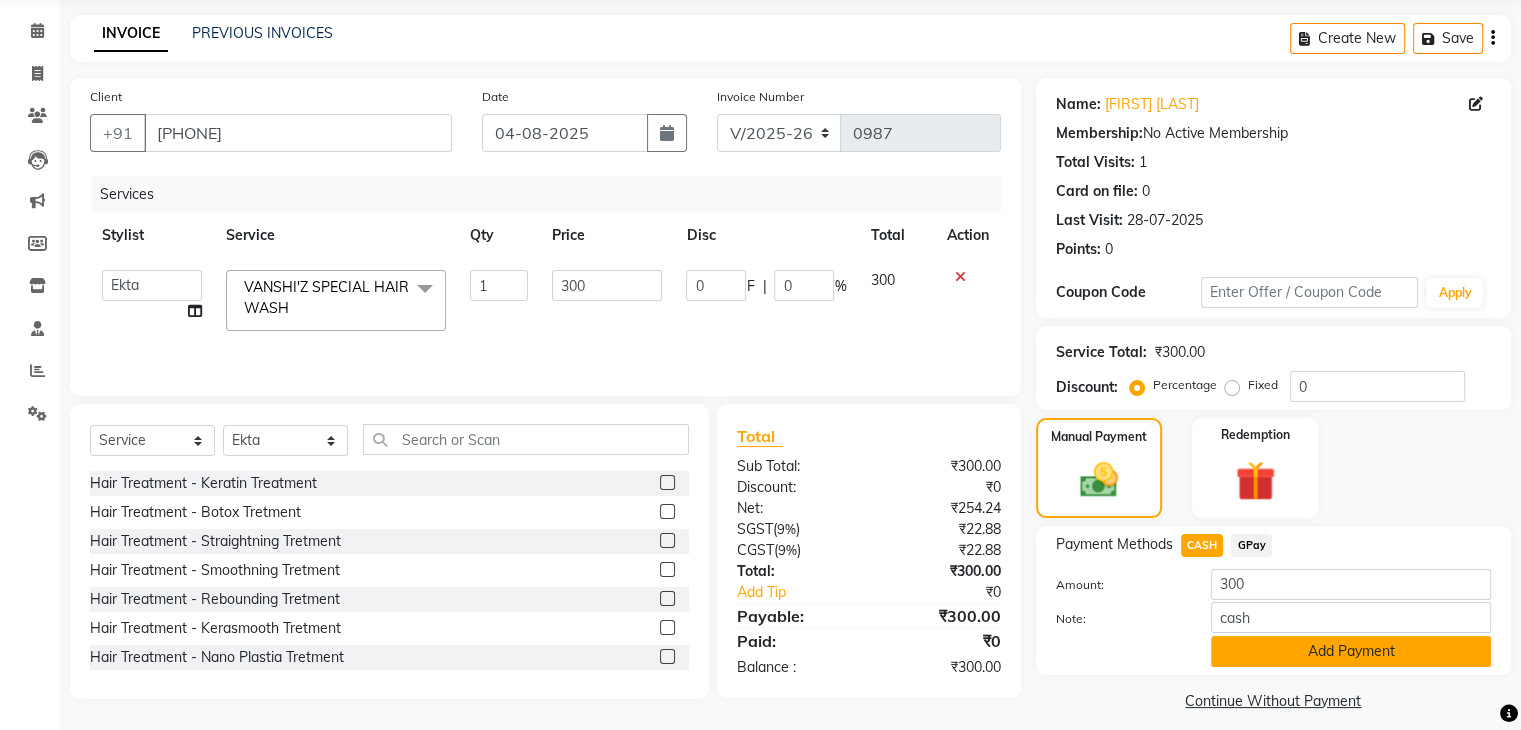 click on "Add Payment" 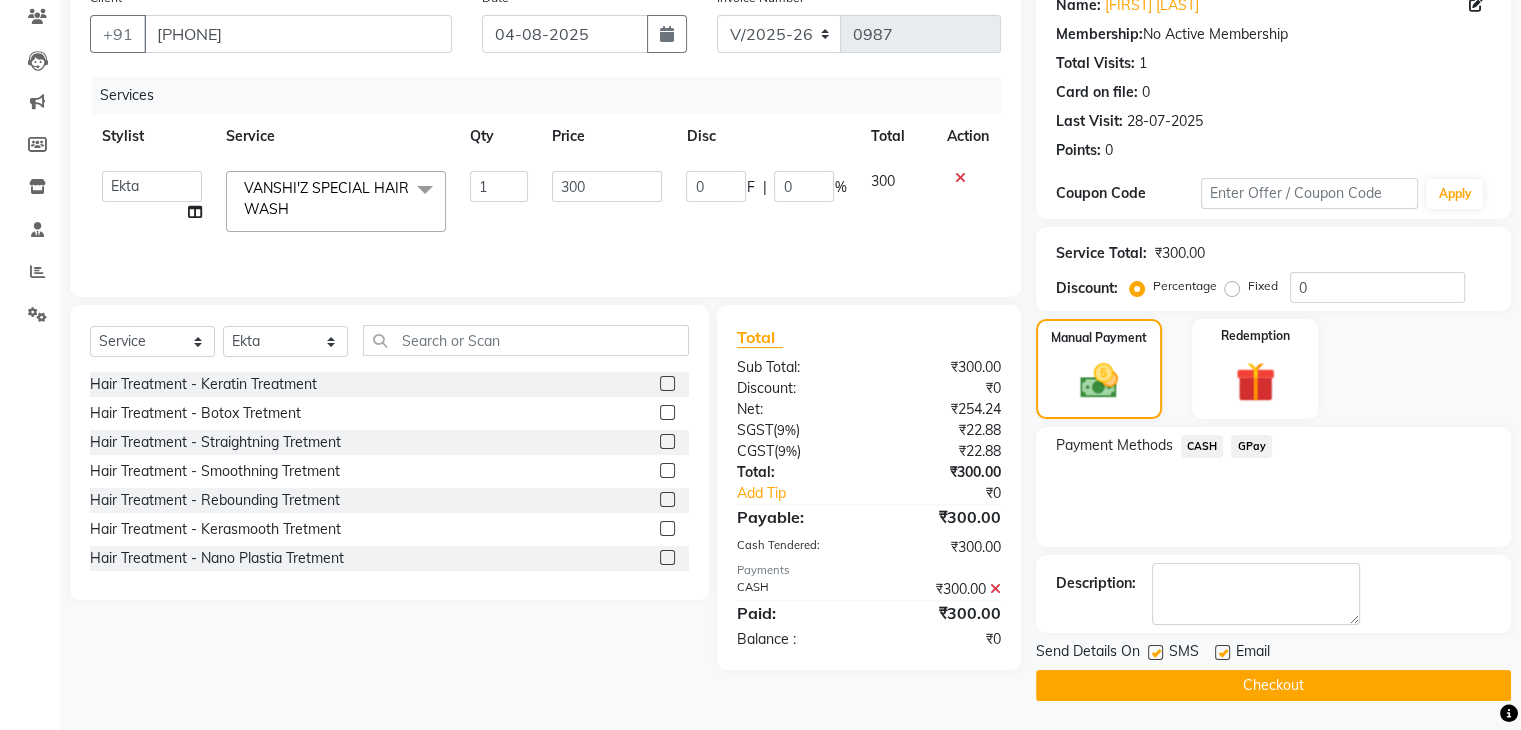 scroll, scrollTop: 170, scrollLeft: 0, axis: vertical 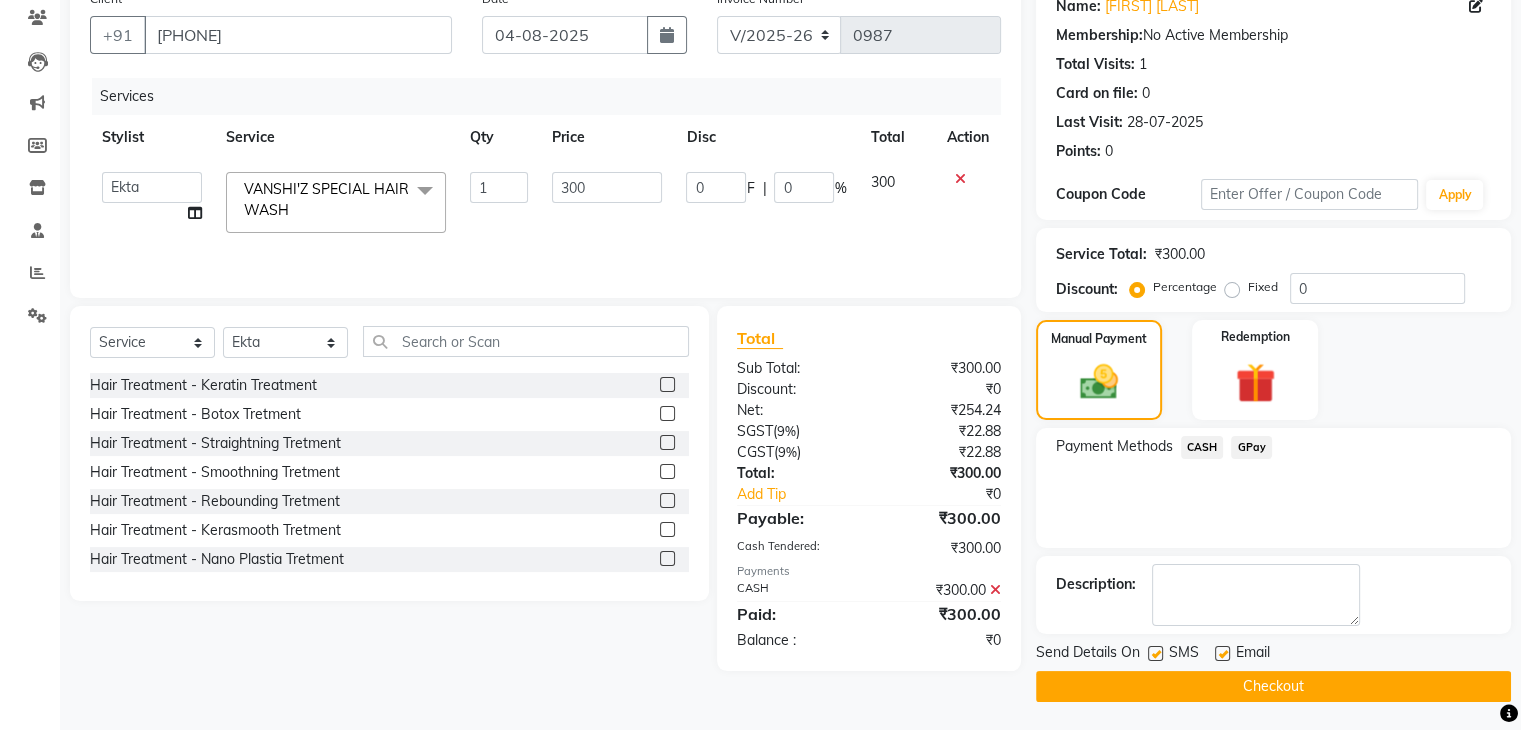 click 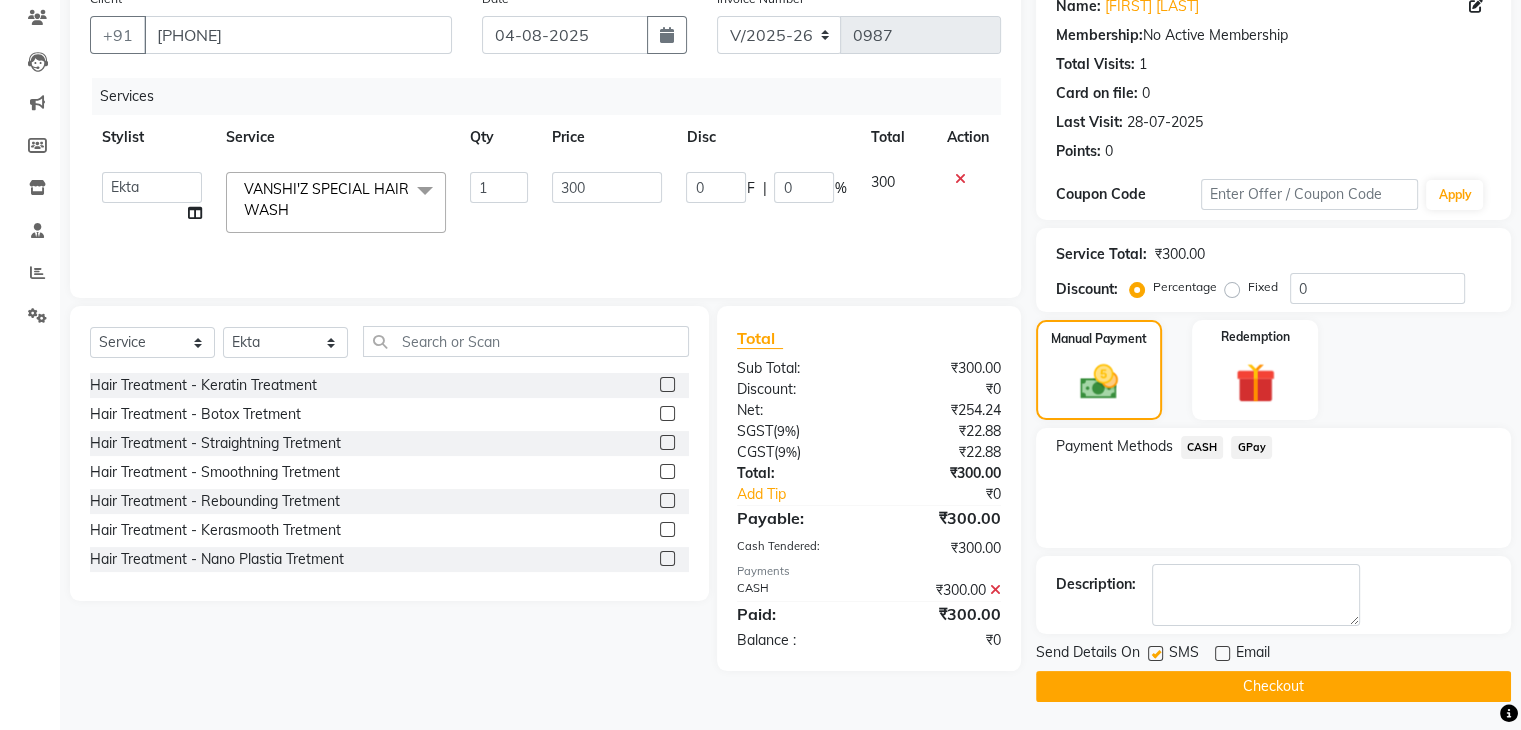 click 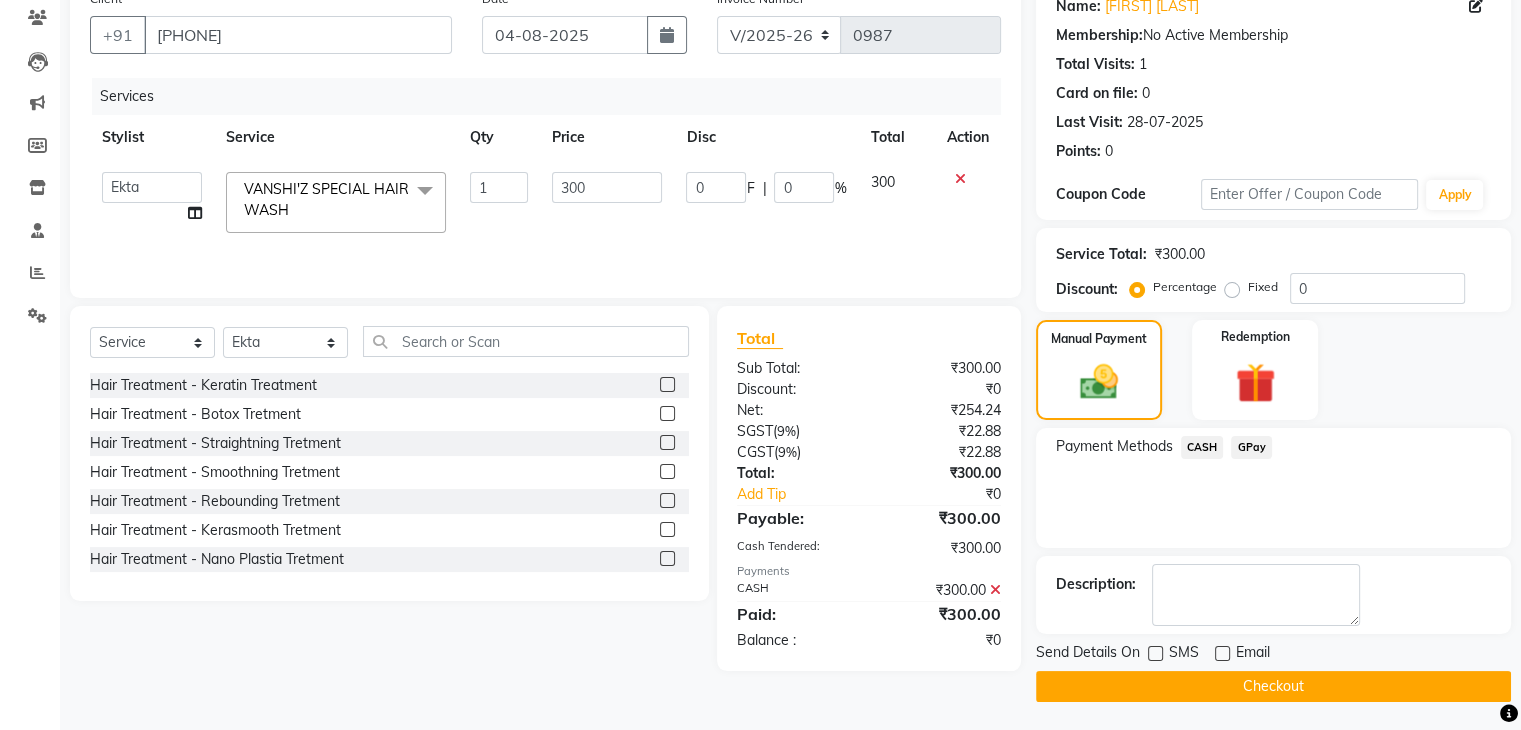 click on "Checkout" 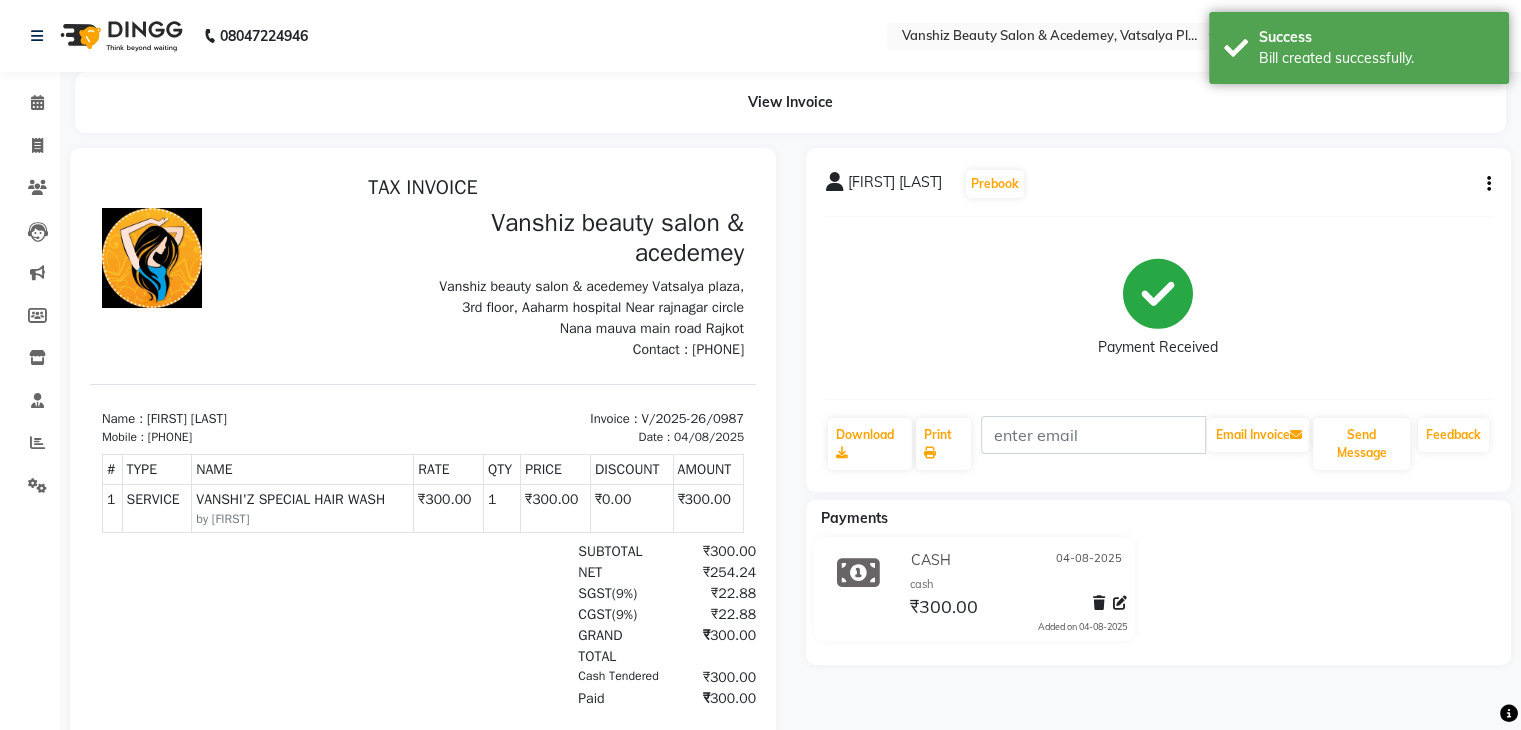scroll, scrollTop: 0, scrollLeft: 0, axis: both 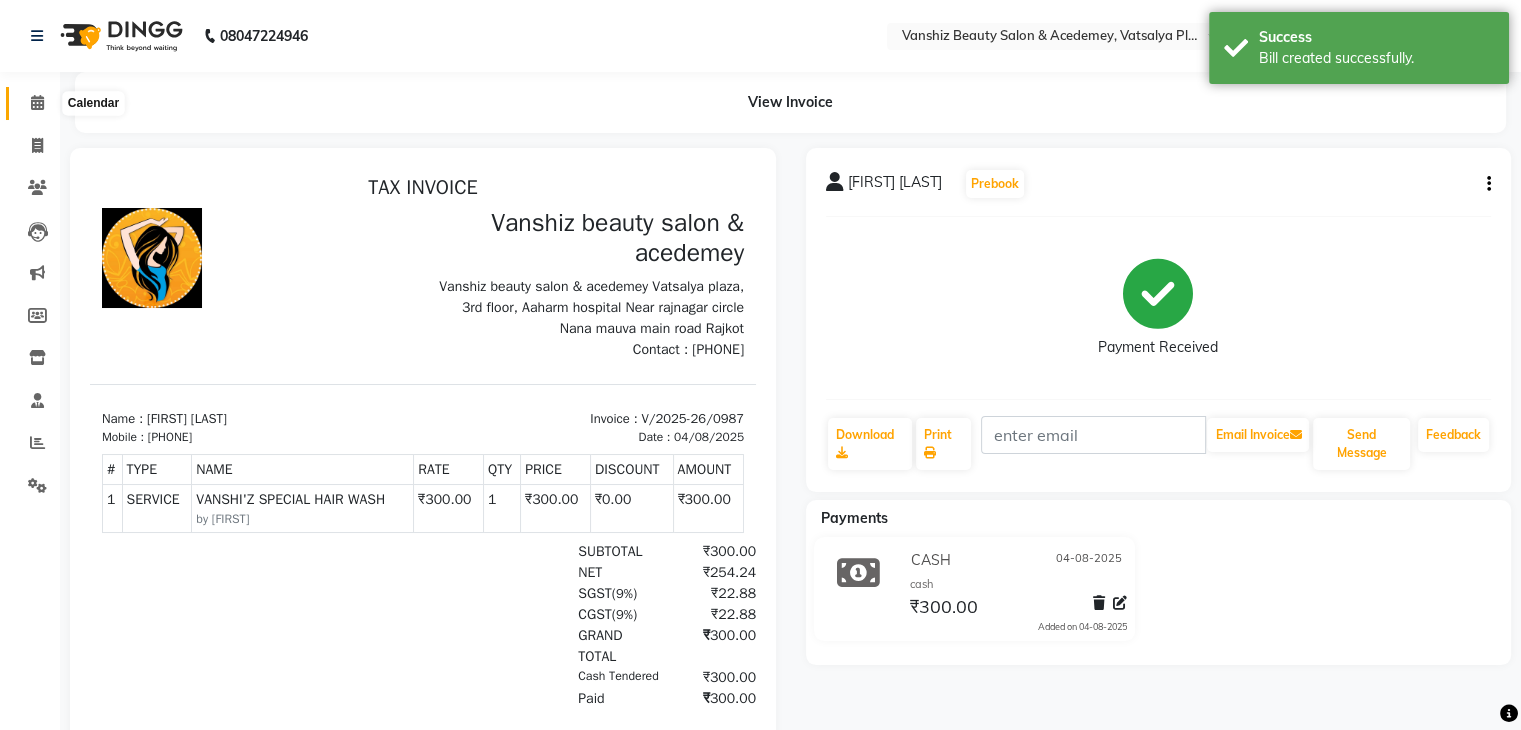 click 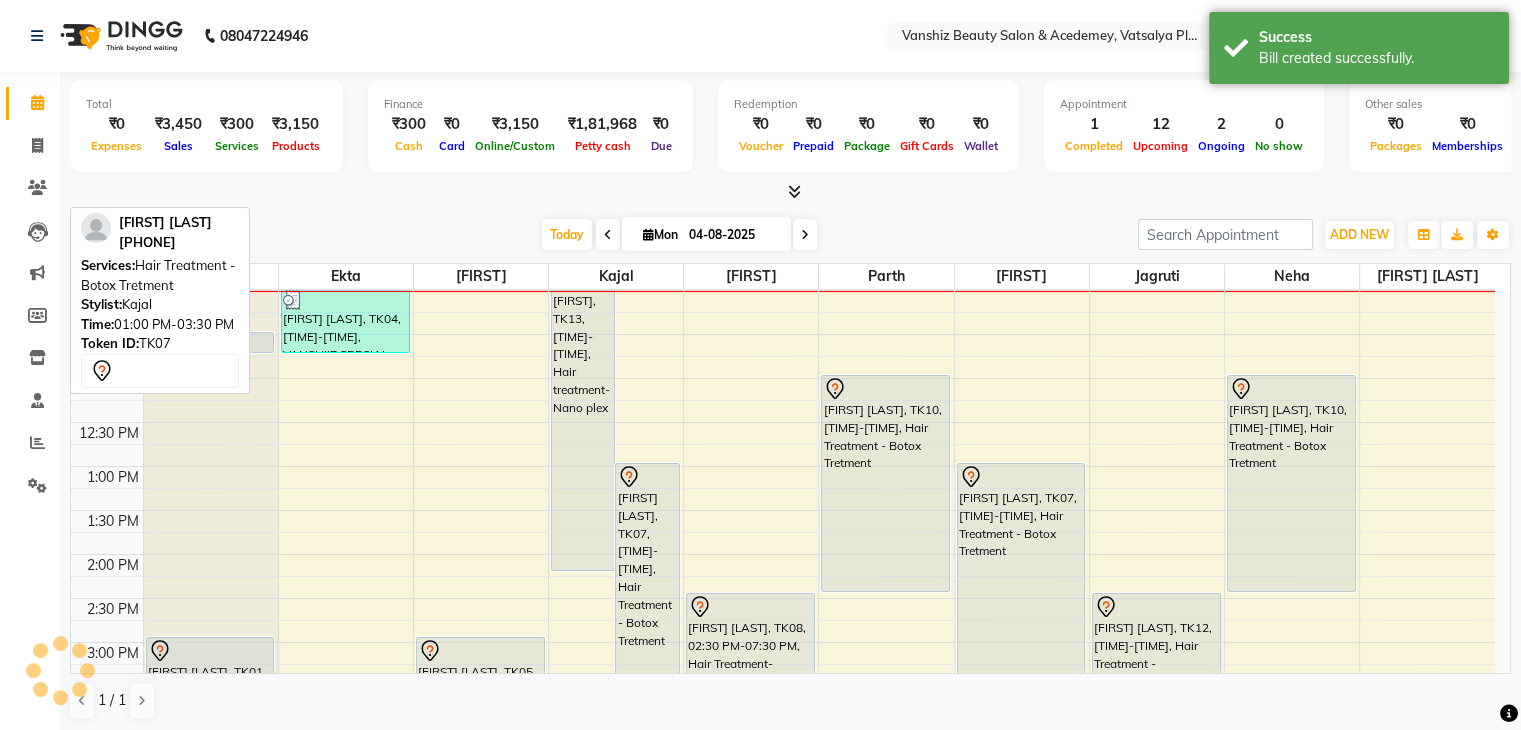 scroll, scrollTop: 0, scrollLeft: 0, axis: both 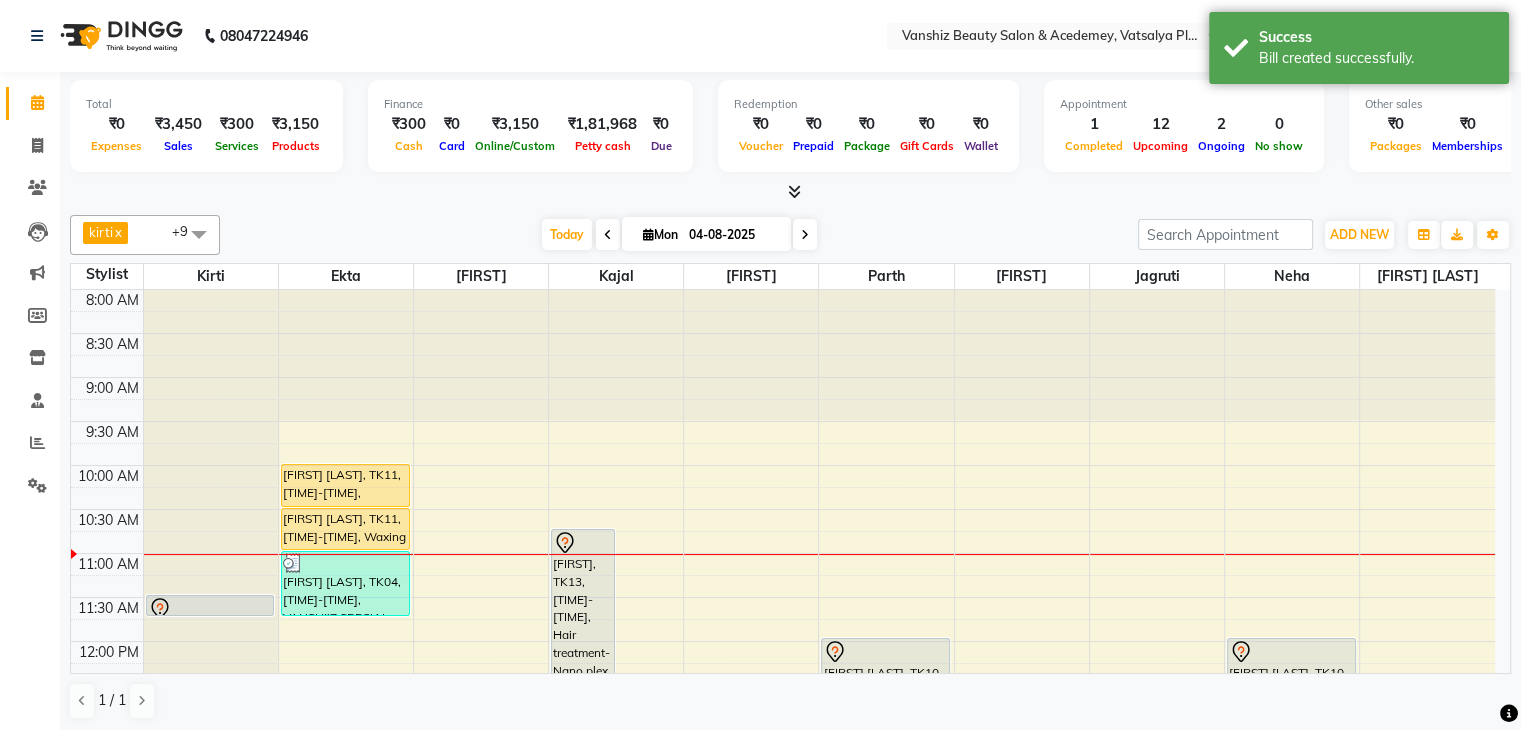click at bounding box center (805, 234) 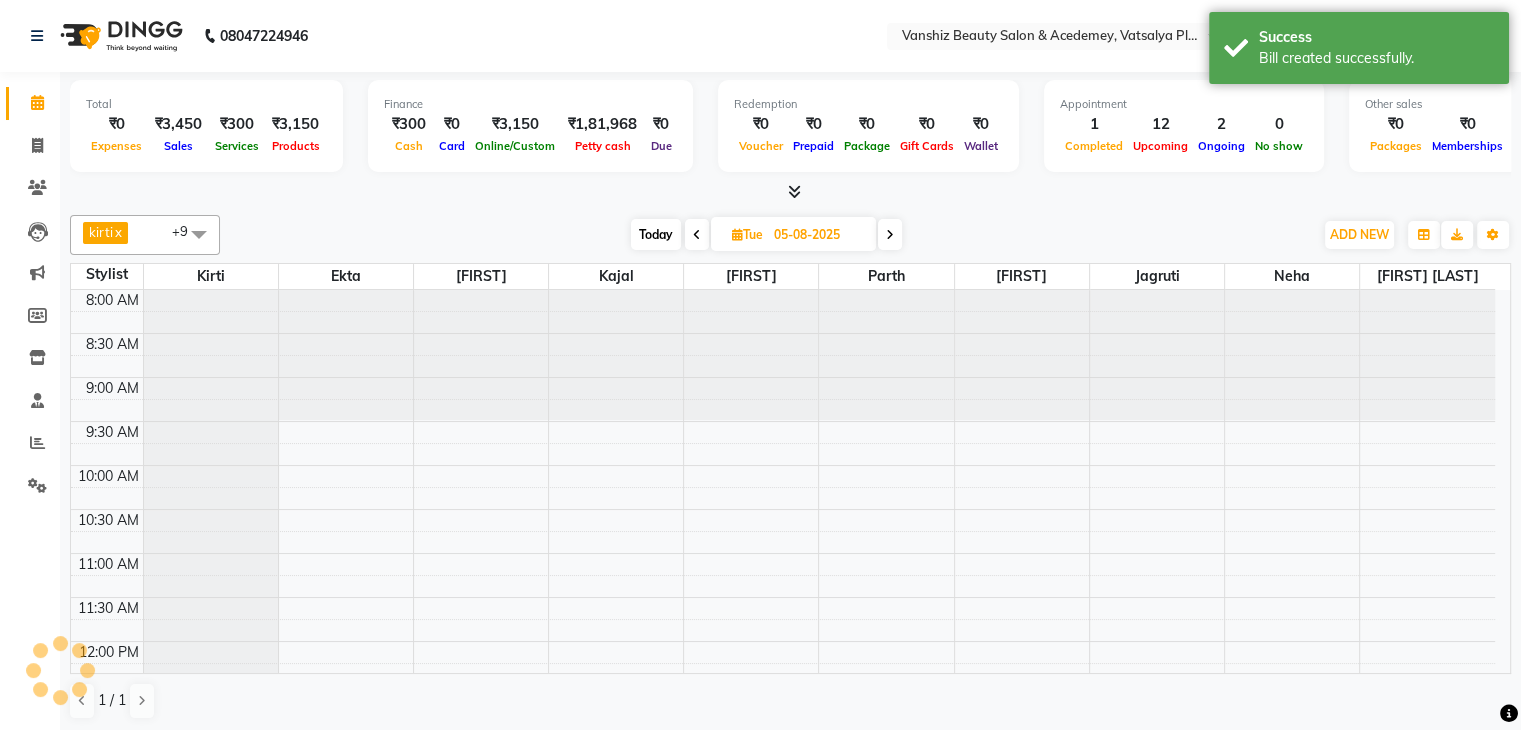 scroll, scrollTop: 263, scrollLeft: 0, axis: vertical 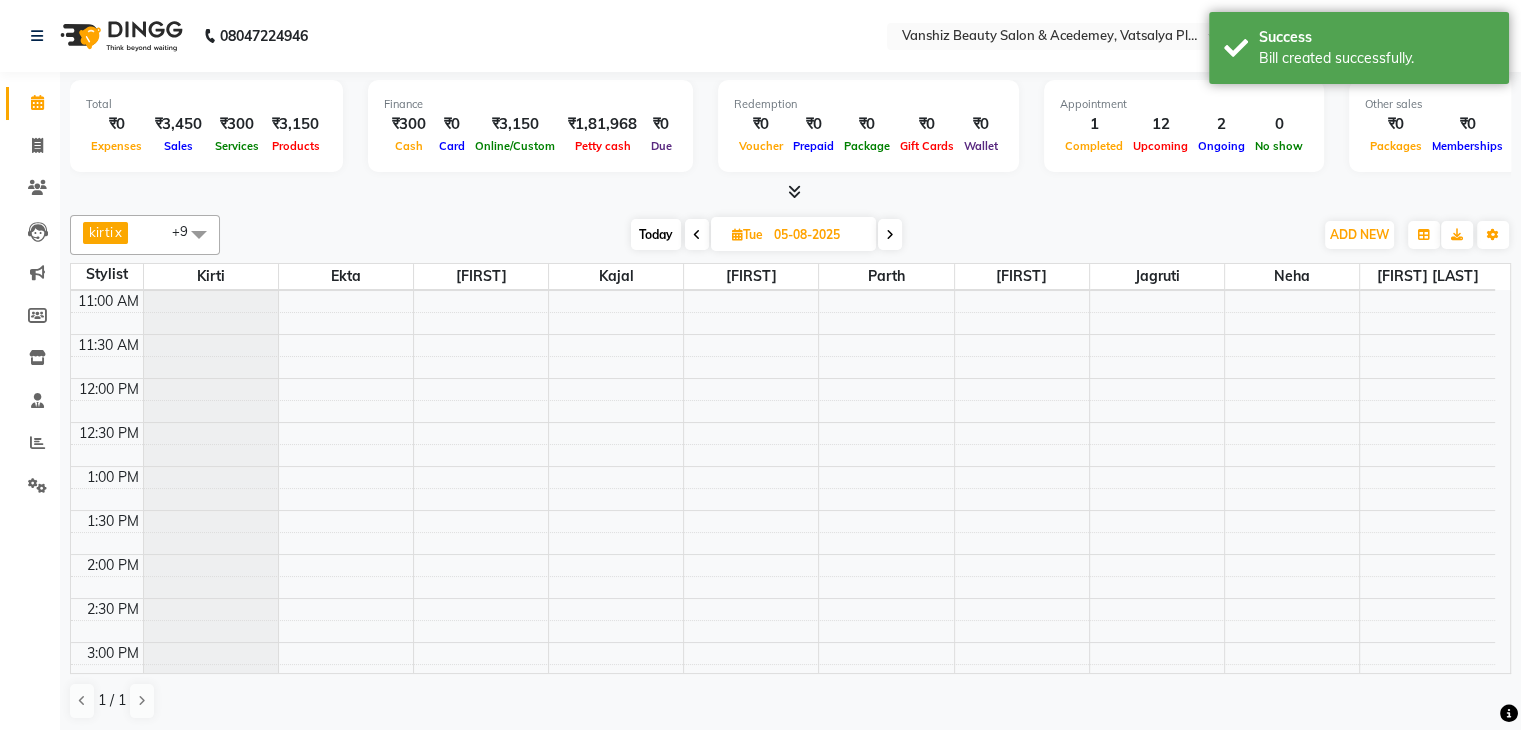 click at bounding box center [890, 234] 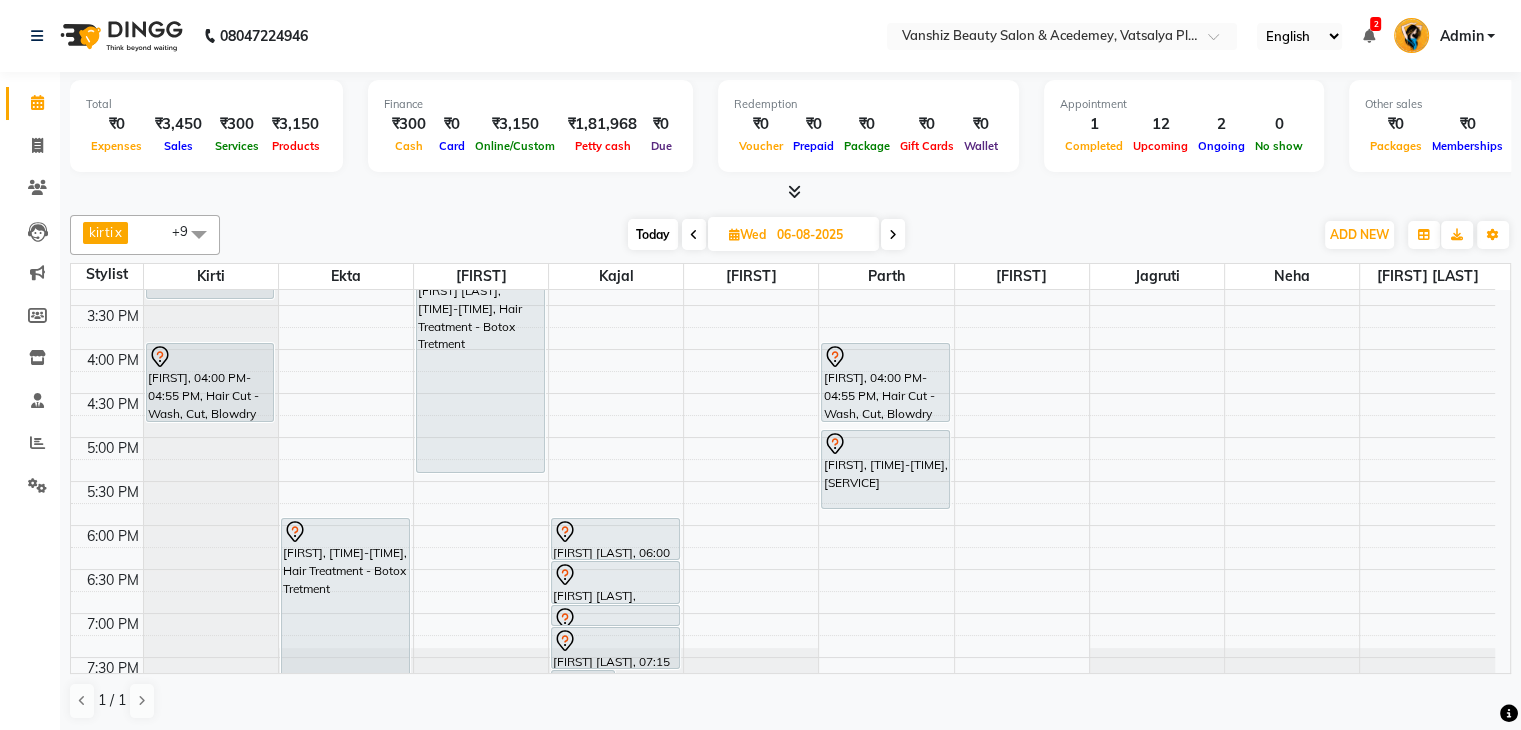 scroll, scrollTop: 620, scrollLeft: 0, axis: vertical 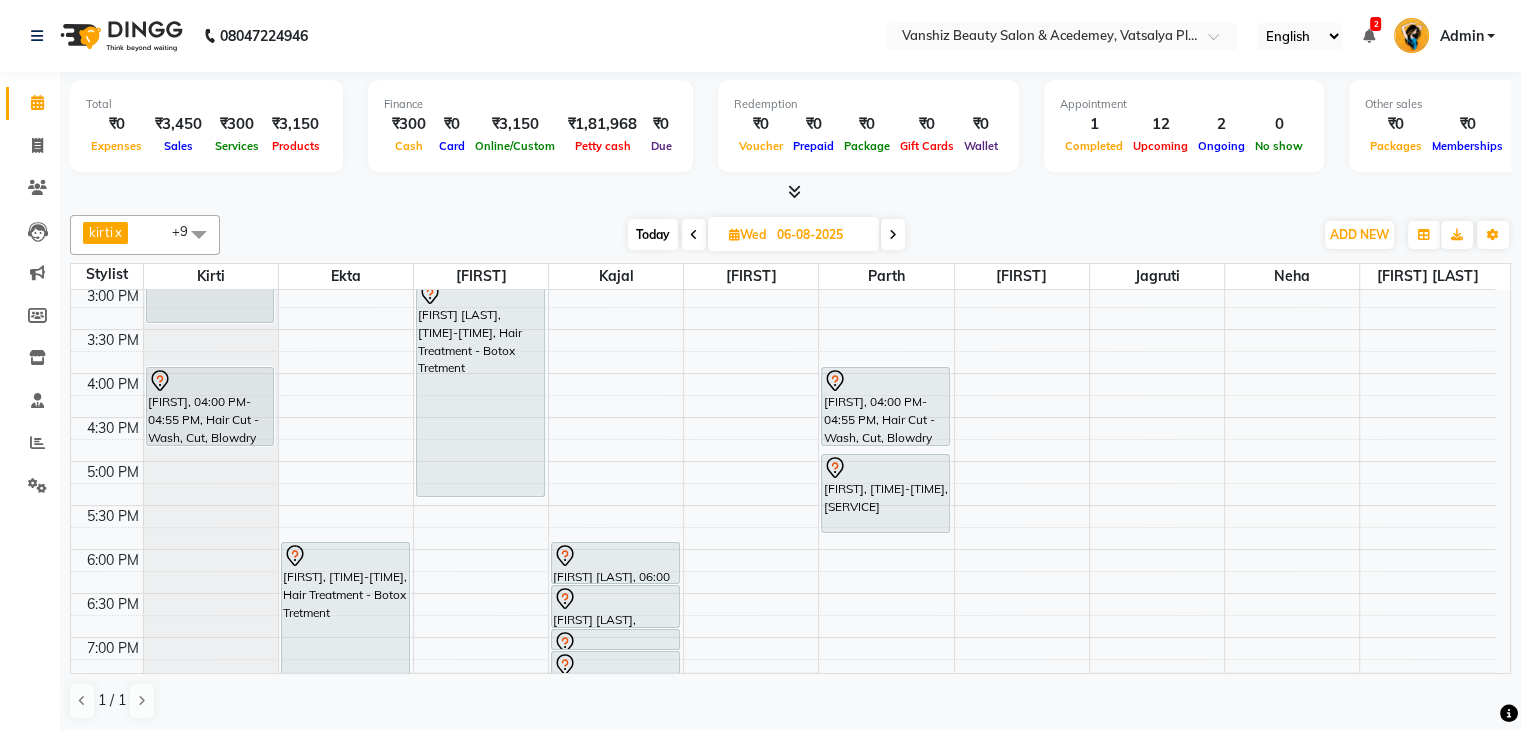click at bounding box center (893, 235) 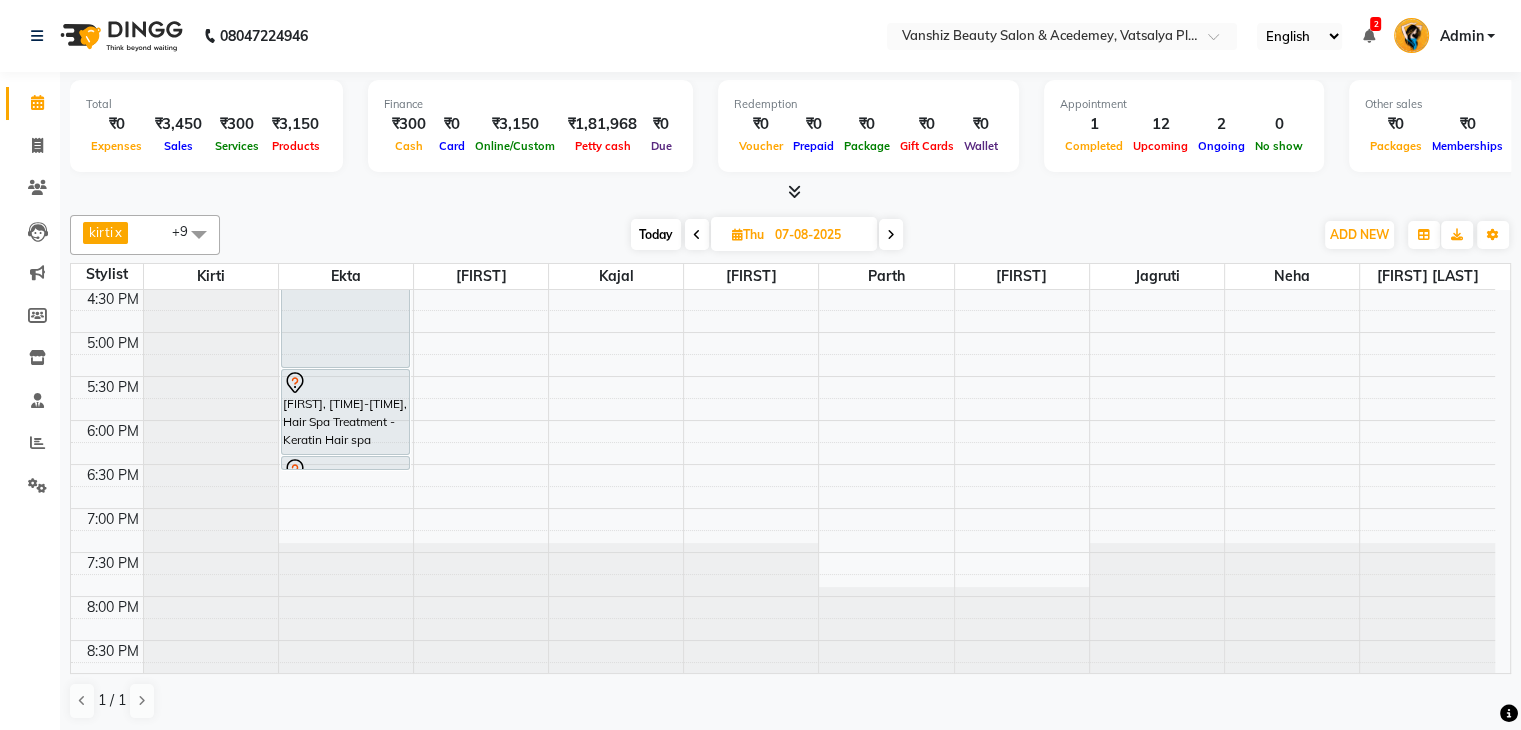 scroll, scrollTop: 0, scrollLeft: 0, axis: both 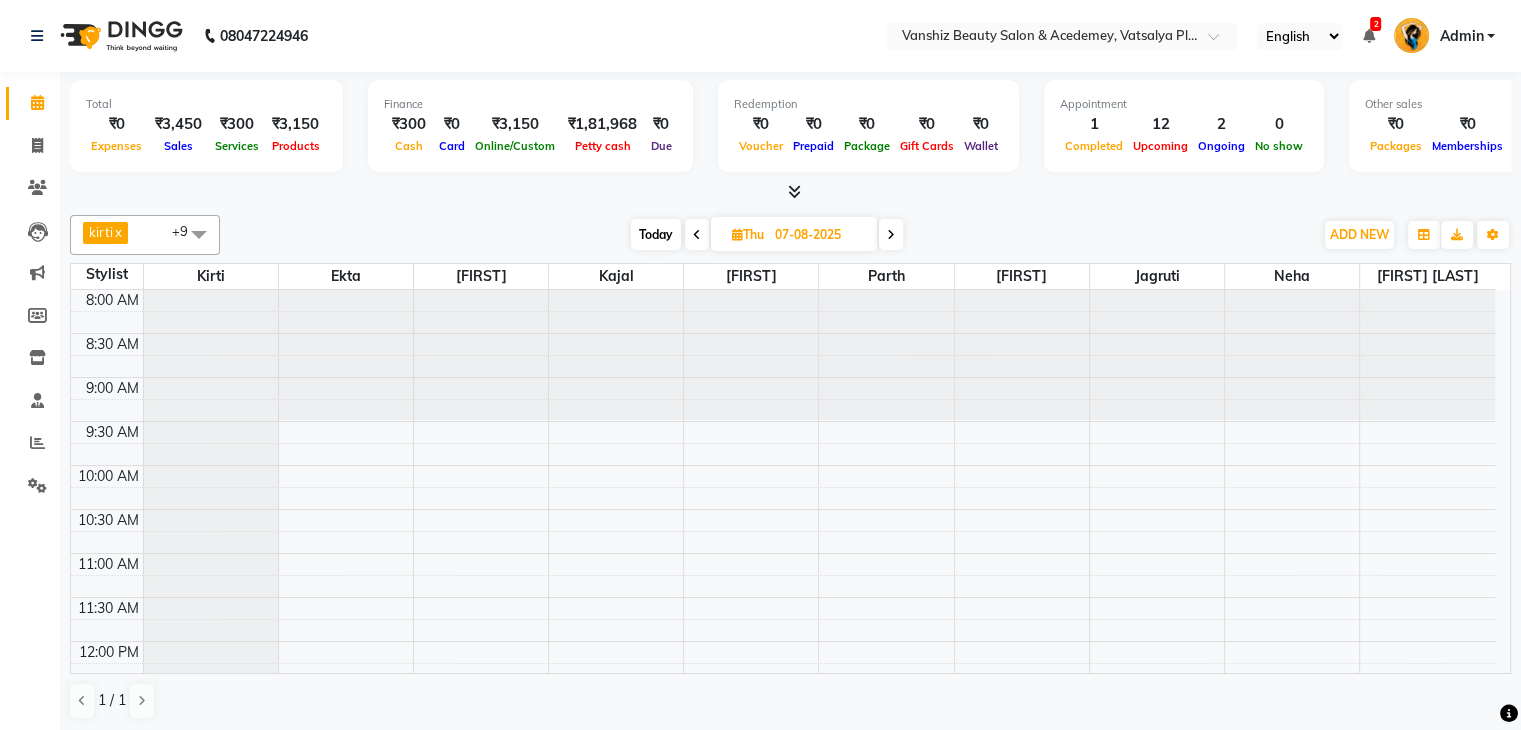 click on "Today" at bounding box center (656, 234) 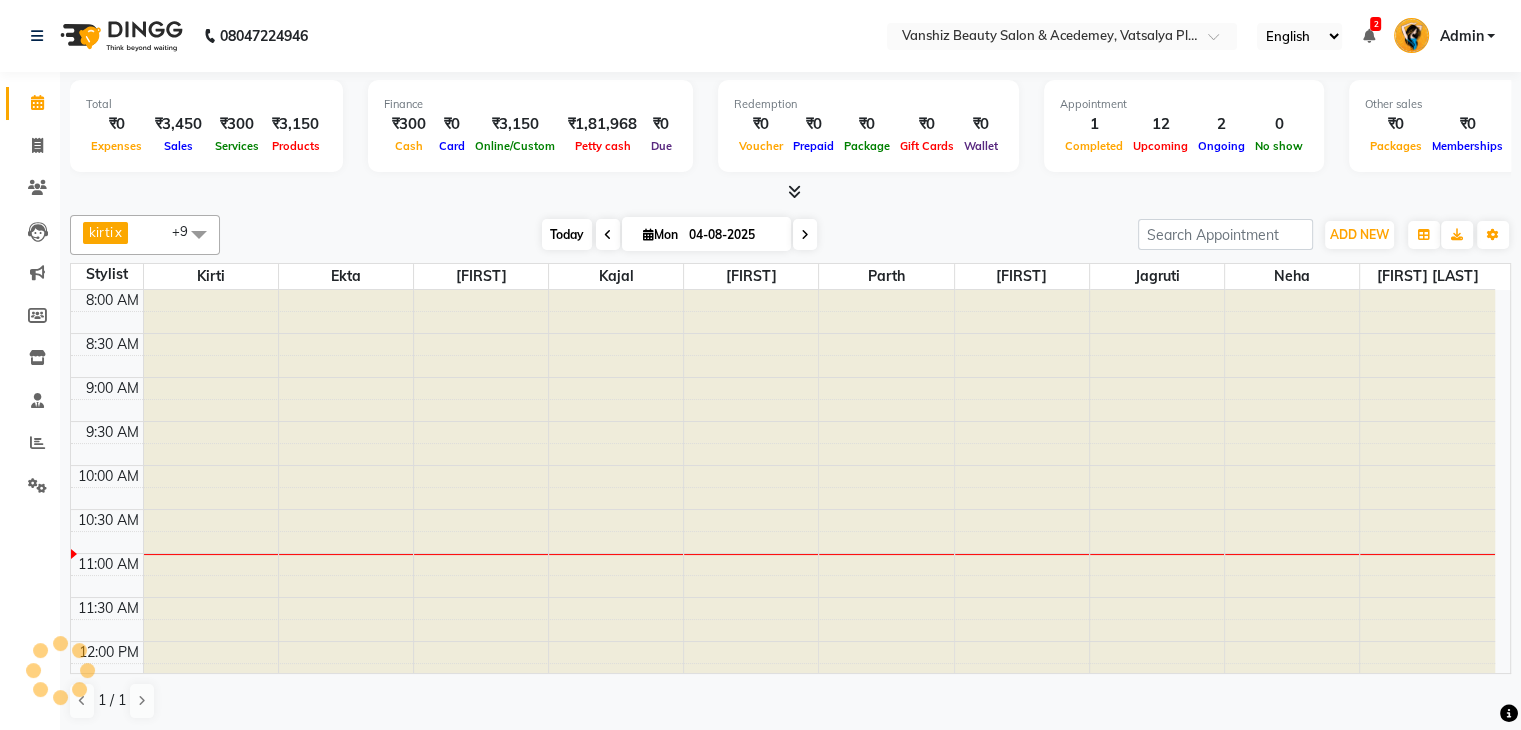 scroll, scrollTop: 263, scrollLeft: 0, axis: vertical 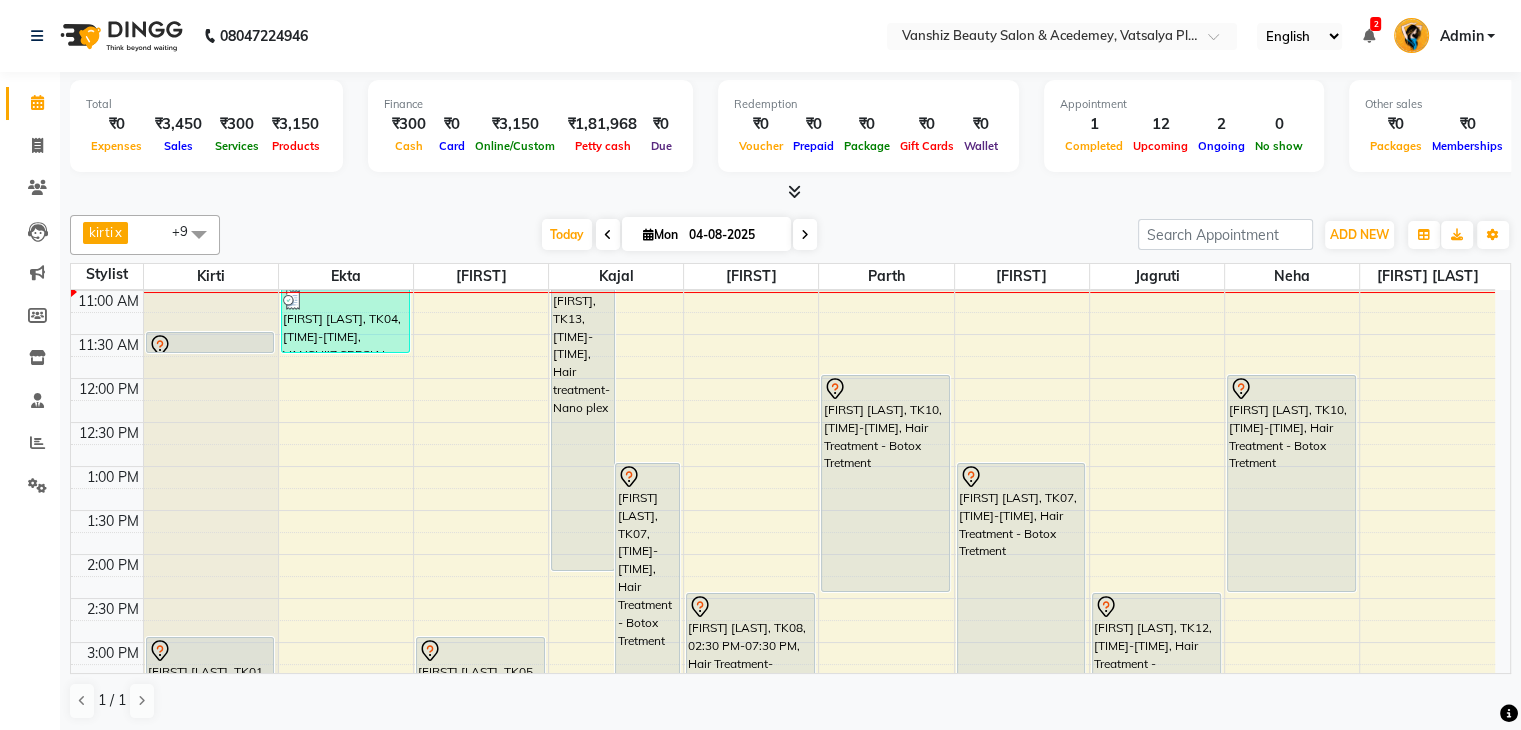 click on "Mon" at bounding box center (660, 234) 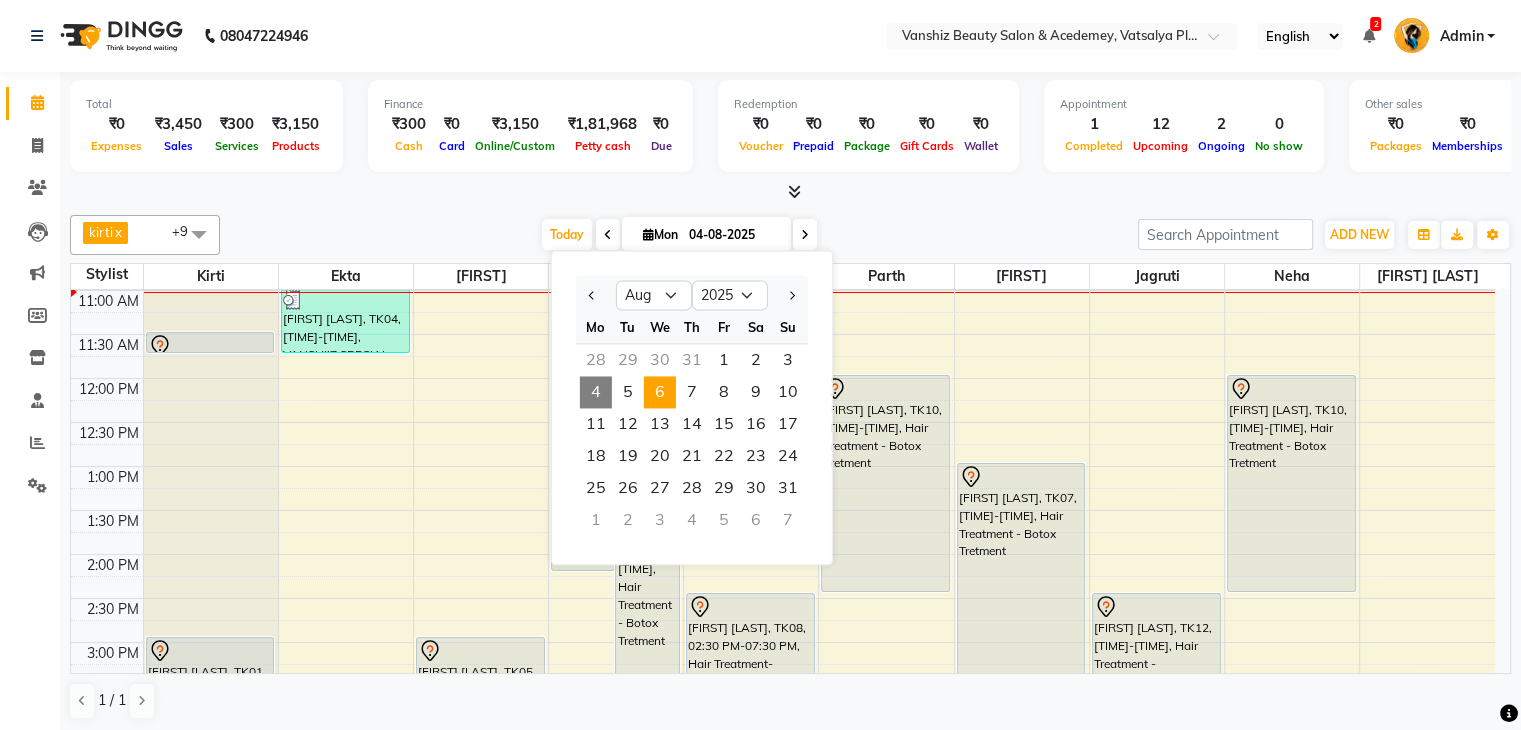 click on "6" at bounding box center [660, 392] 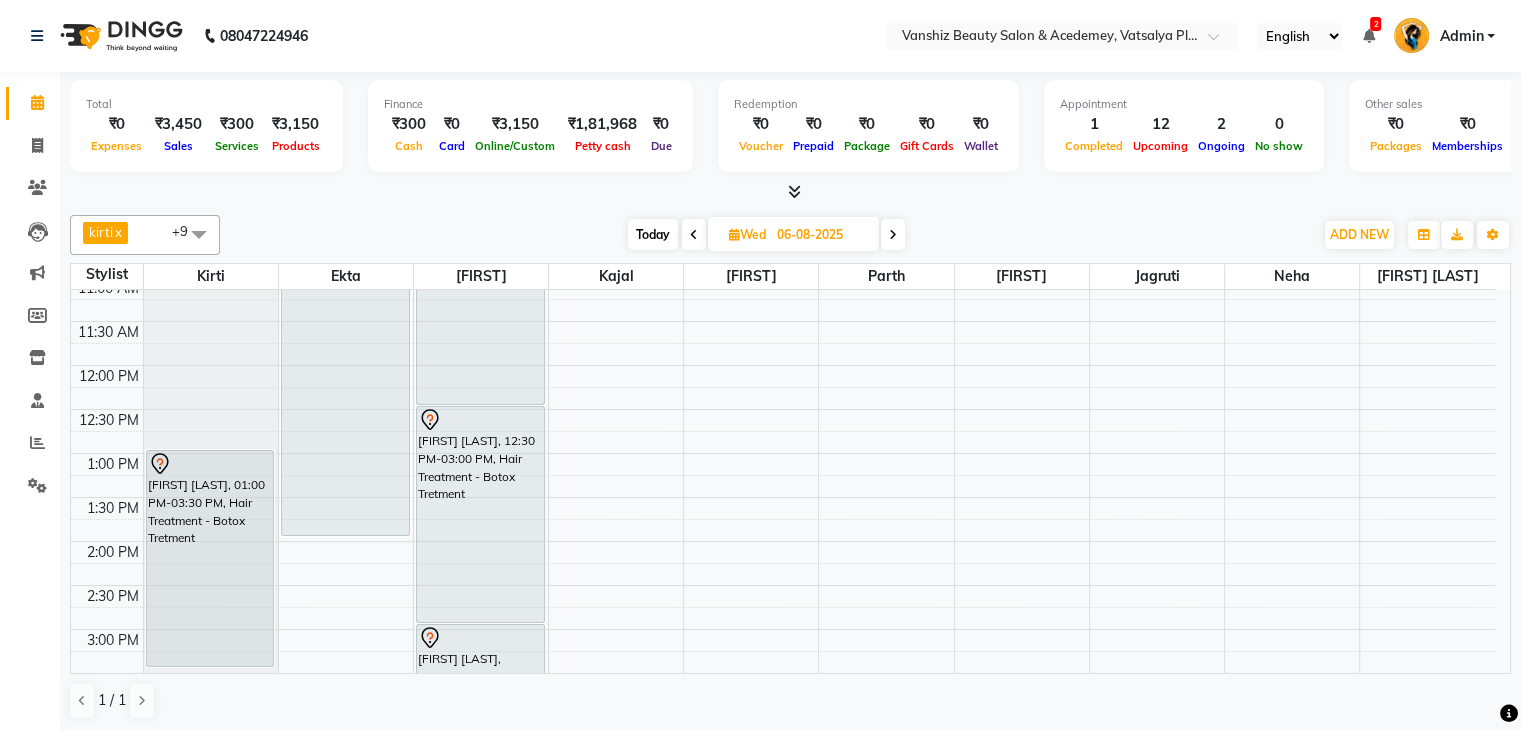 scroll, scrollTop: 280, scrollLeft: 0, axis: vertical 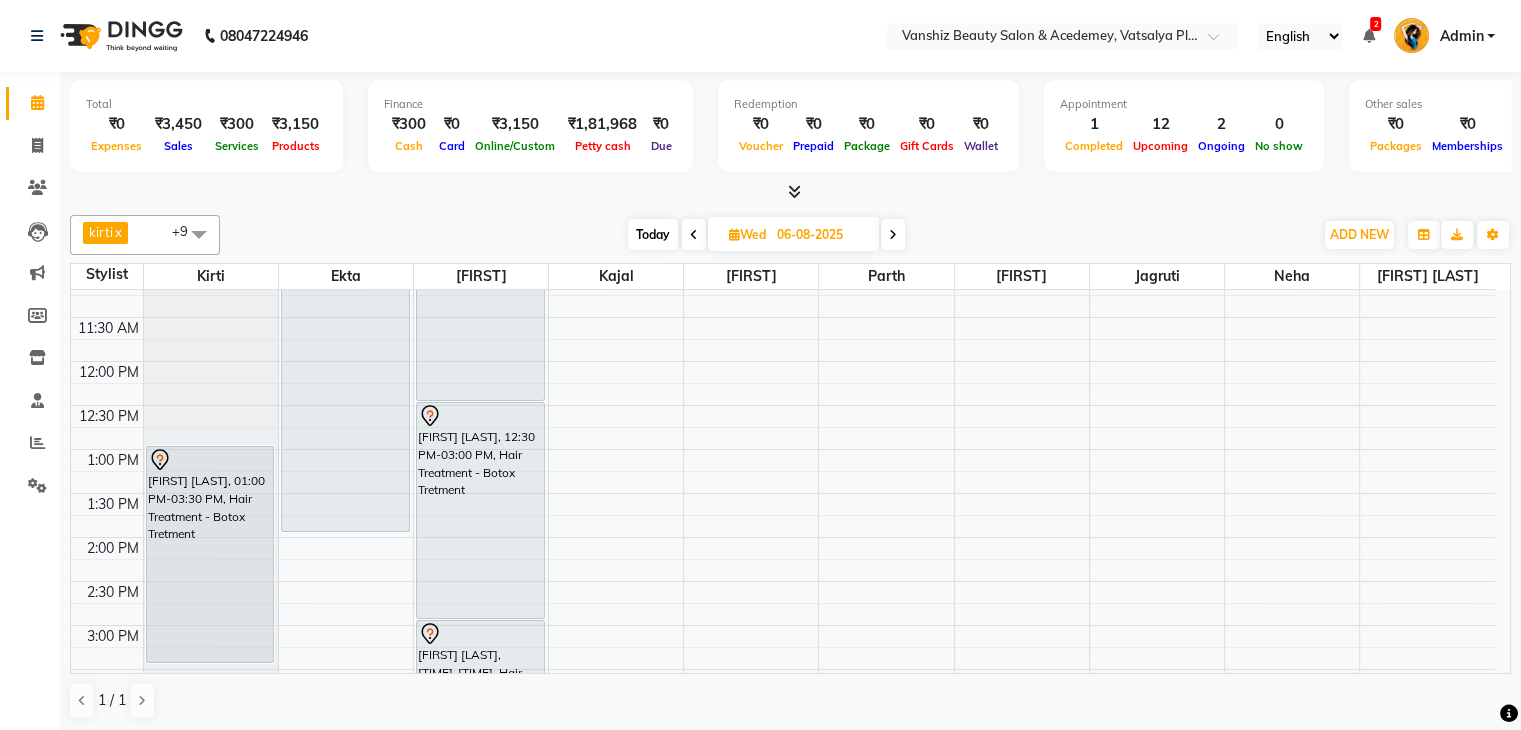 click on "Today" at bounding box center (653, 234) 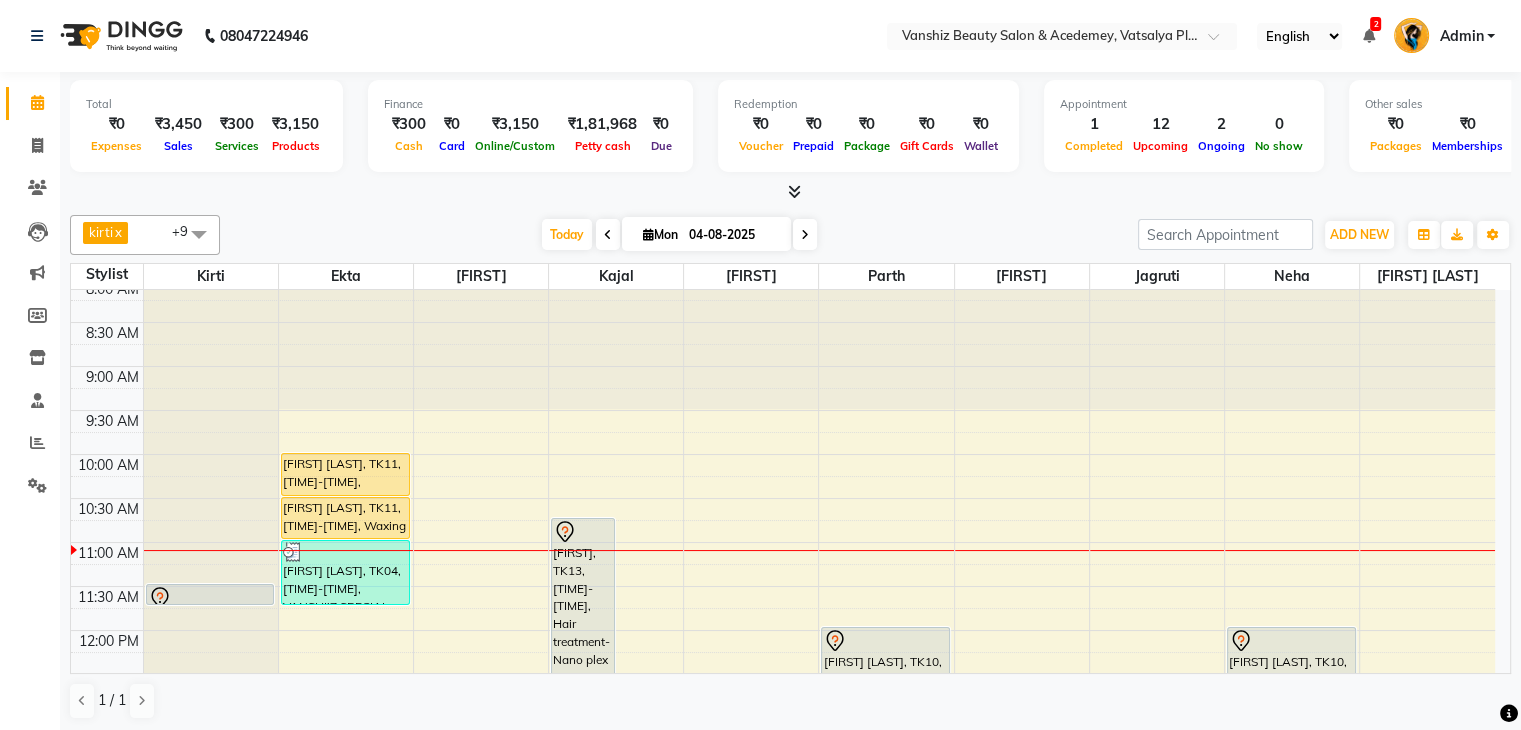 scroll, scrollTop: 16, scrollLeft: 0, axis: vertical 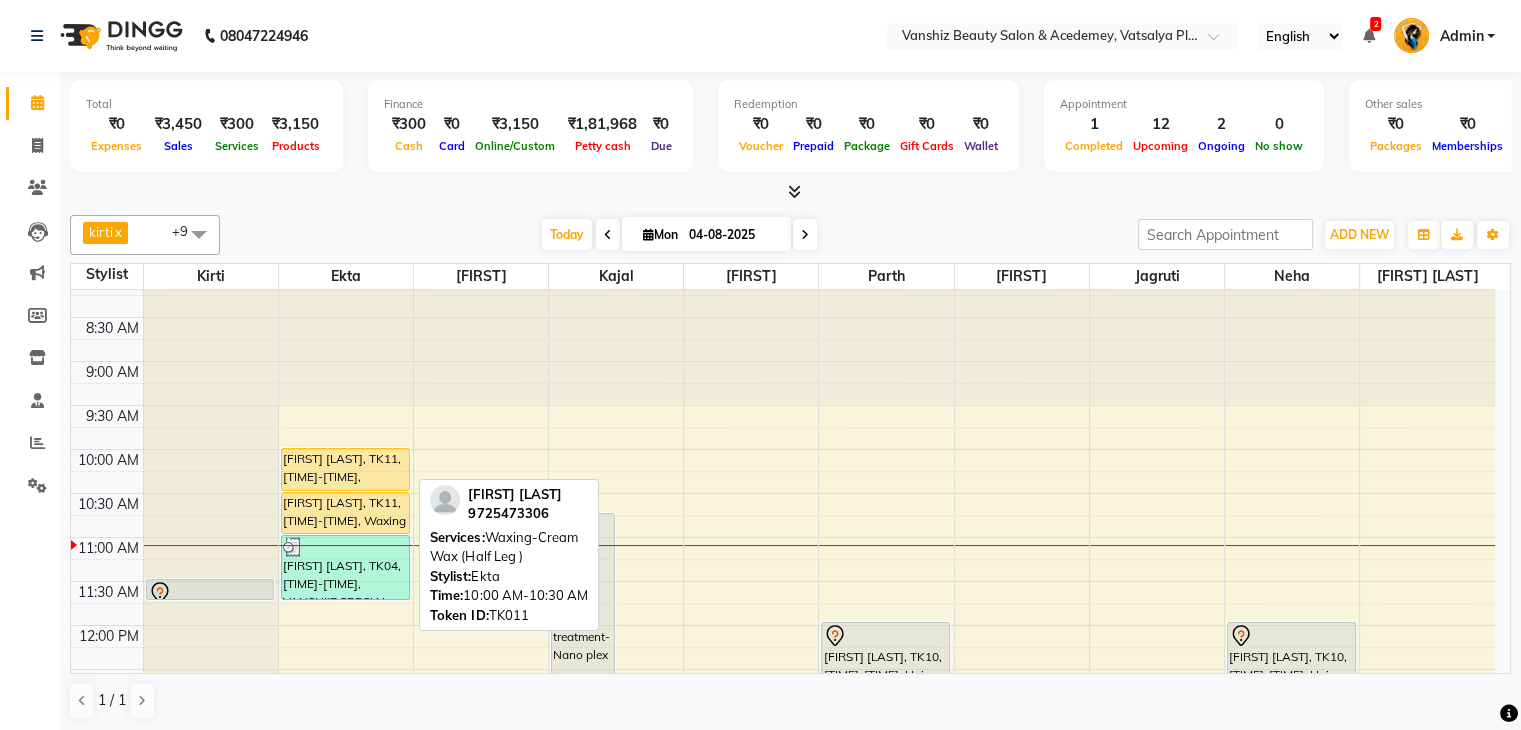 click on "[FIRST] [LAST], TK11, [TIME]-[TIME], Waxing-Cream Wax (Half Leg )" at bounding box center (345, 469) 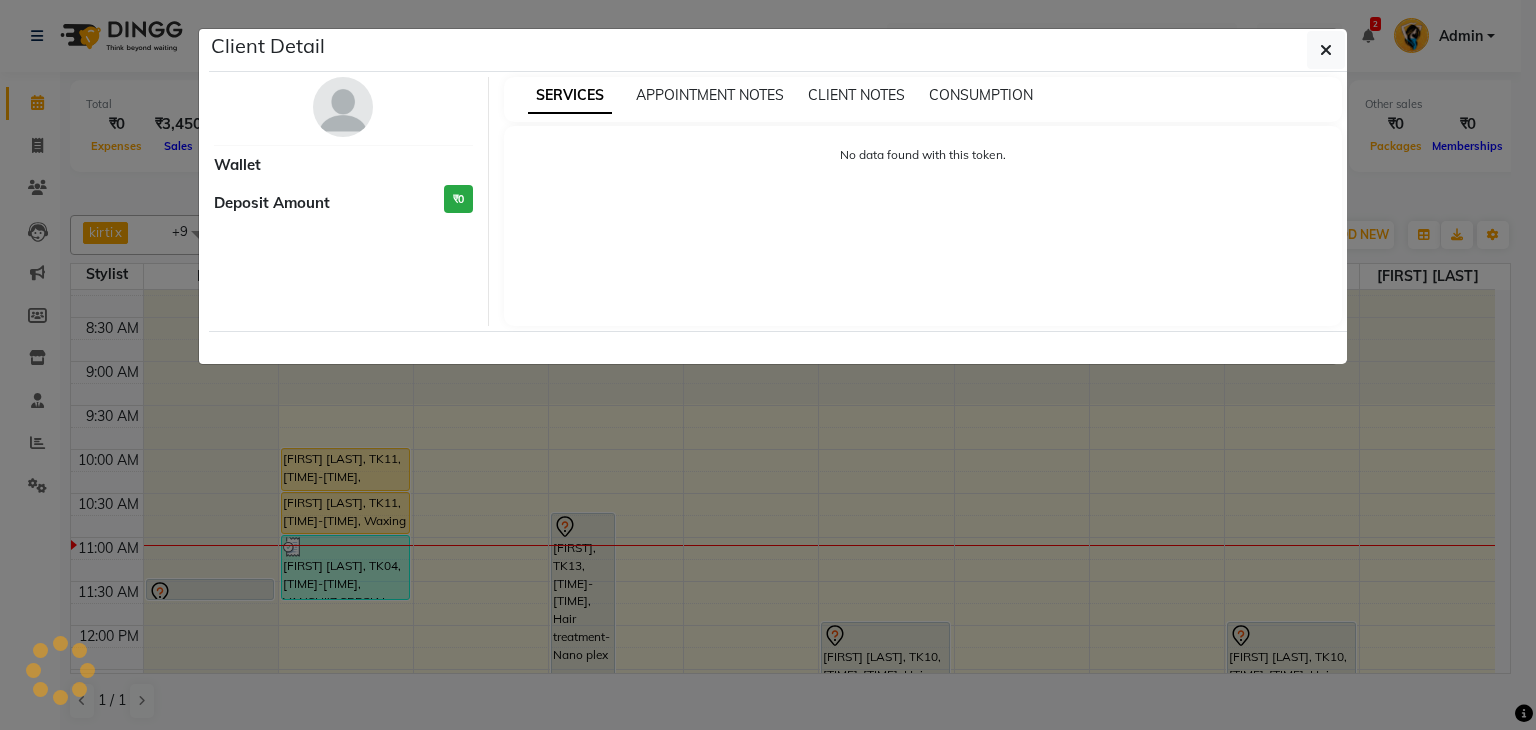 select on "1" 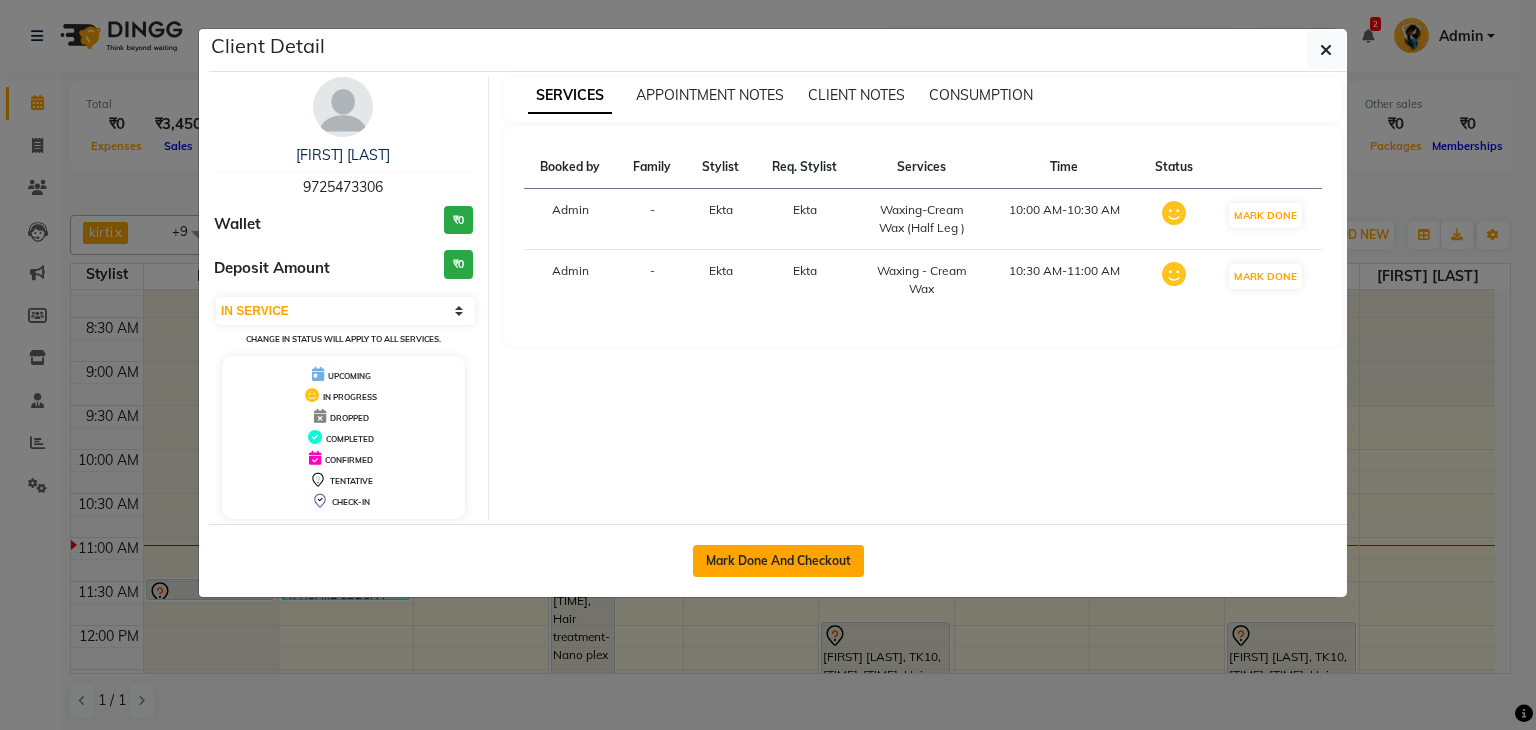 click on "Mark Done And Checkout" 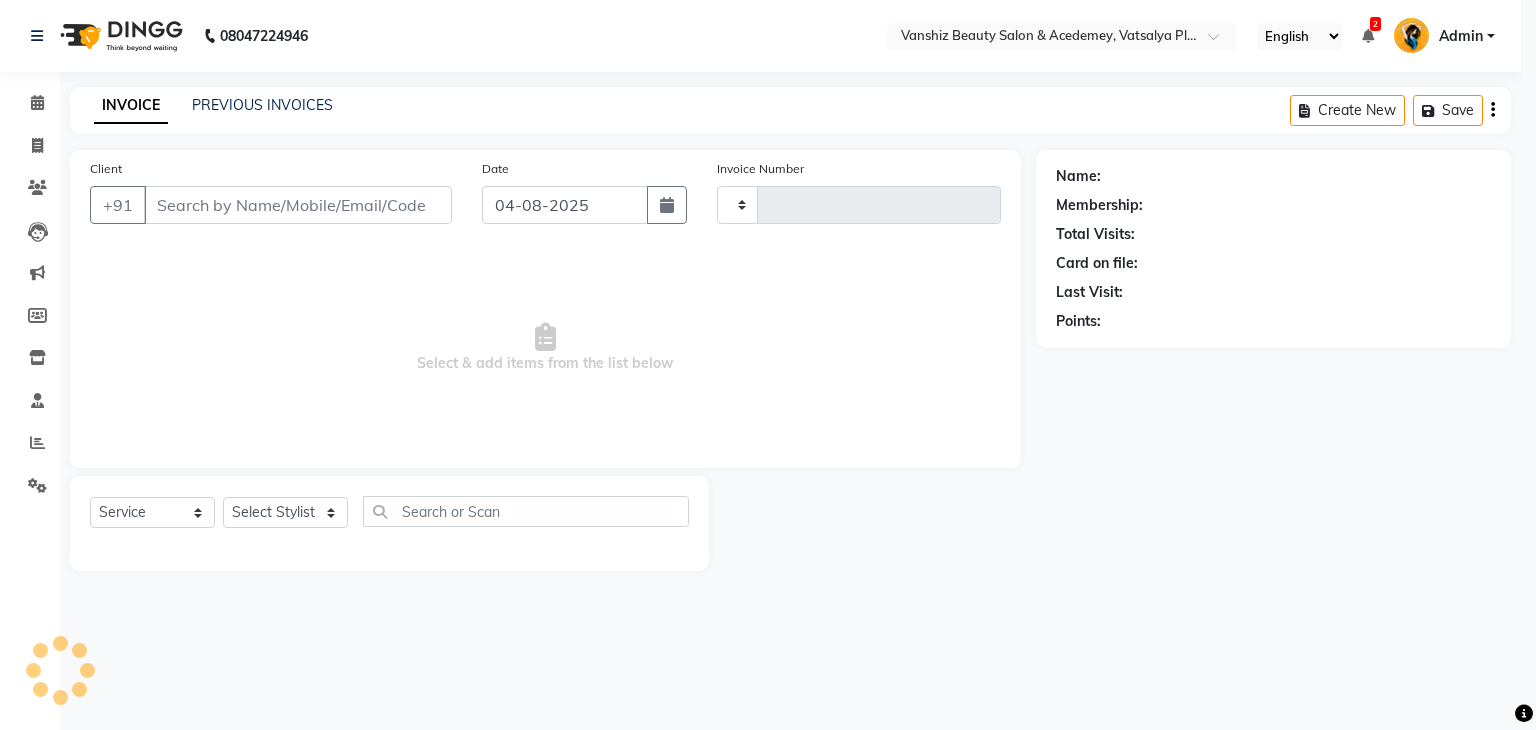 type on "0988" 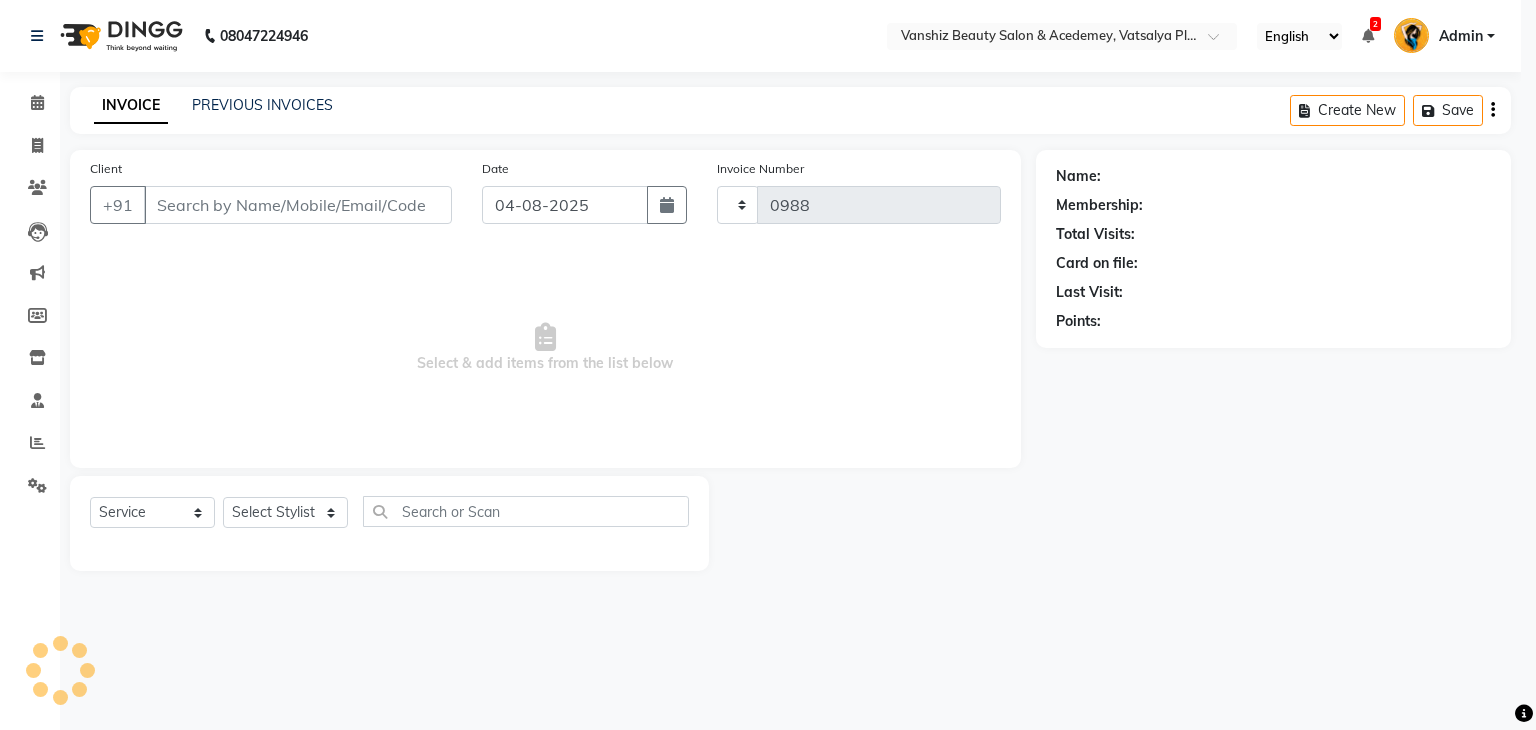 select on "5403" 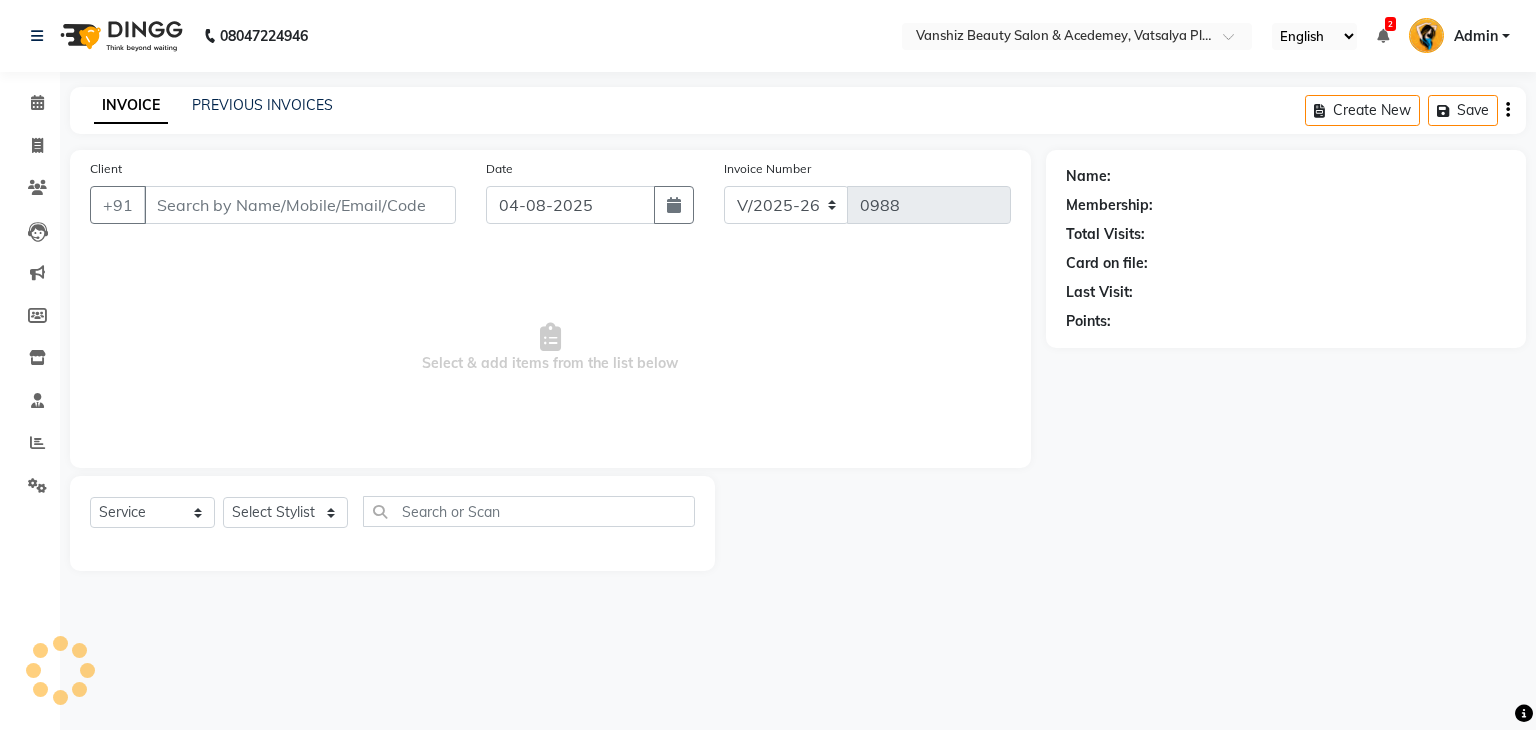 type on "9725473306" 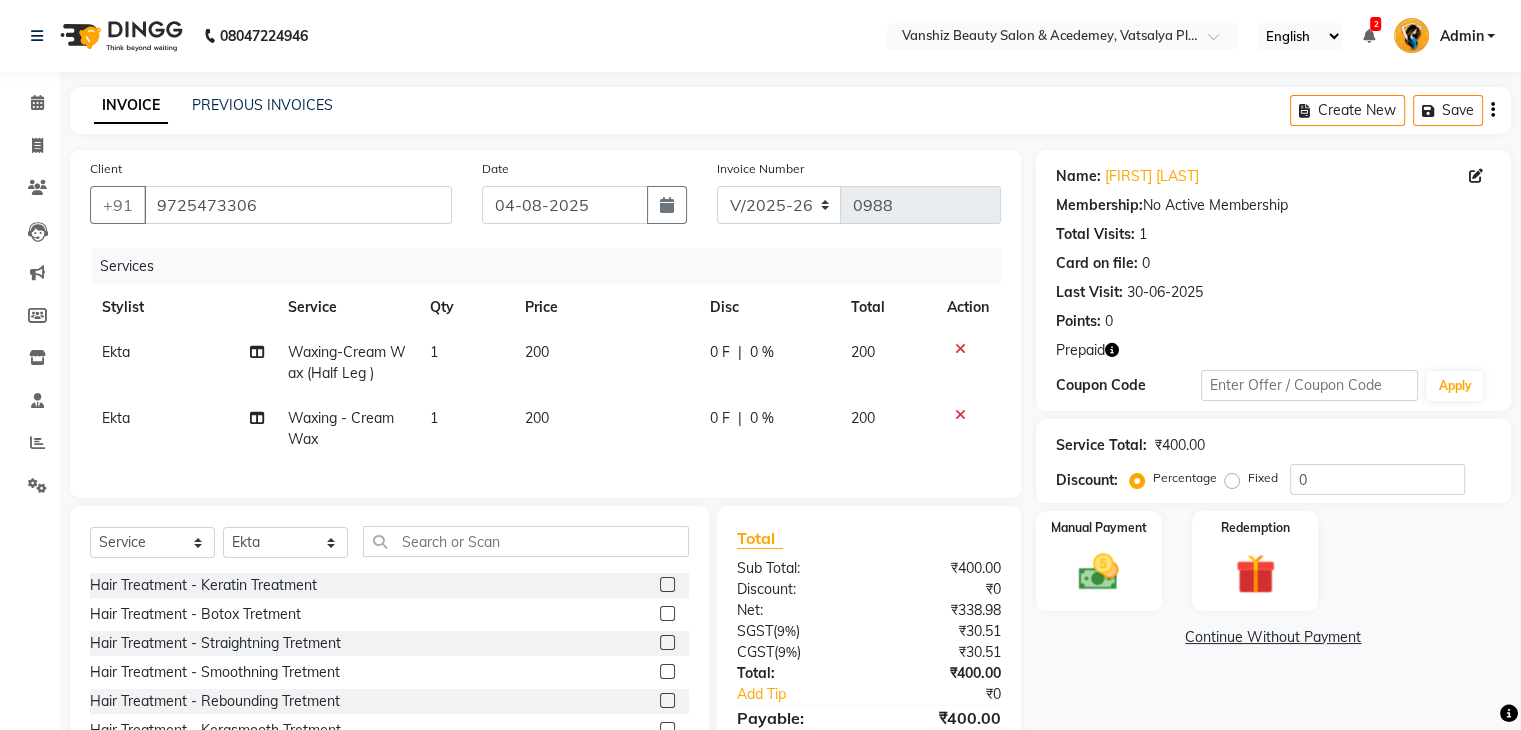 click on "0 F" 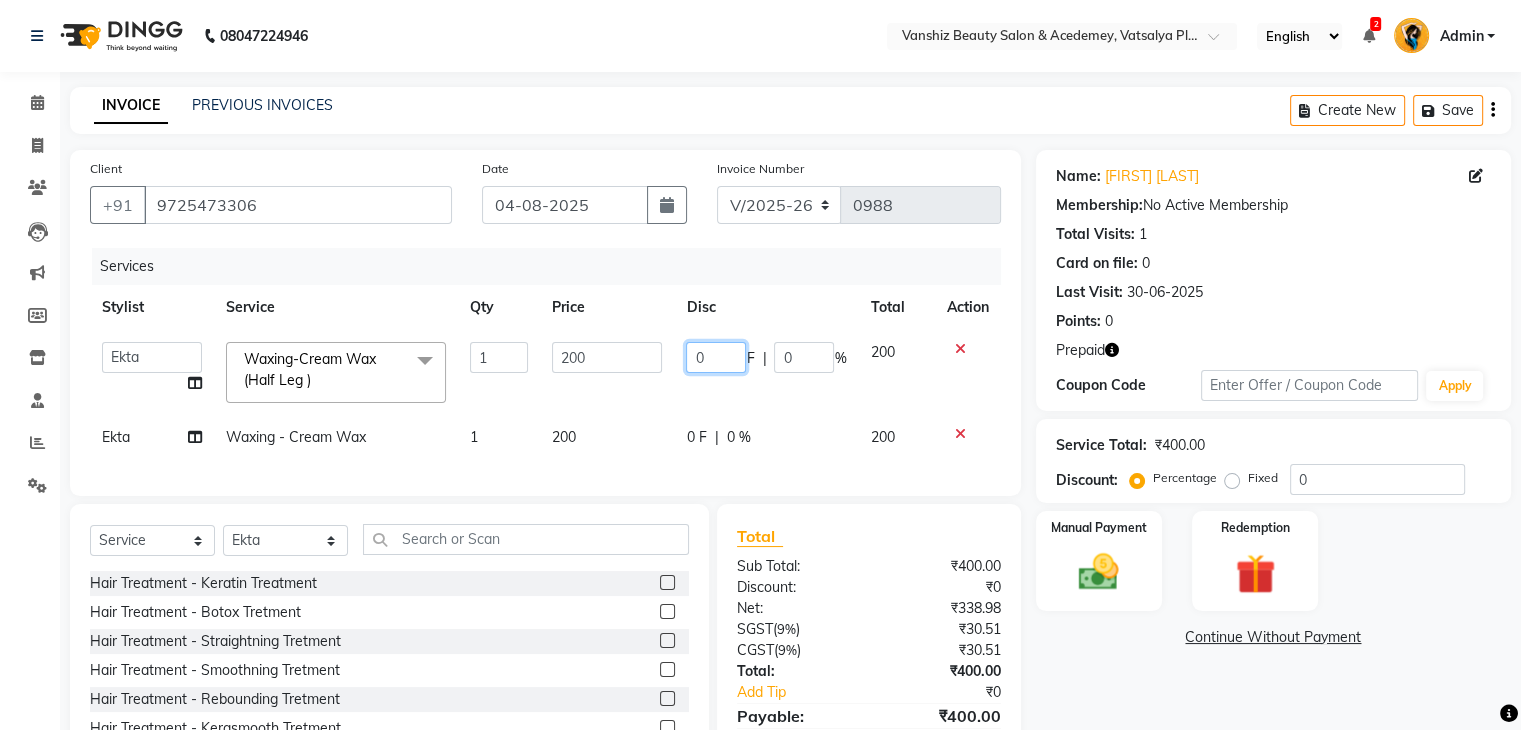 click on "0" 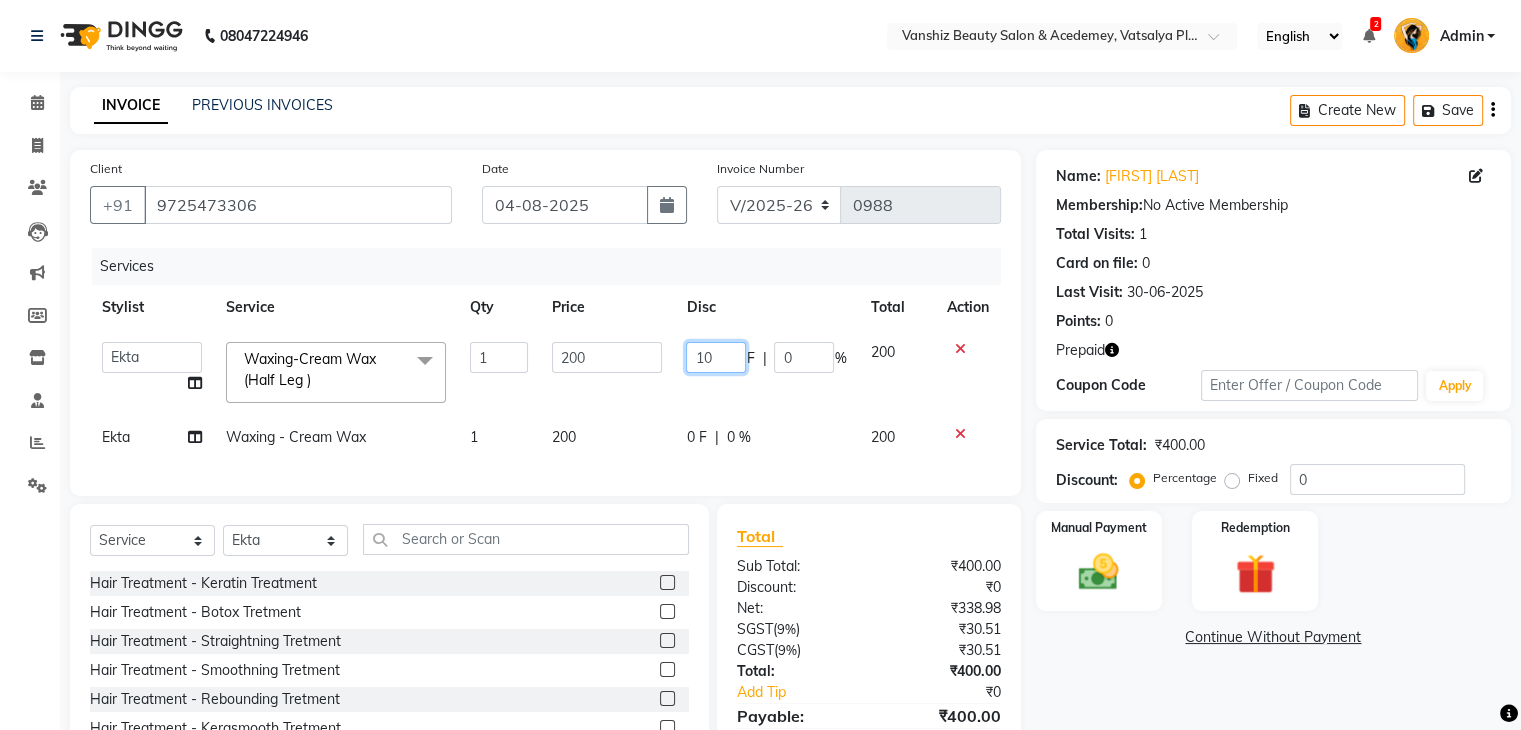 type on "100" 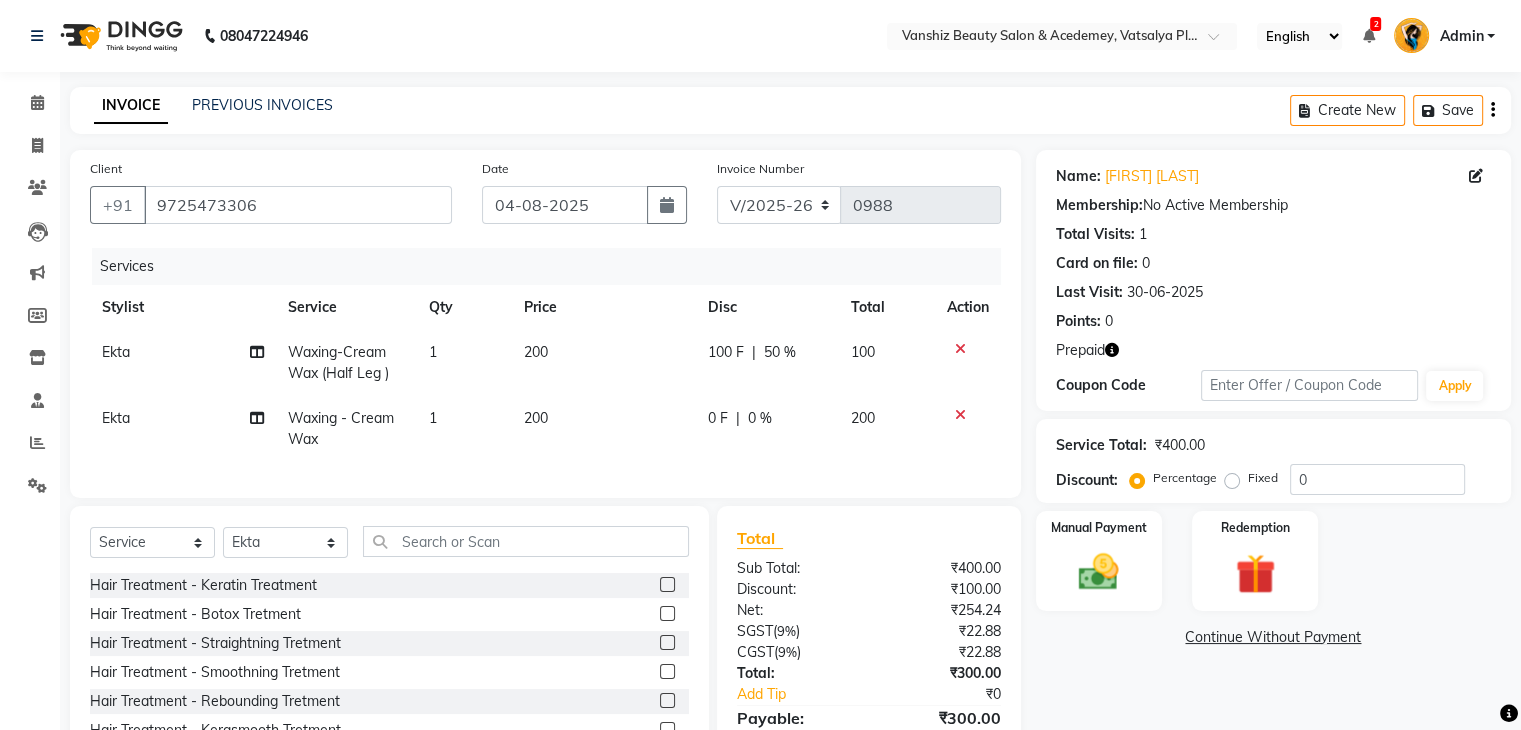 click on "0 F | 0 %" 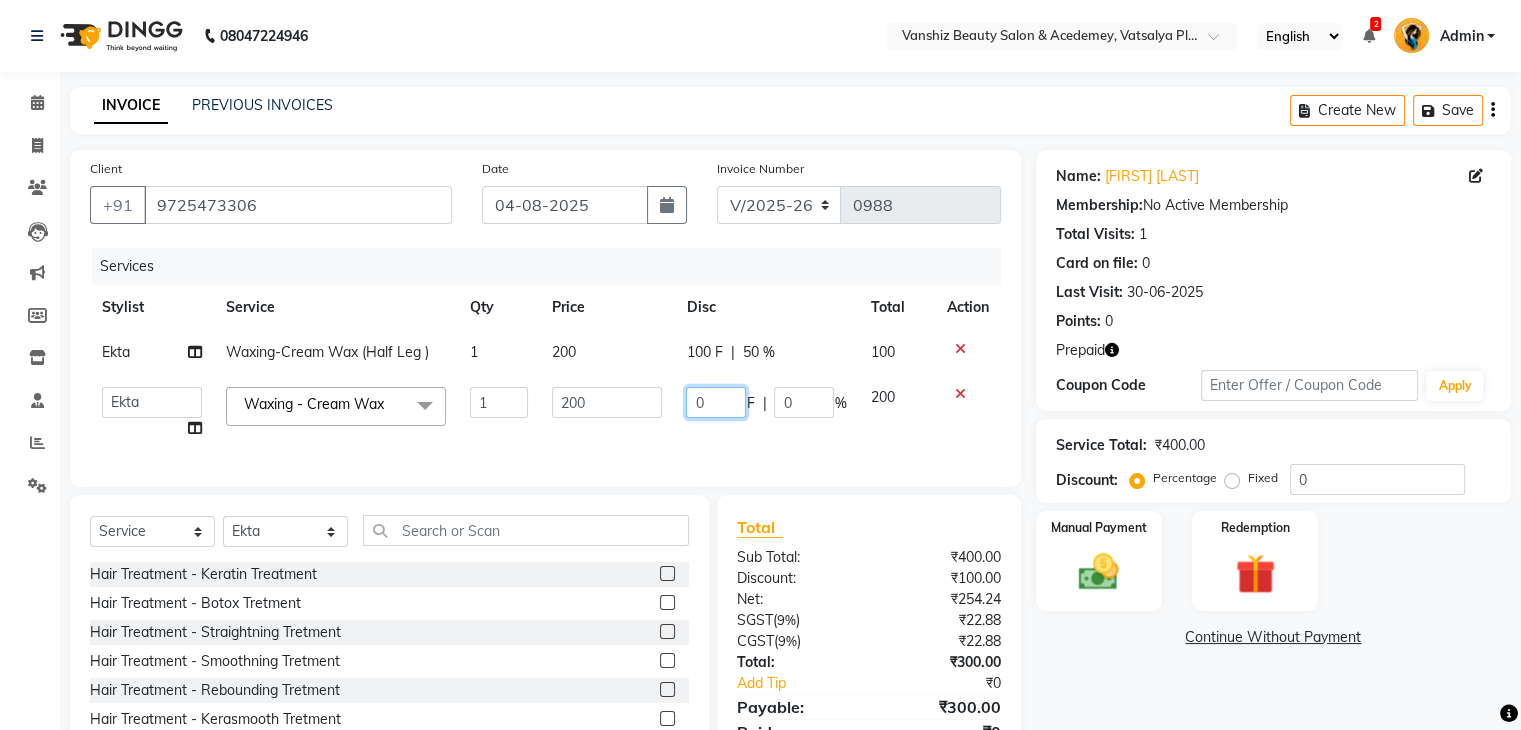 click on "0" 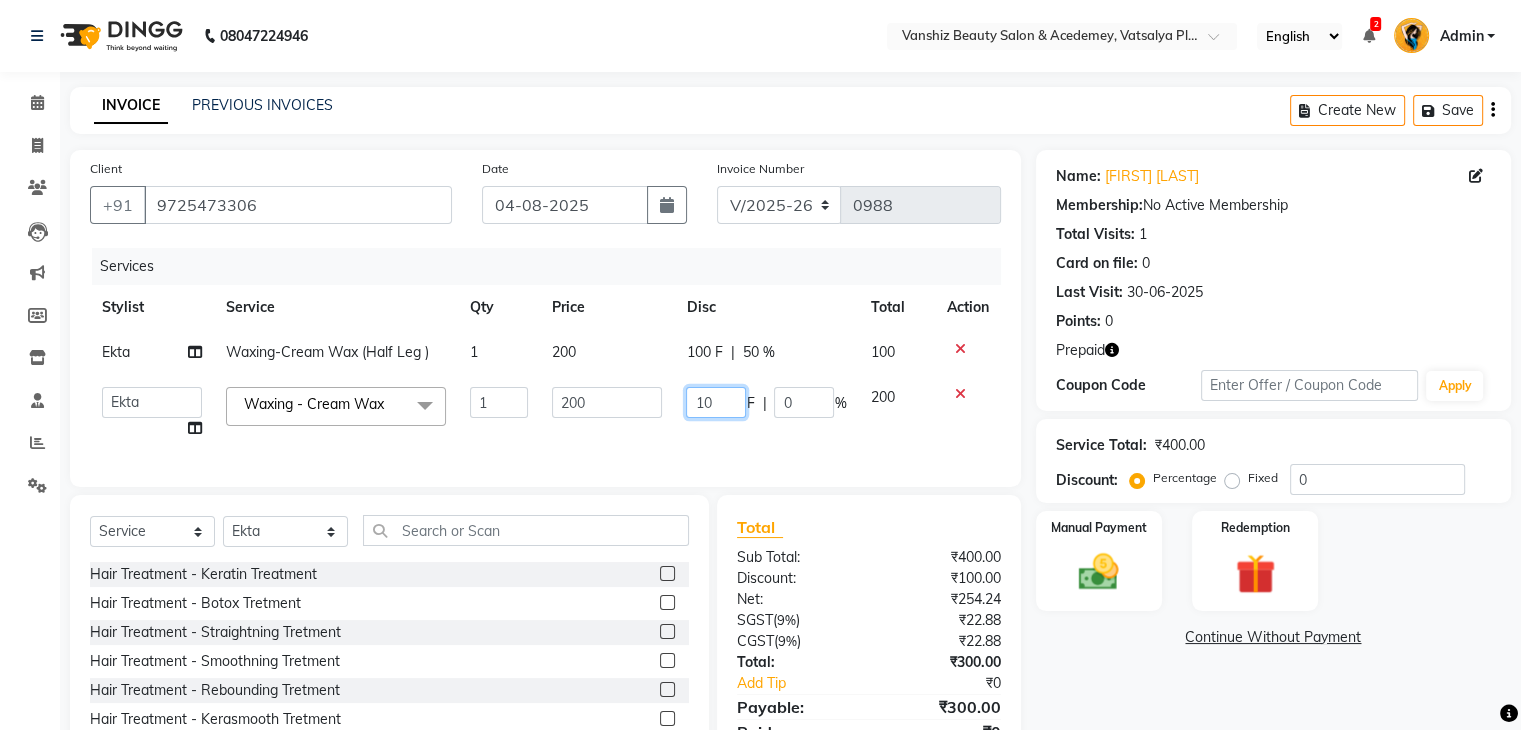 type on "100" 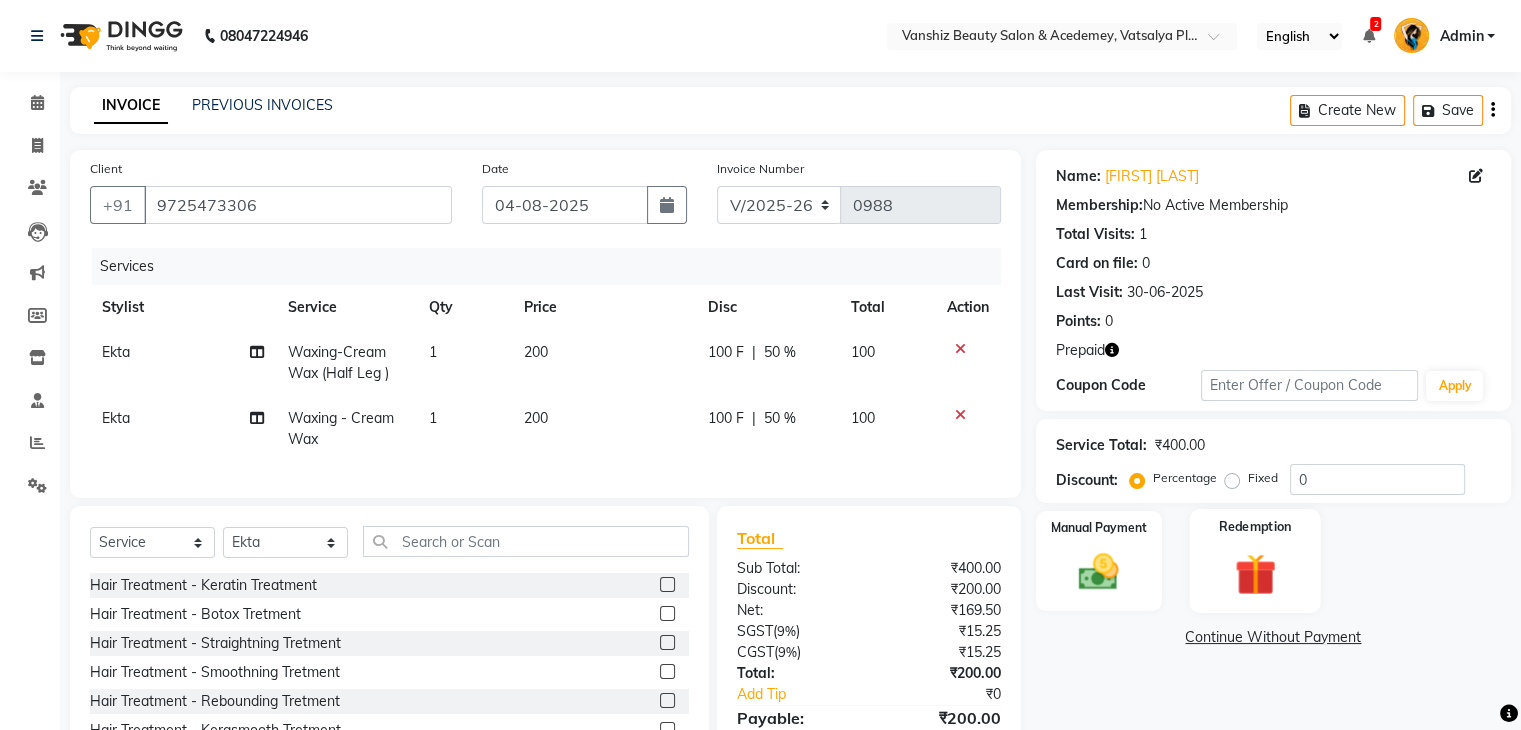 click 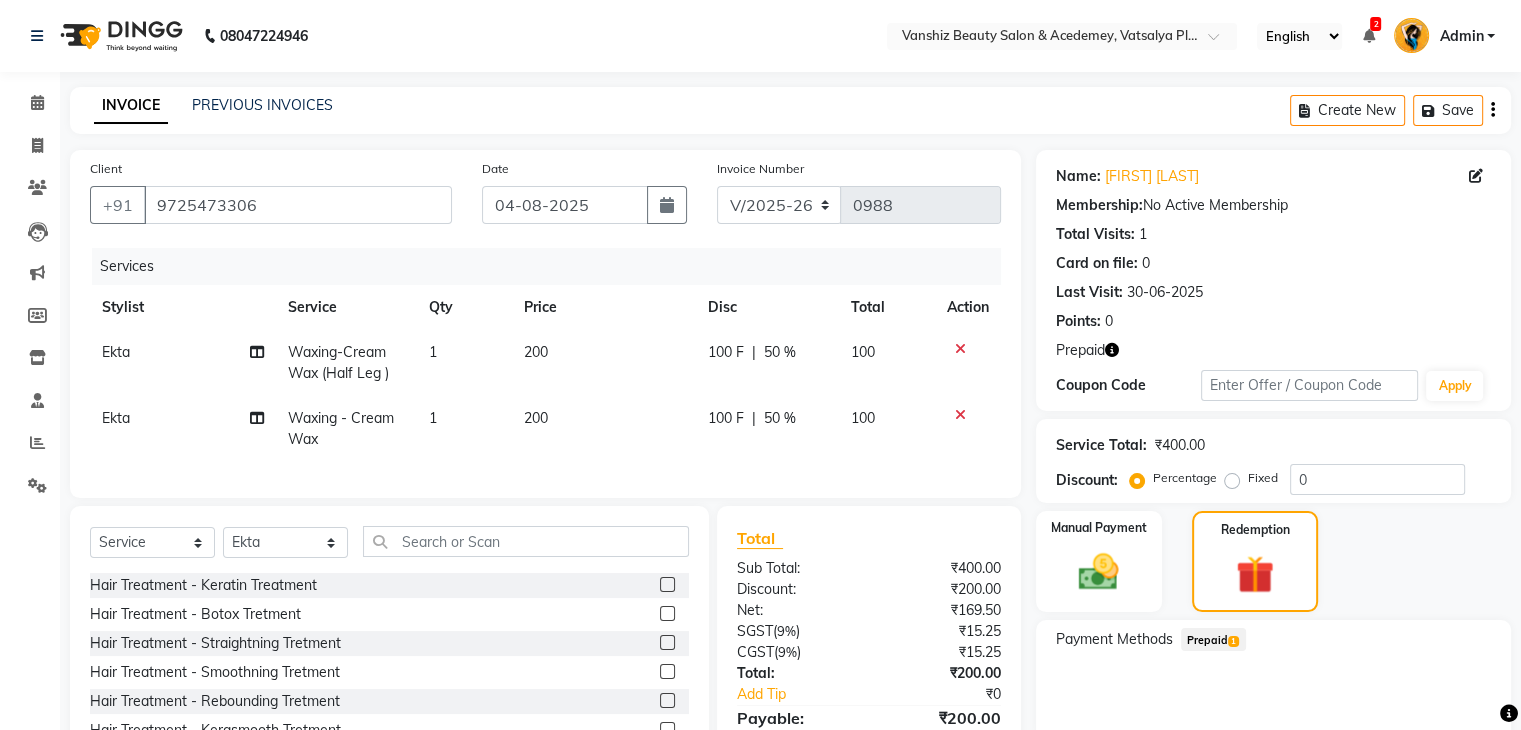 click on "Prepaid  1" 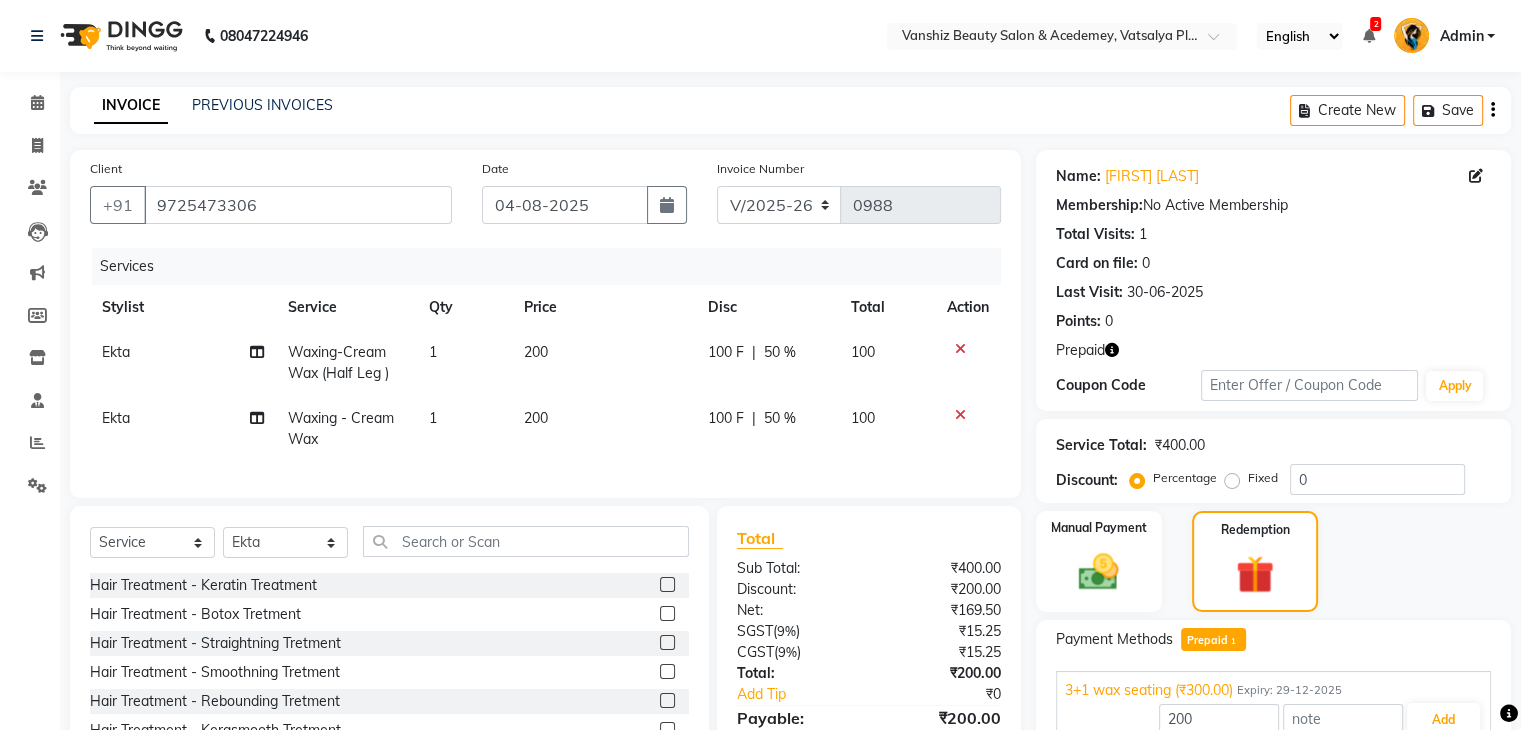 scroll, scrollTop: 117, scrollLeft: 0, axis: vertical 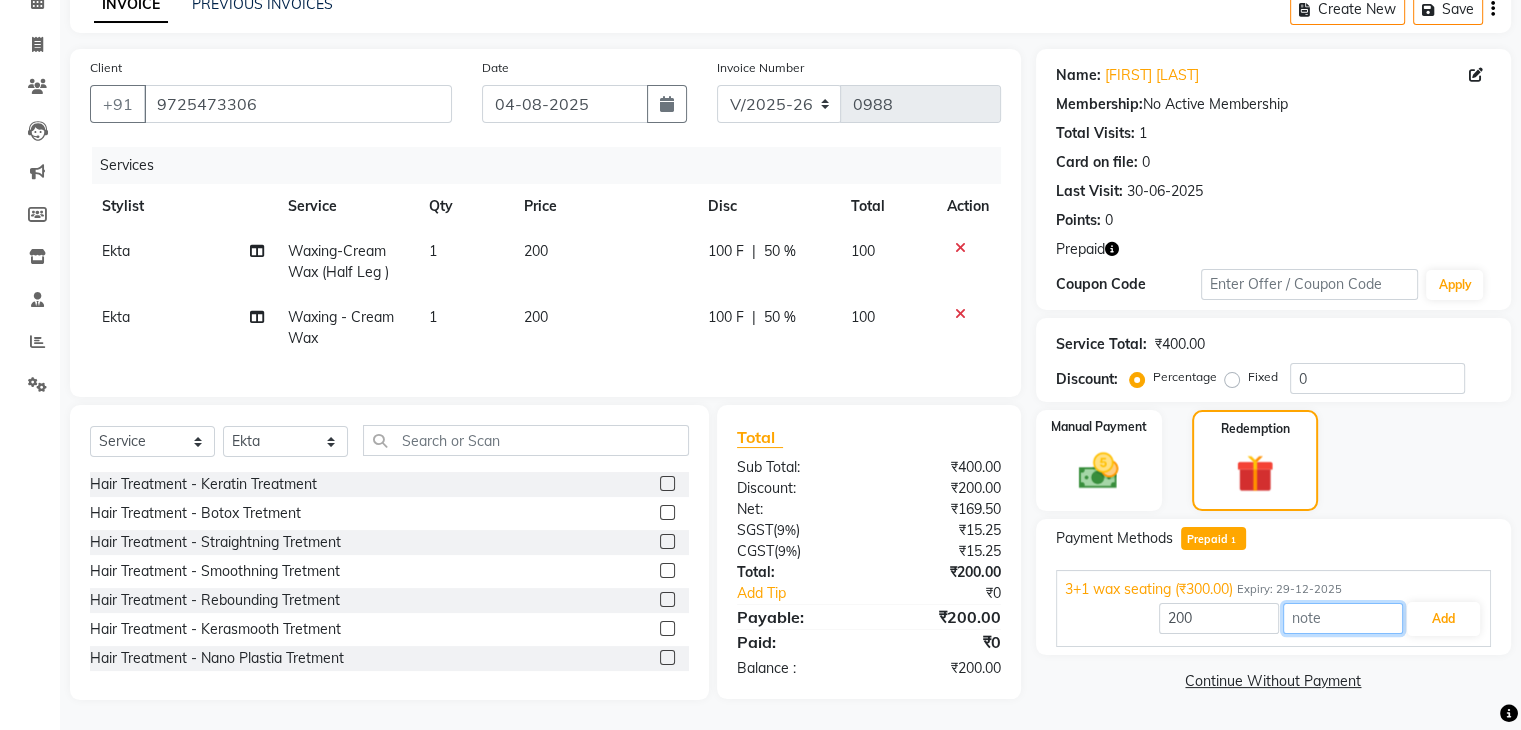click at bounding box center (1343, 618) 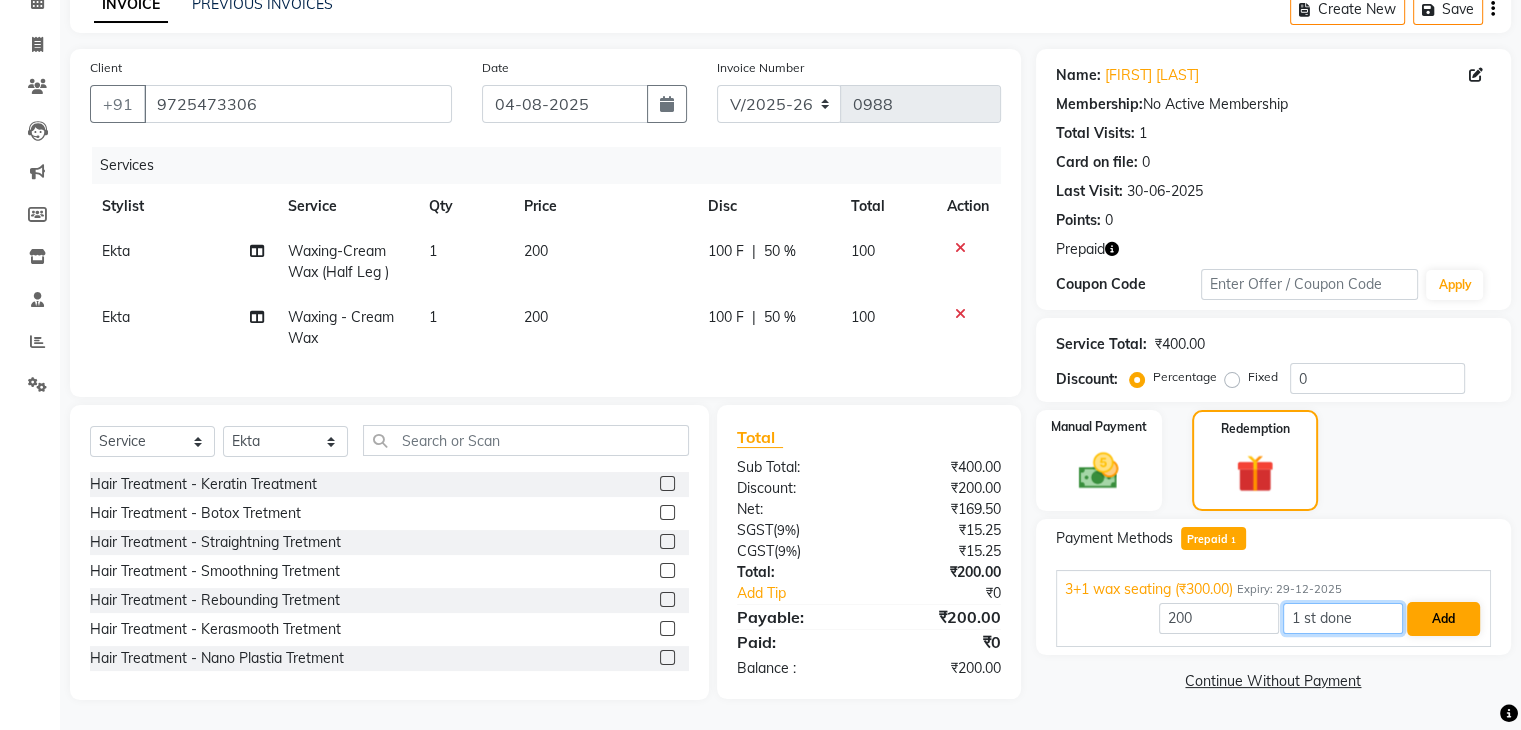 type on "1 st done" 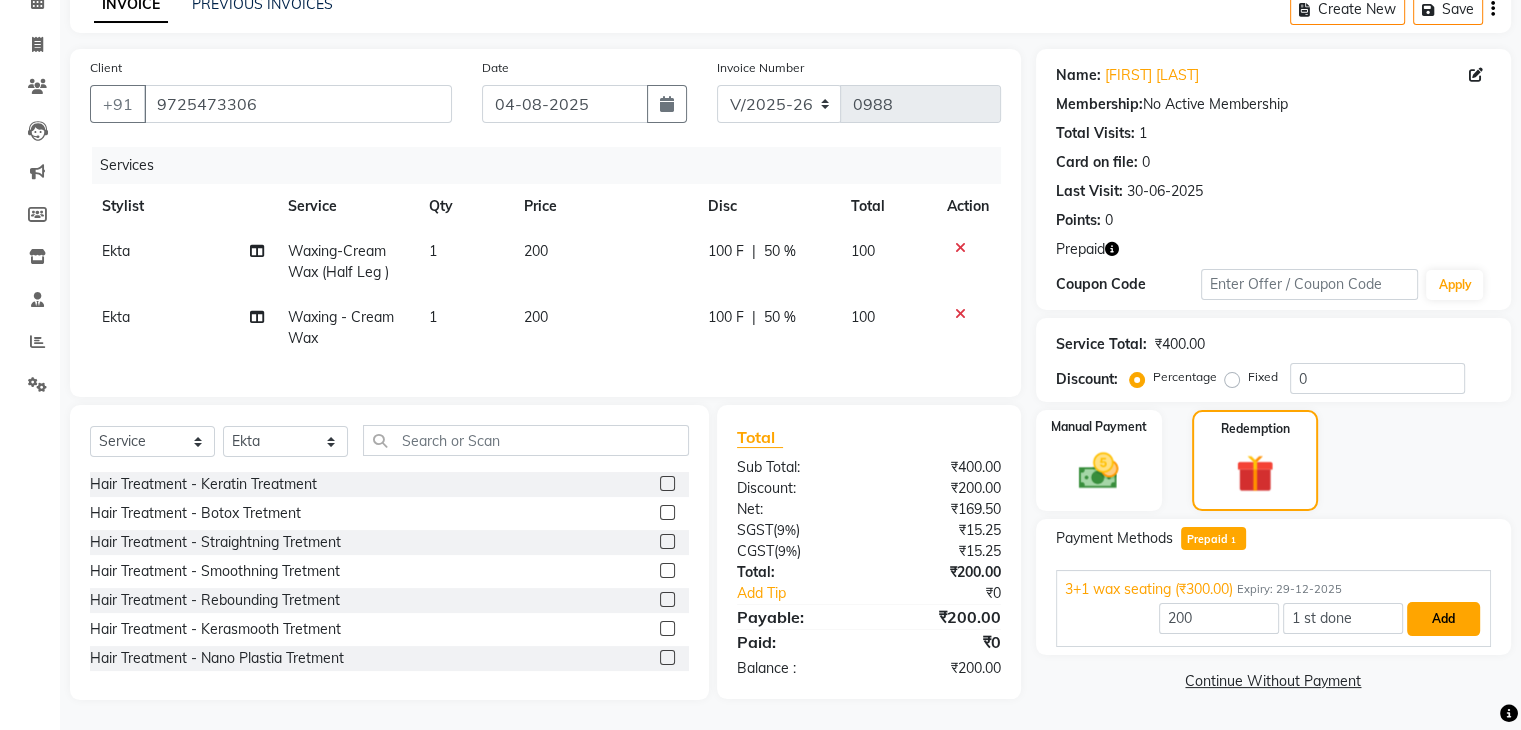 click on "Add" at bounding box center (1443, 619) 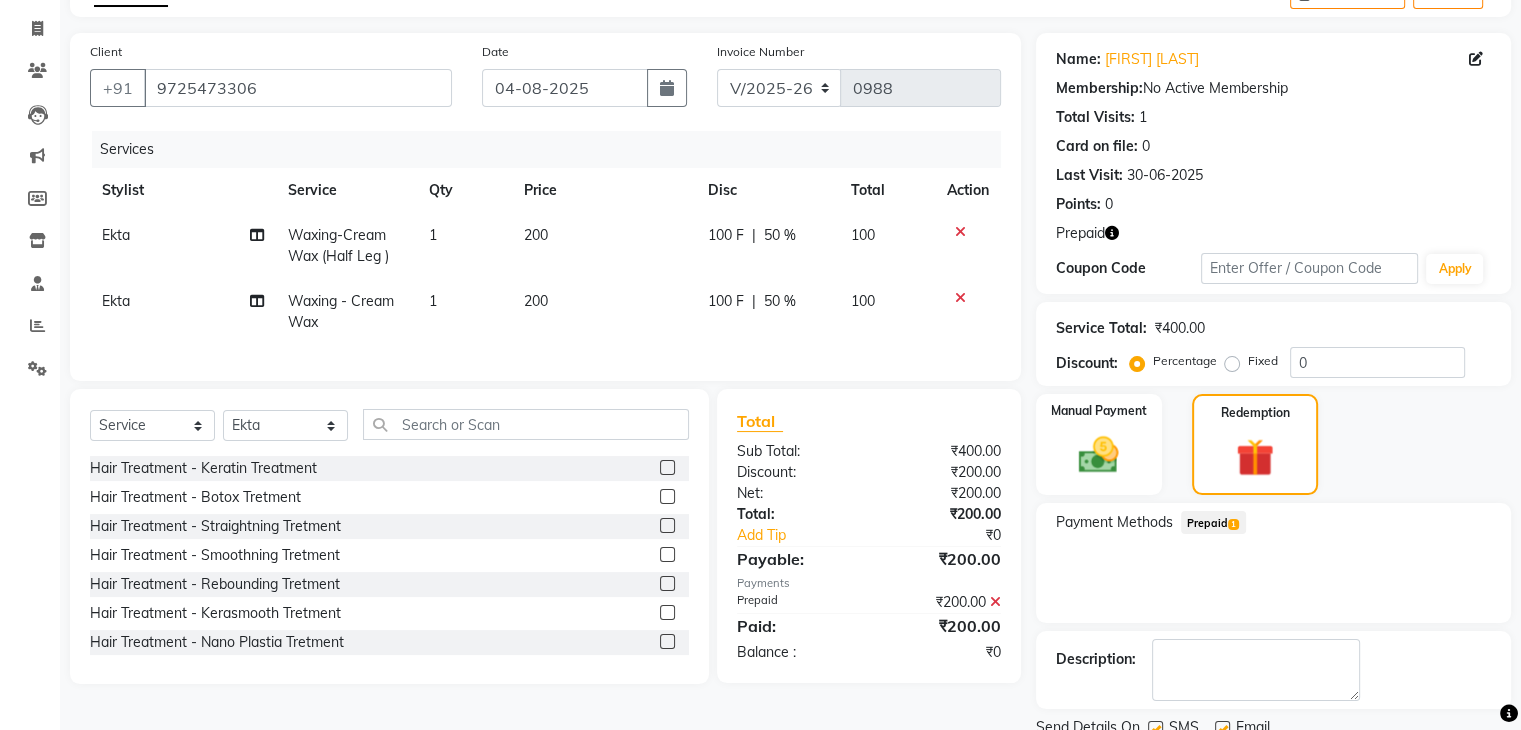 scroll, scrollTop: 193, scrollLeft: 0, axis: vertical 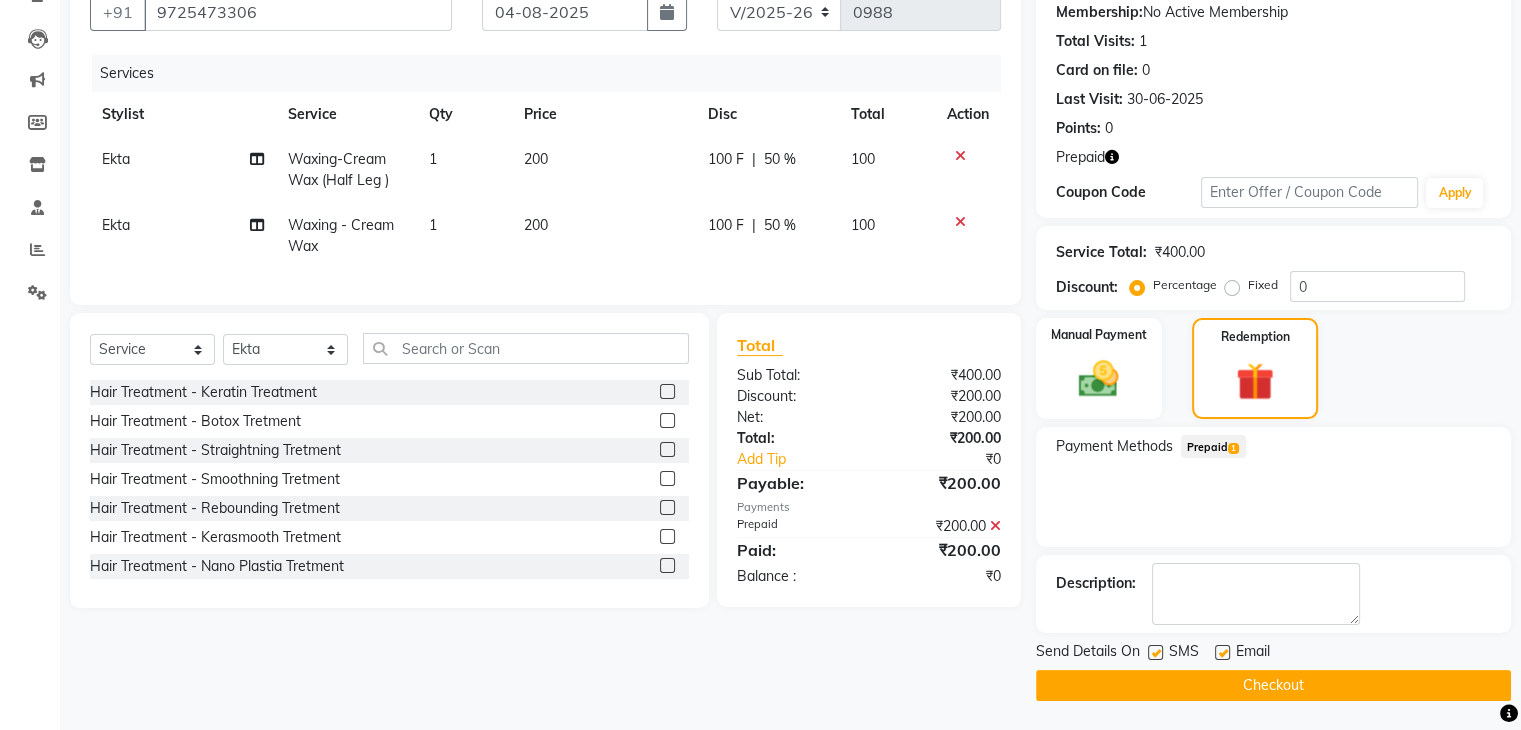 click on "SMS" 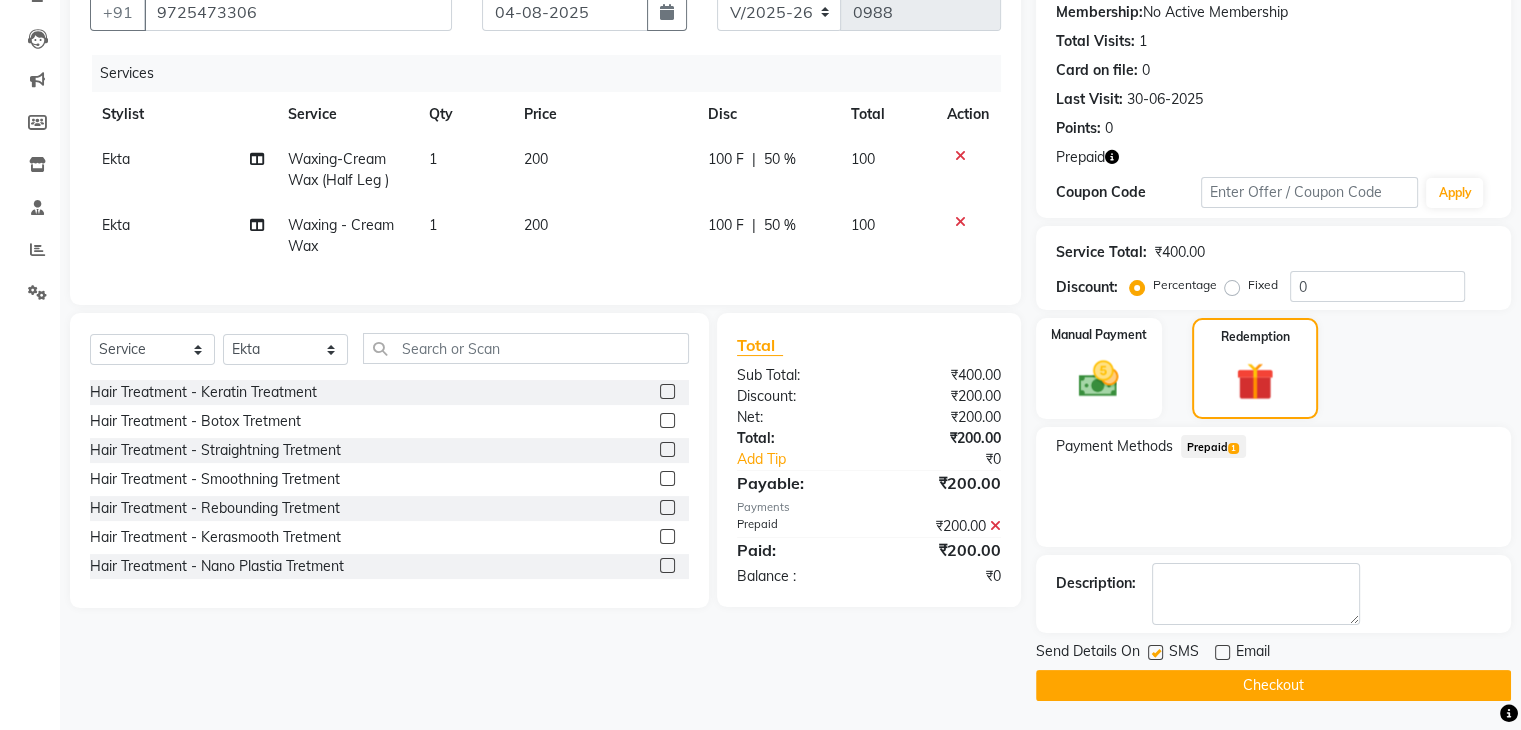 click 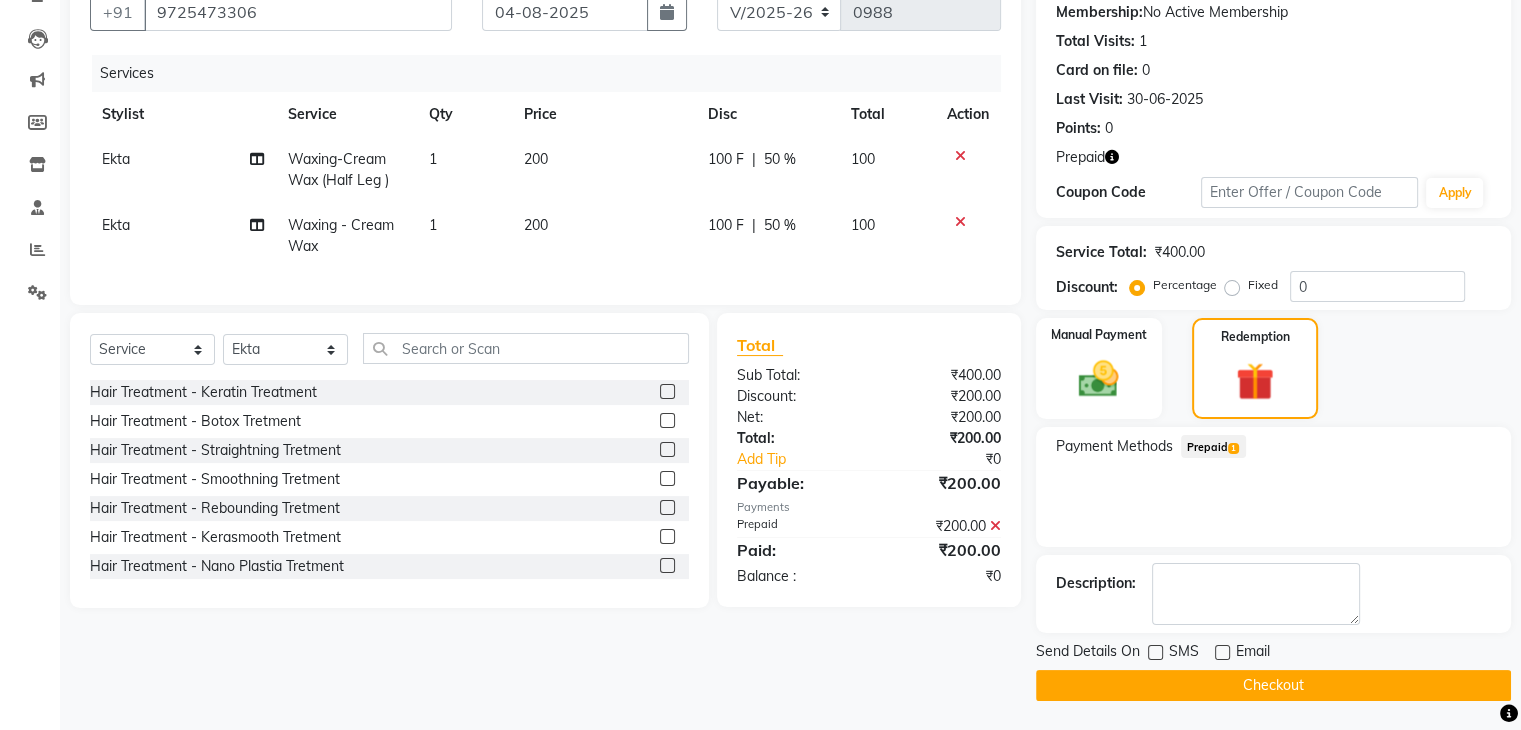click on "Checkout" 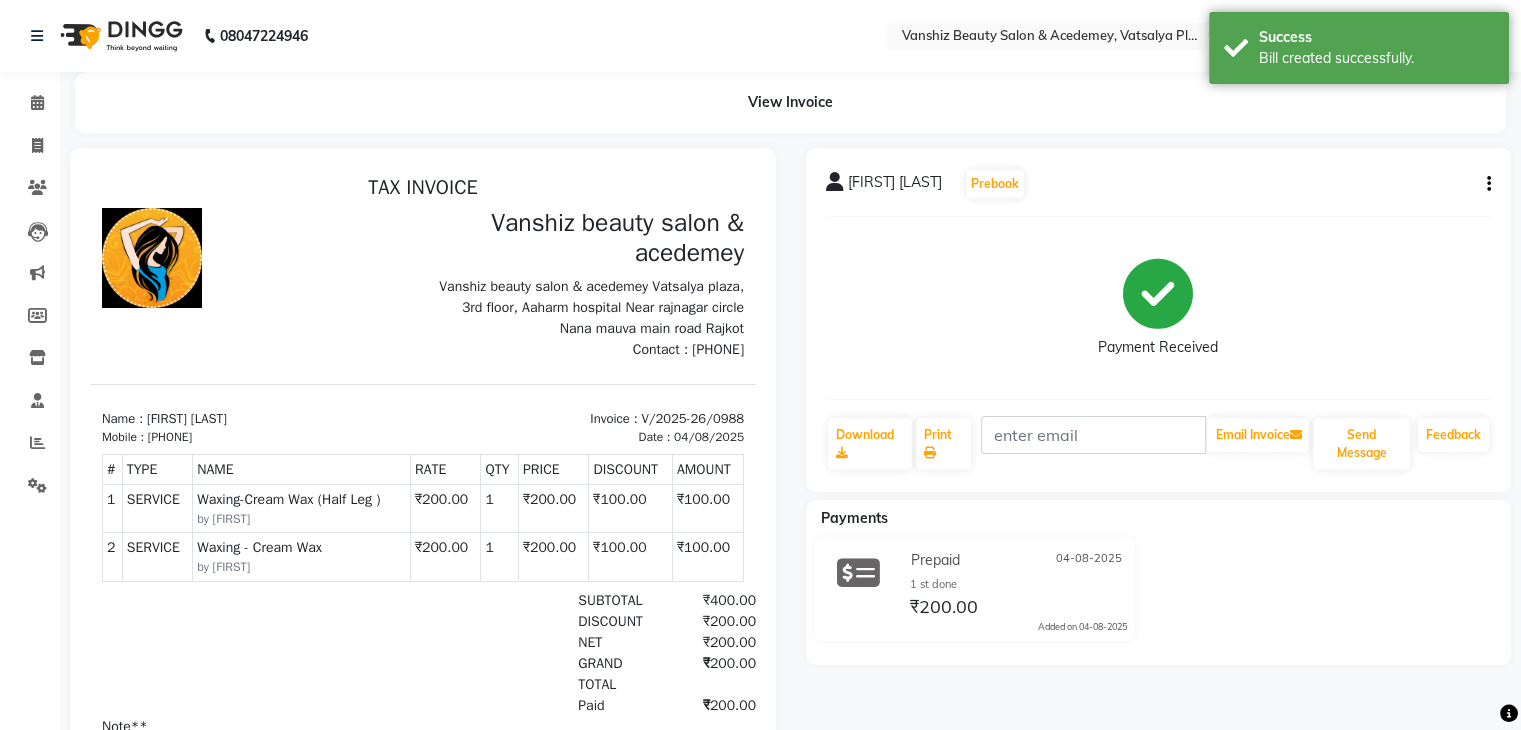 scroll, scrollTop: 0, scrollLeft: 0, axis: both 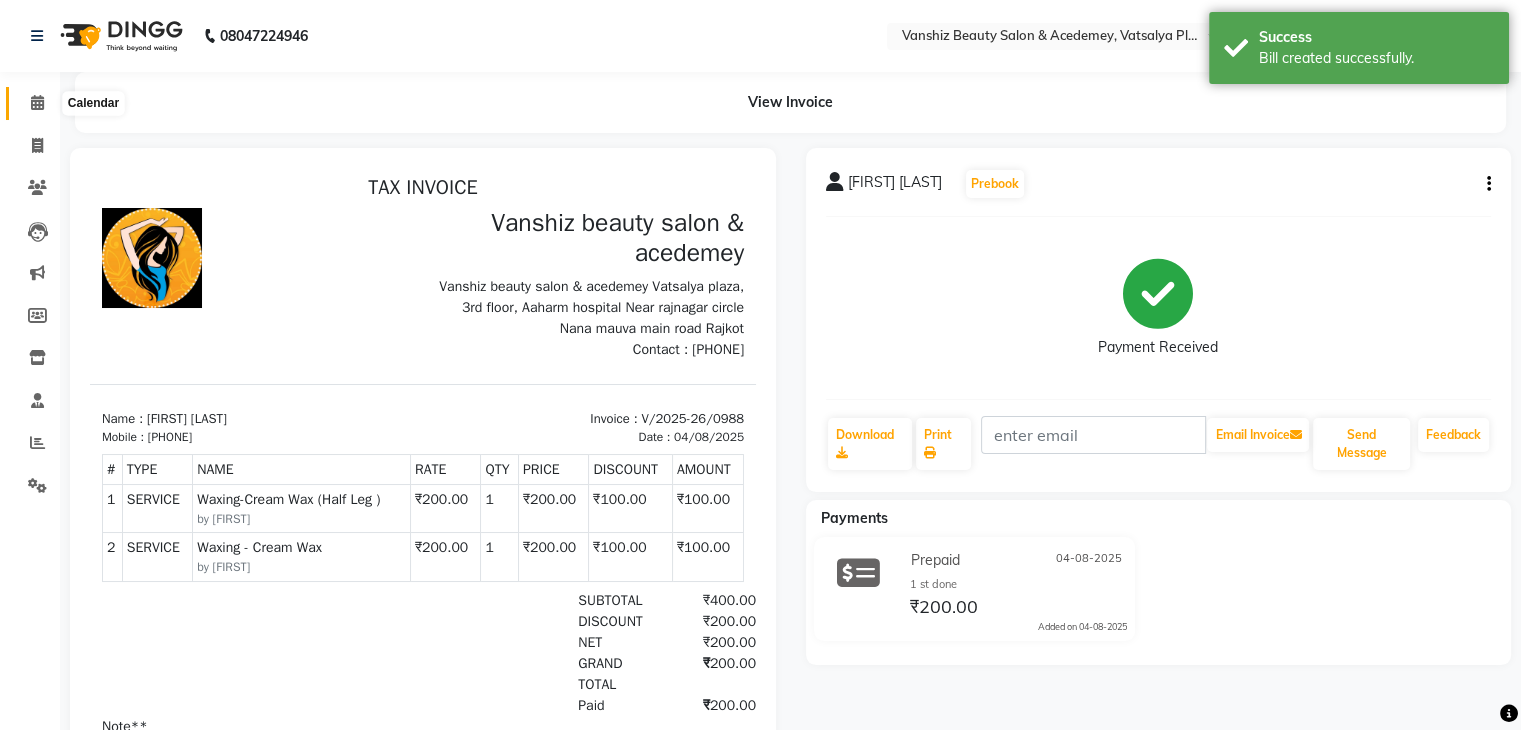 click 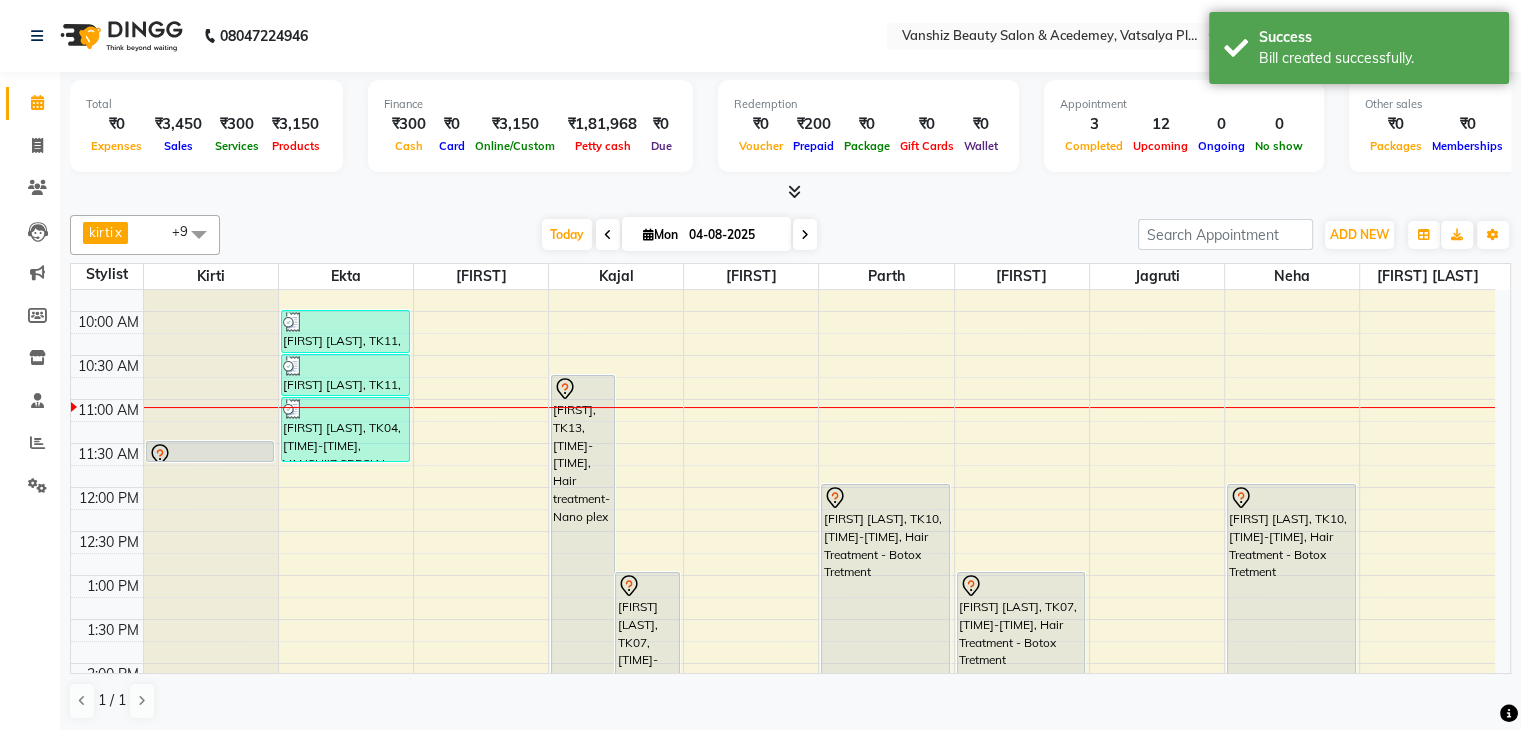 scroll, scrollTop: 154, scrollLeft: 0, axis: vertical 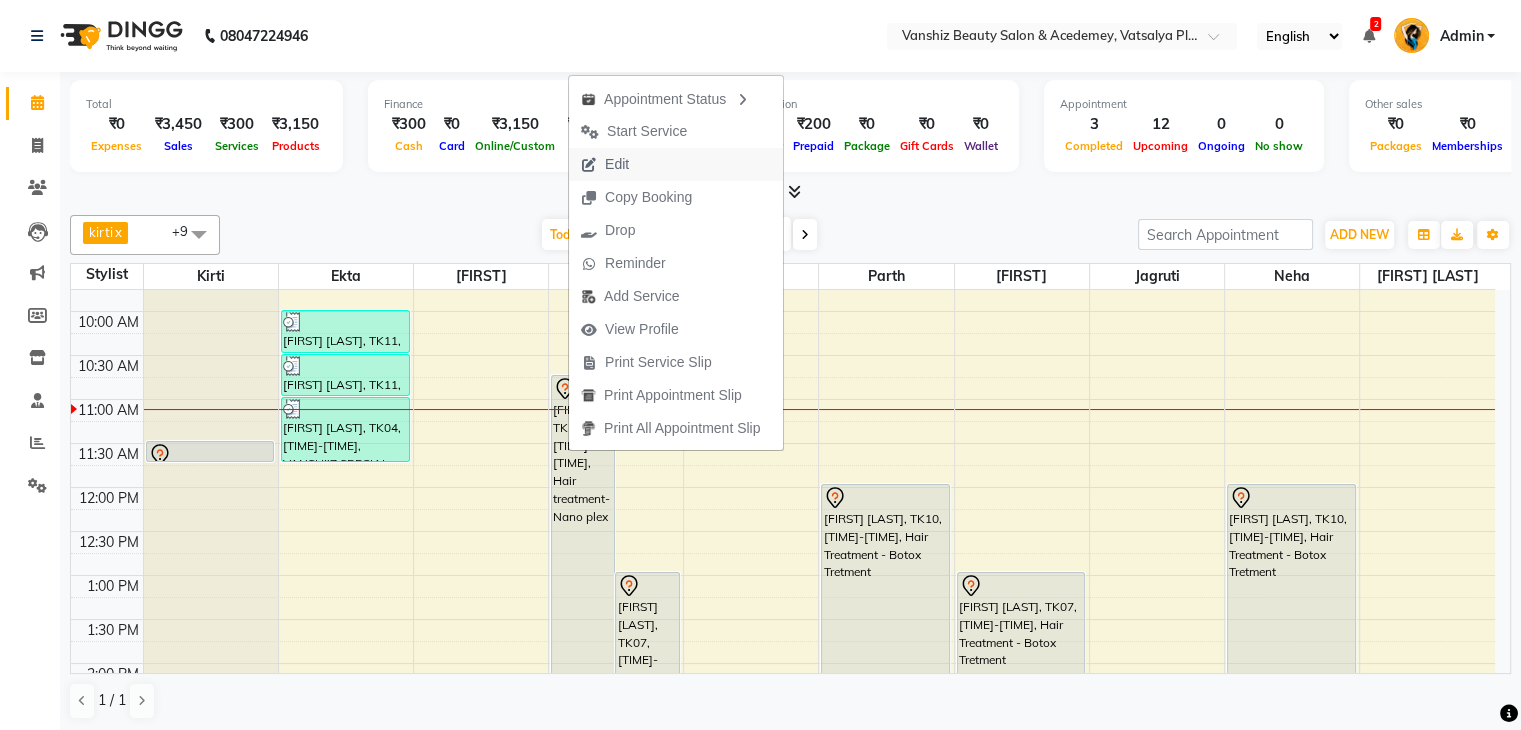 click on "Edit" at bounding box center [617, 164] 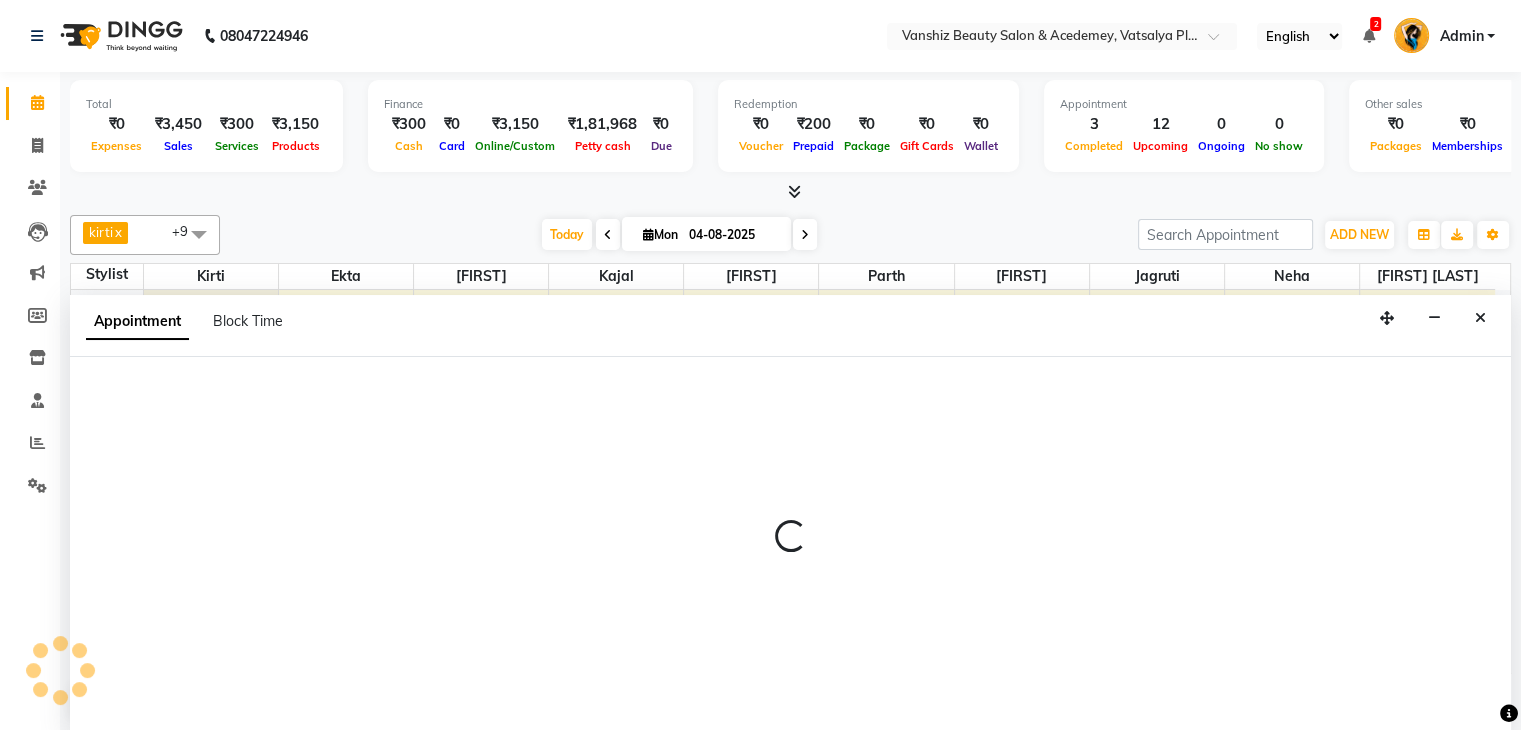 scroll, scrollTop: 1, scrollLeft: 0, axis: vertical 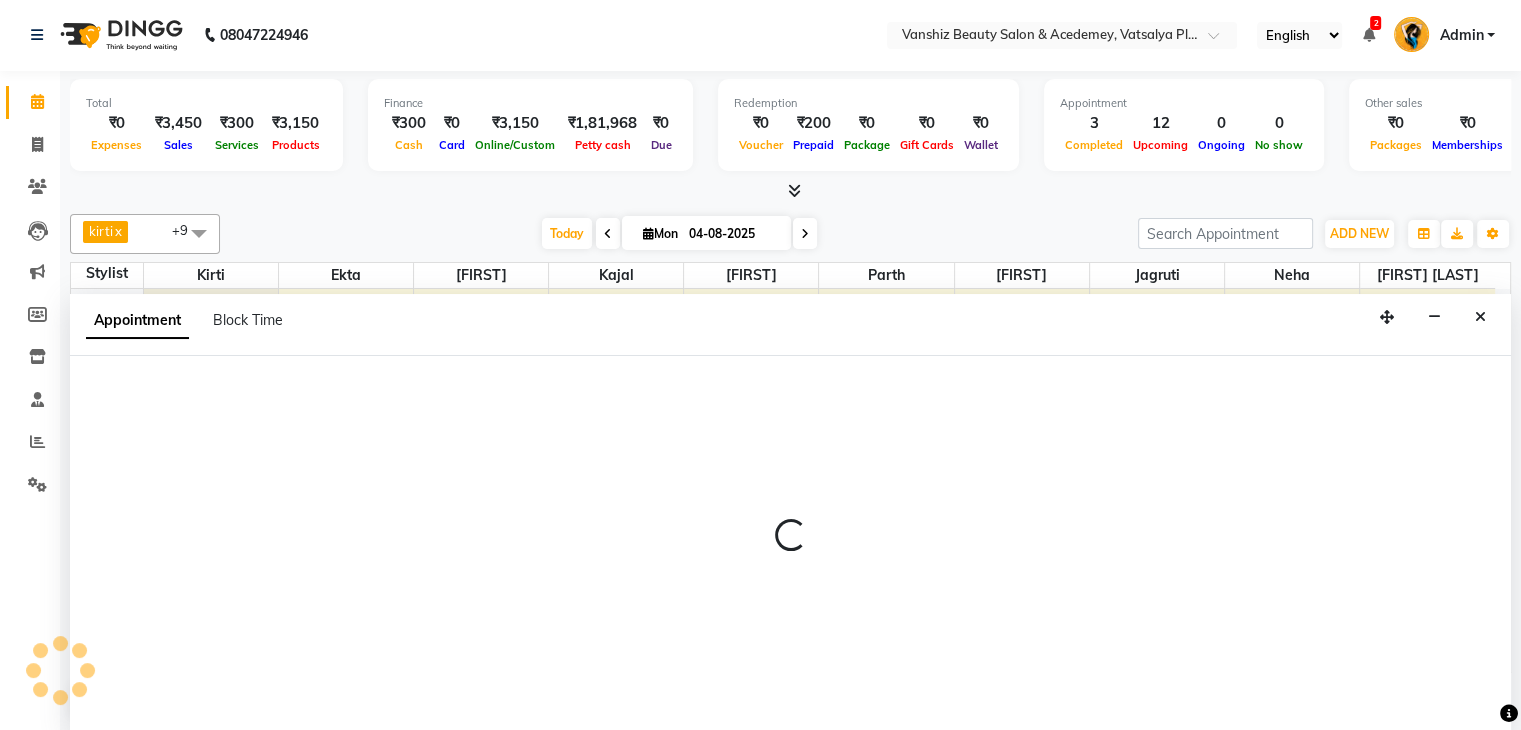 select on "tentative" 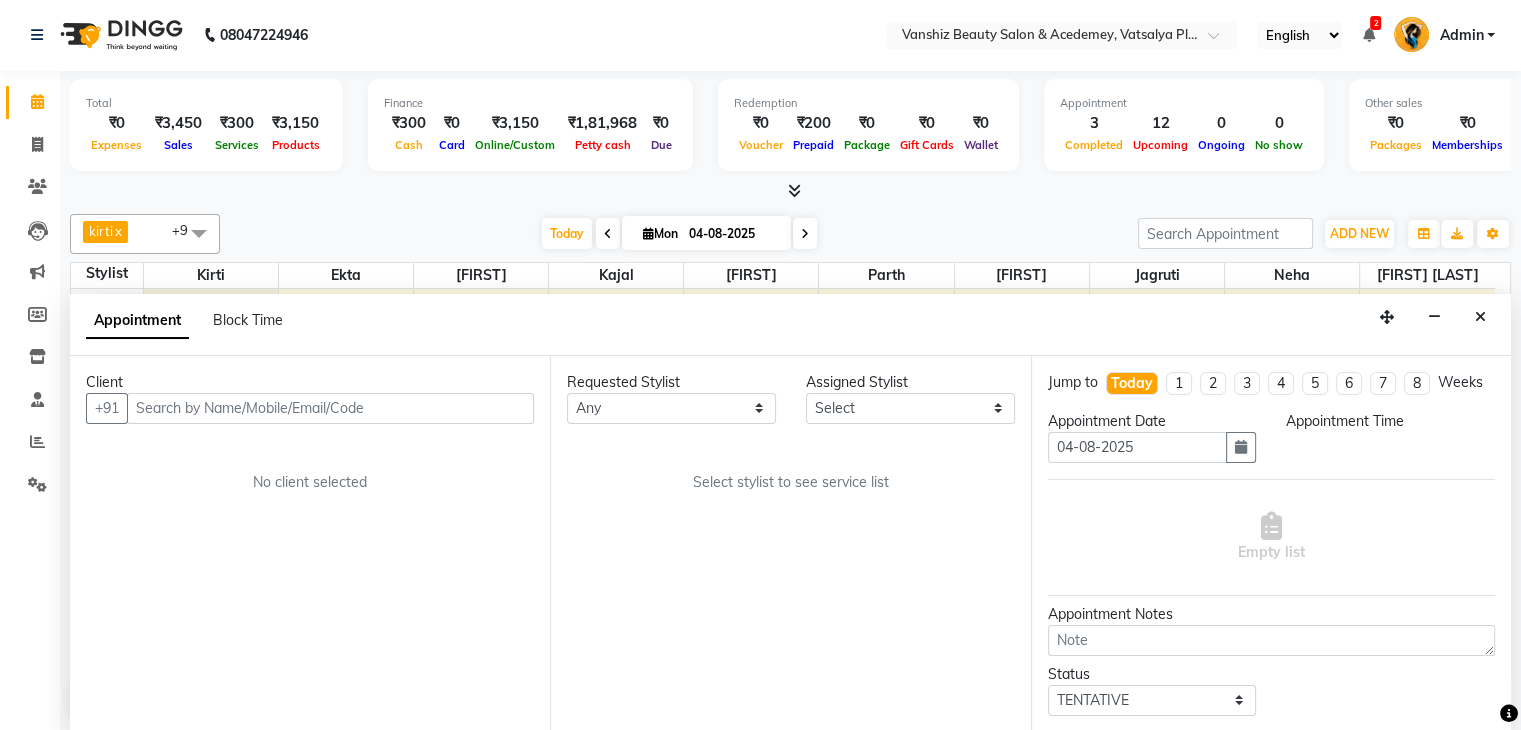 scroll, scrollTop: 0, scrollLeft: 0, axis: both 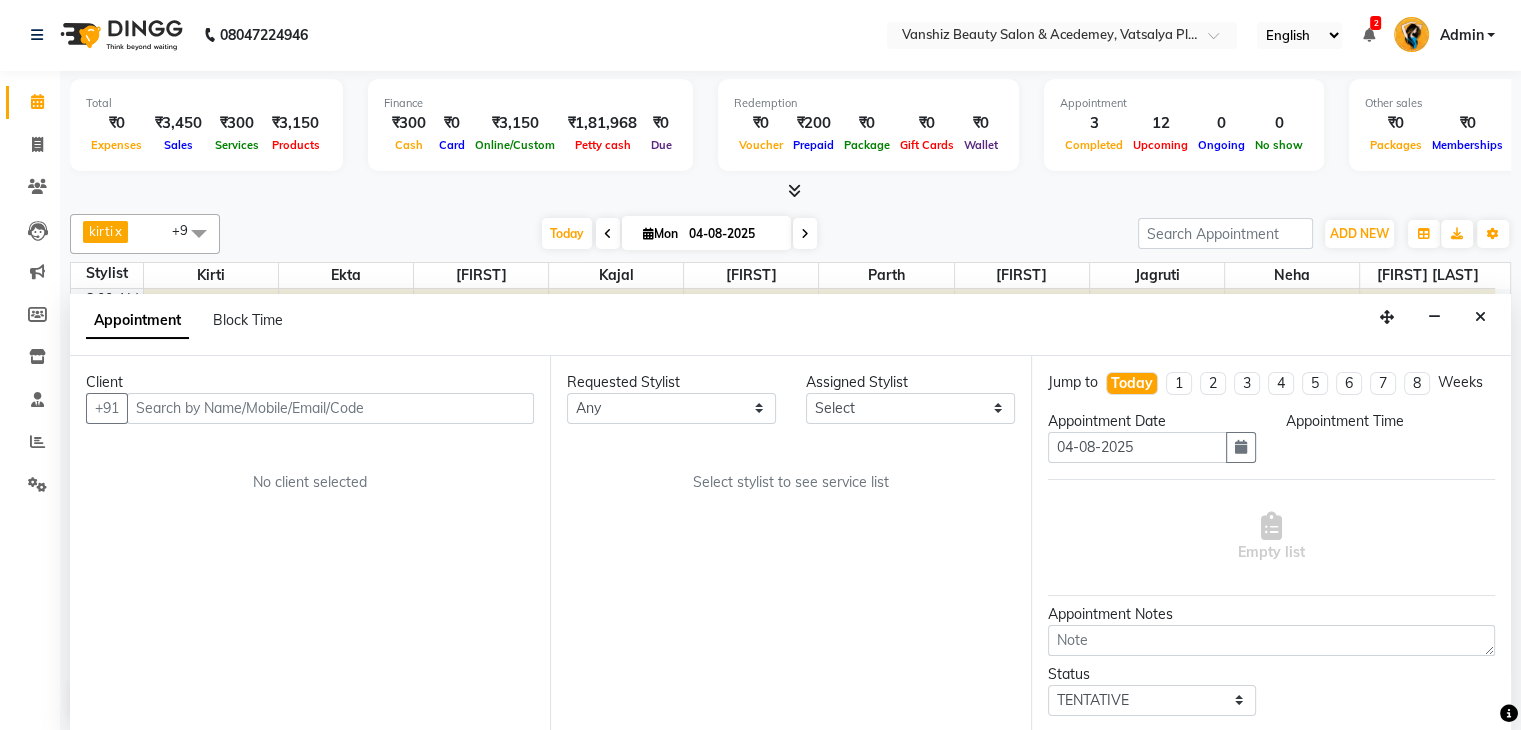select on "645" 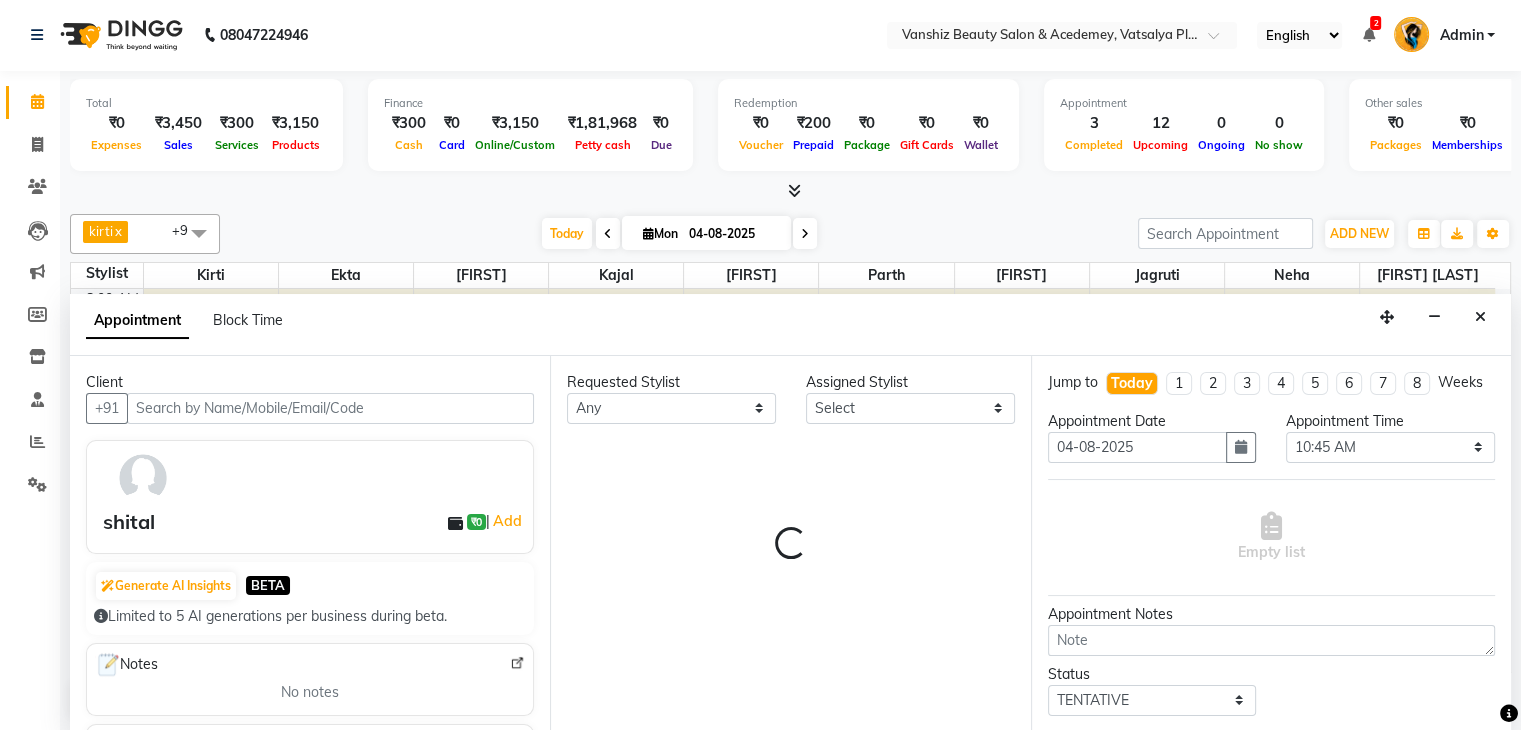 select on "68622" 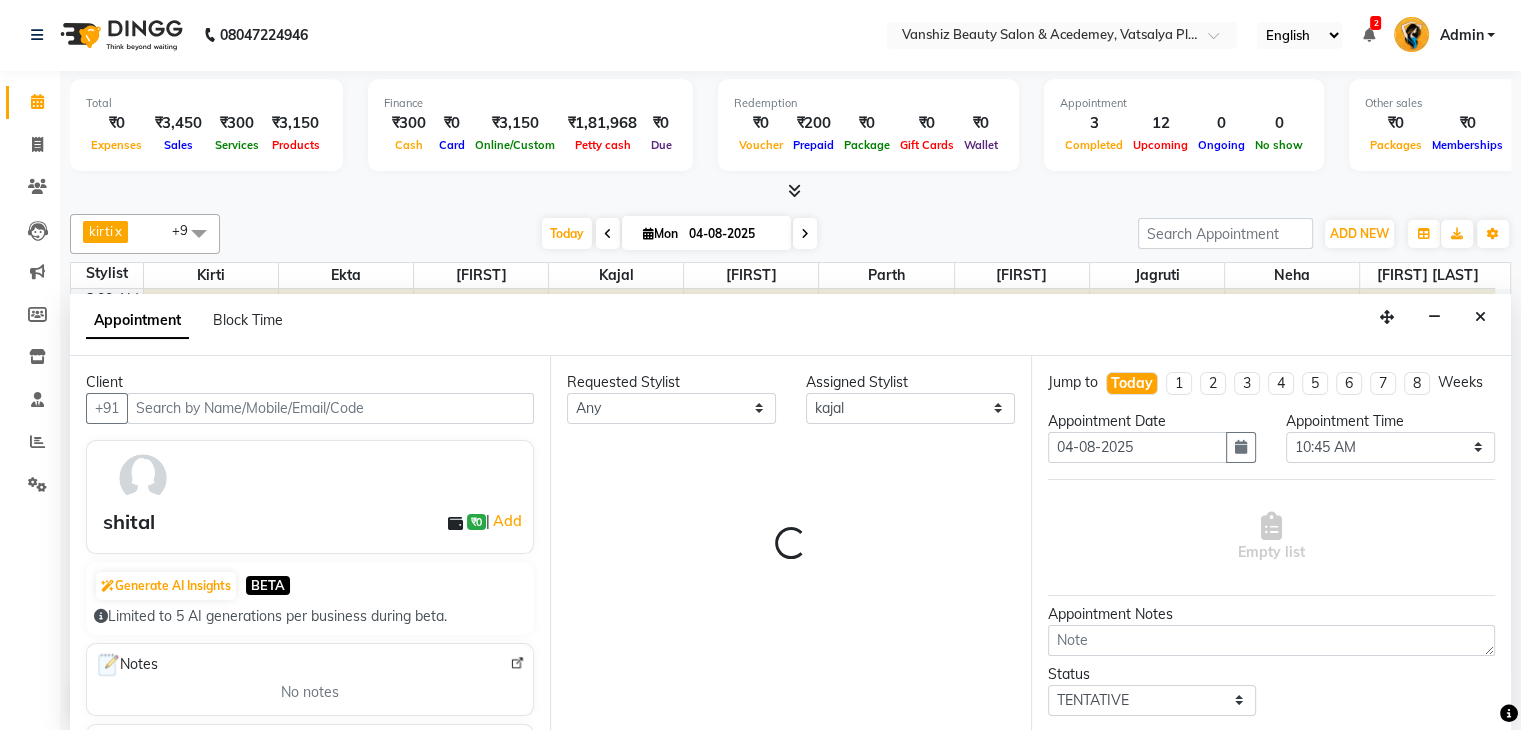 scroll, scrollTop: 263, scrollLeft: 0, axis: vertical 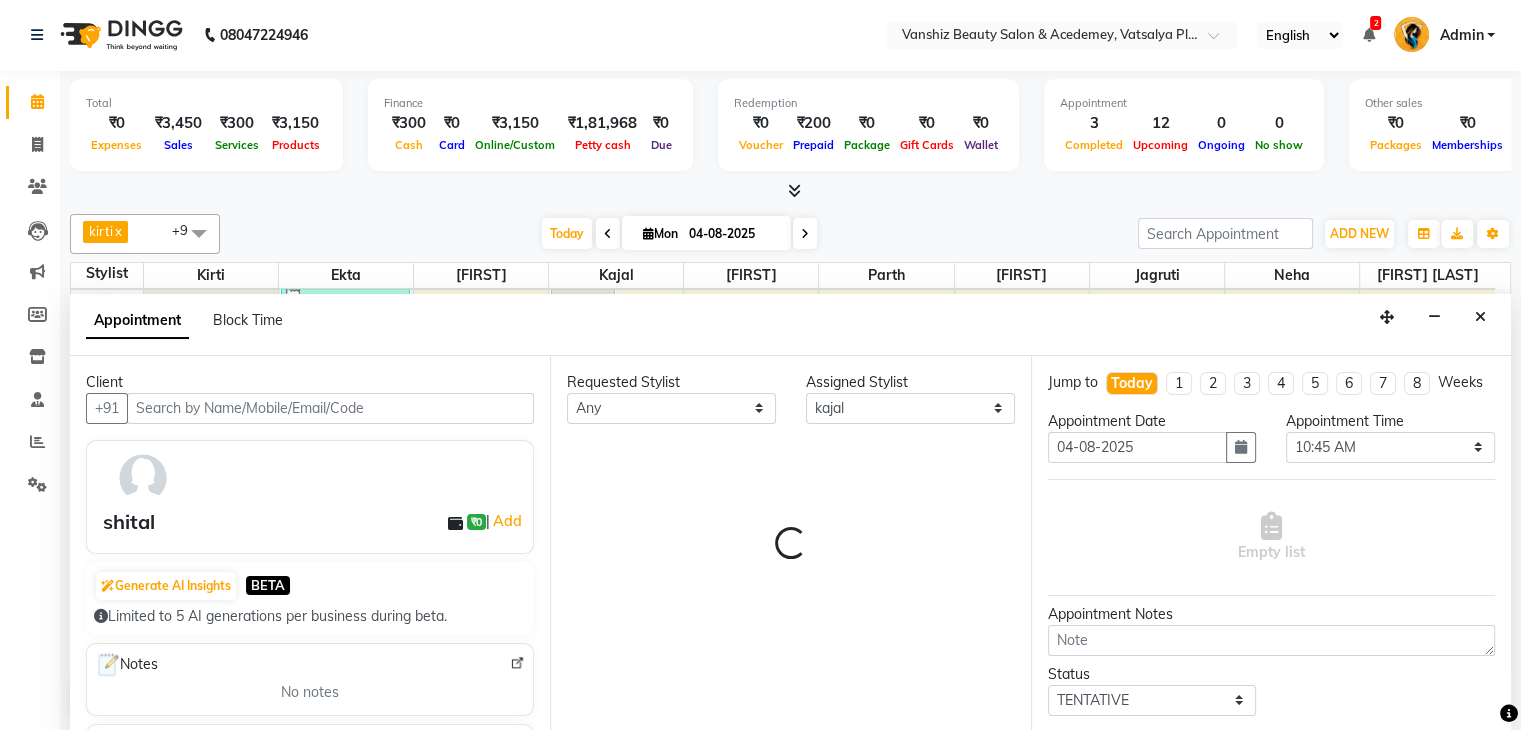 select on "2468" 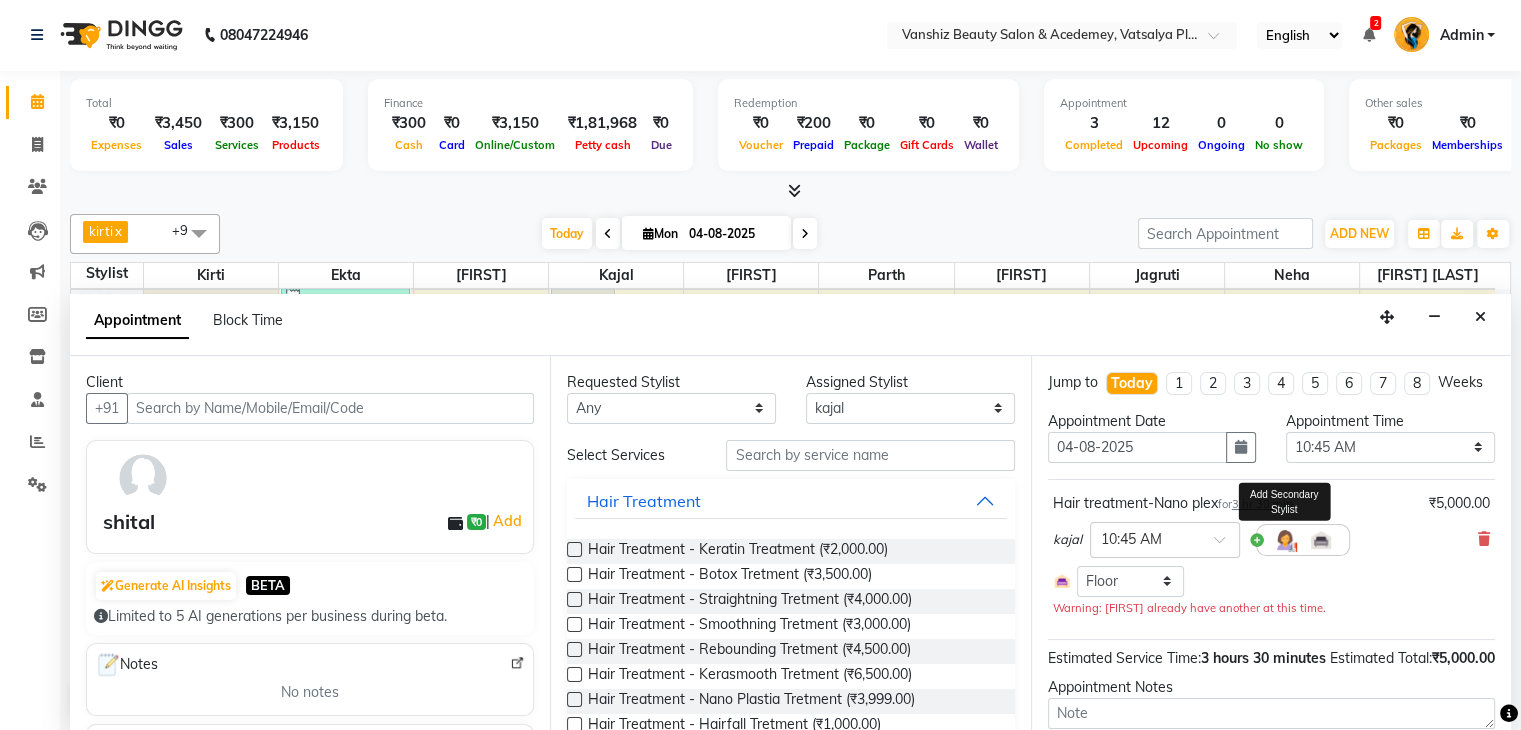 click at bounding box center (1285, 540) 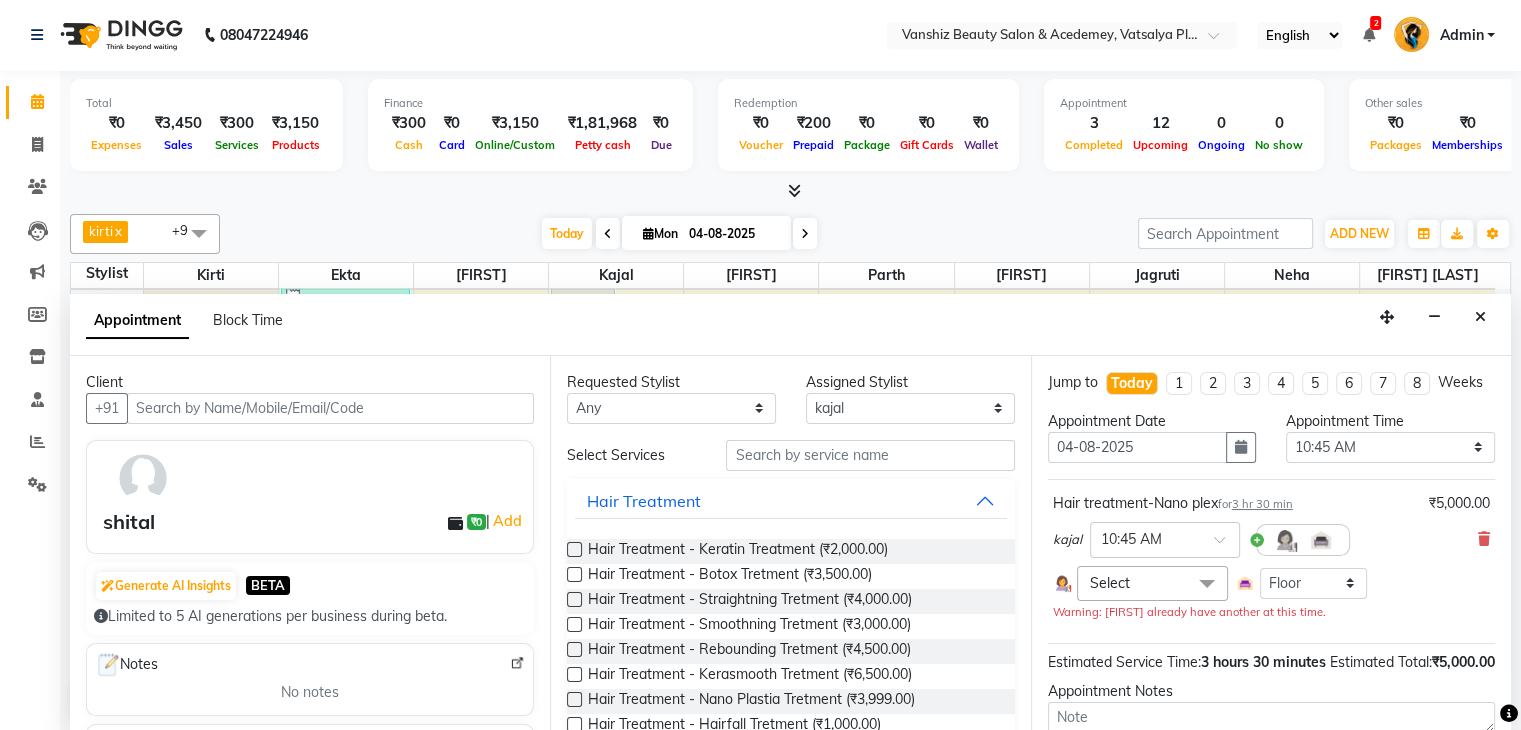 click on "Select" at bounding box center [1152, 583] 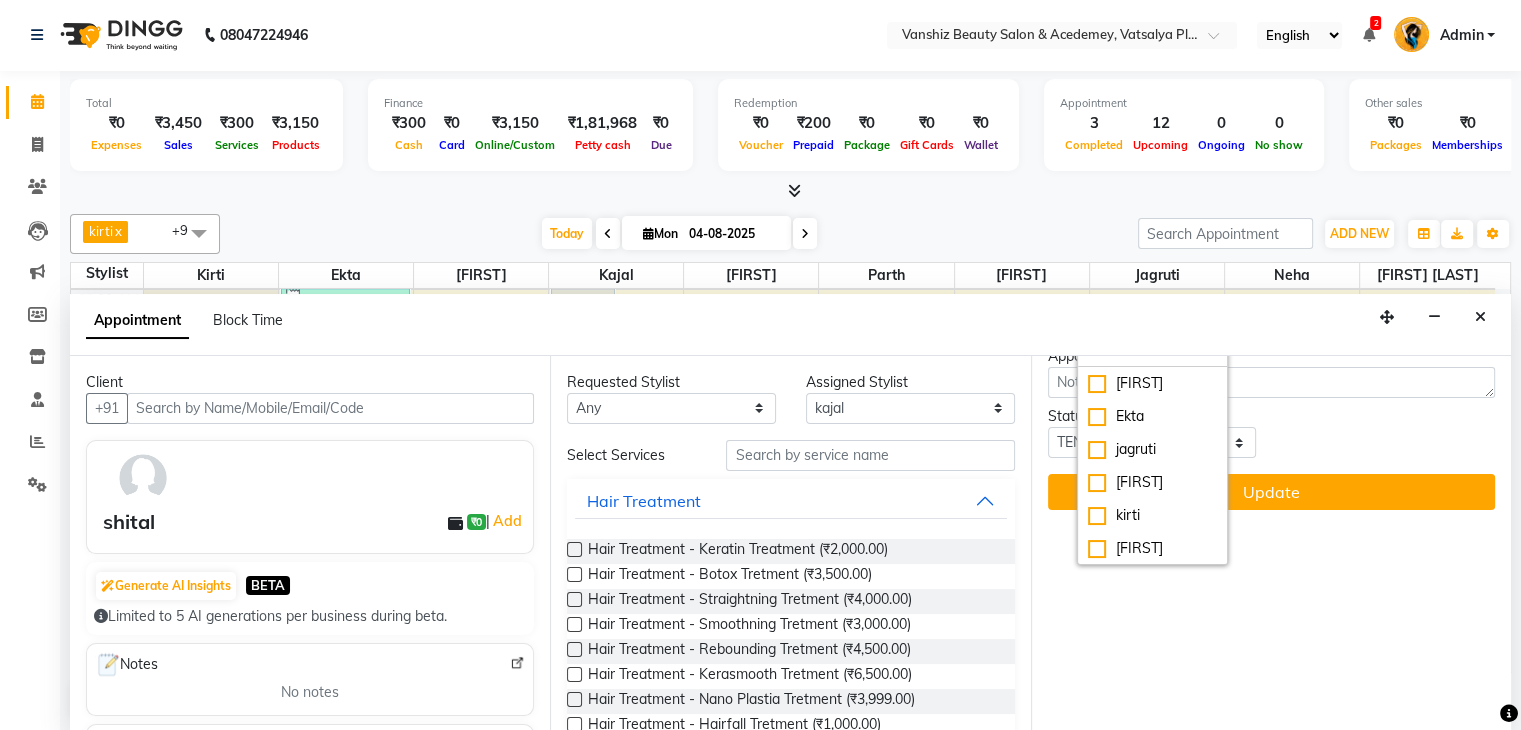 scroll, scrollTop: 340, scrollLeft: 0, axis: vertical 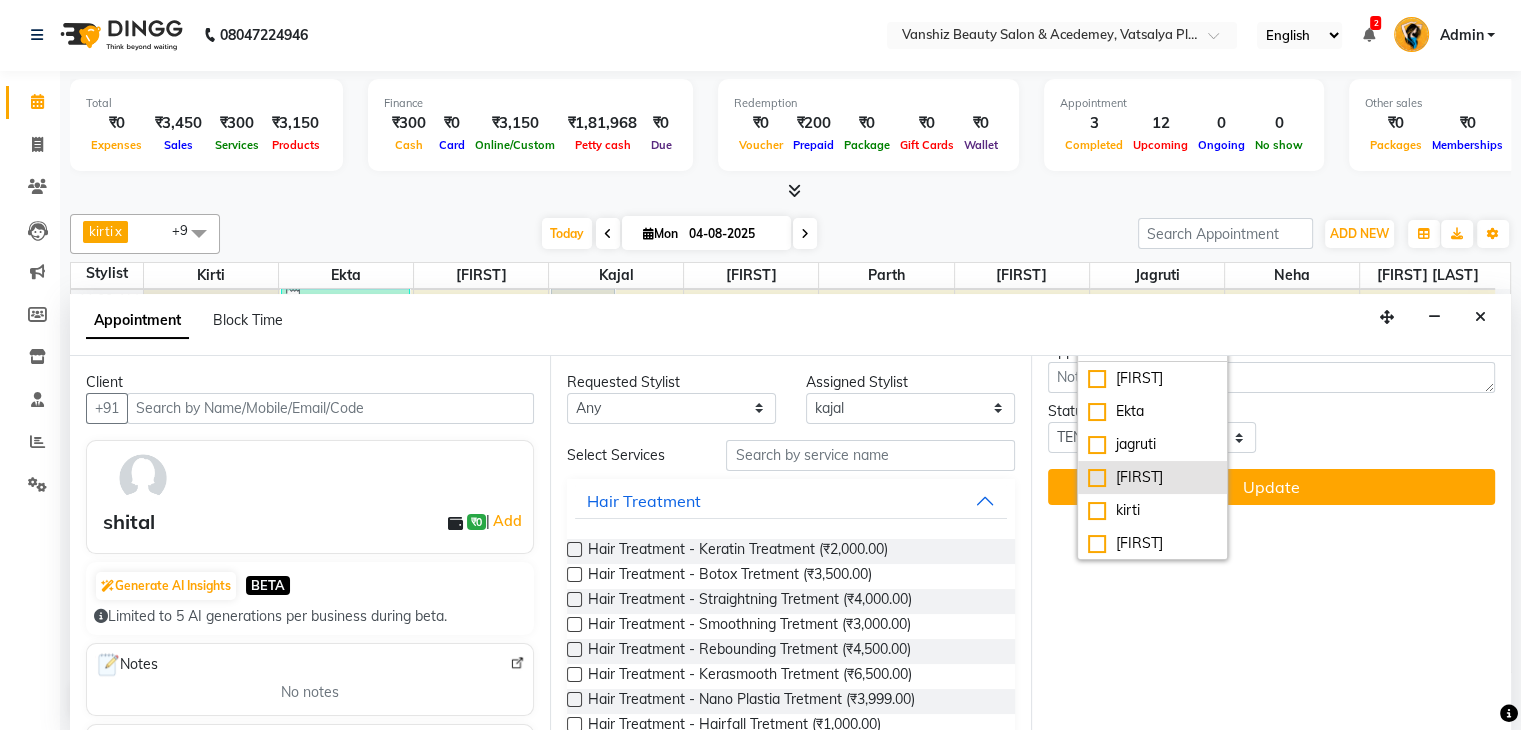click on "[FIRST]" at bounding box center (1152, 477) 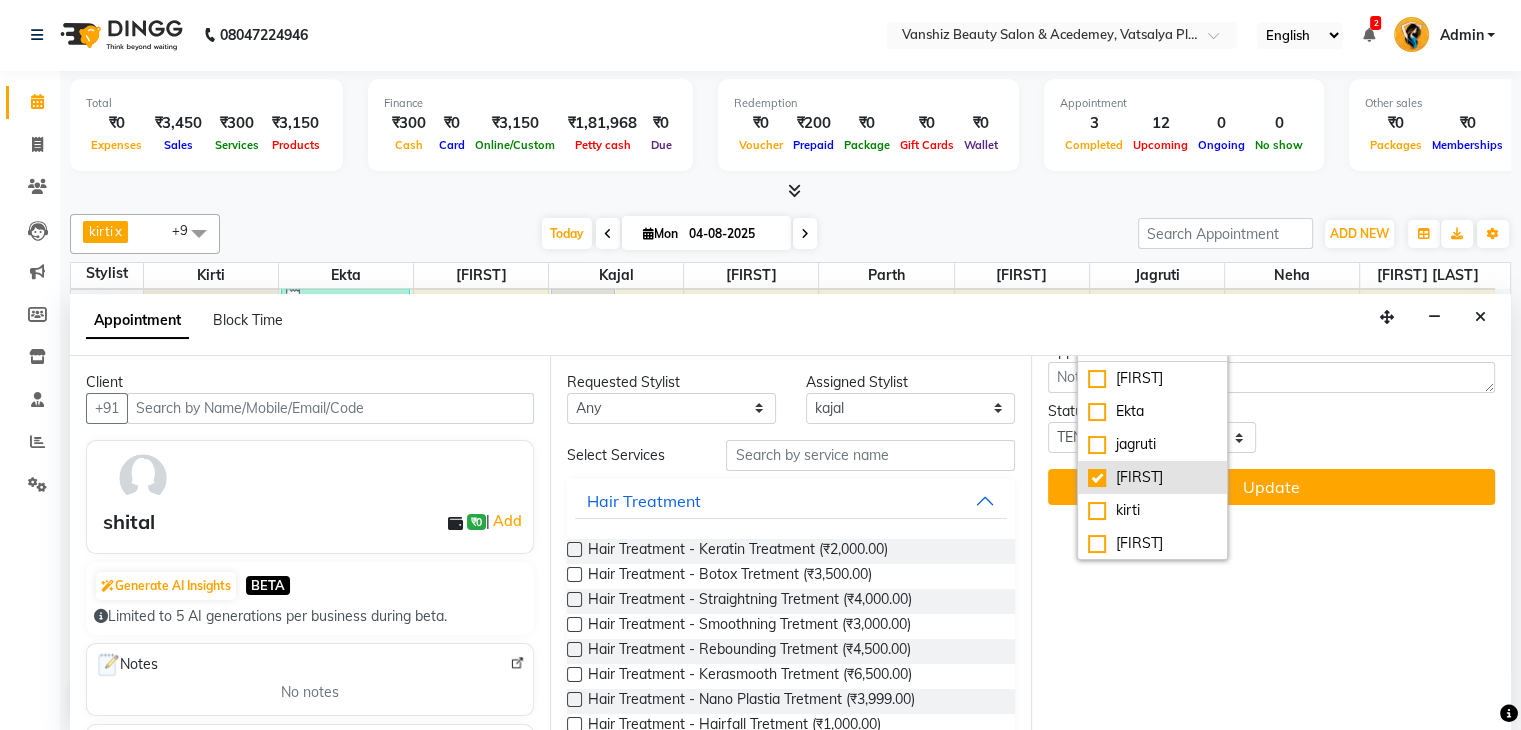 checkbox on "true" 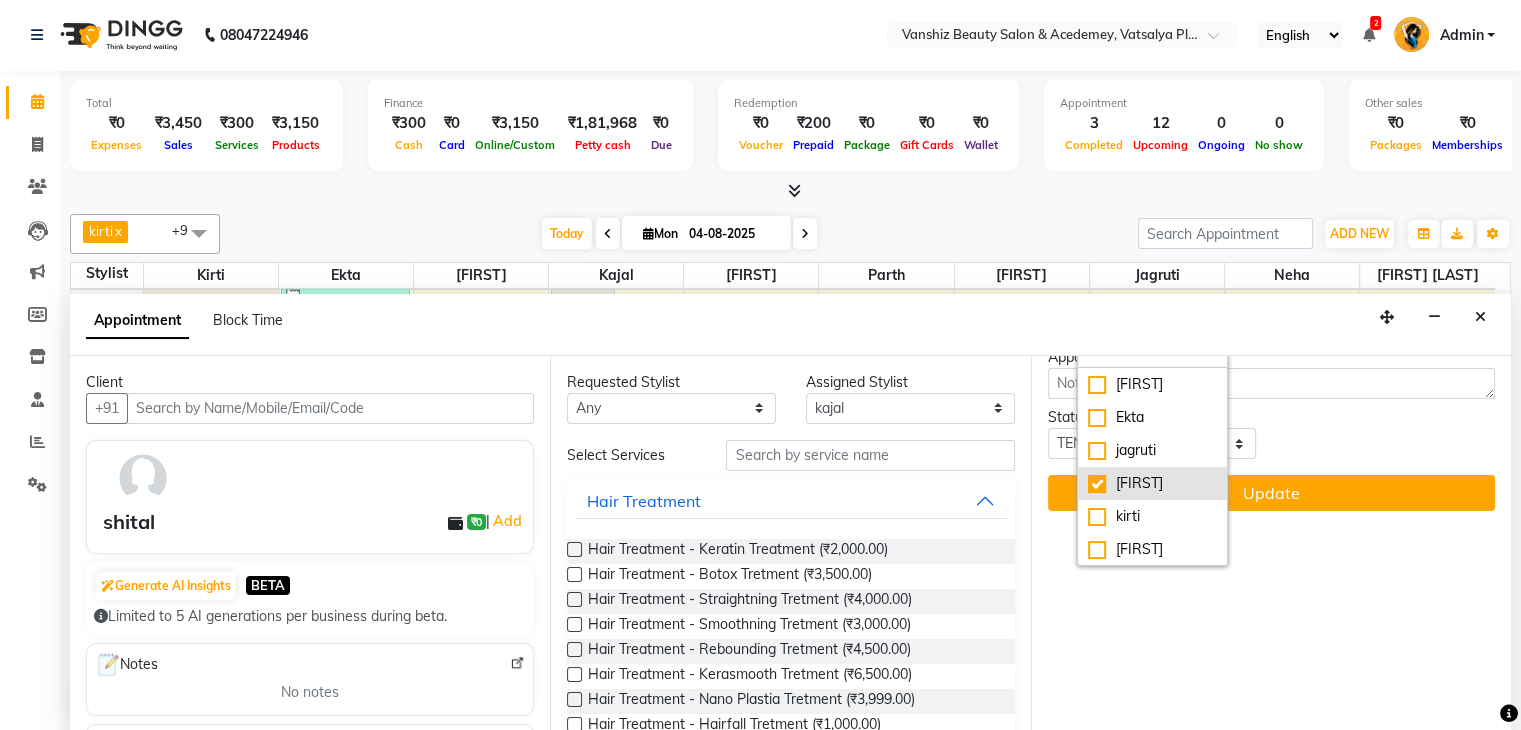 scroll, scrollTop: 345, scrollLeft: 0, axis: vertical 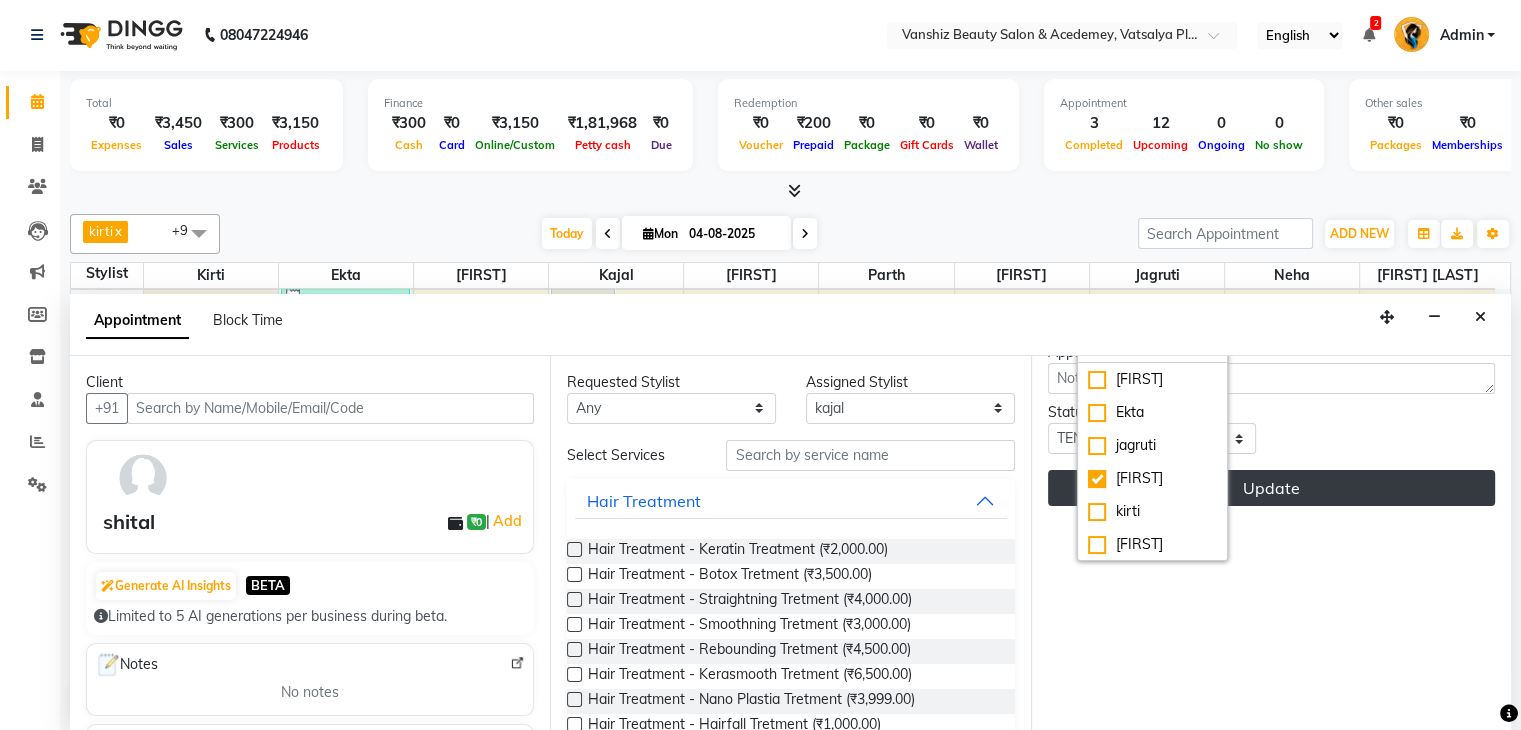 click on "Update" at bounding box center (1271, 488) 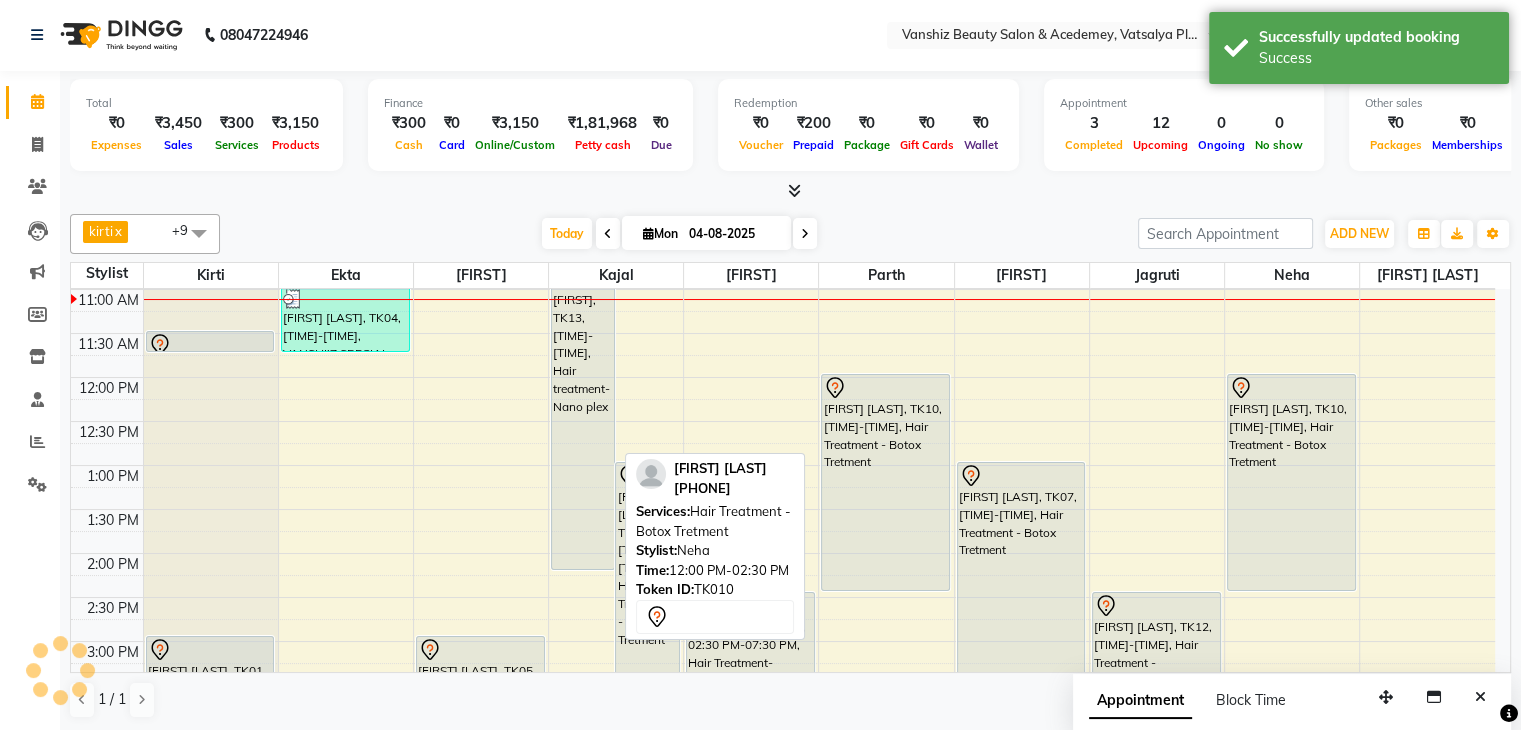 scroll, scrollTop: 0, scrollLeft: 0, axis: both 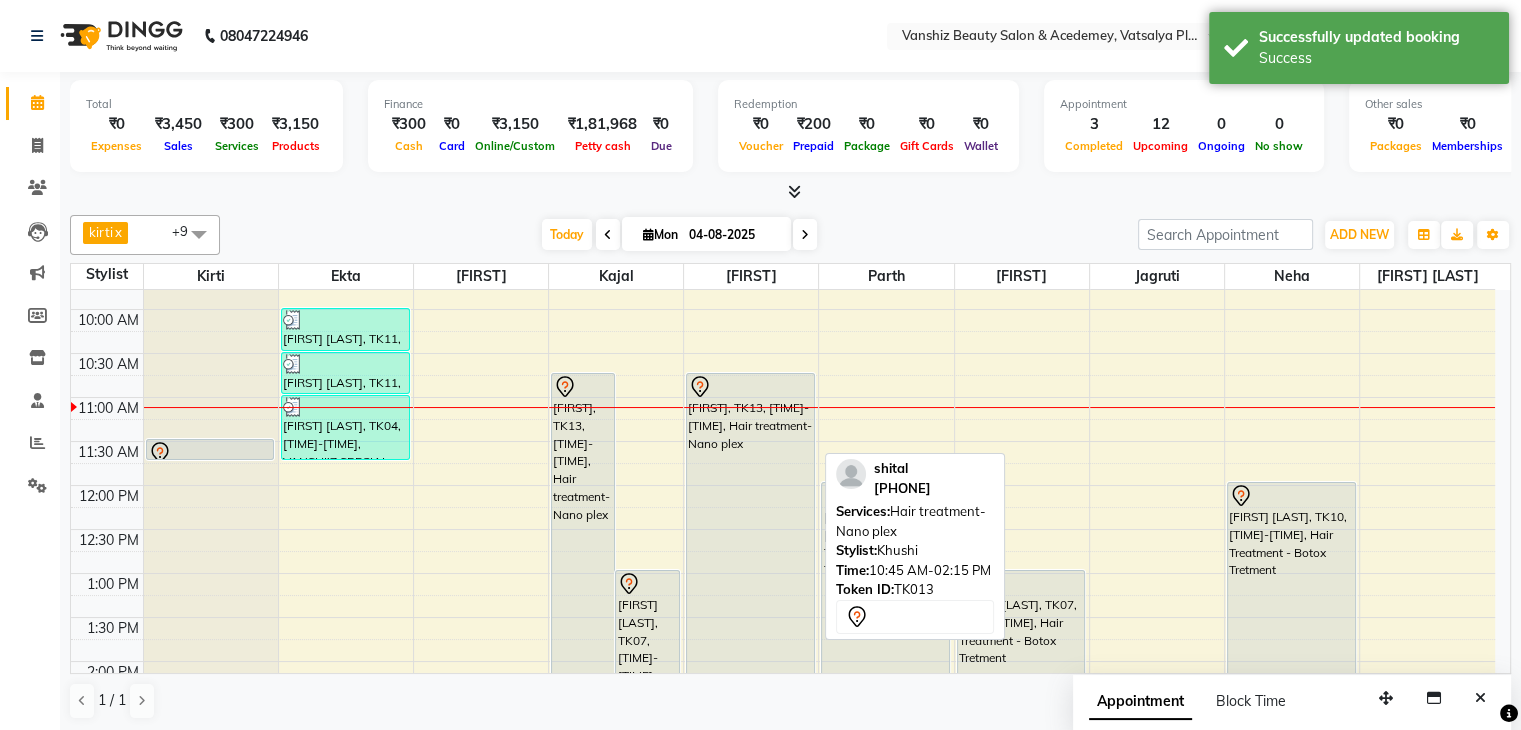 click on "[FIRST], TK13, [TIME]-[TIME], Hair treatment-Nano plex" at bounding box center [750, 525] 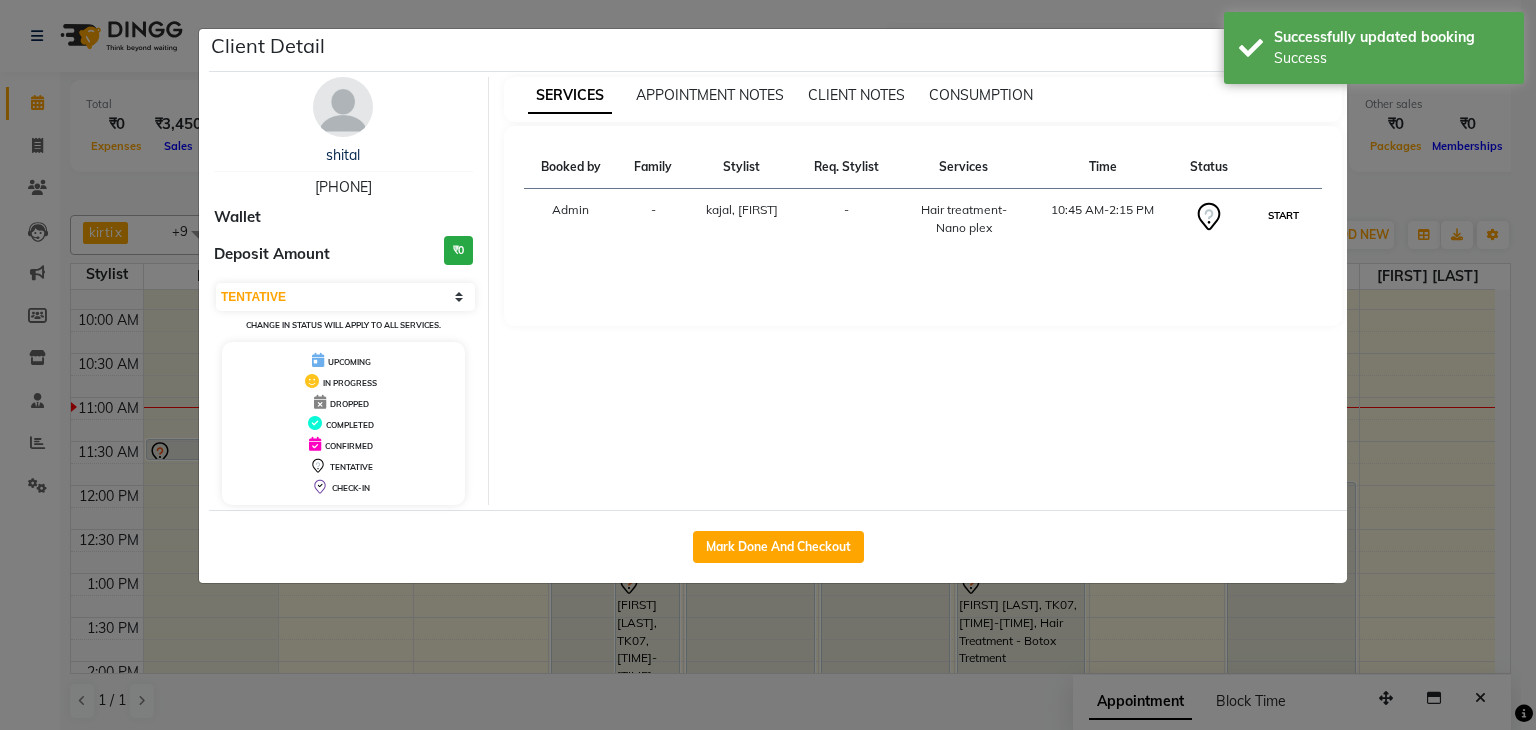 click on "START" at bounding box center (1283, 215) 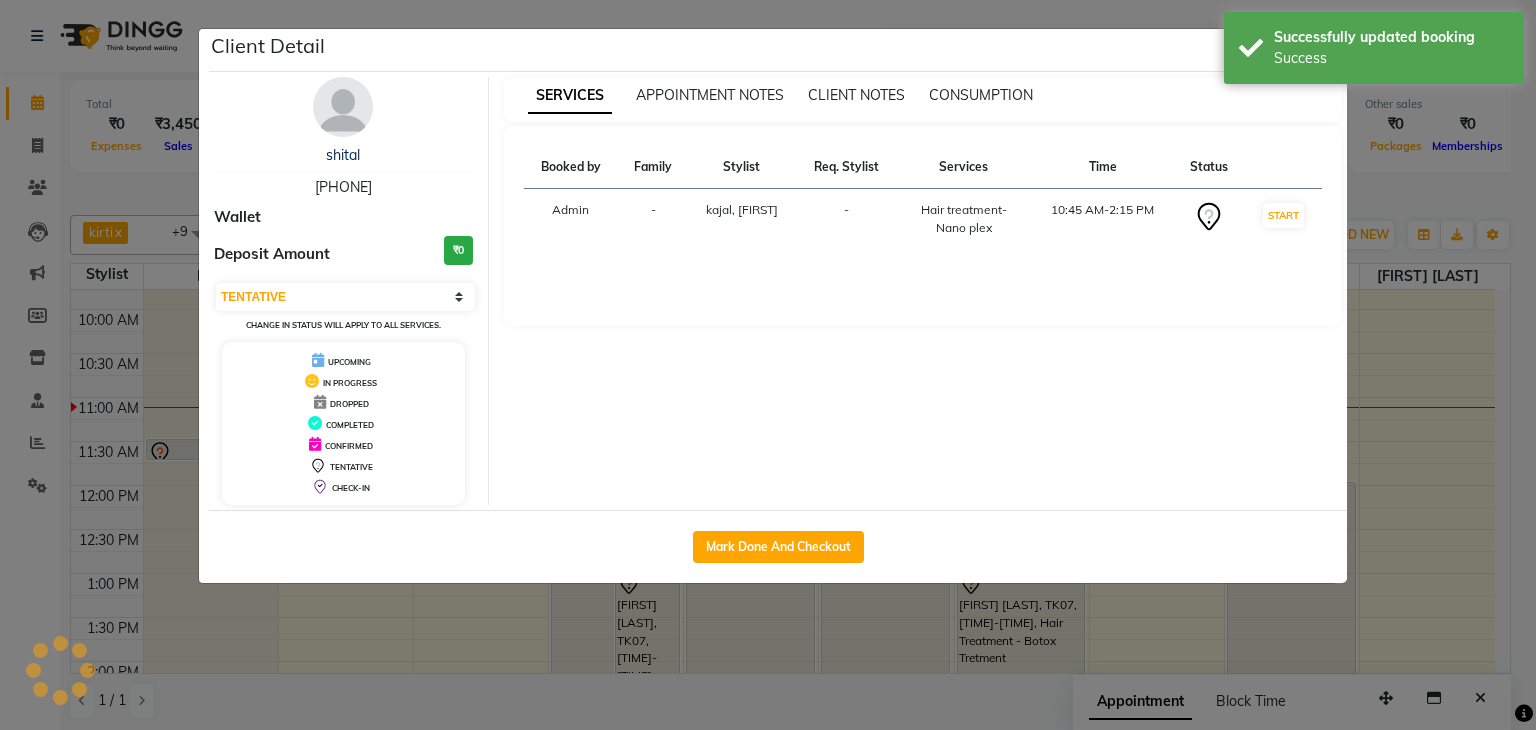 select on "1" 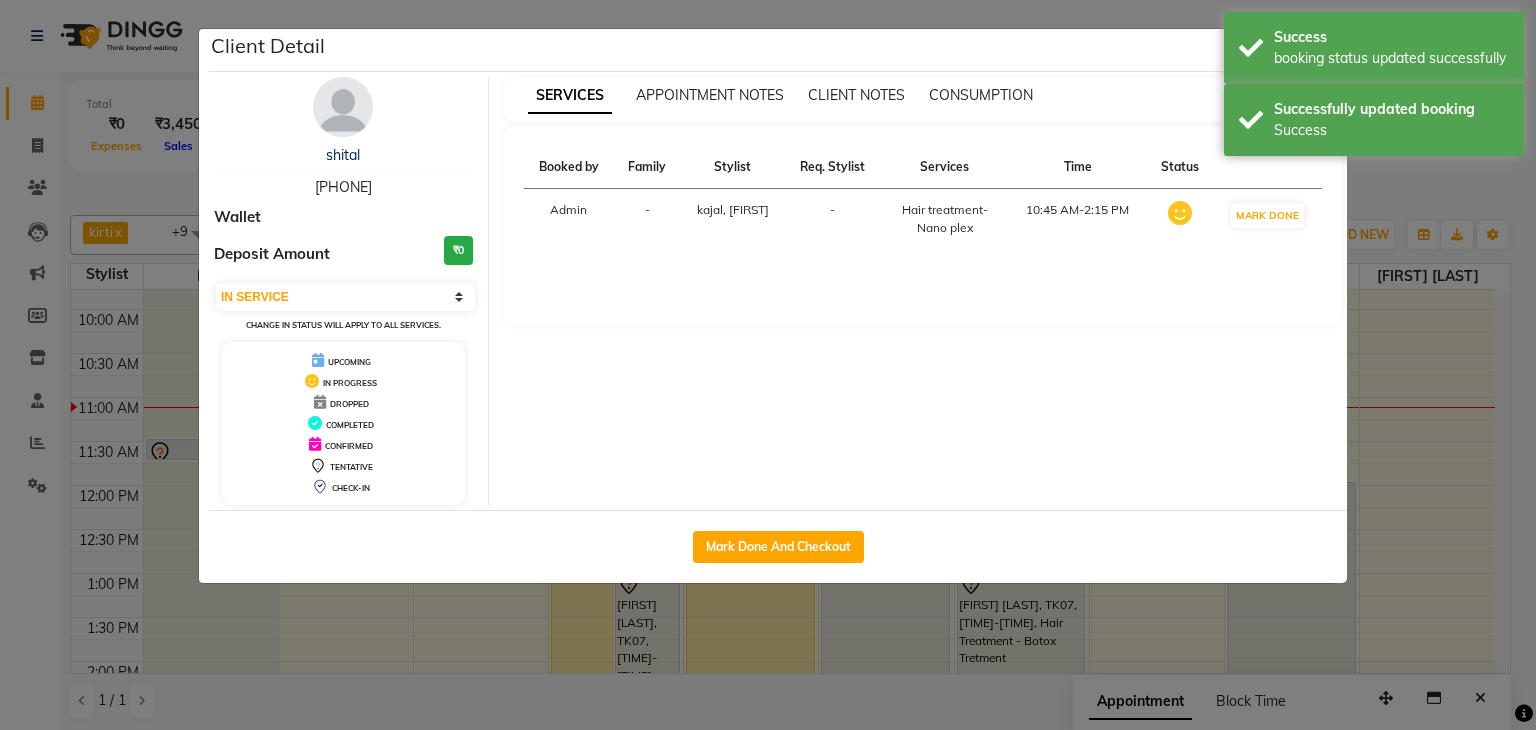 click on "Client Detail  [FIRST]    [PHONE] Wallet Deposit Amount  ₹0  Select IN SERVICE CONFIRMED TENTATIVE CHECK IN MARK DONE DROPPED UPCOMING Change in status will apply to all services. UPCOMING IN PROGRESS DROPPED COMPLETED CONFIRMED TENTATIVE CHECK-IN SERVICES APPOINTMENT NOTES CLIENT NOTES CONSUMPTION Booked by Family Stylist Req. Stylist Services Time Status  Admin  - [FIRST] , [FIRST] -  Hair treatment-Nano plex   10:45 AM-2:15 PM   MARK DONE   Mark Done And Checkout" 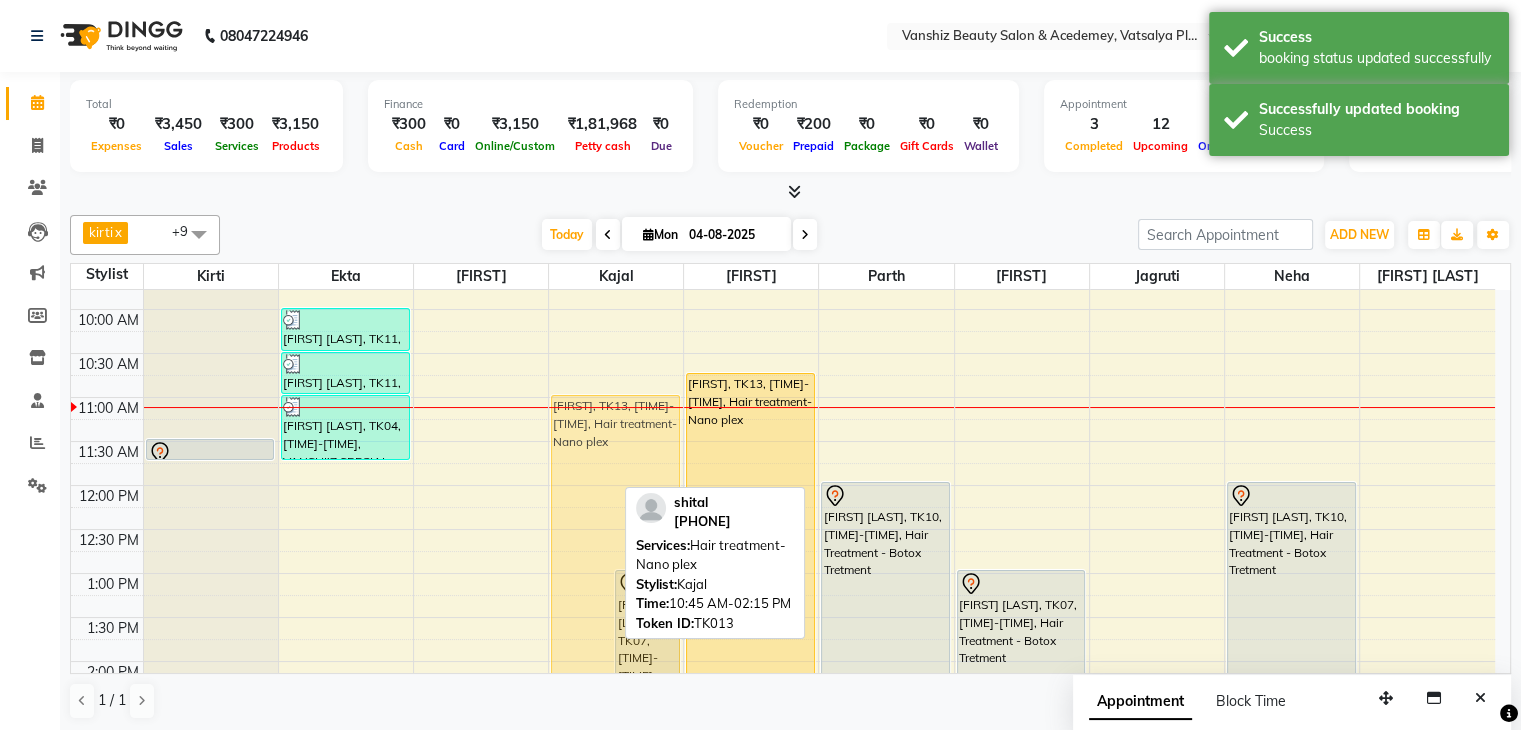 drag, startPoint x: 562, startPoint y: 435, endPoint x: 565, endPoint y: 449, distance: 14.3178215 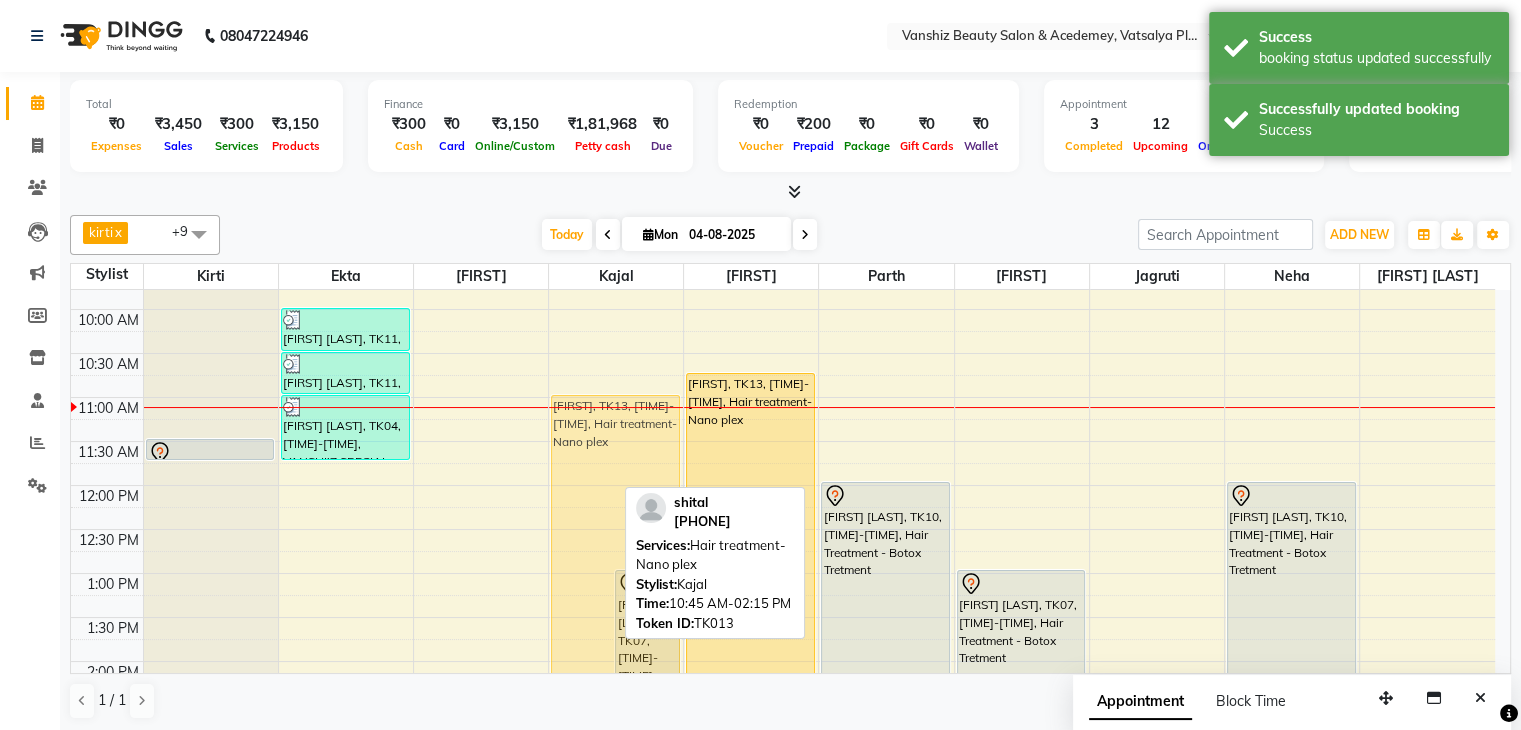 click on "[FIRST], TK13, 01:00 PM-04:30 PM, Hair treatment-Nano plex             [FIRST] [LAST], TK07, 01:00 PM-03:30 PM, Hair Treatment - Botox Tretment             [FIRST], TK13, 01:00 PM-04:30 PM, Hair treatment-Nano plex" at bounding box center (616, 705) 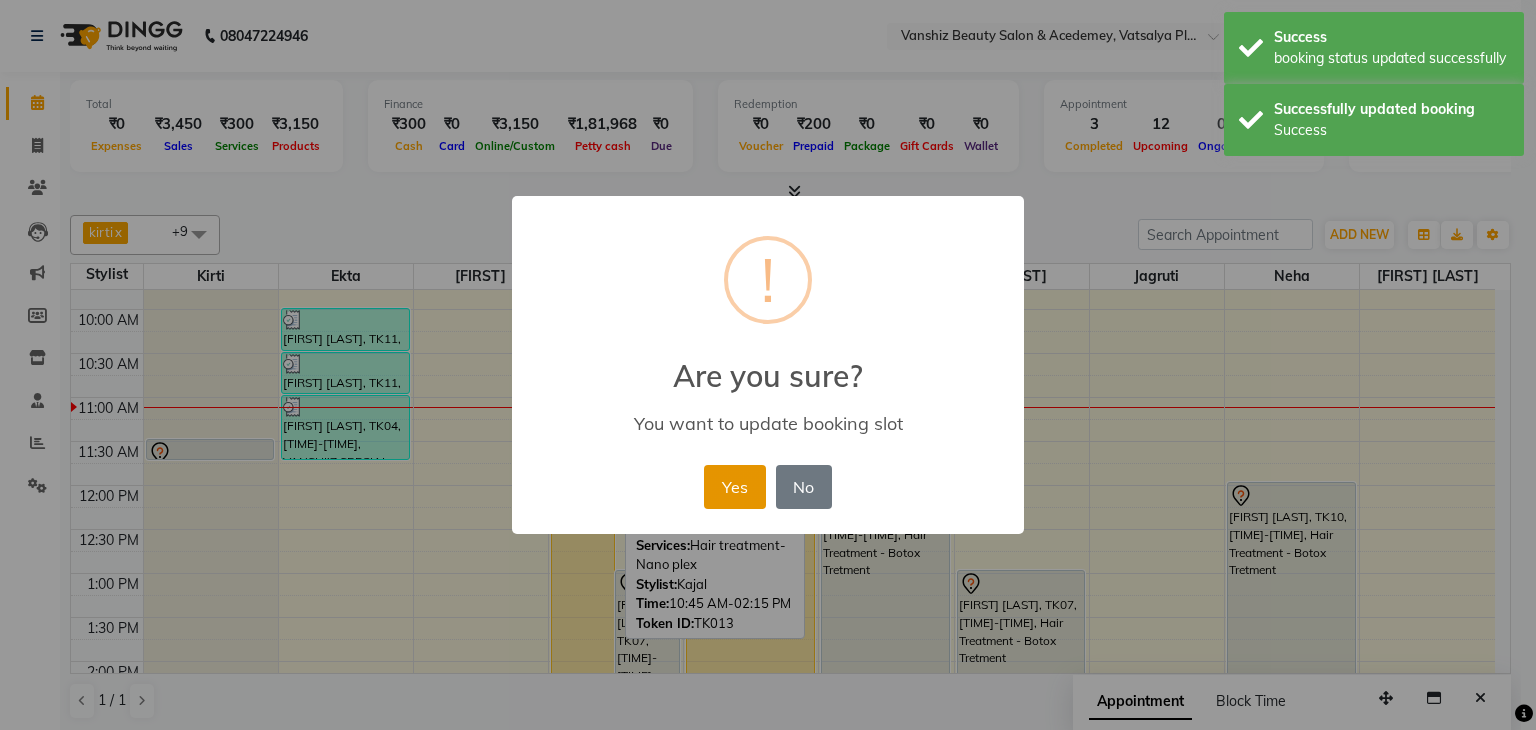 click on "Yes" at bounding box center (734, 487) 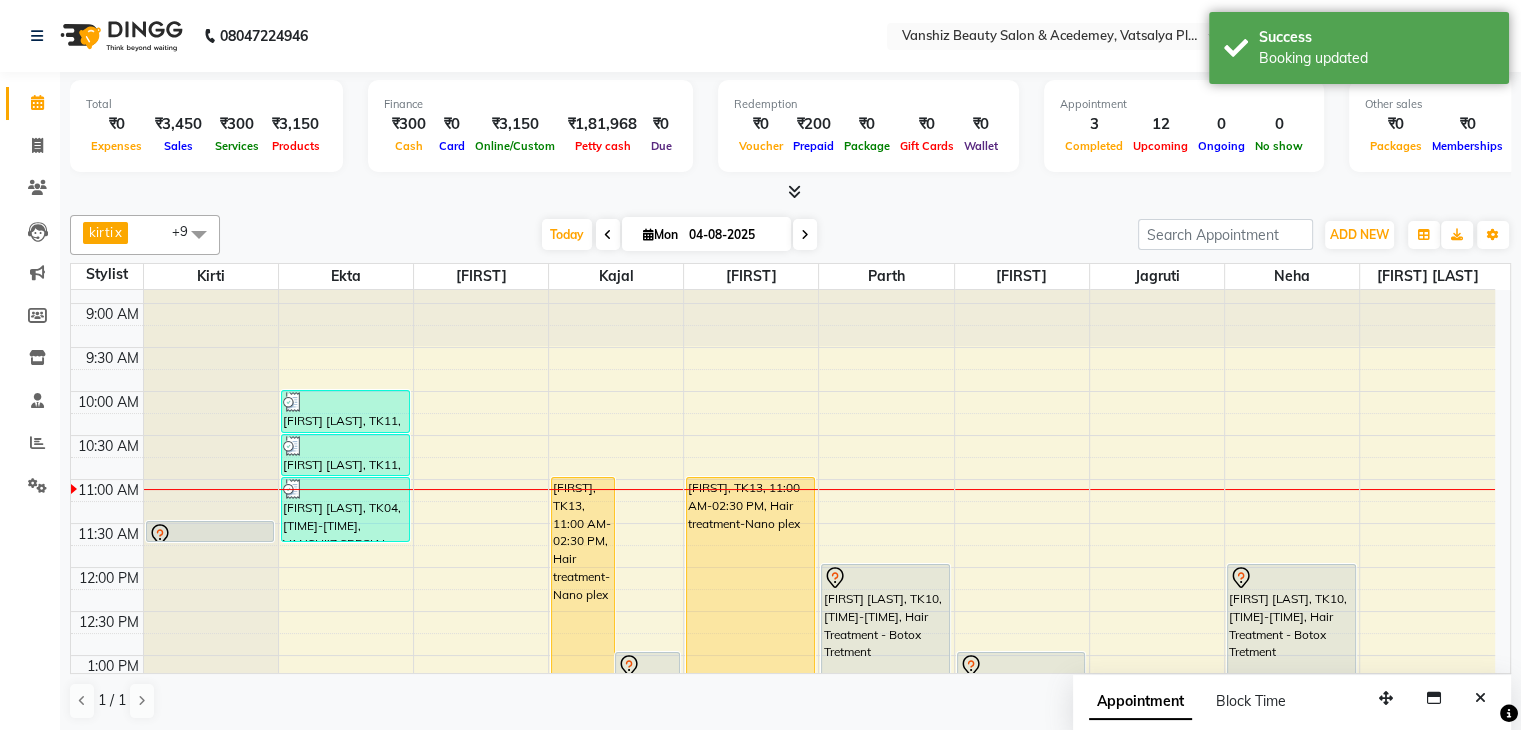 scroll, scrollTop: 72, scrollLeft: 0, axis: vertical 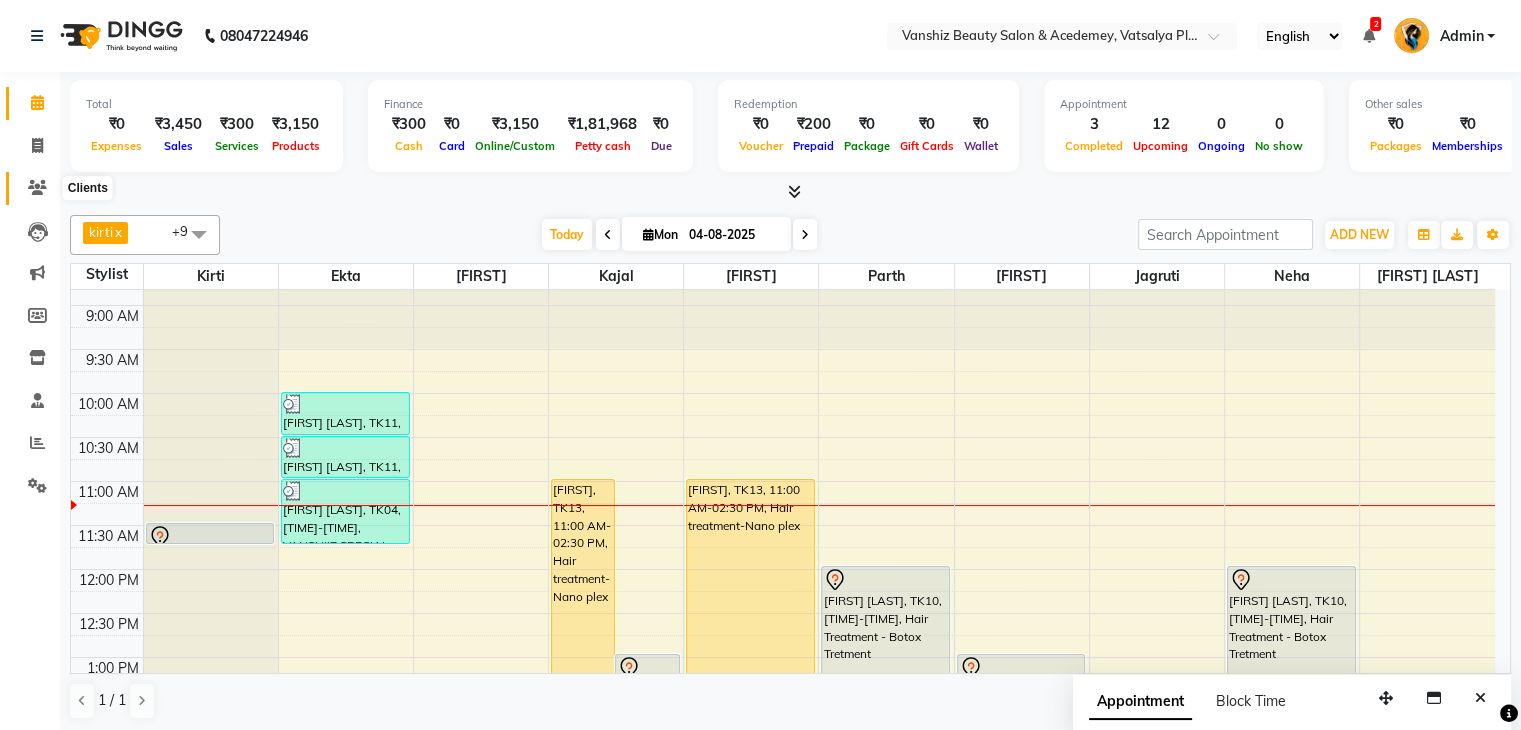 click 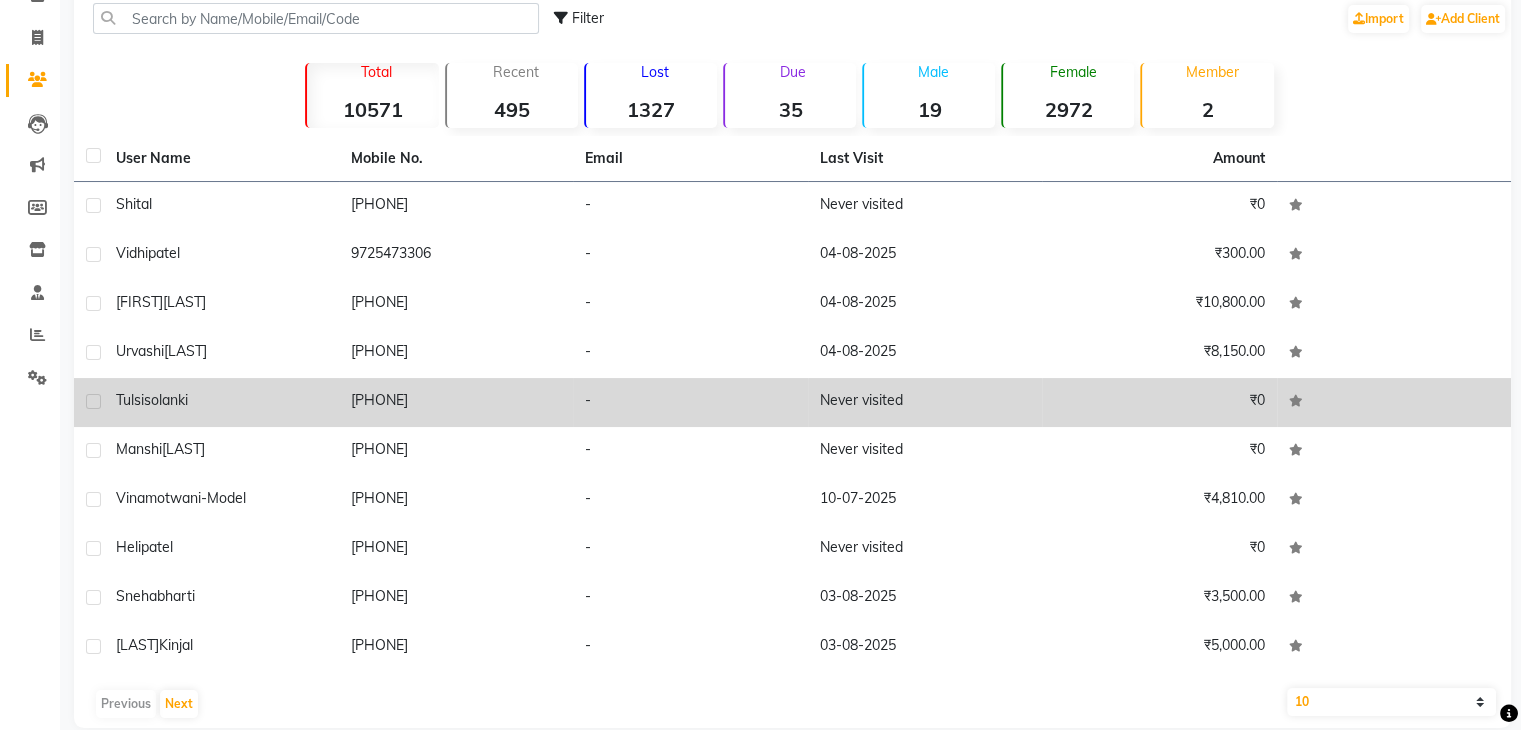 scroll, scrollTop: 136, scrollLeft: 0, axis: vertical 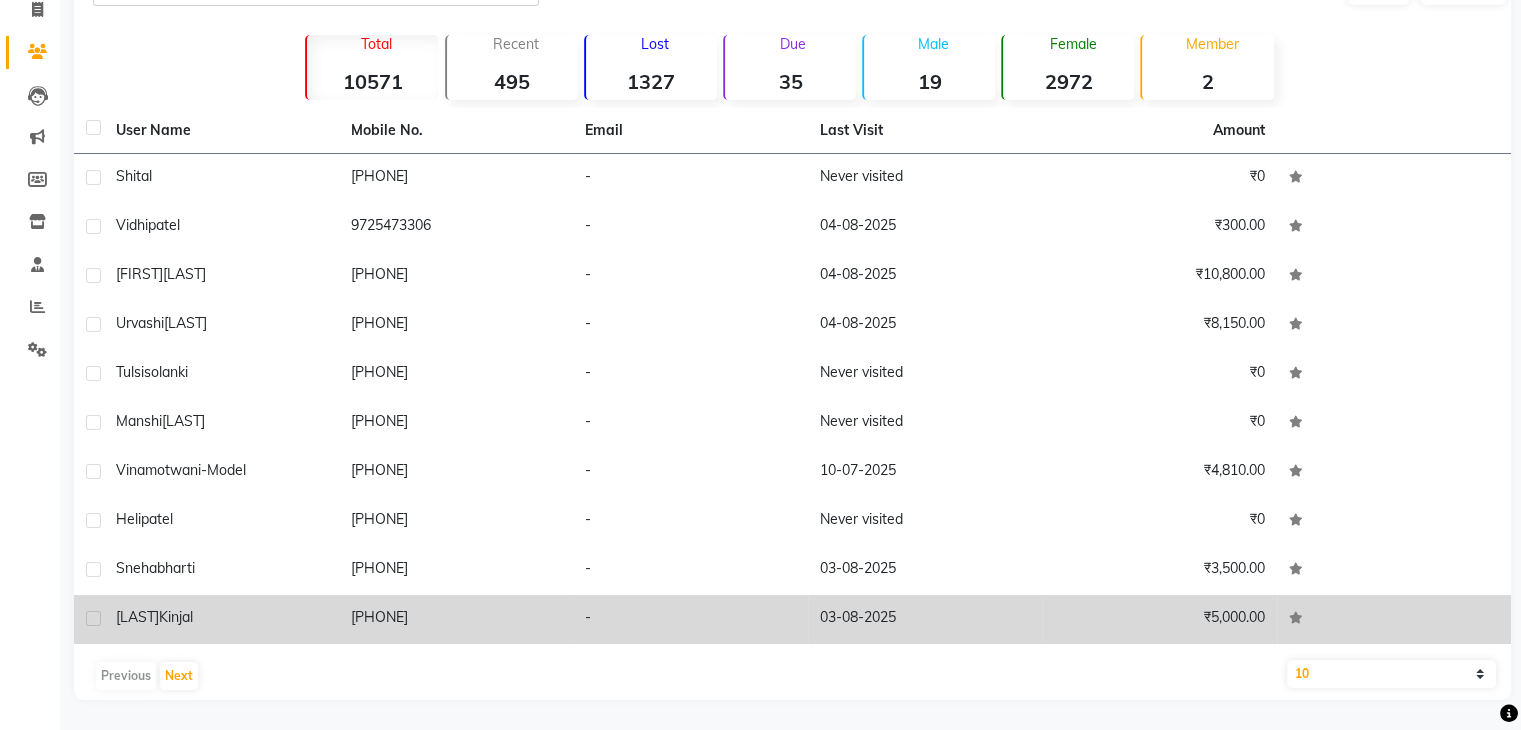 click on "[LAST] [FIRST]" 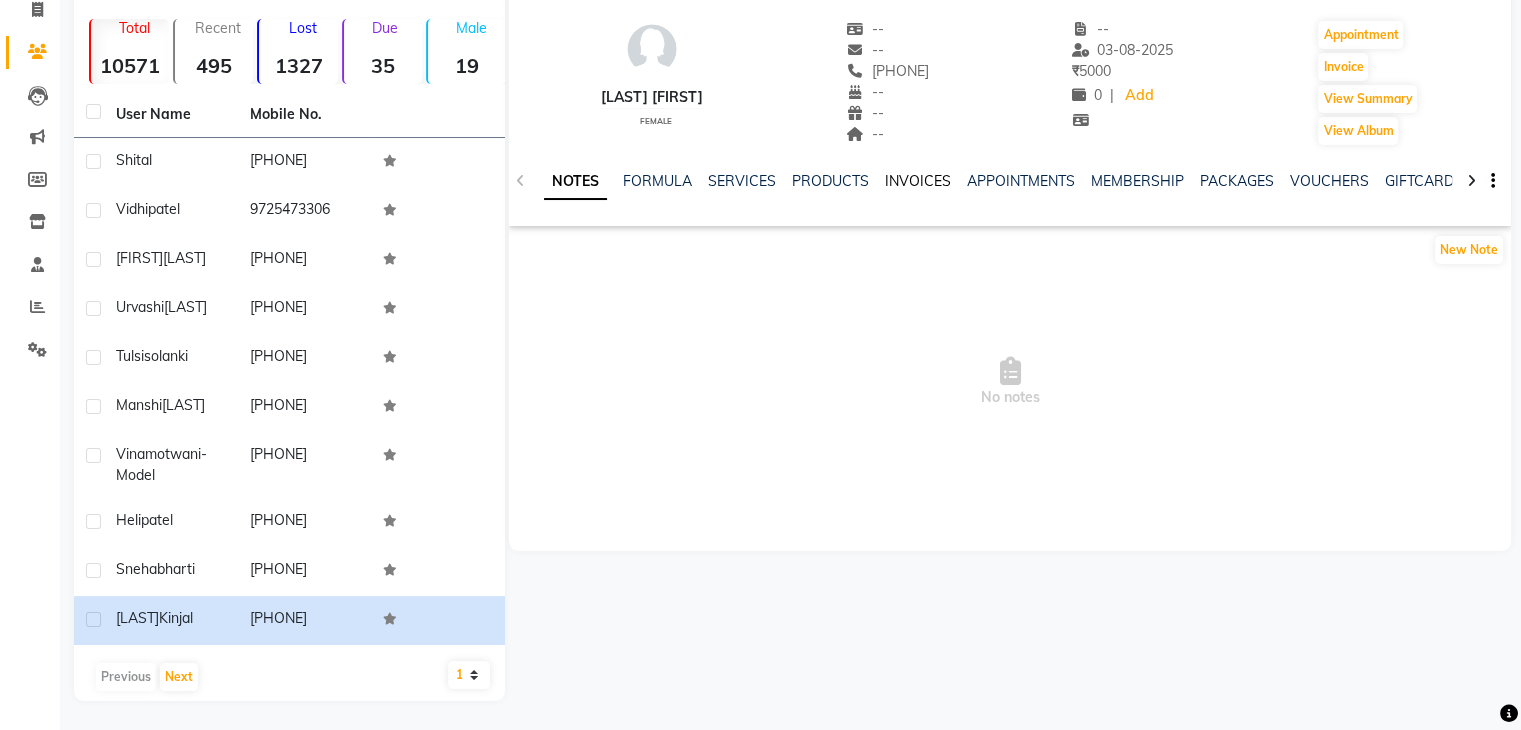 click on "INVOICES" 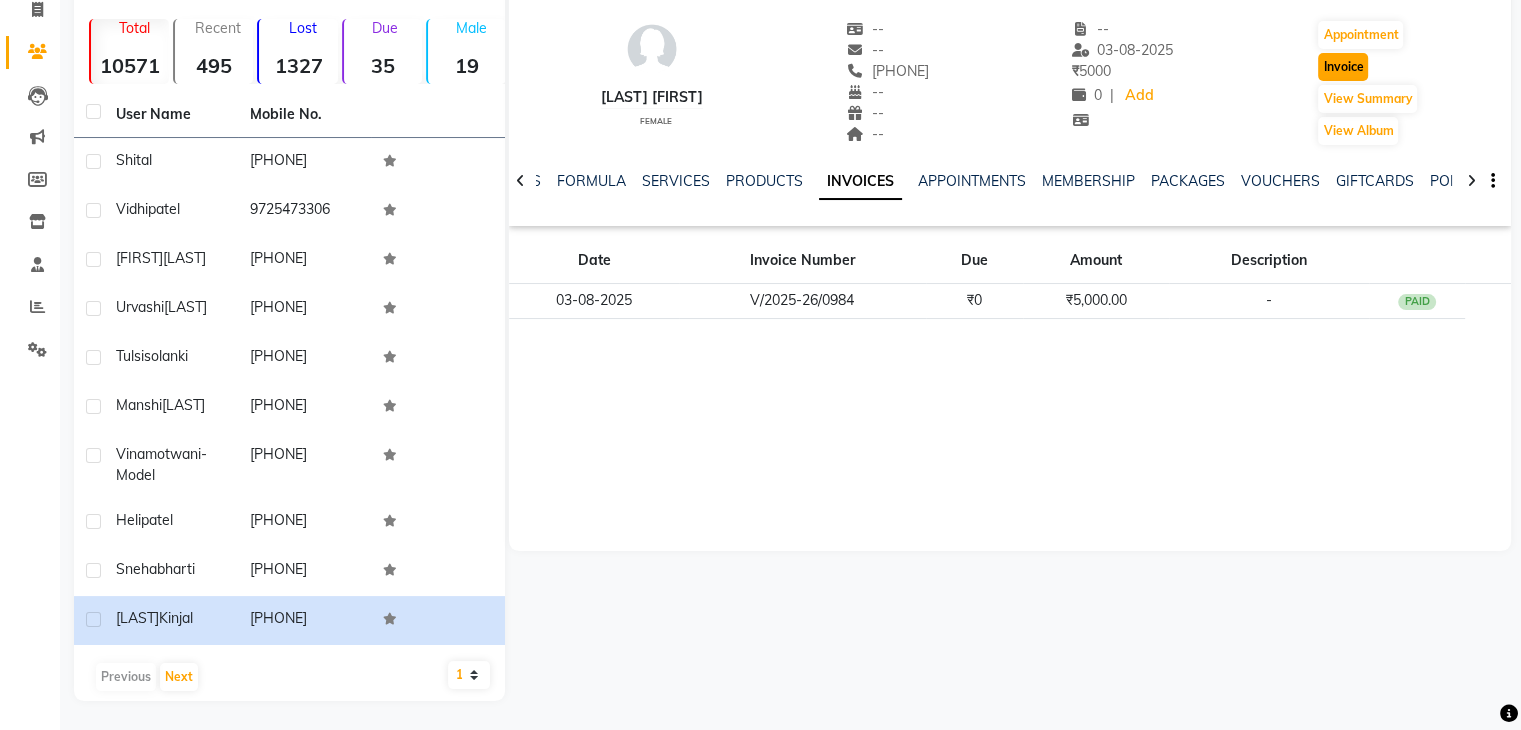 click on "Invoice" 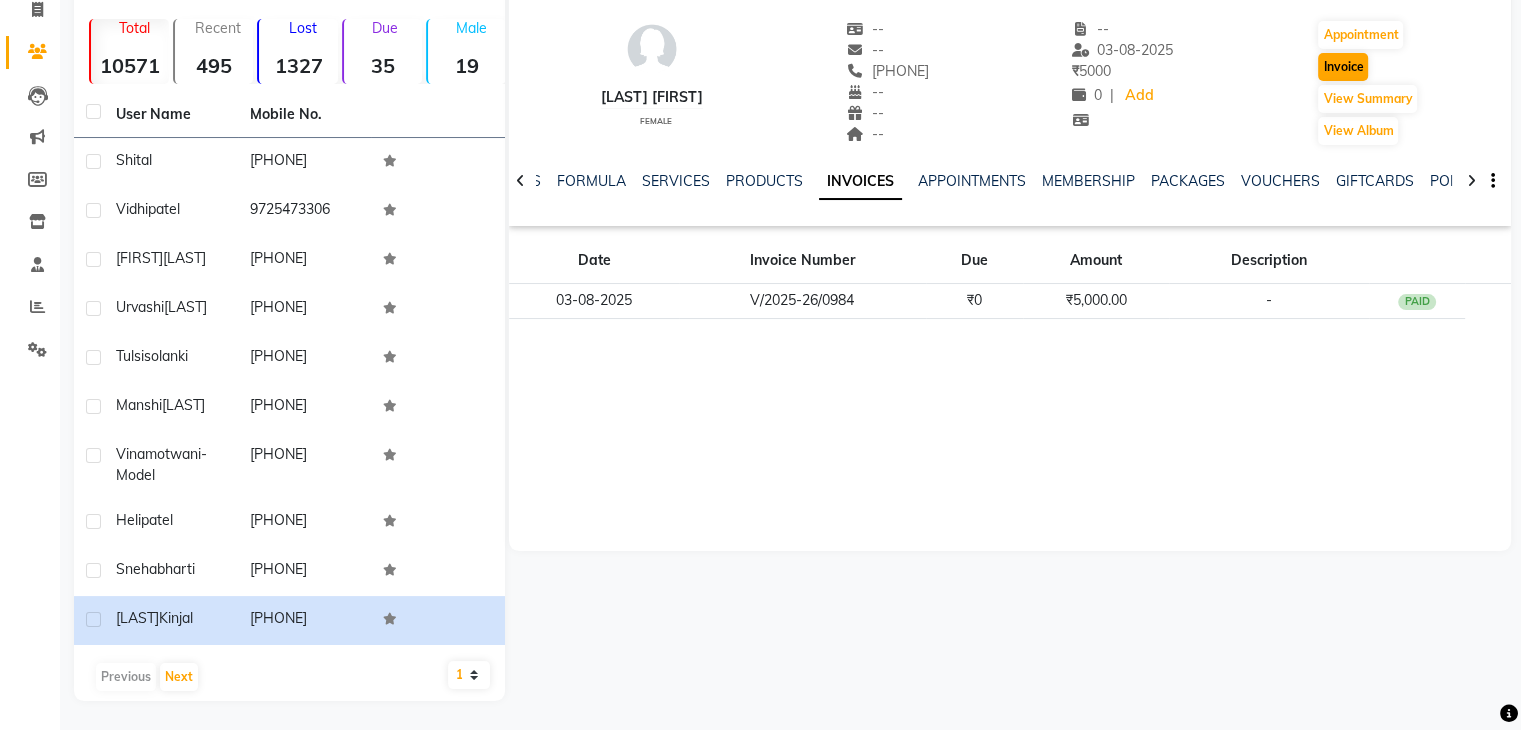 select on "service" 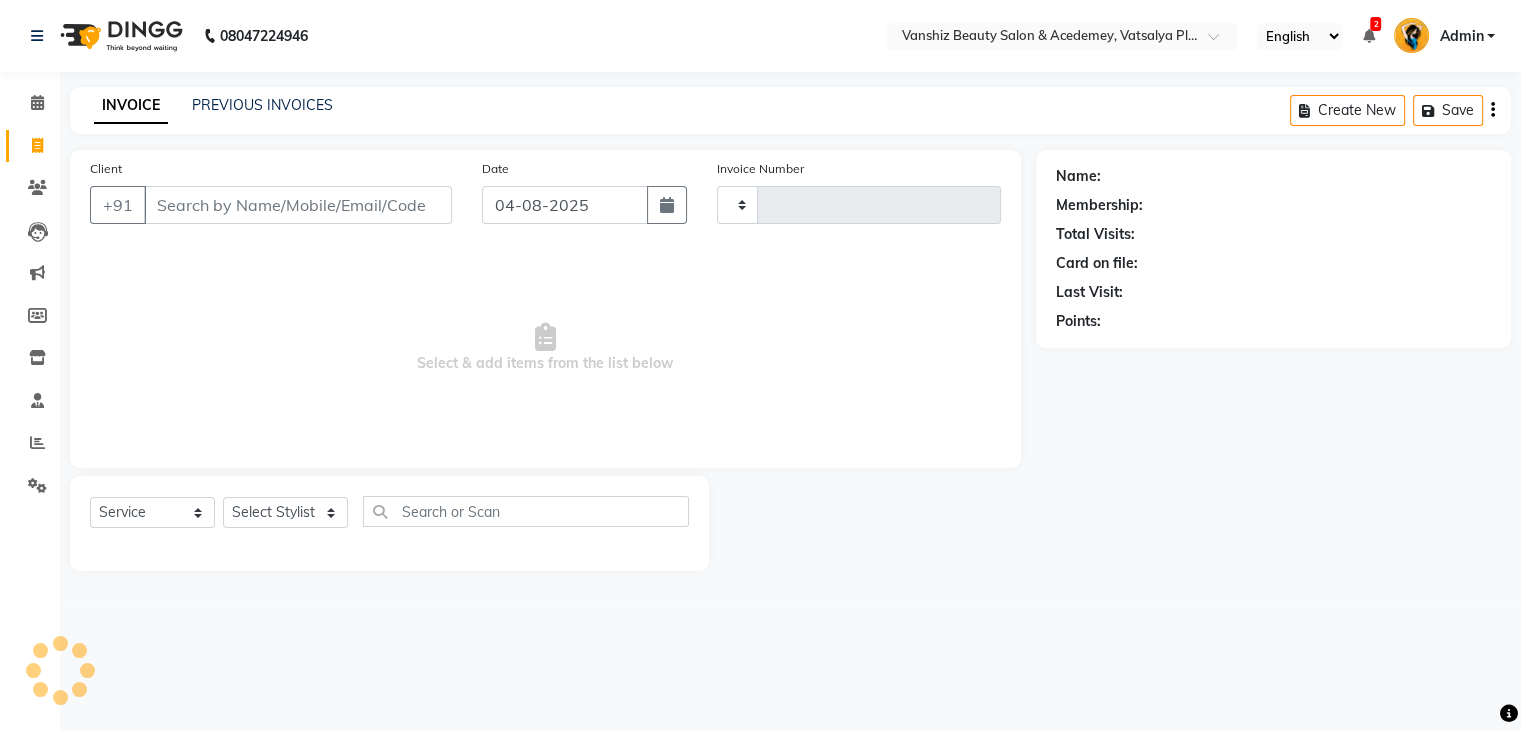 type on "0989" 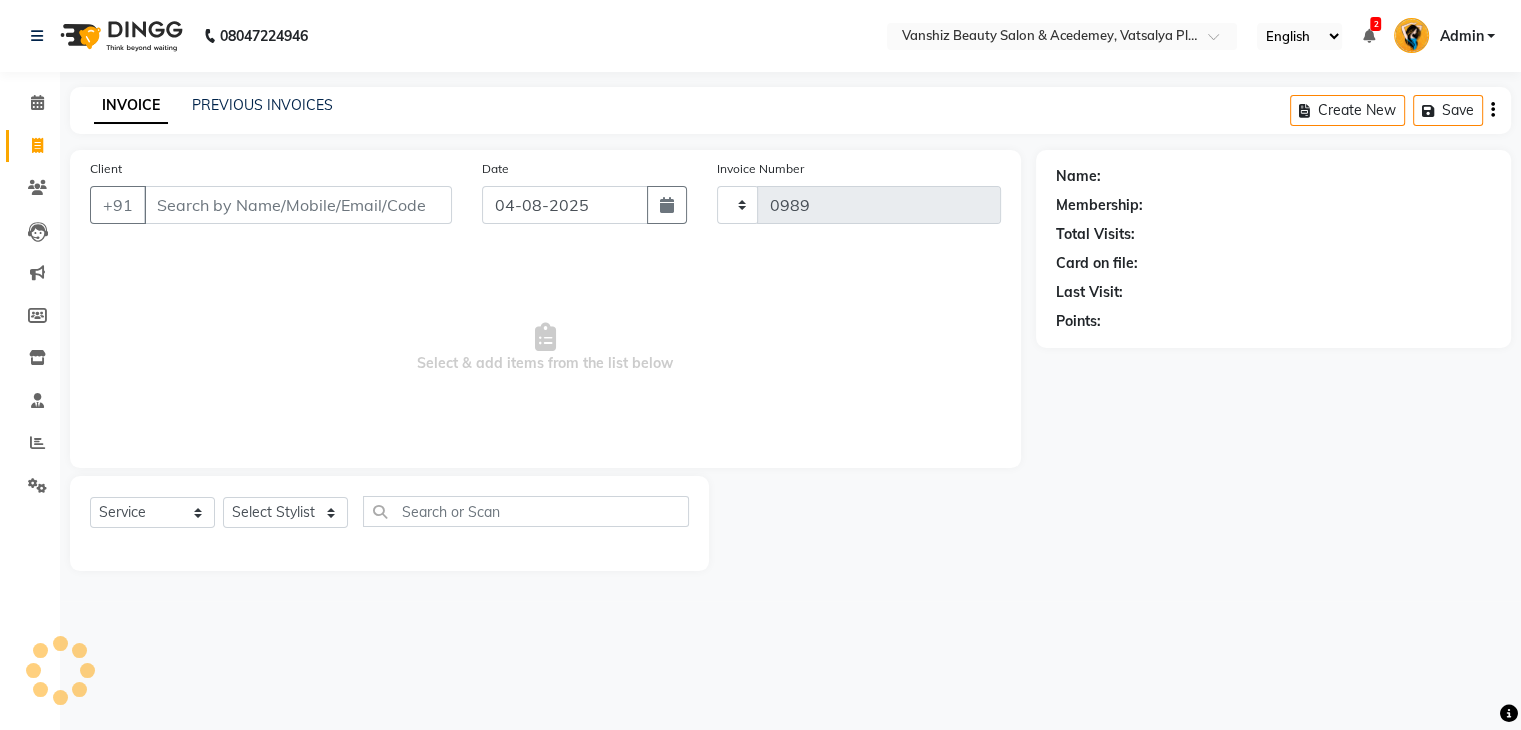 scroll, scrollTop: 0, scrollLeft: 0, axis: both 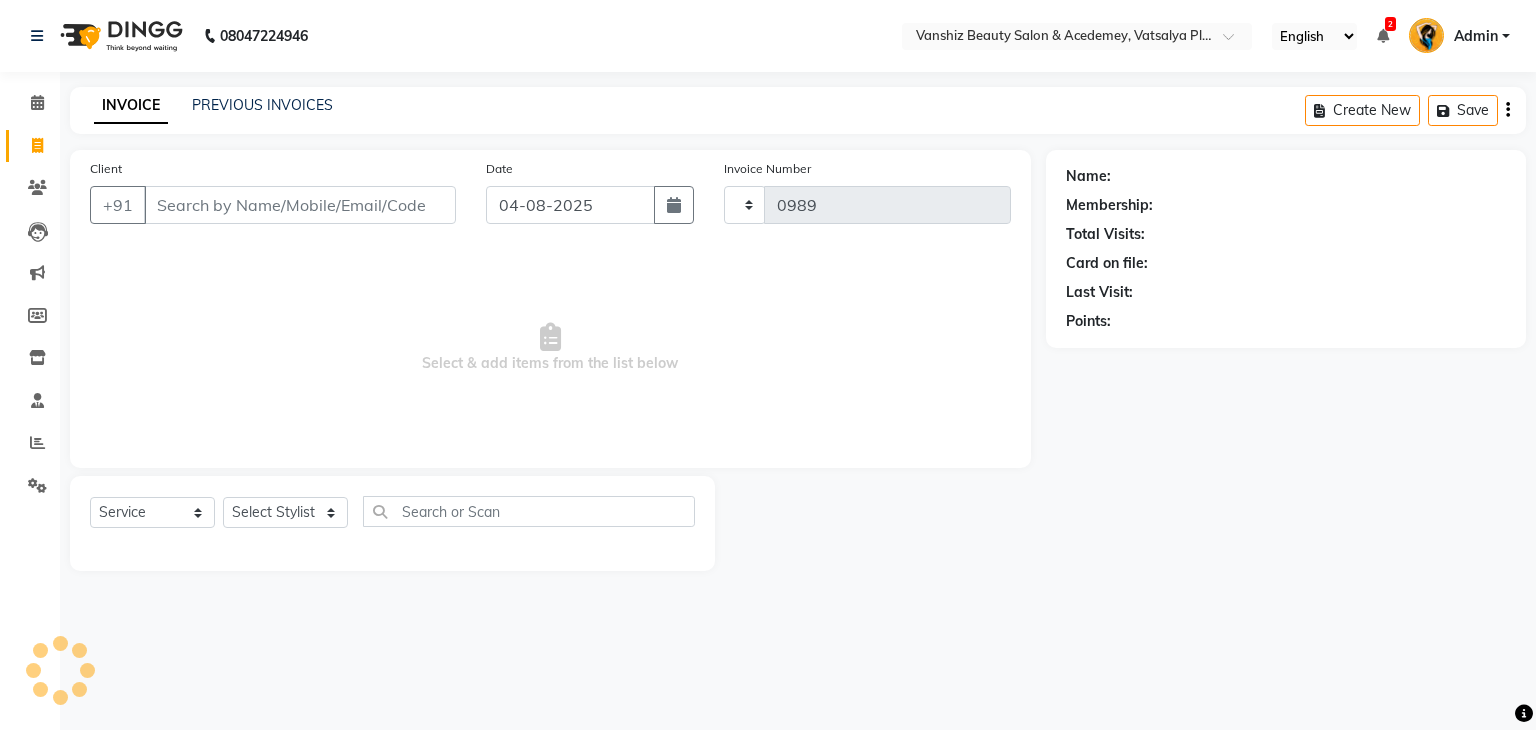 select on "5403" 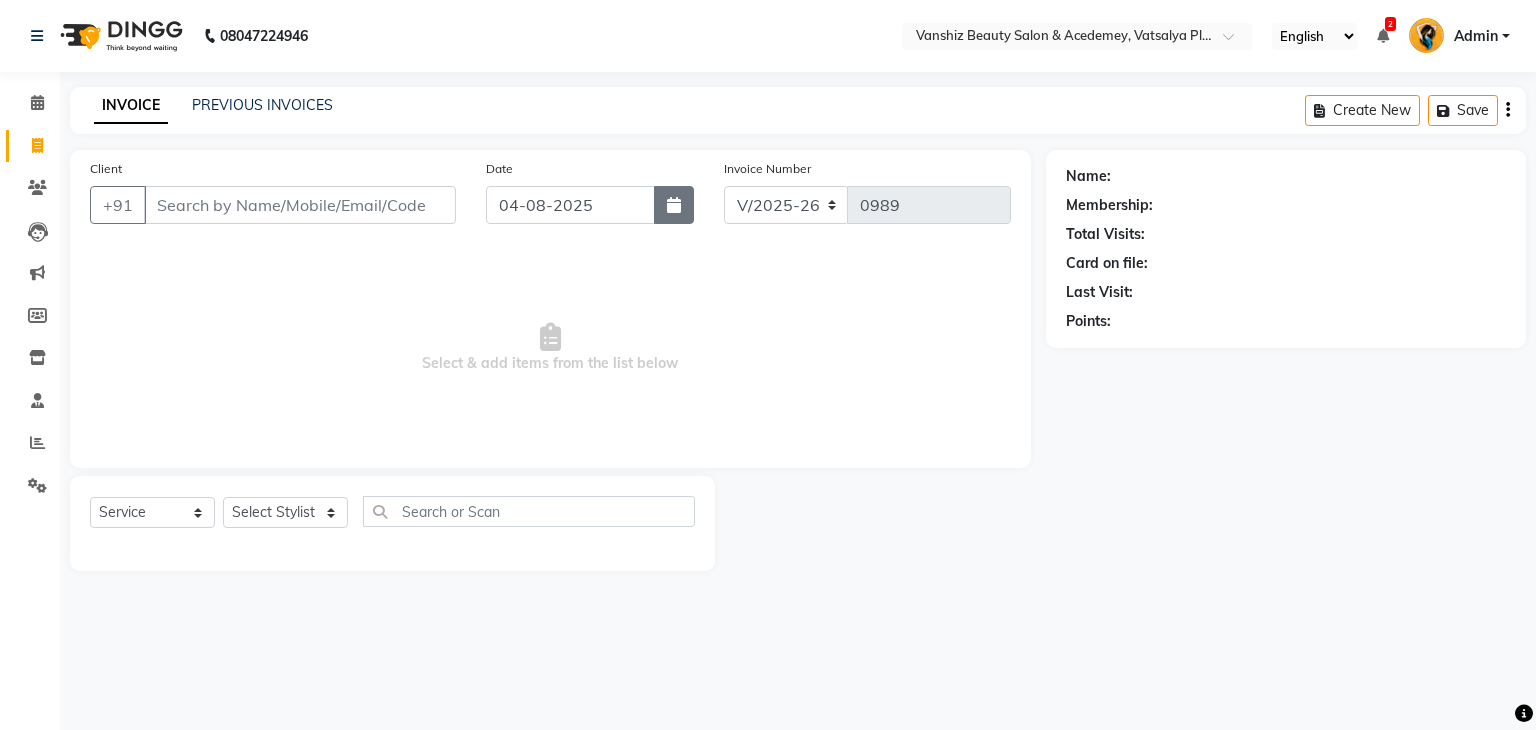 type on "[PHONE]" 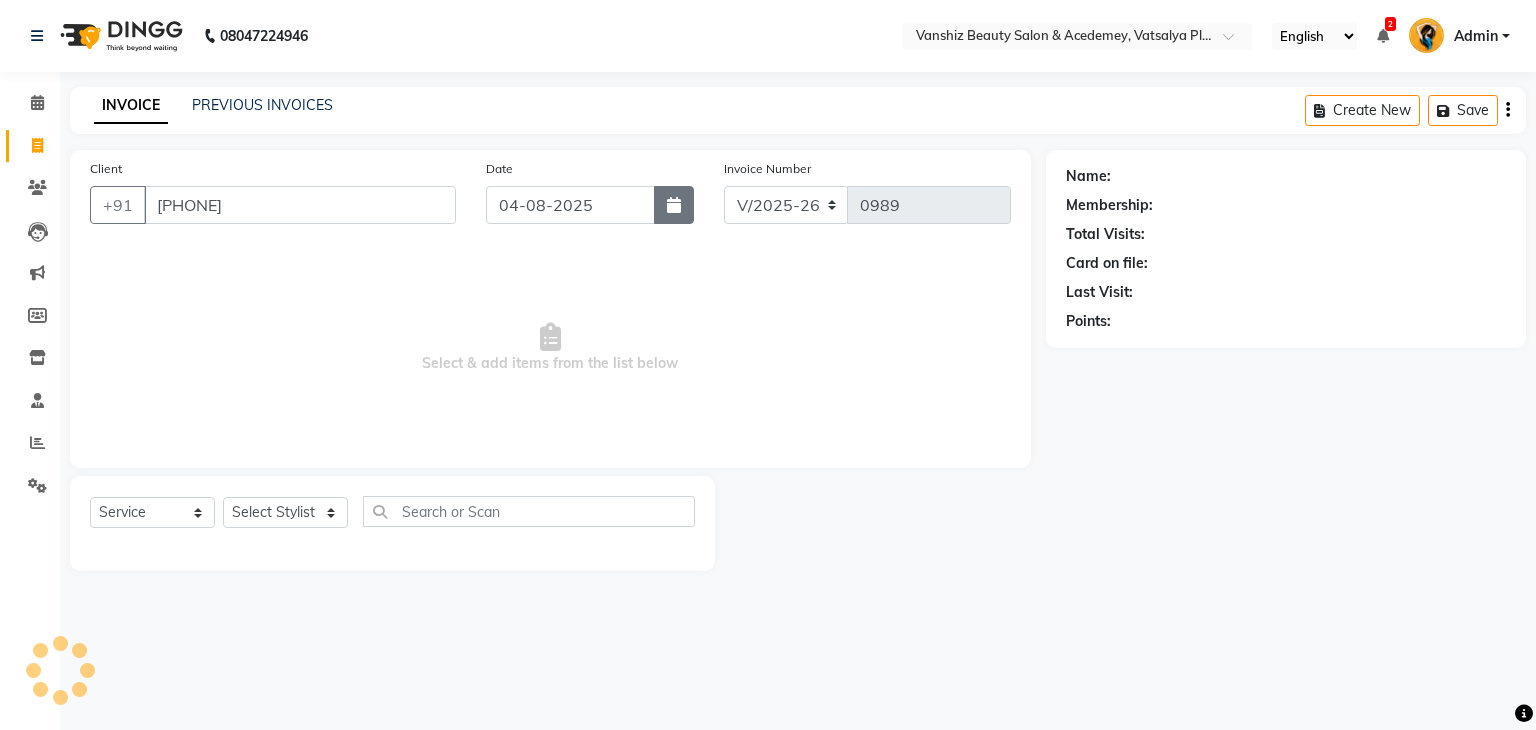 click 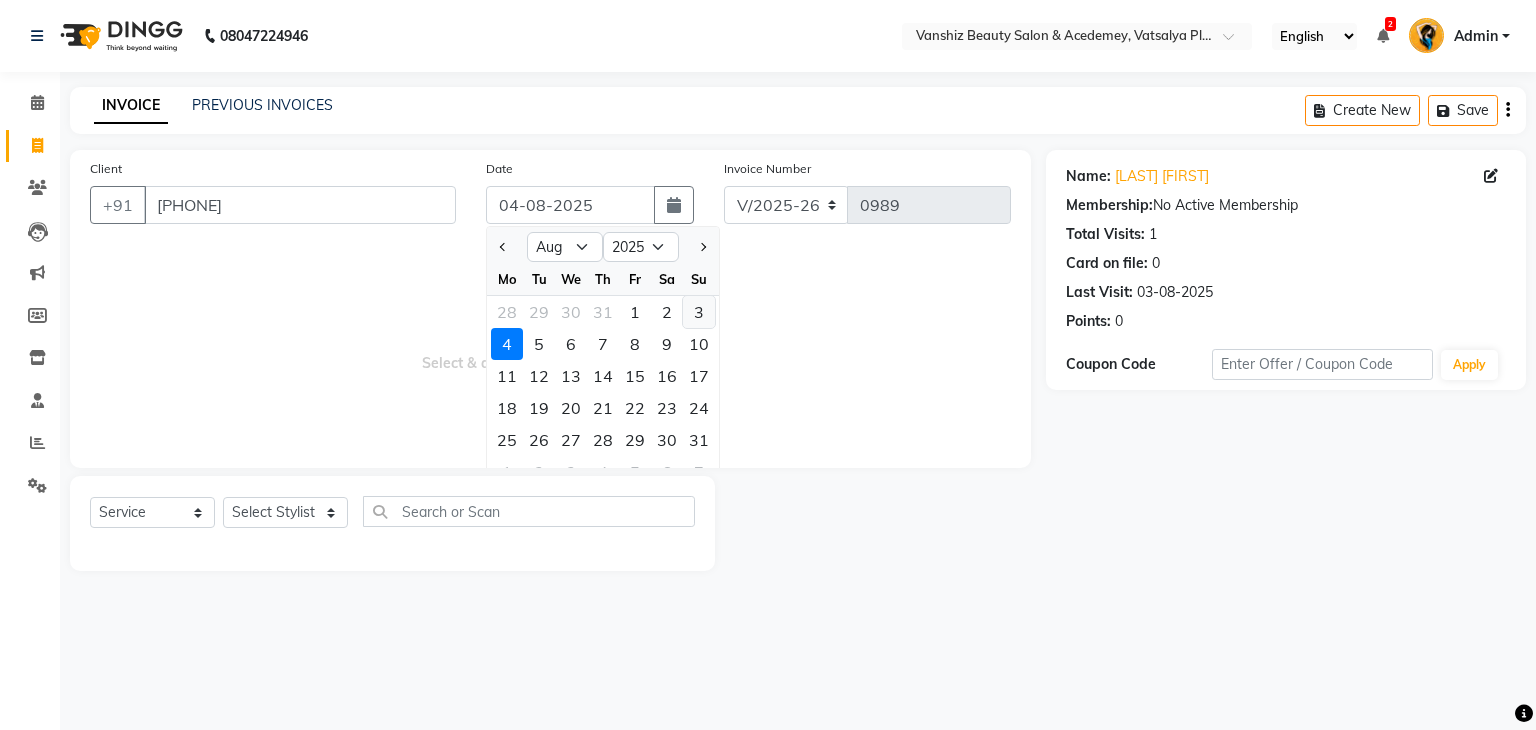 click on "3" 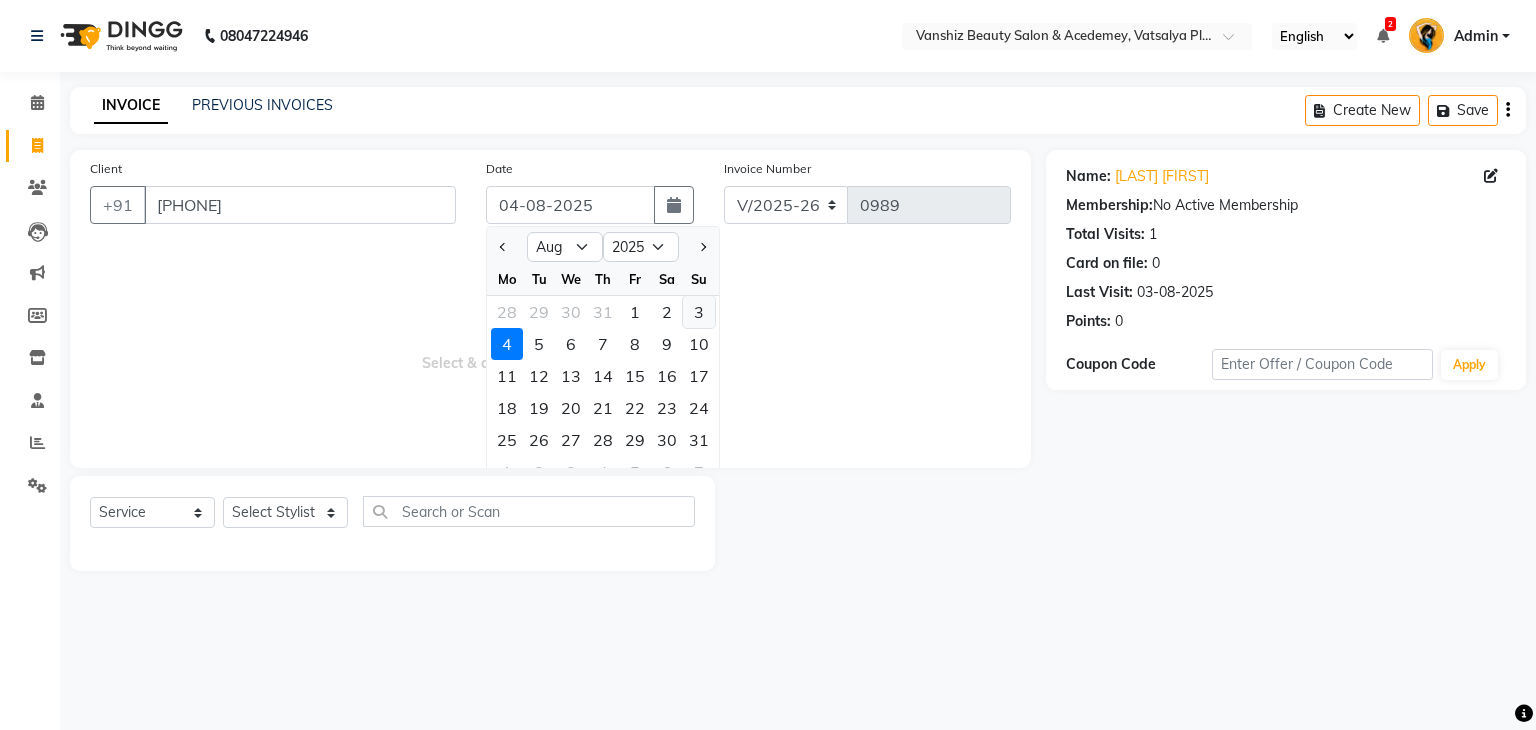 type on "03-08-2025" 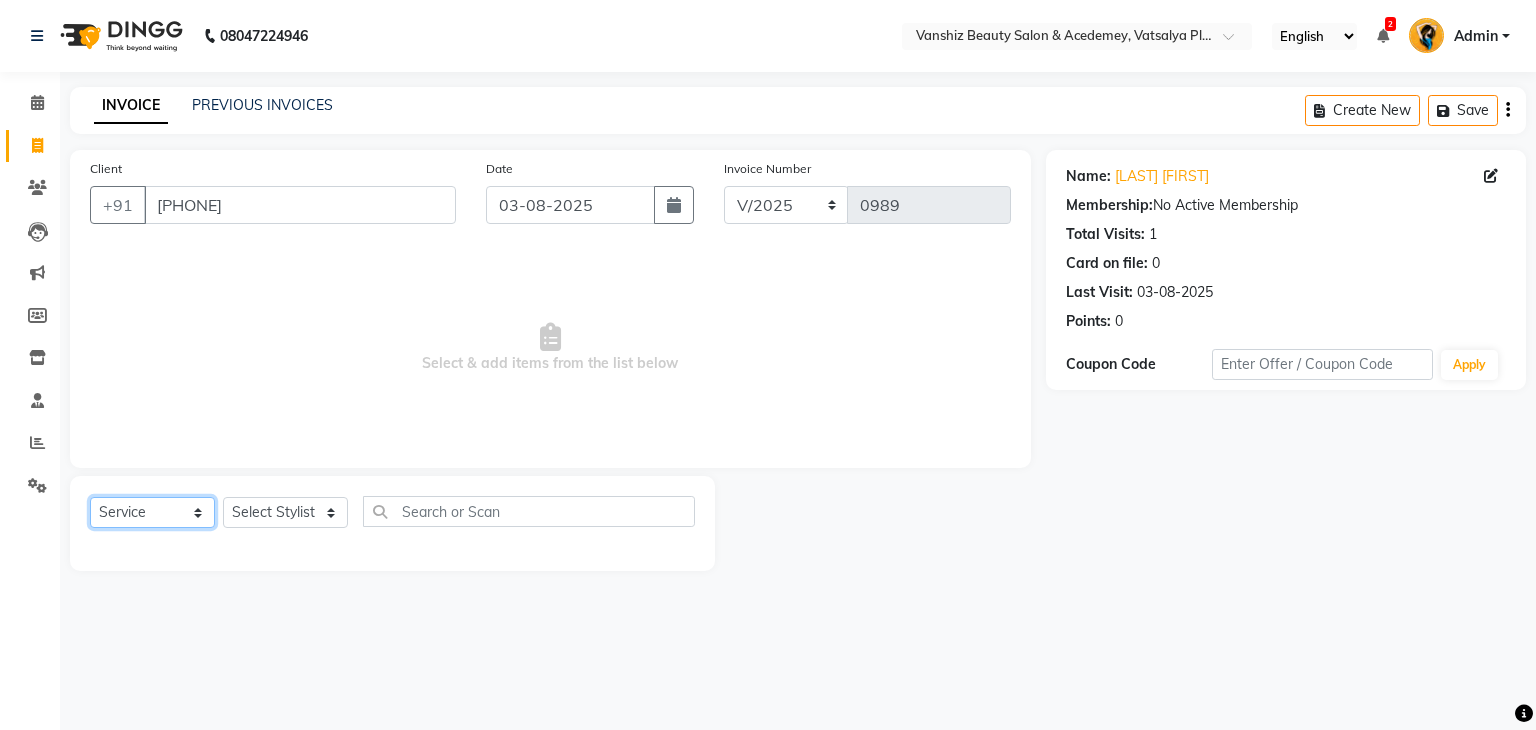 click on "Select  Service  Product  Membership  Package Voucher Prepaid Gift Card" 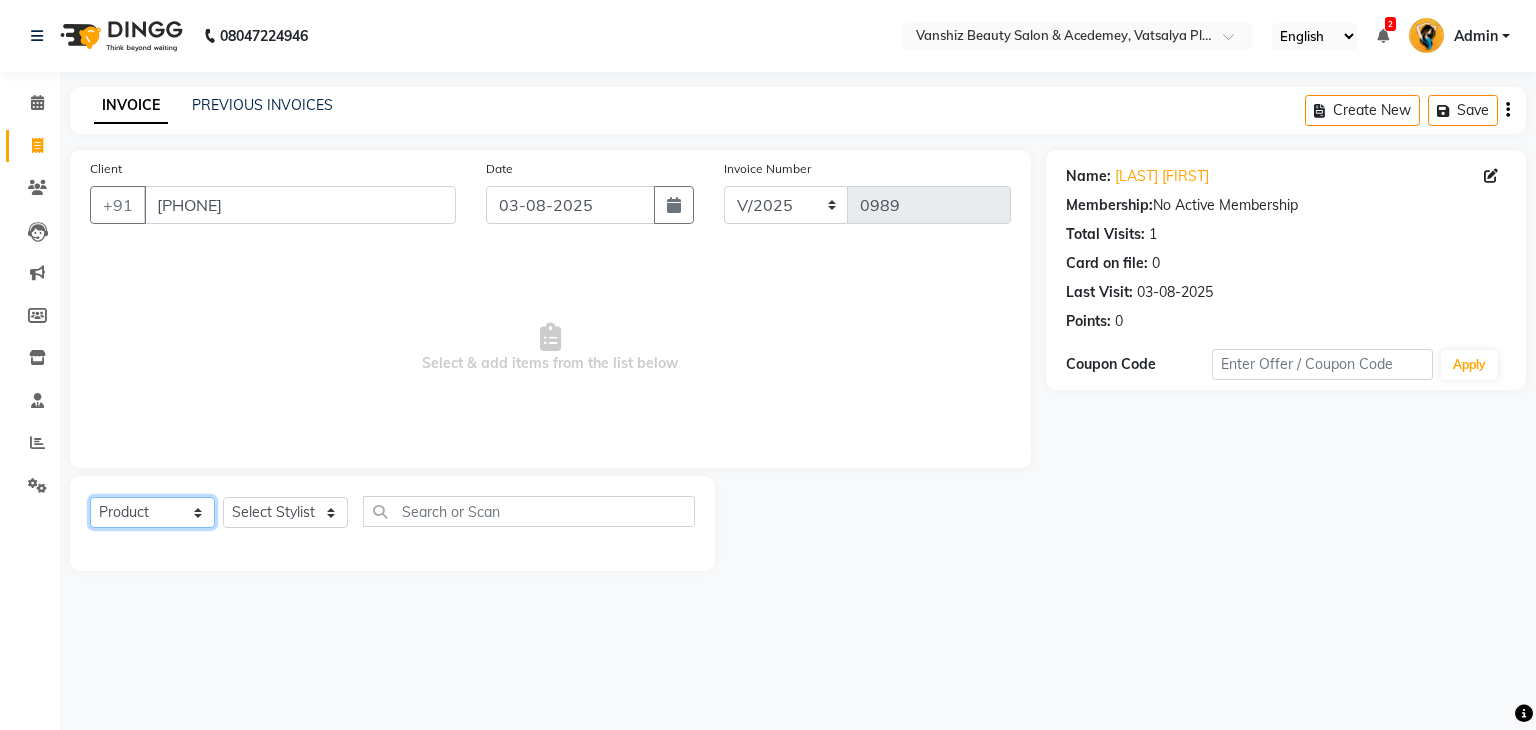 click on "Select  Service  Product  Membership  Package Voucher Prepaid Gift Card" 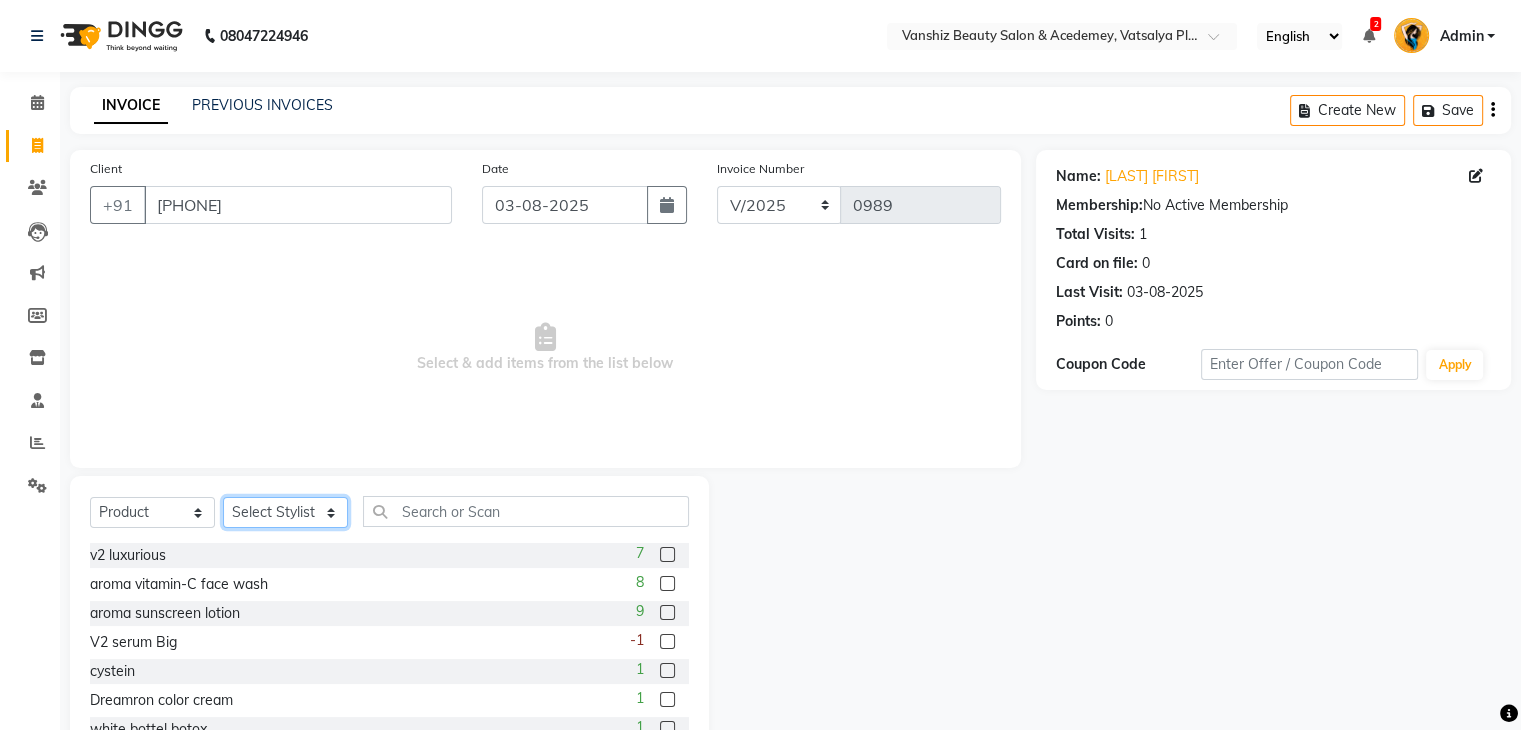click on "Select Stylist [FIRST] [FIRST] [FIRST] [FIRST] [FIRST] [FIRST] [FIRST] [FIRST] [FIRST] [FIRST] [FIRST] [FIRST] [FIRST] [FIRST] [FIRST] [FIRST] [FIRST] [FIRST] [FIRST]" 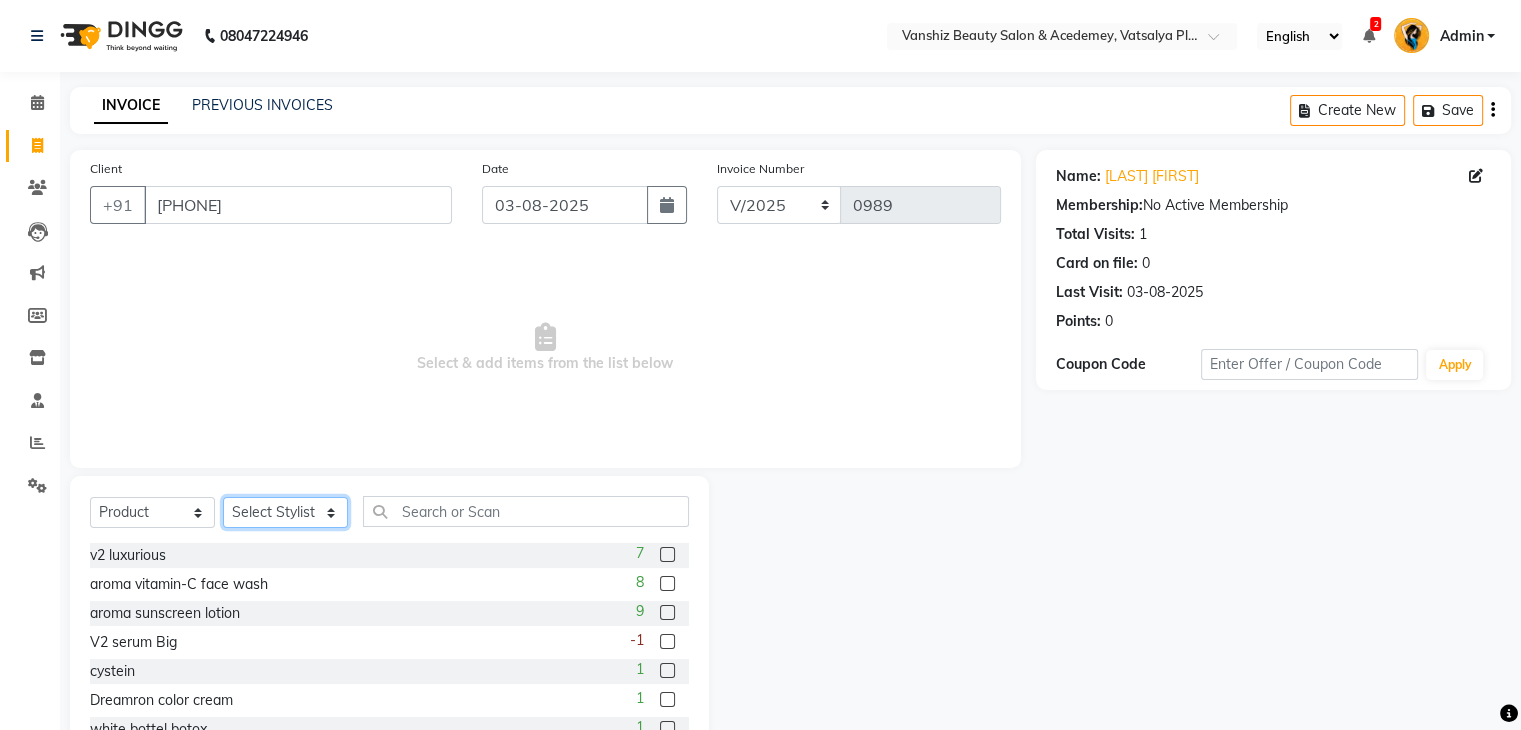 select on "38128" 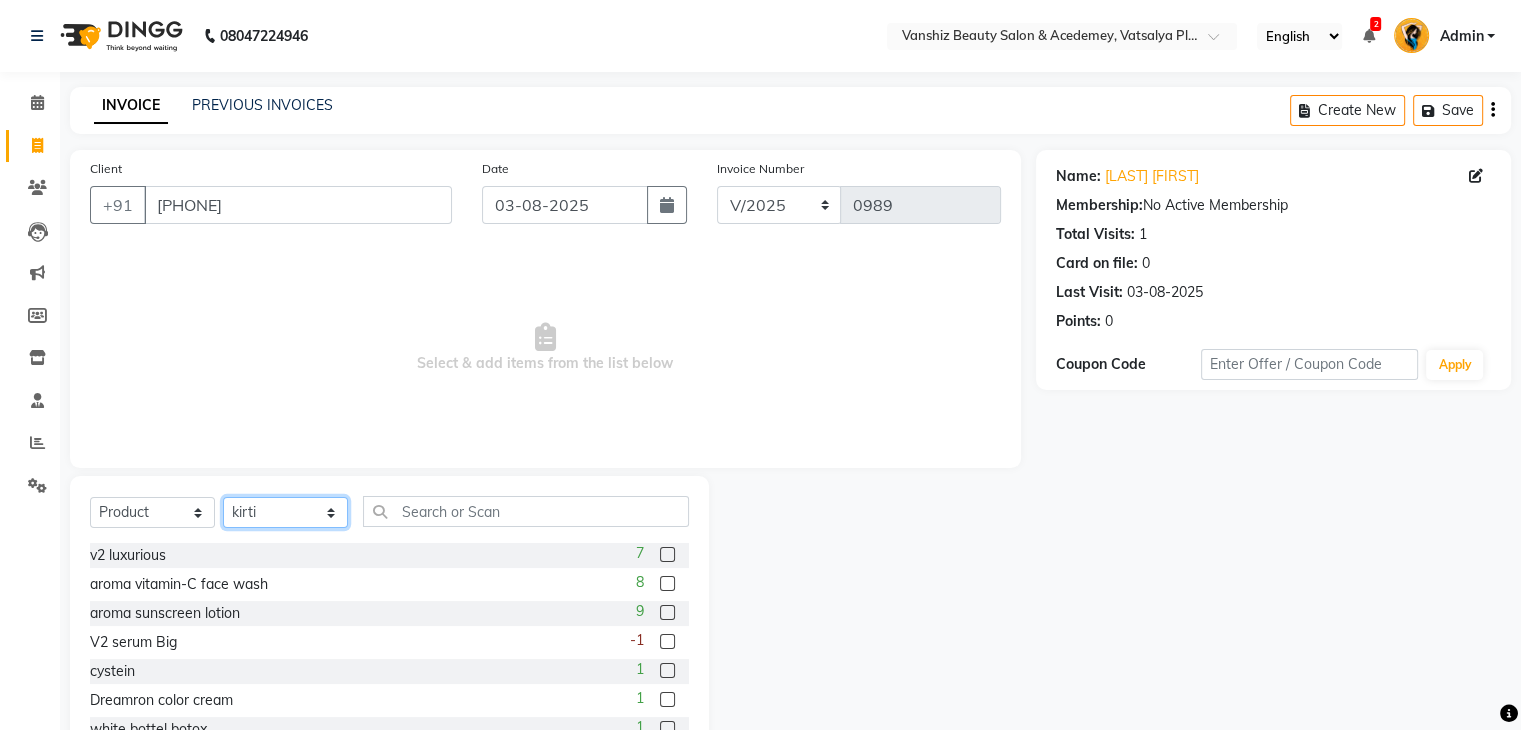click on "Select Stylist [FIRST] [FIRST] [FIRST] [FIRST] [FIRST] [FIRST] [FIRST] [FIRST] [FIRST] [FIRST] [FIRST] [FIRST] [FIRST] [FIRST] [FIRST] [FIRST] [FIRST] [FIRST] [FIRST]" 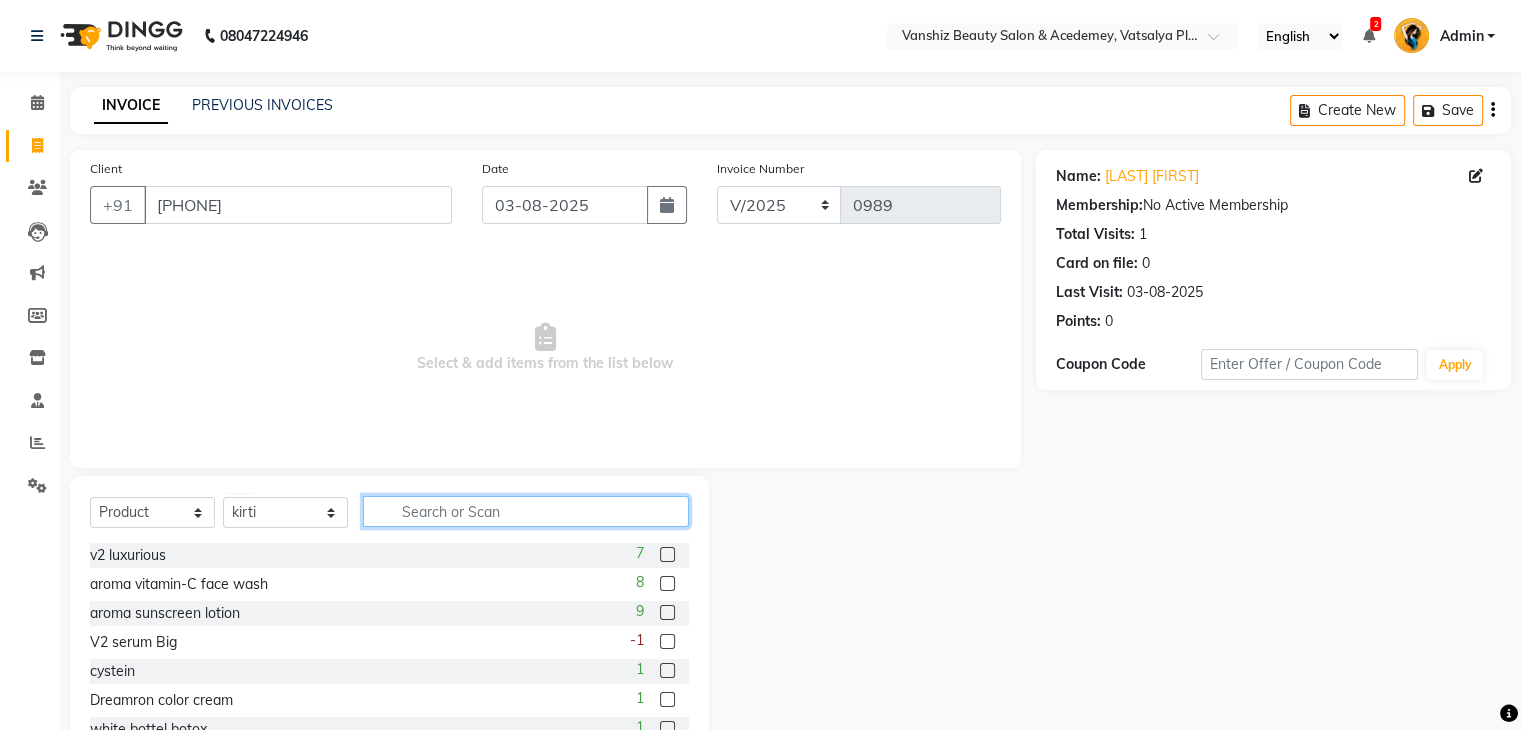 click 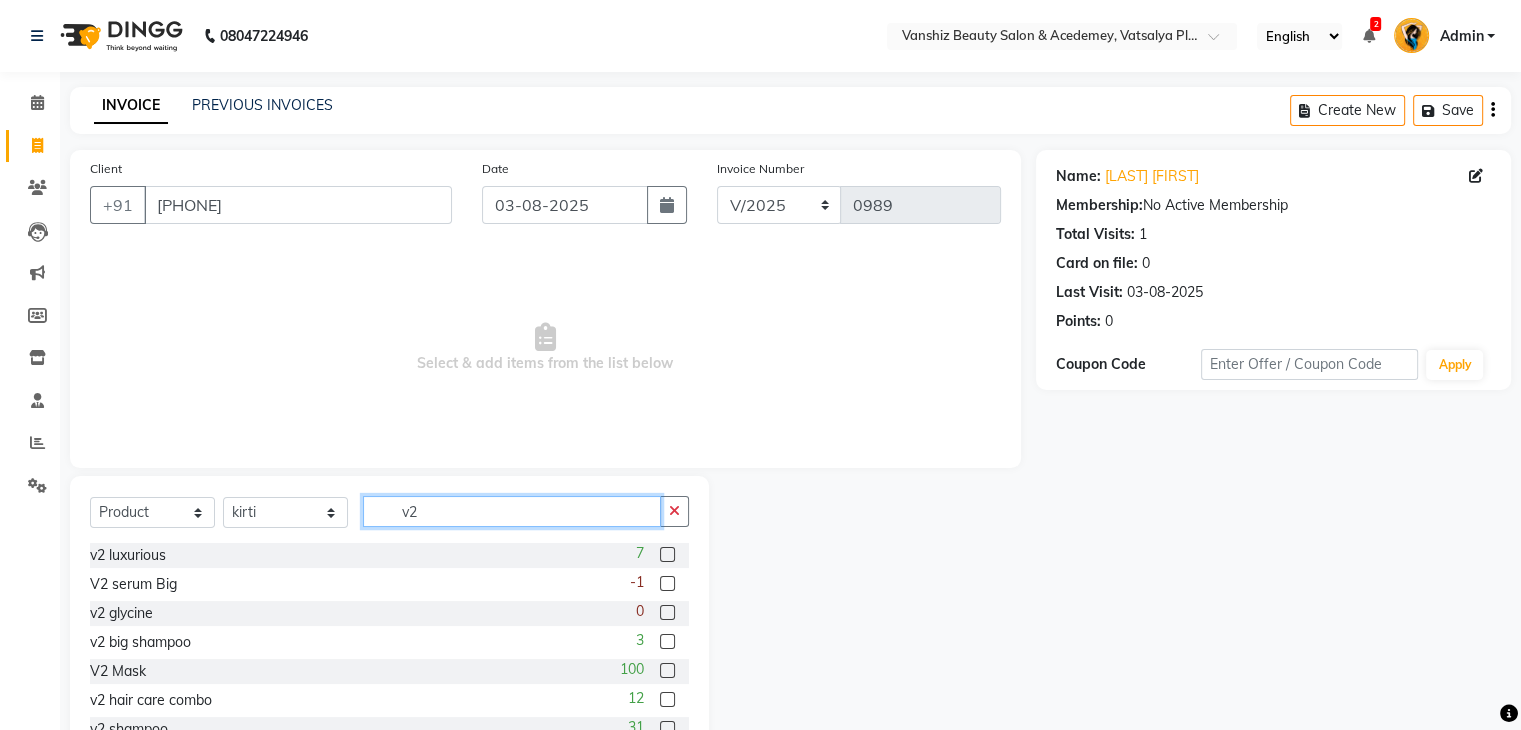 type on "v2" 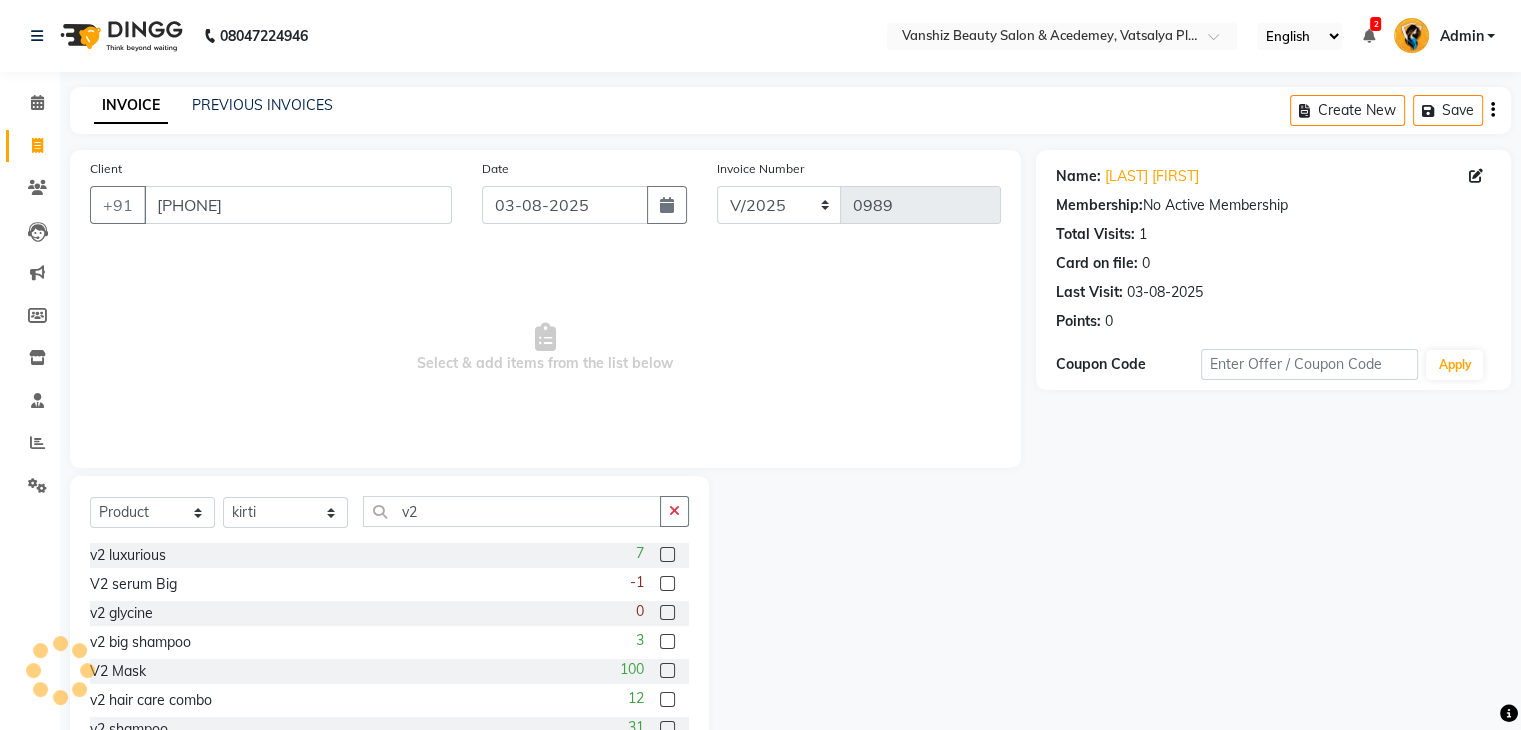 click 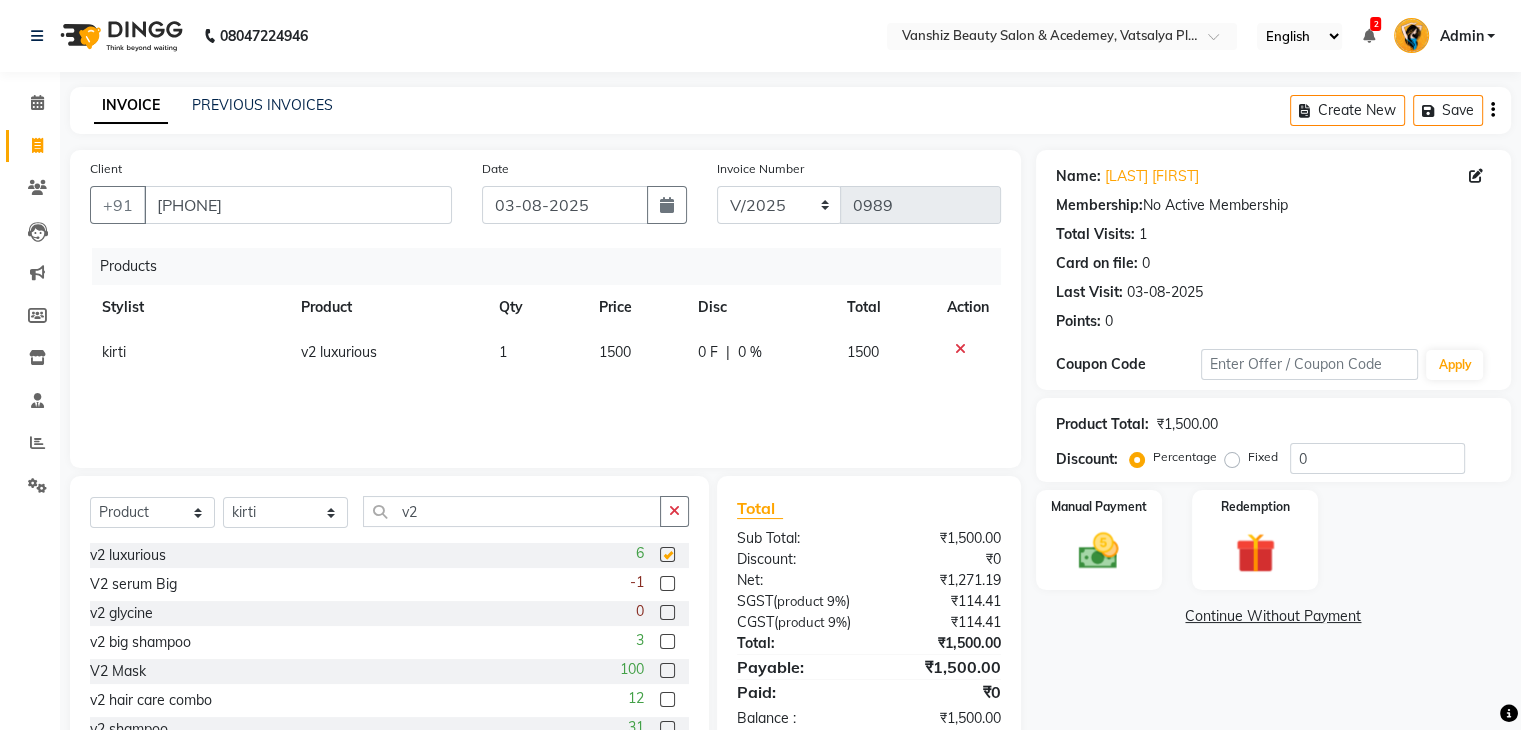 checkbox on "false" 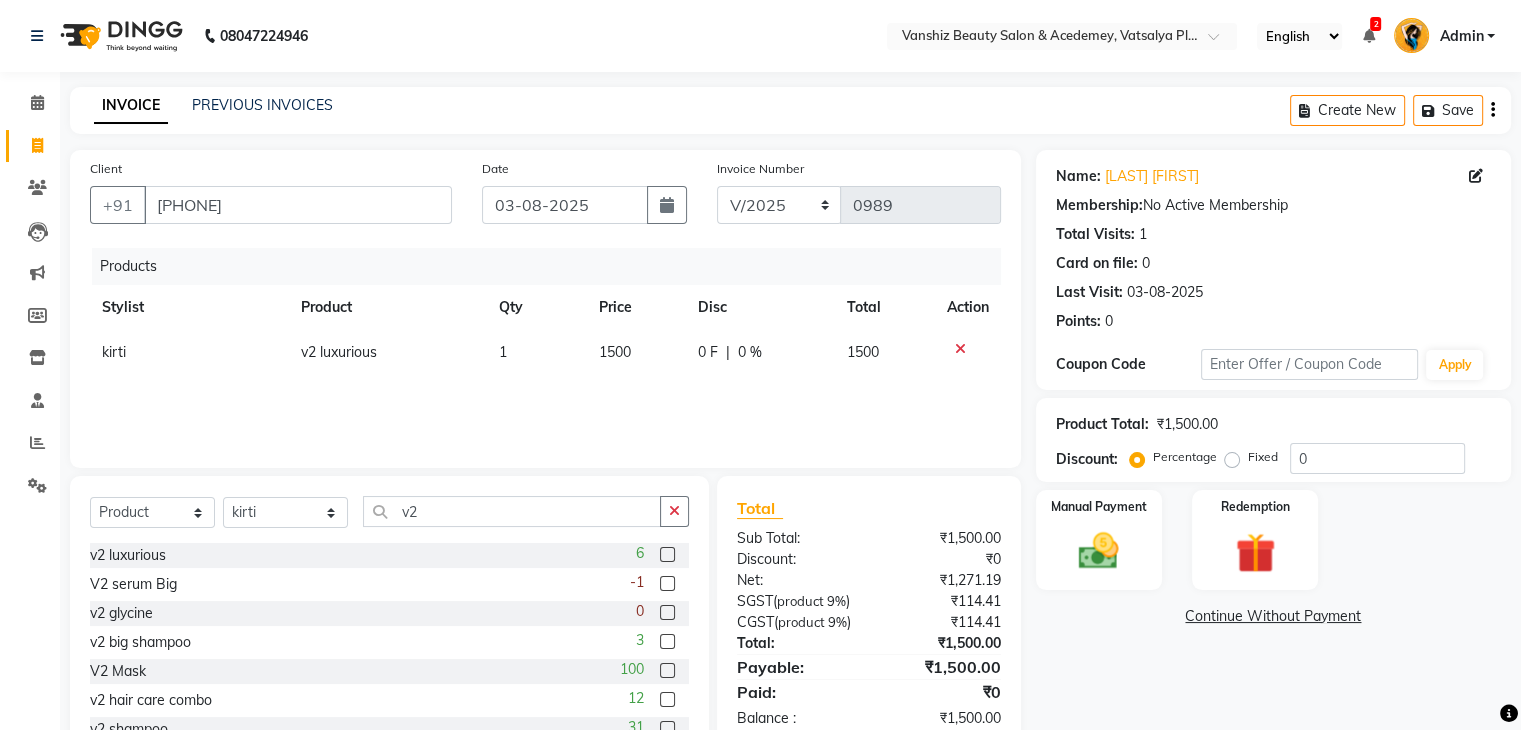 click 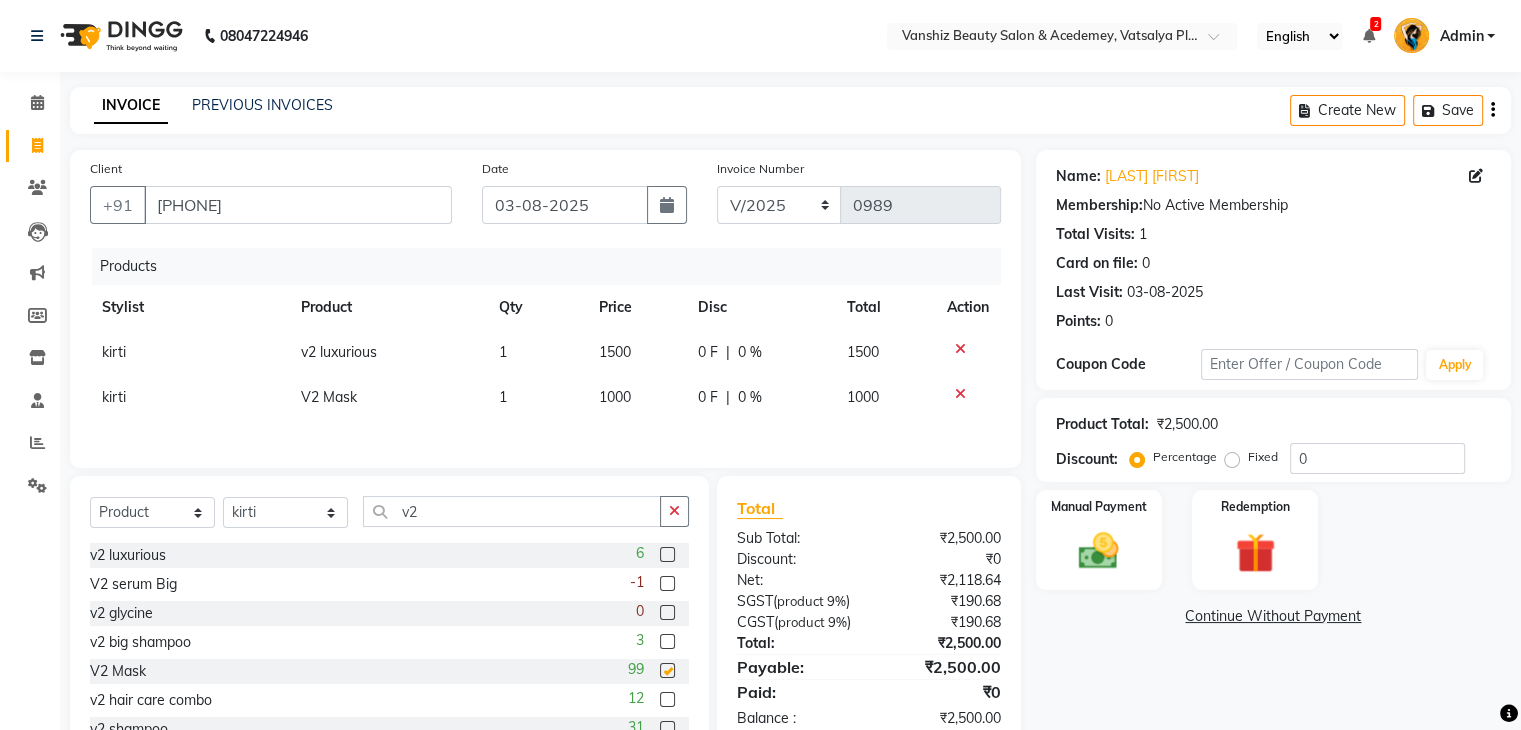 checkbox on "false" 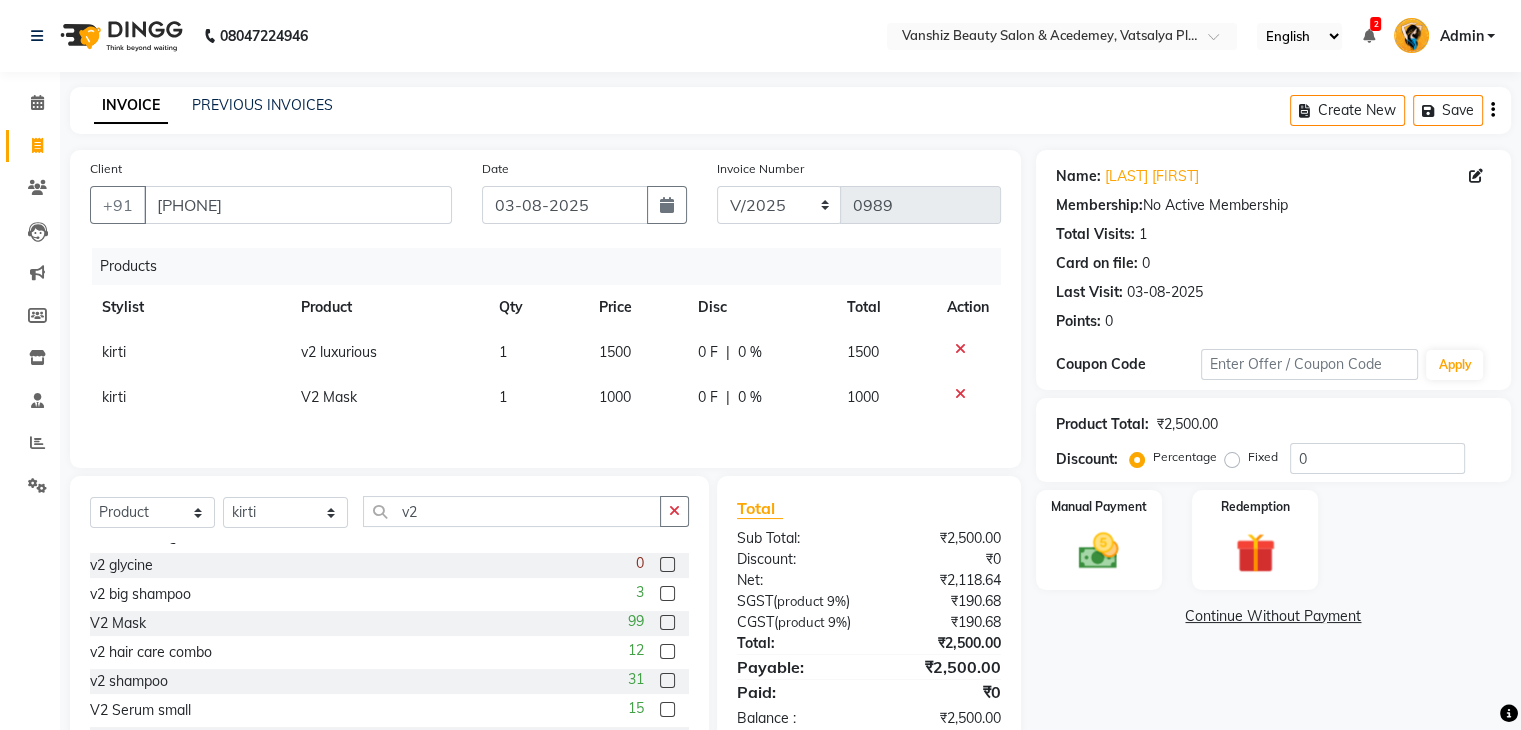 scroll, scrollTop: 47, scrollLeft: 0, axis: vertical 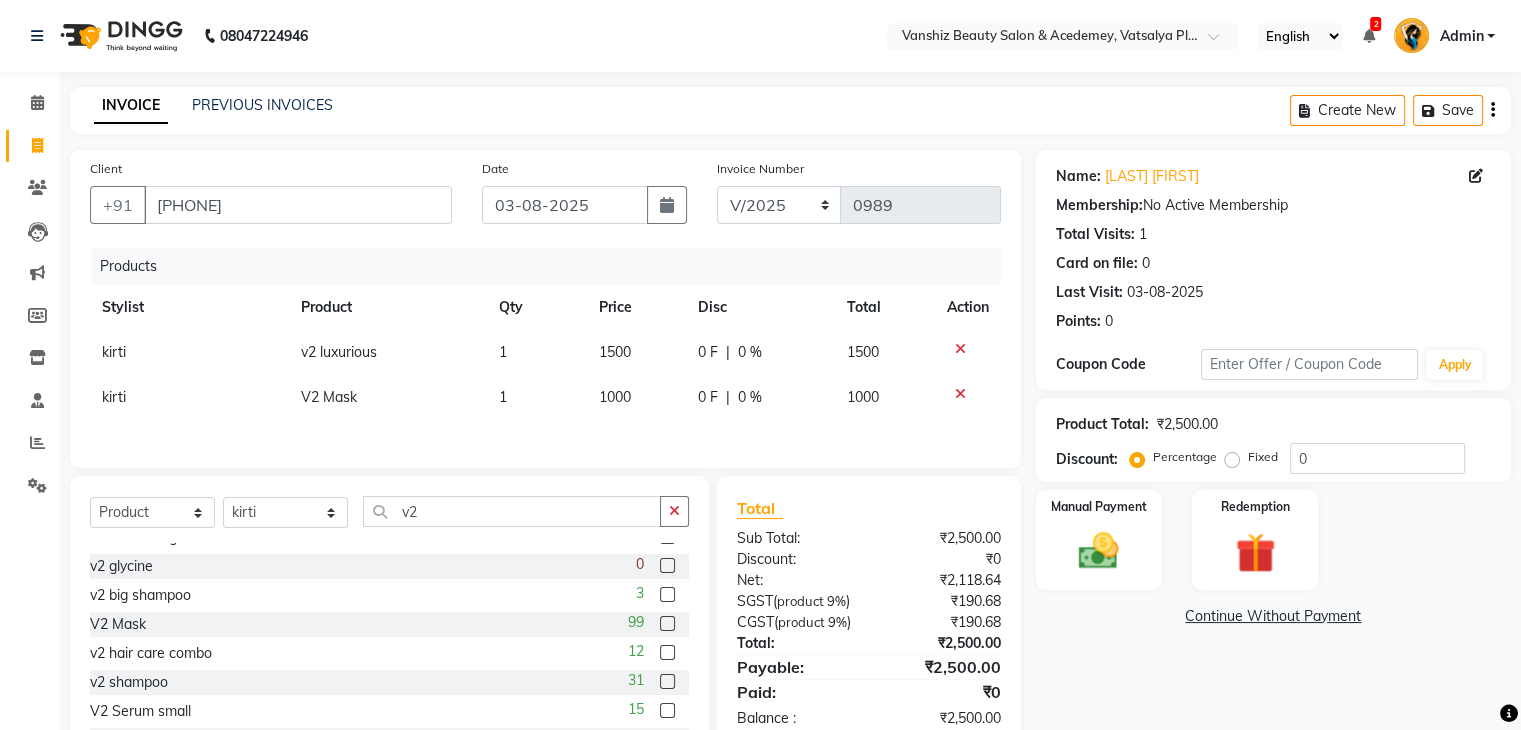 click 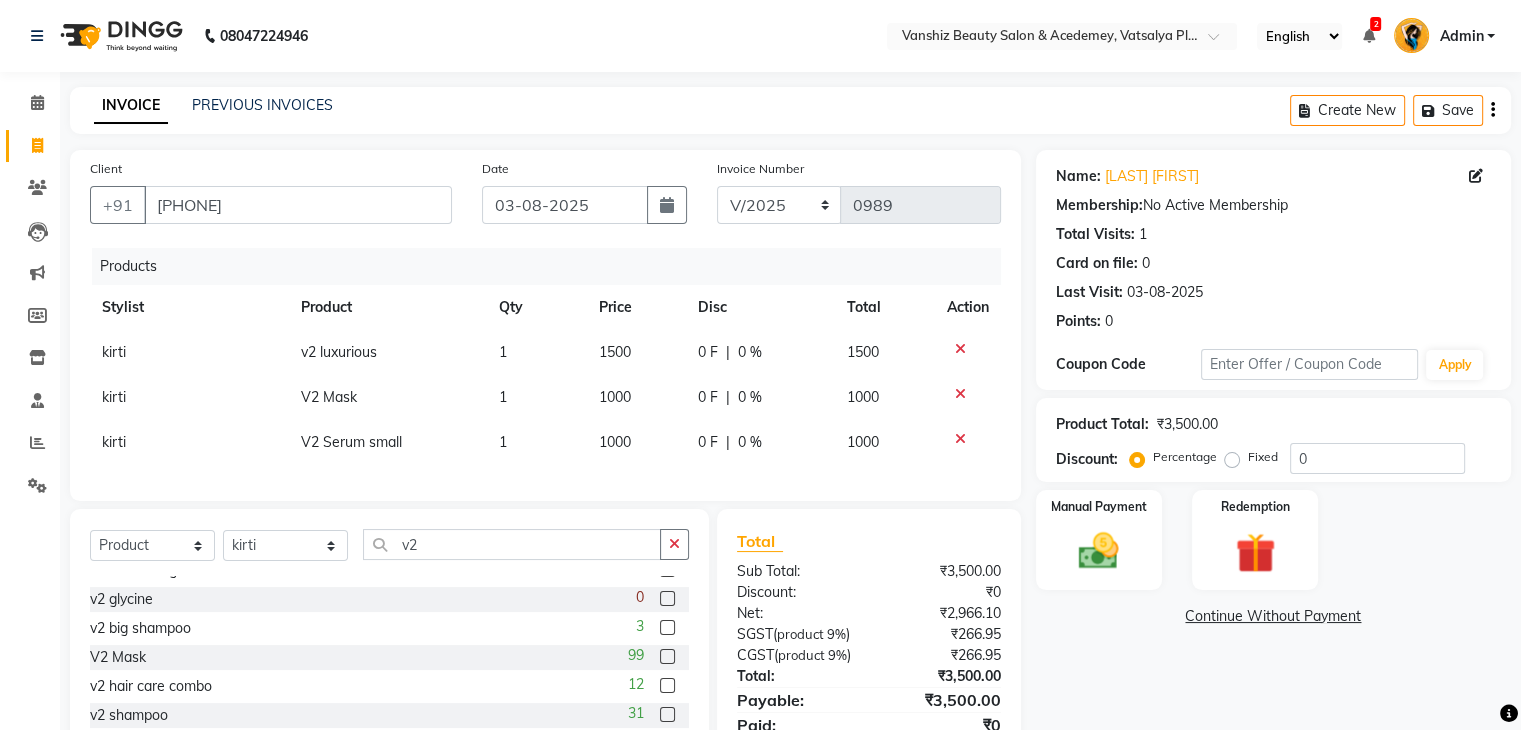 checkbox on "false" 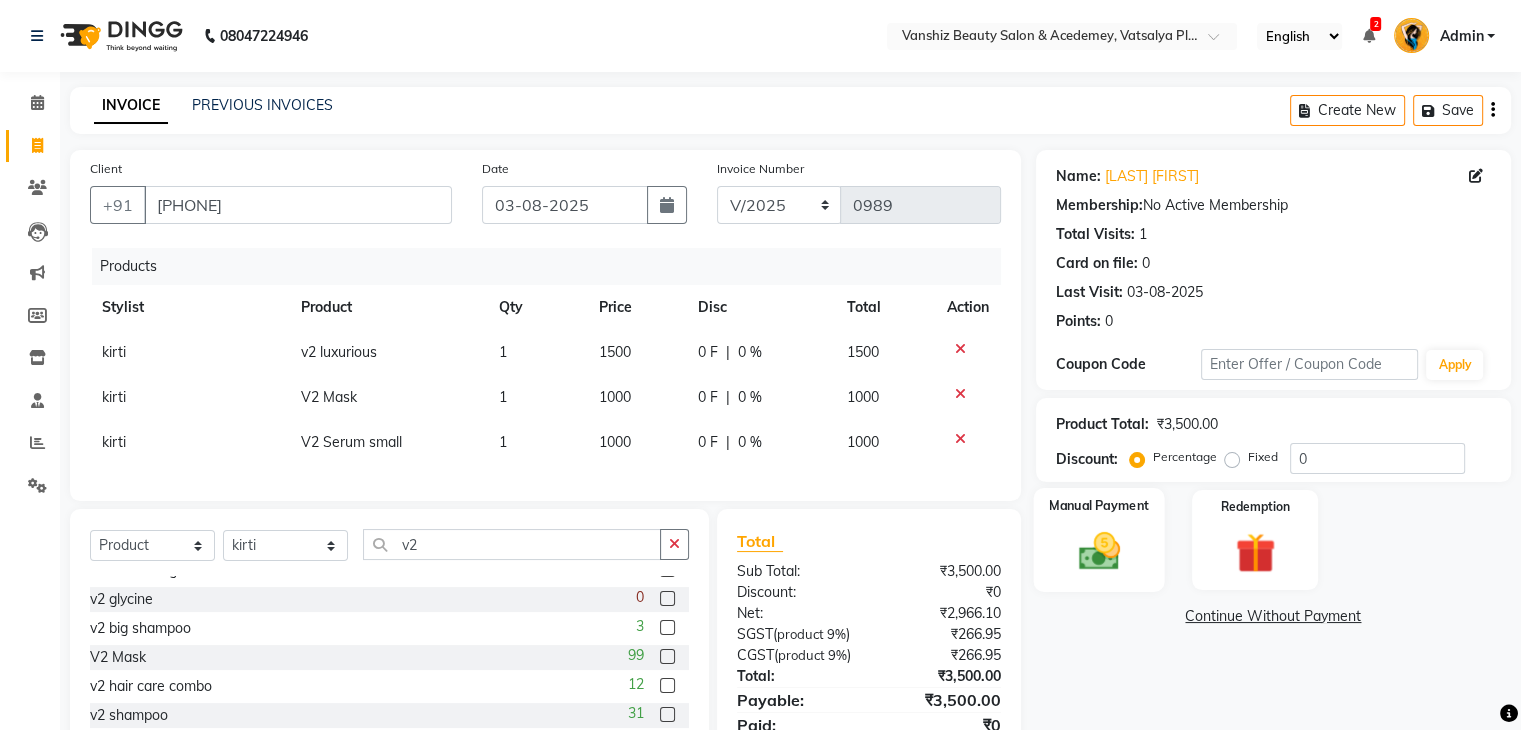 click 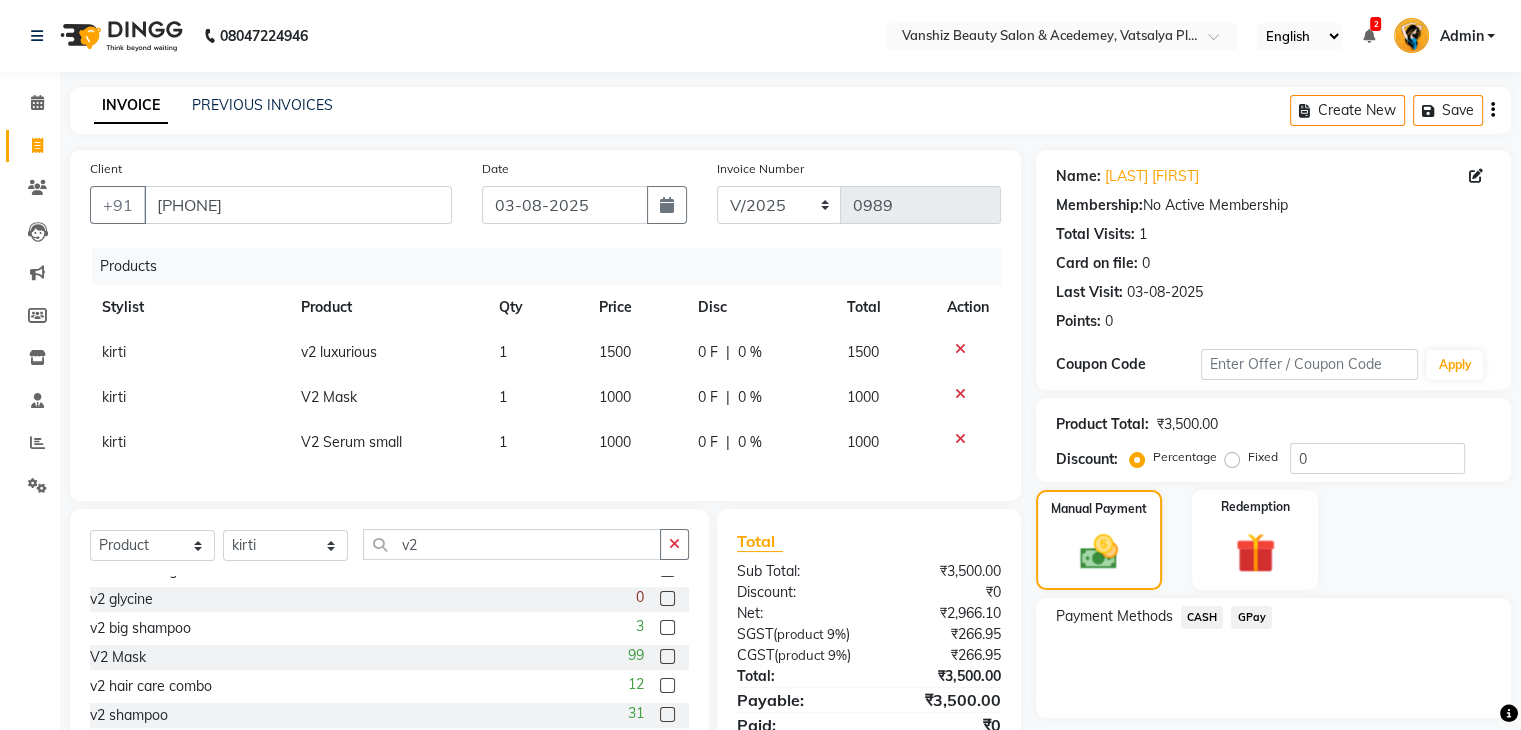 click on "GPay" 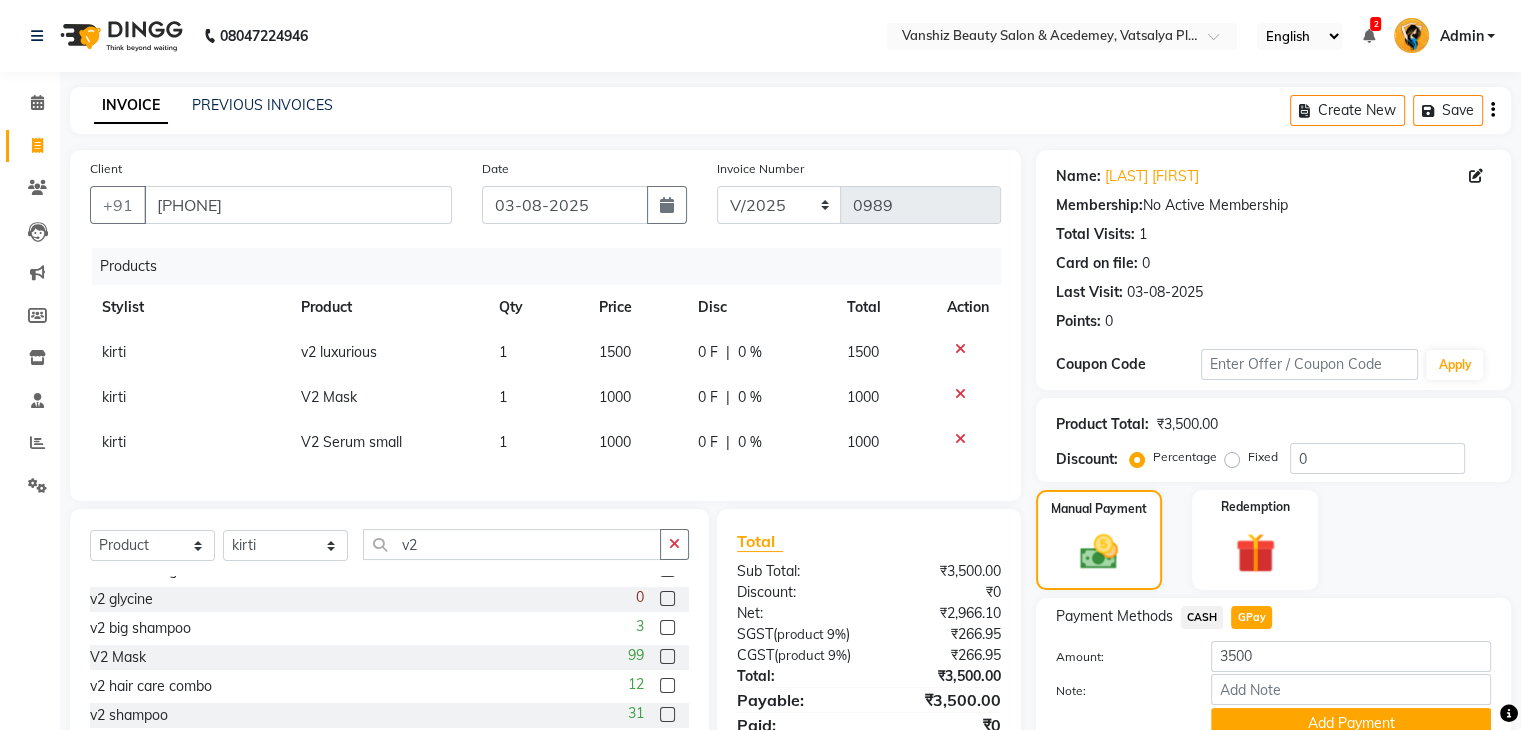 scroll, scrollTop: 100, scrollLeft: 0, axis: vertical 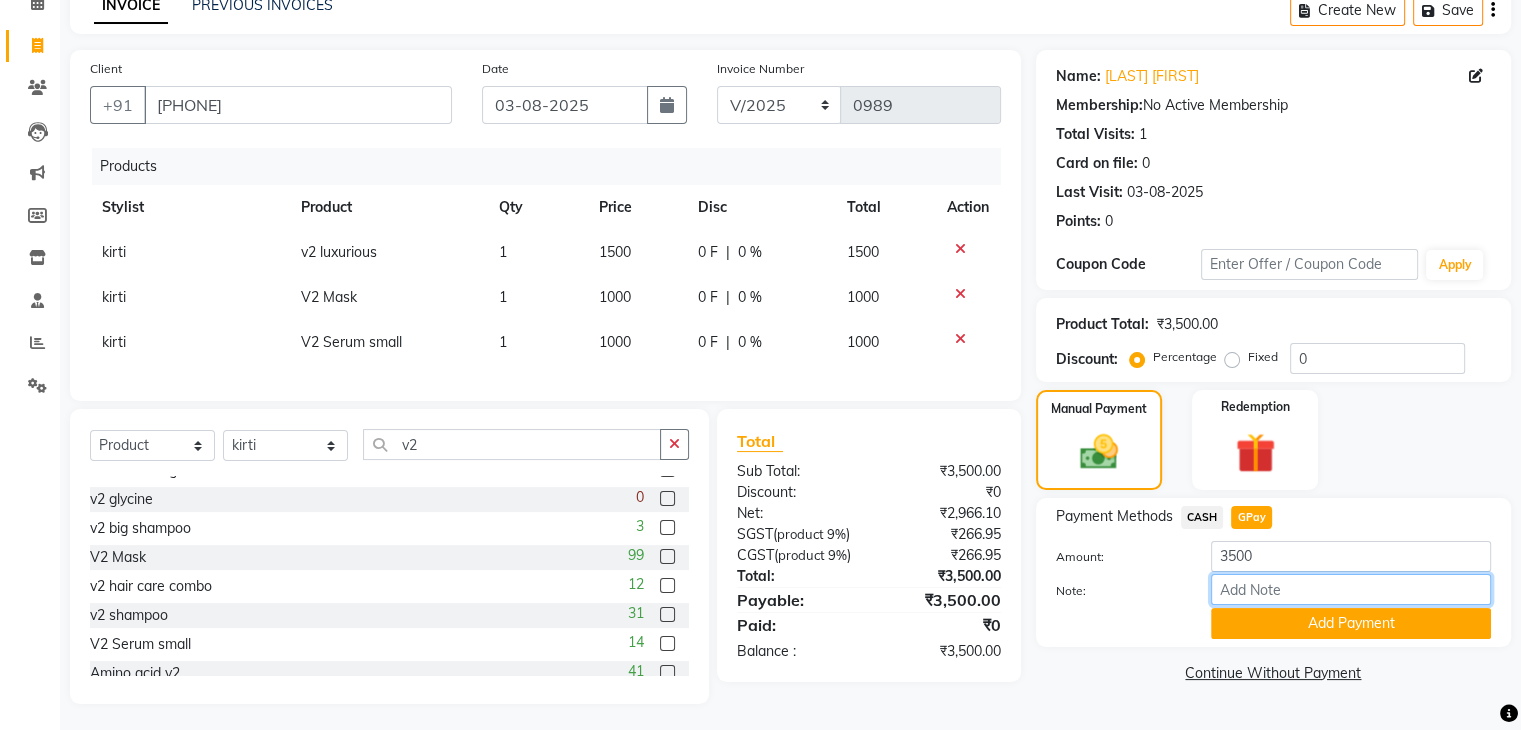 click on "Note:" at bounding box center (1351, 589) 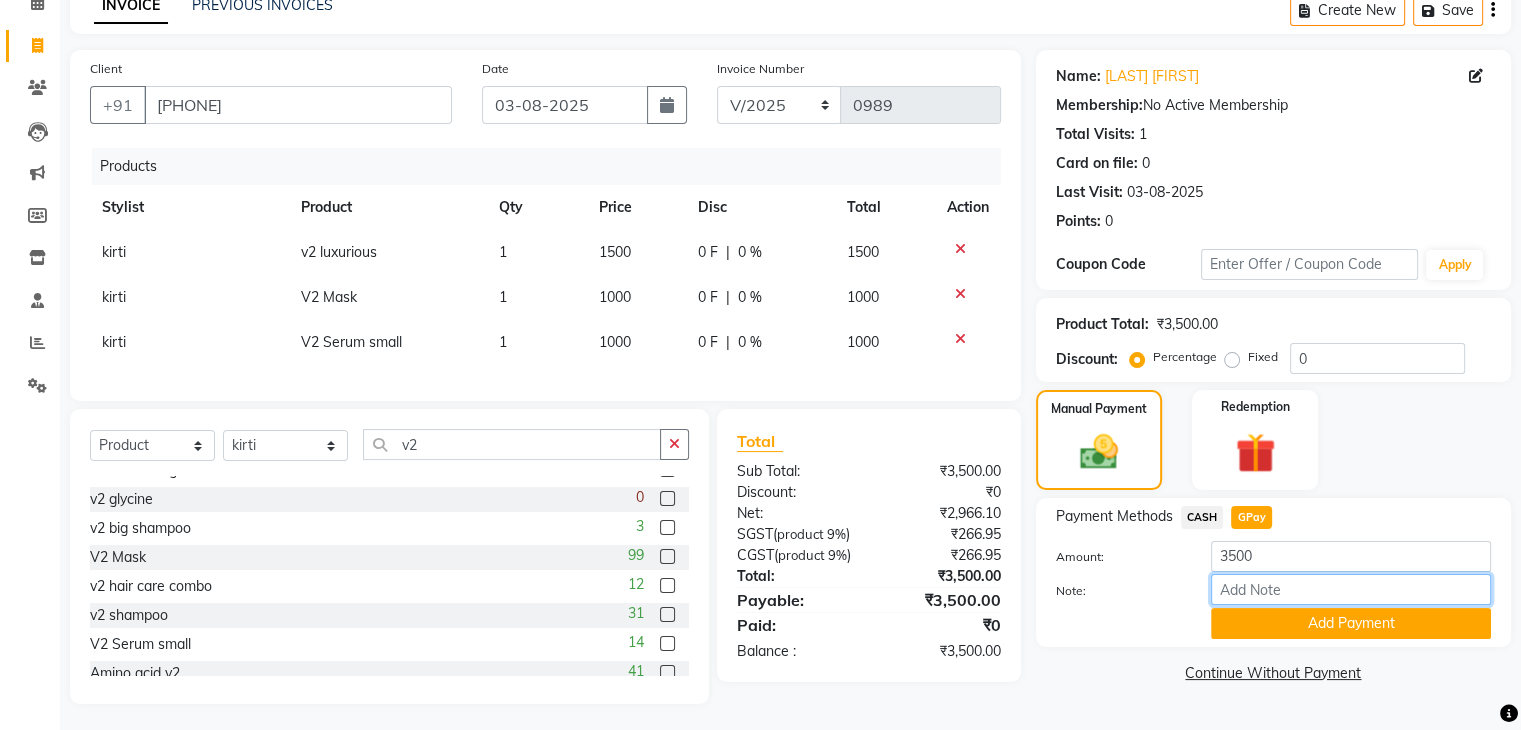 type on "gpay" 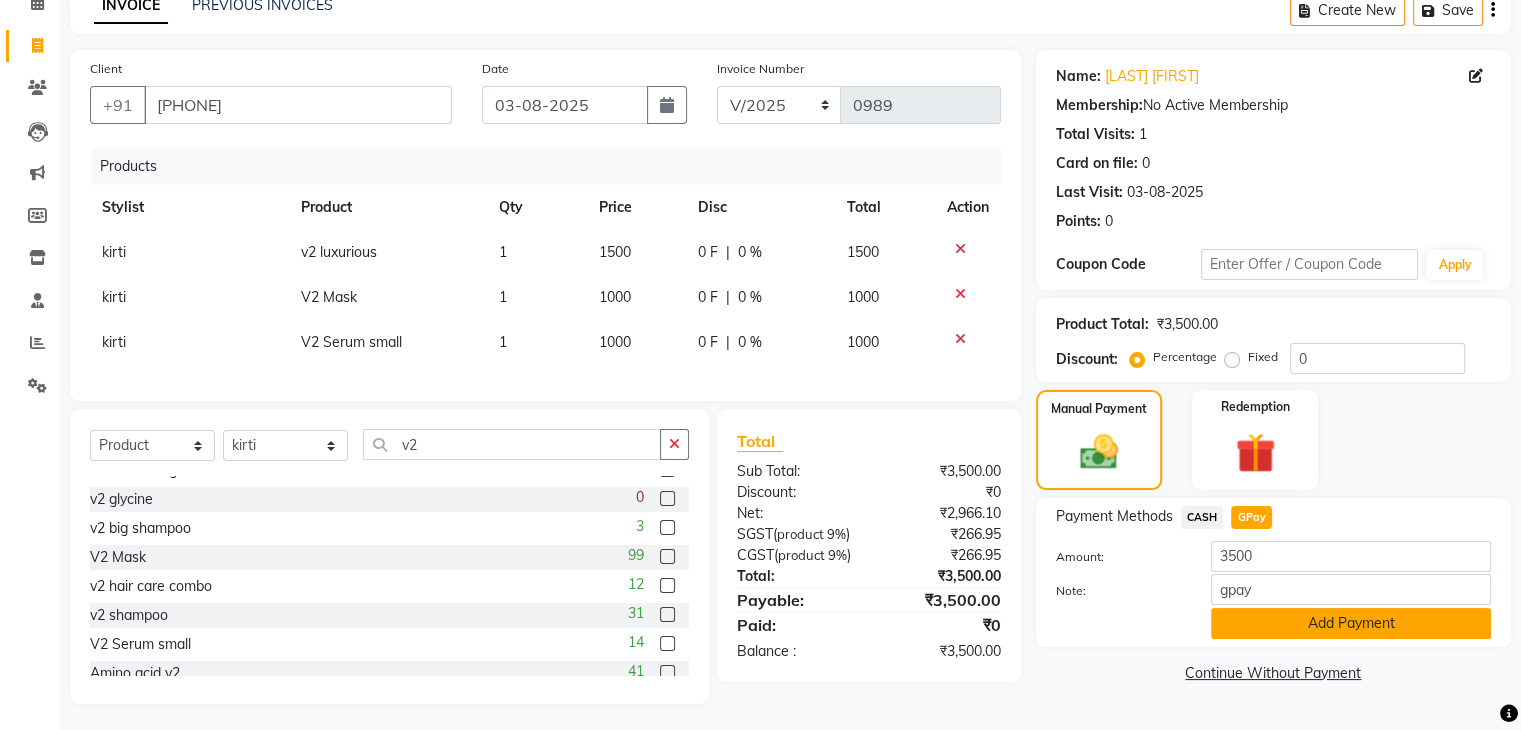 click on "Add Payment" 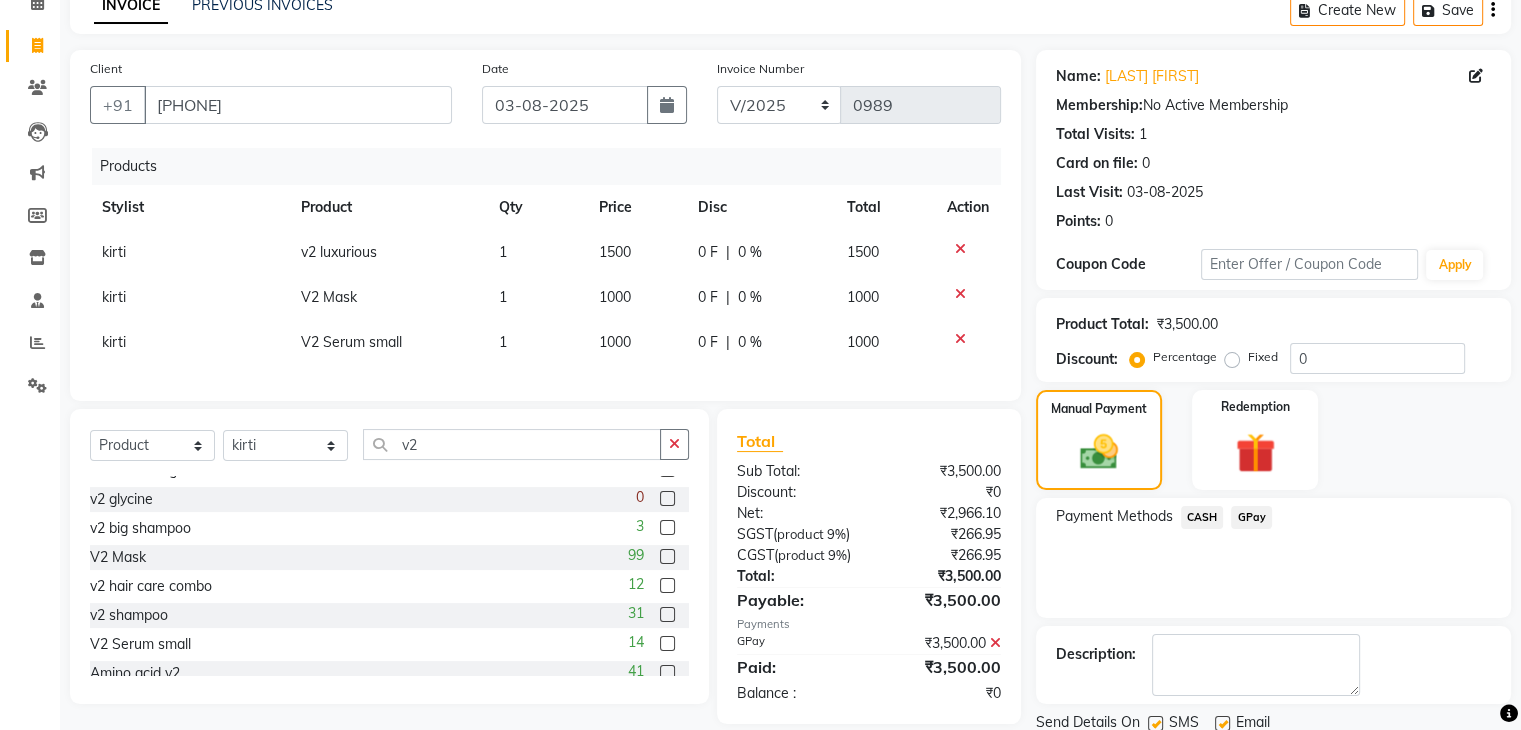 scroll, scrollTop: 171, scrollLeft: 0, axis: vertical 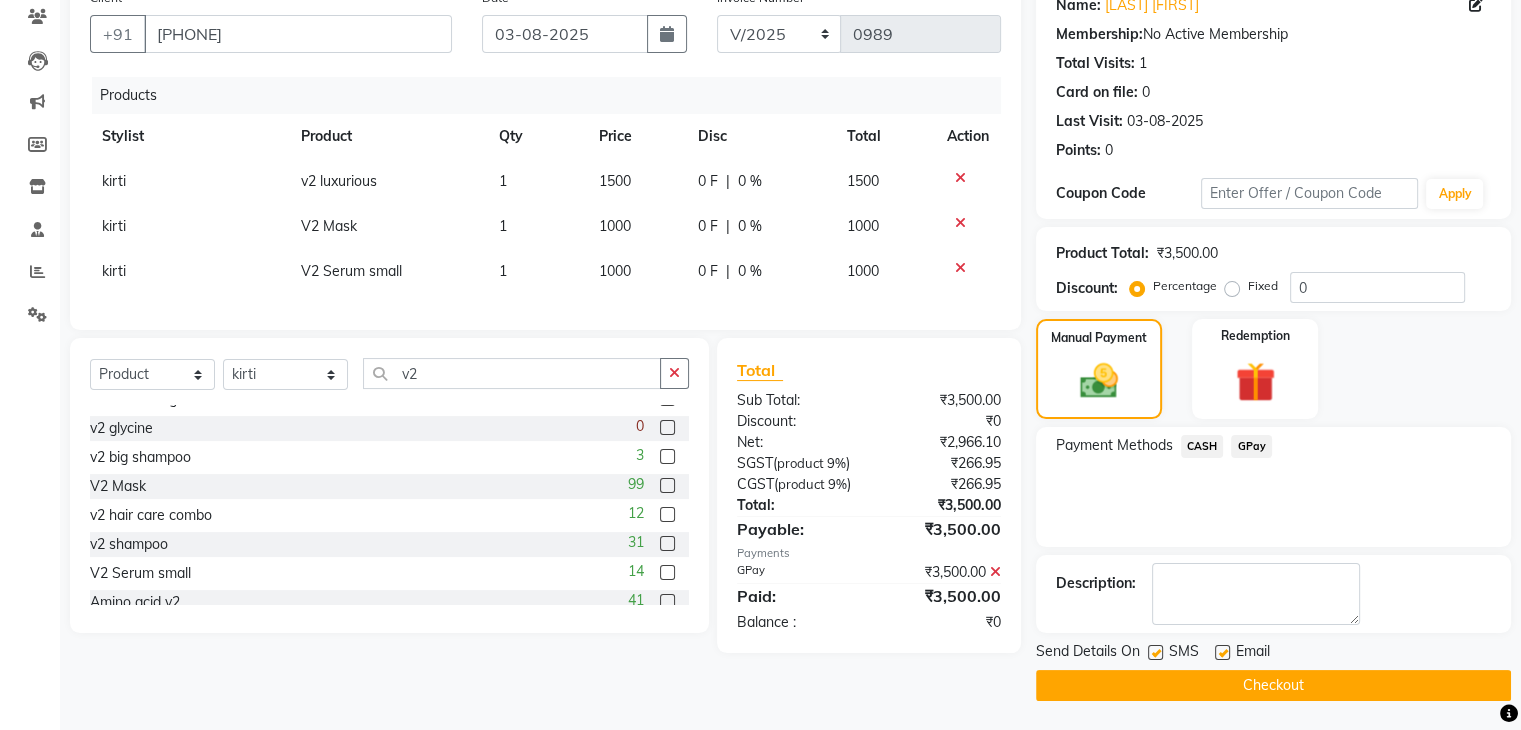 click 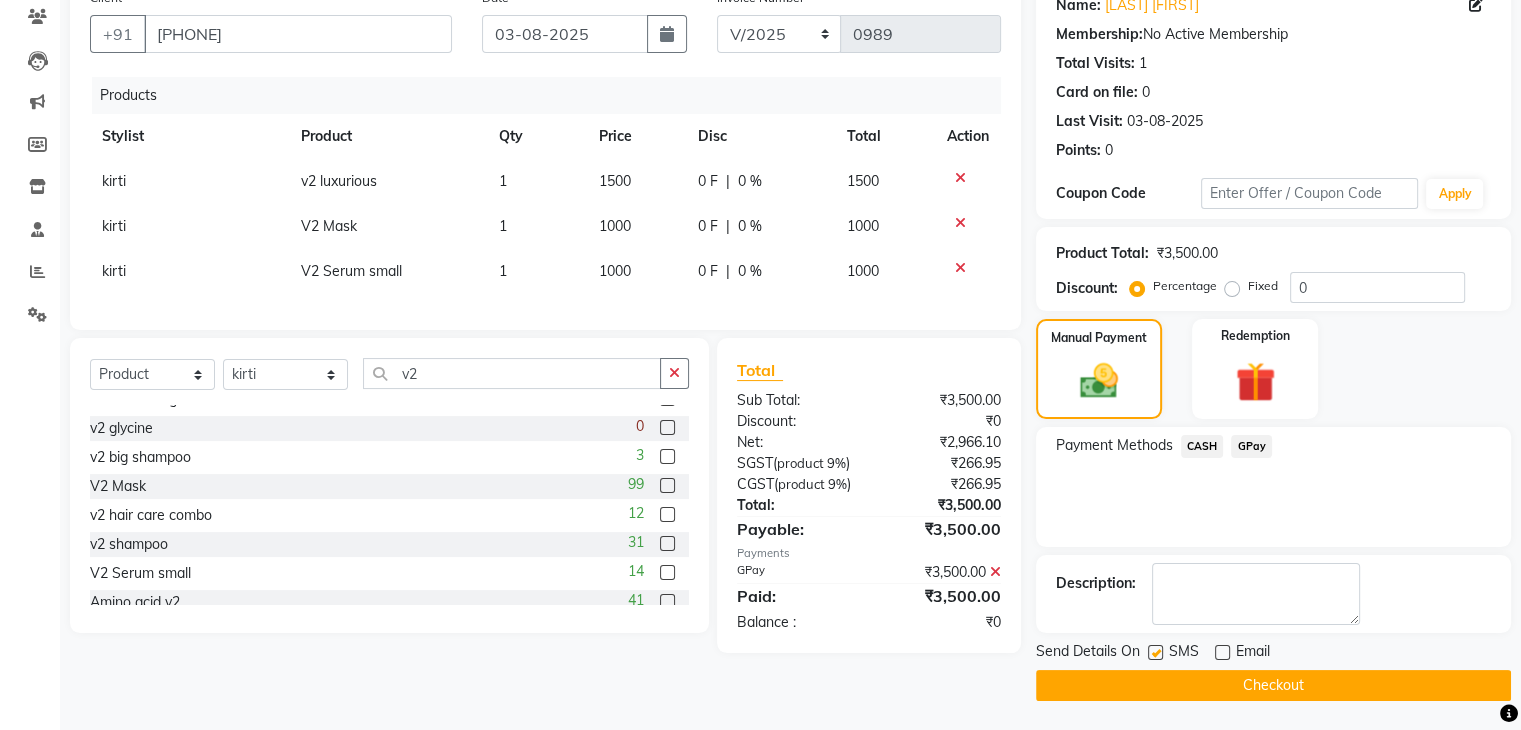 click 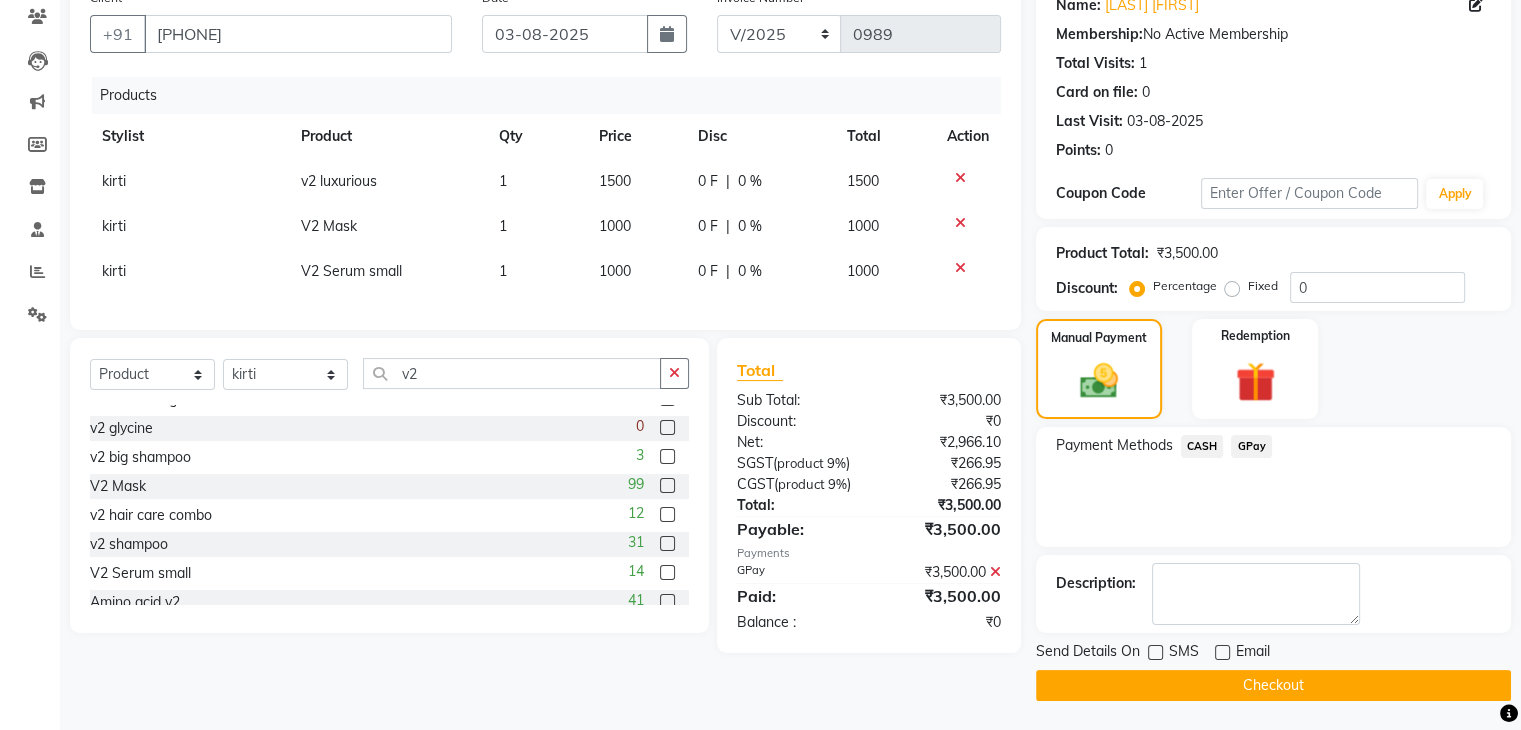 click on "Checkout" 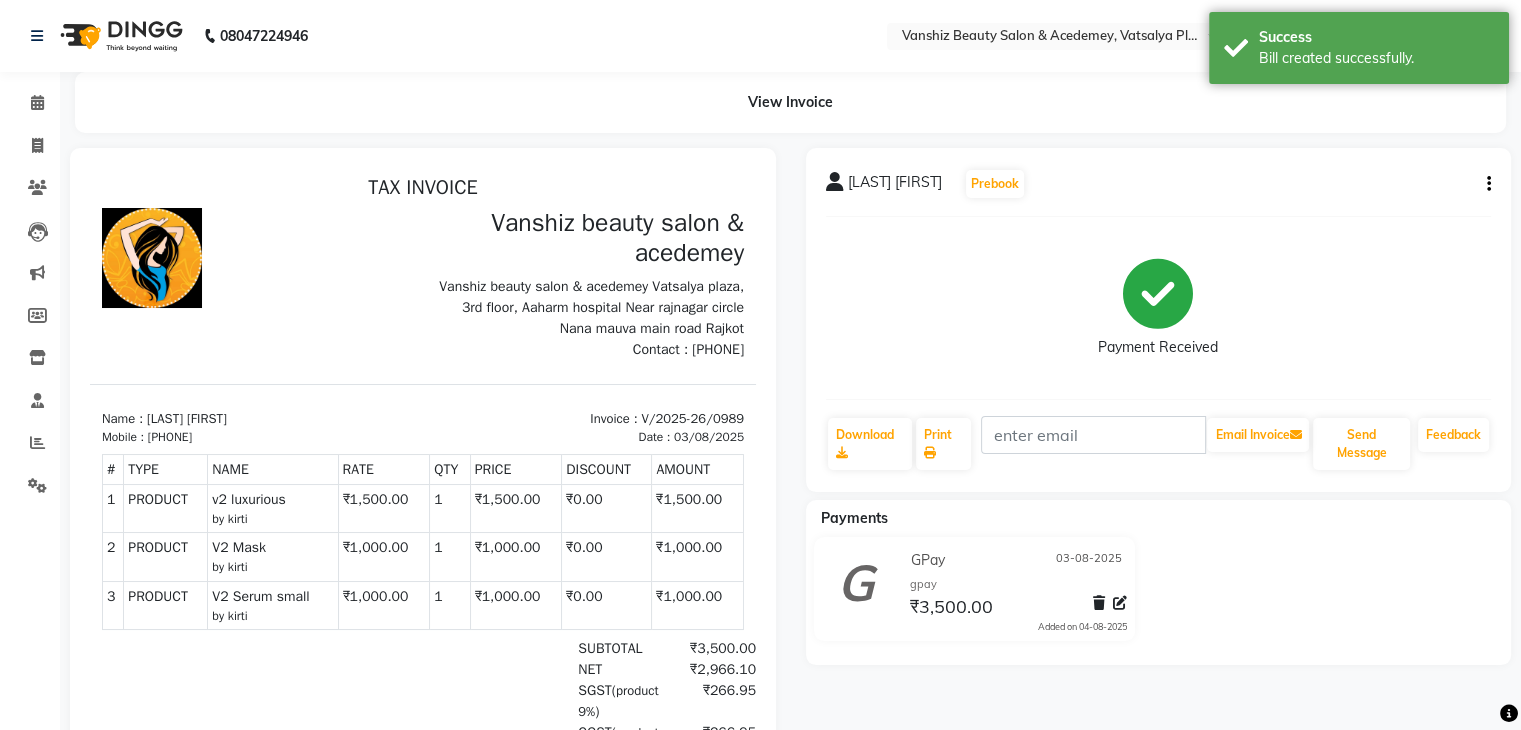 scroll, scrollTop: 0, scrollLeft: 0, axis: both 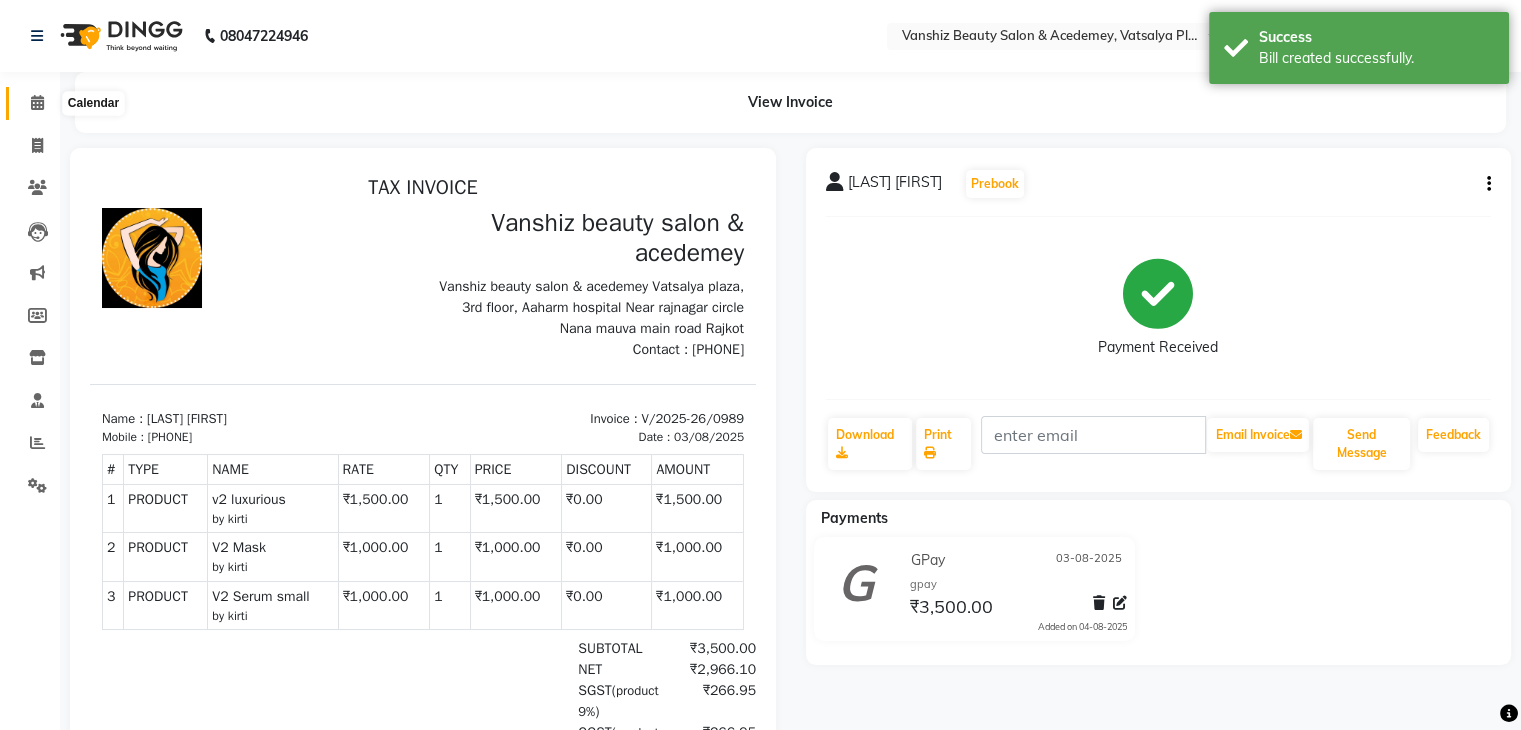 click 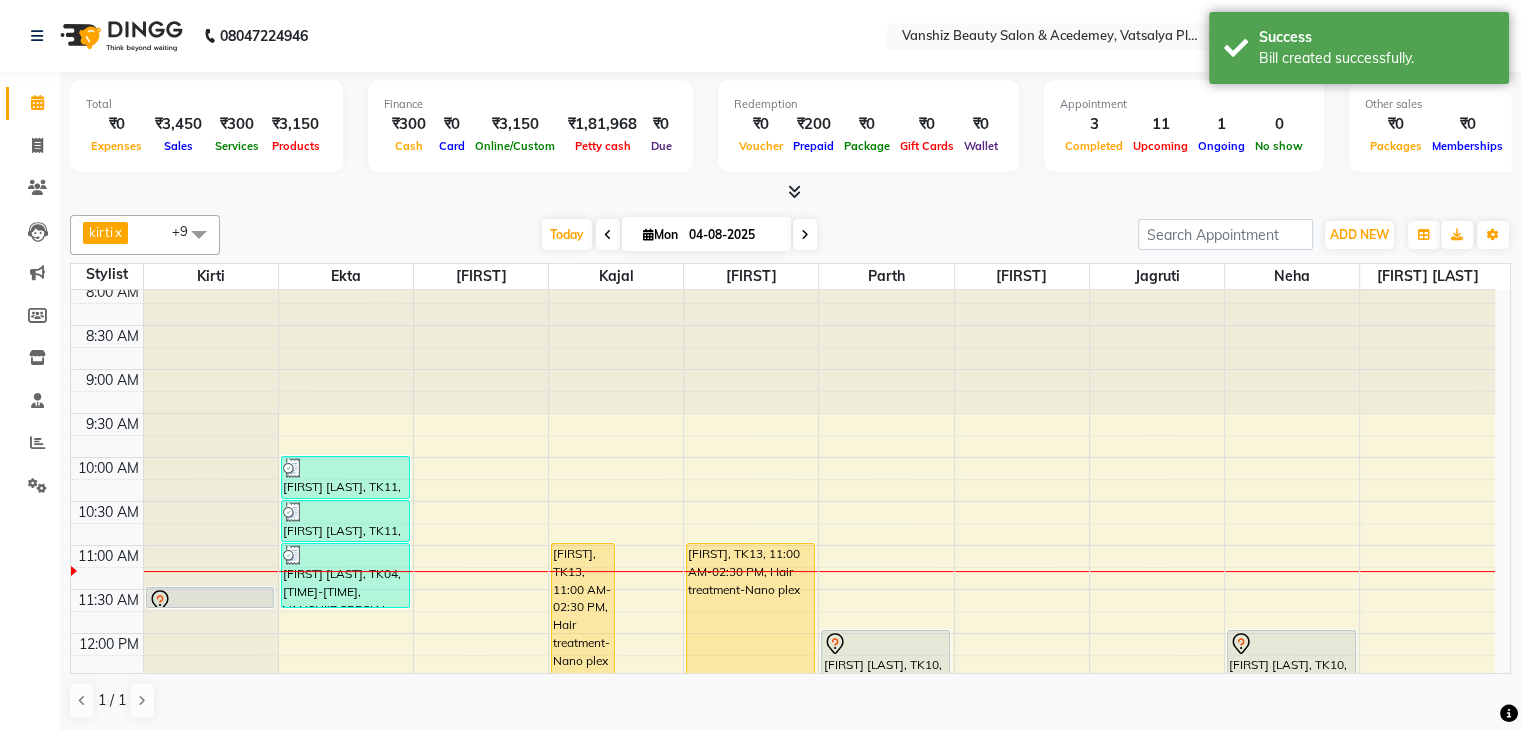 scroll, scrollTop: 8, scrollLeft: 0, axis: vertical 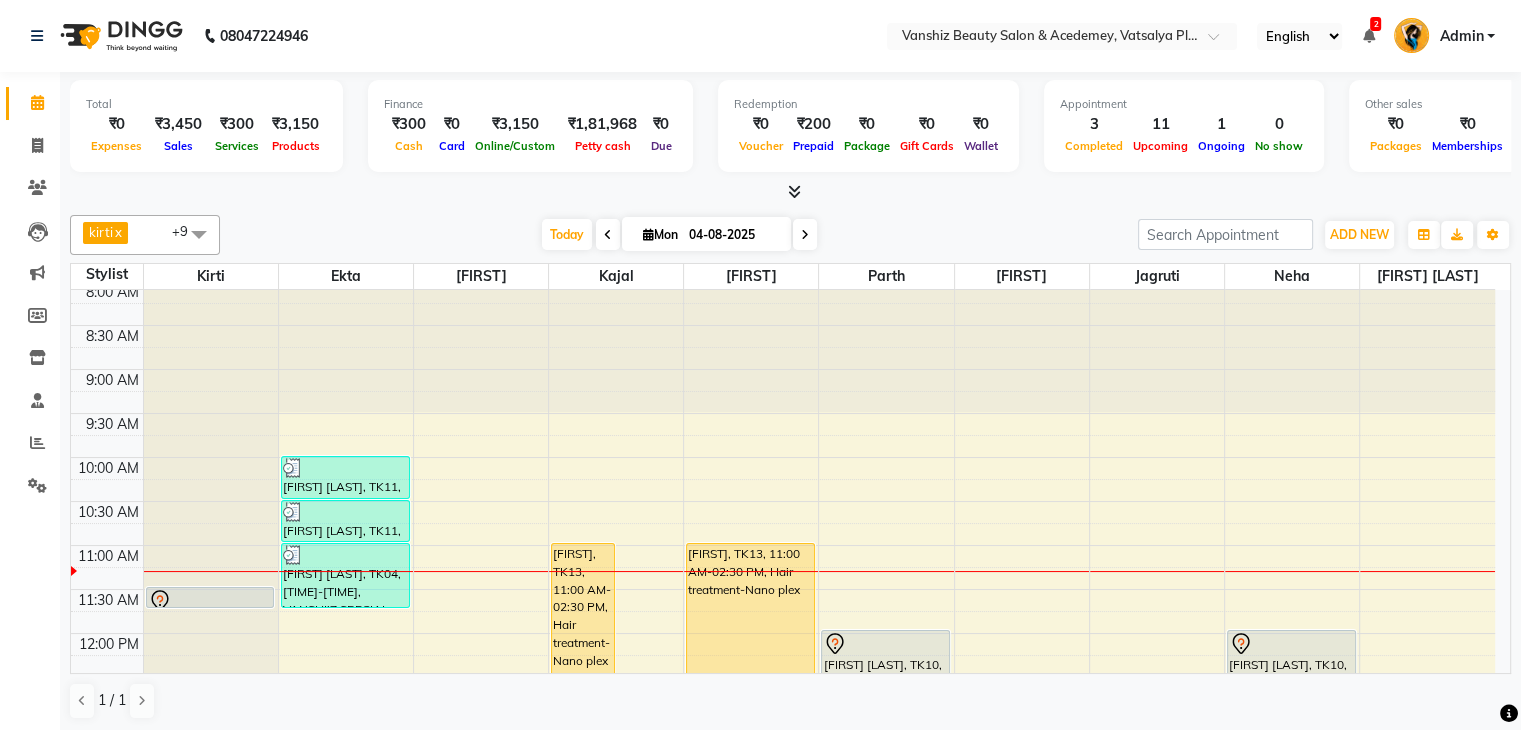 click at bounding box center (616, 347) 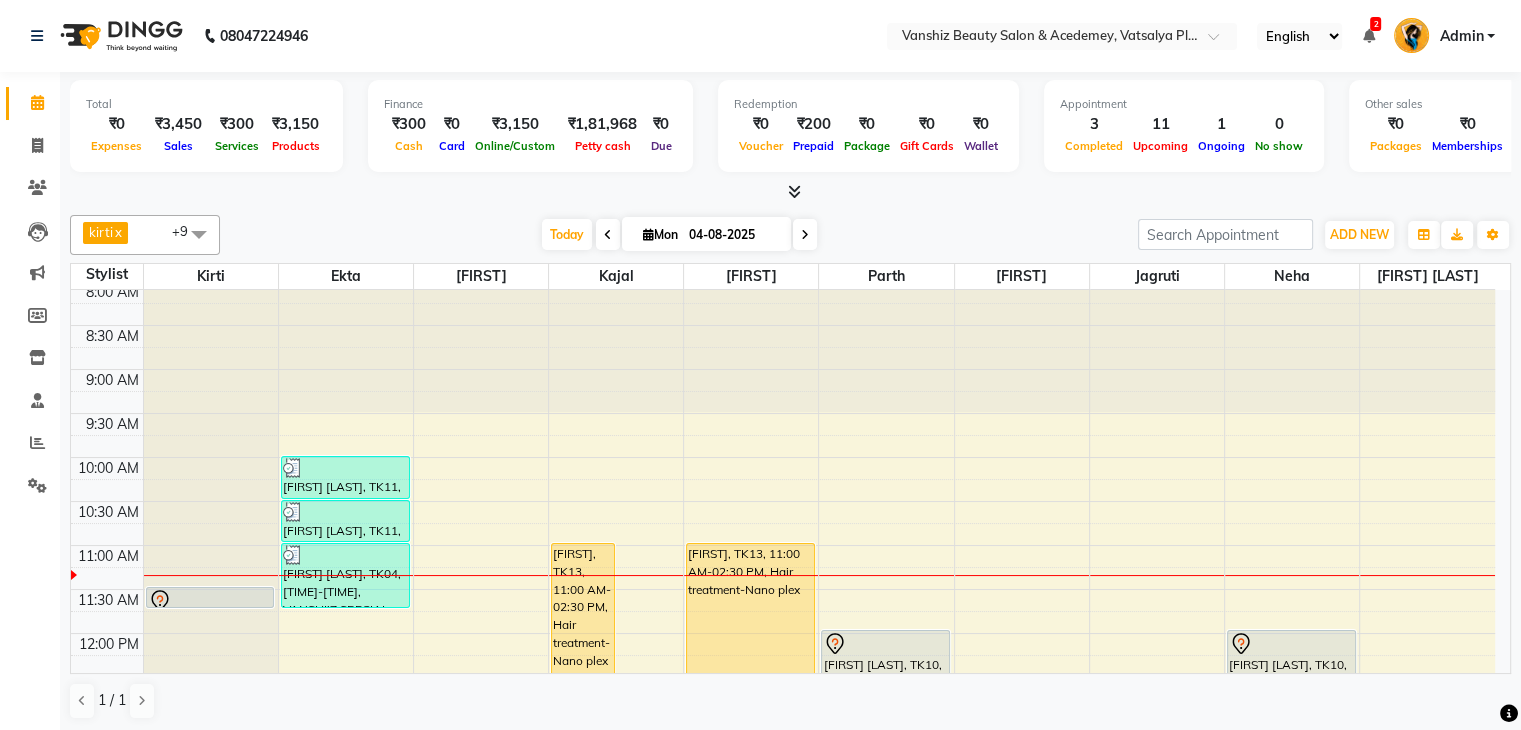 click at bounding box center (805, 235) 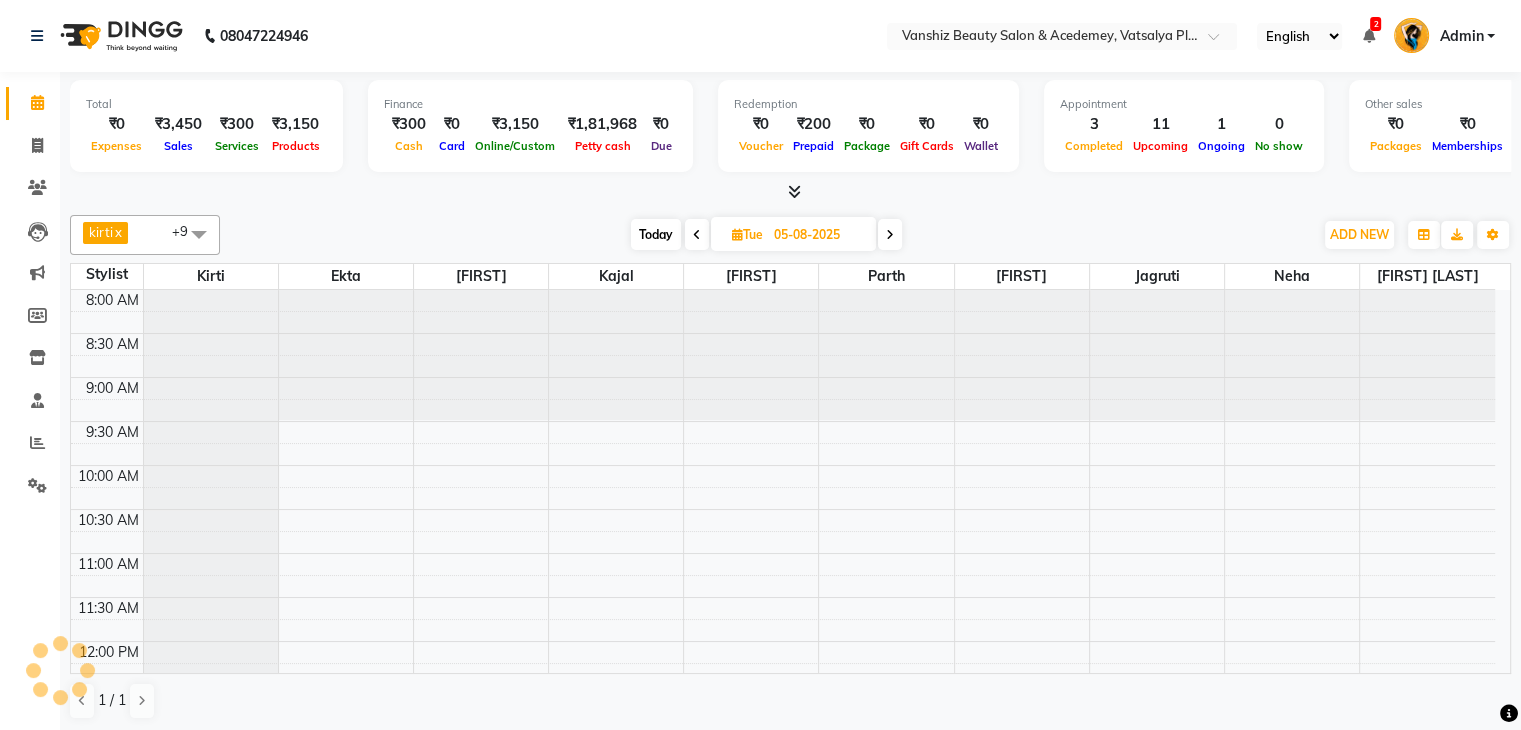 scroll, scrollTop: 263, scrollLeft: 0, axis: vertical 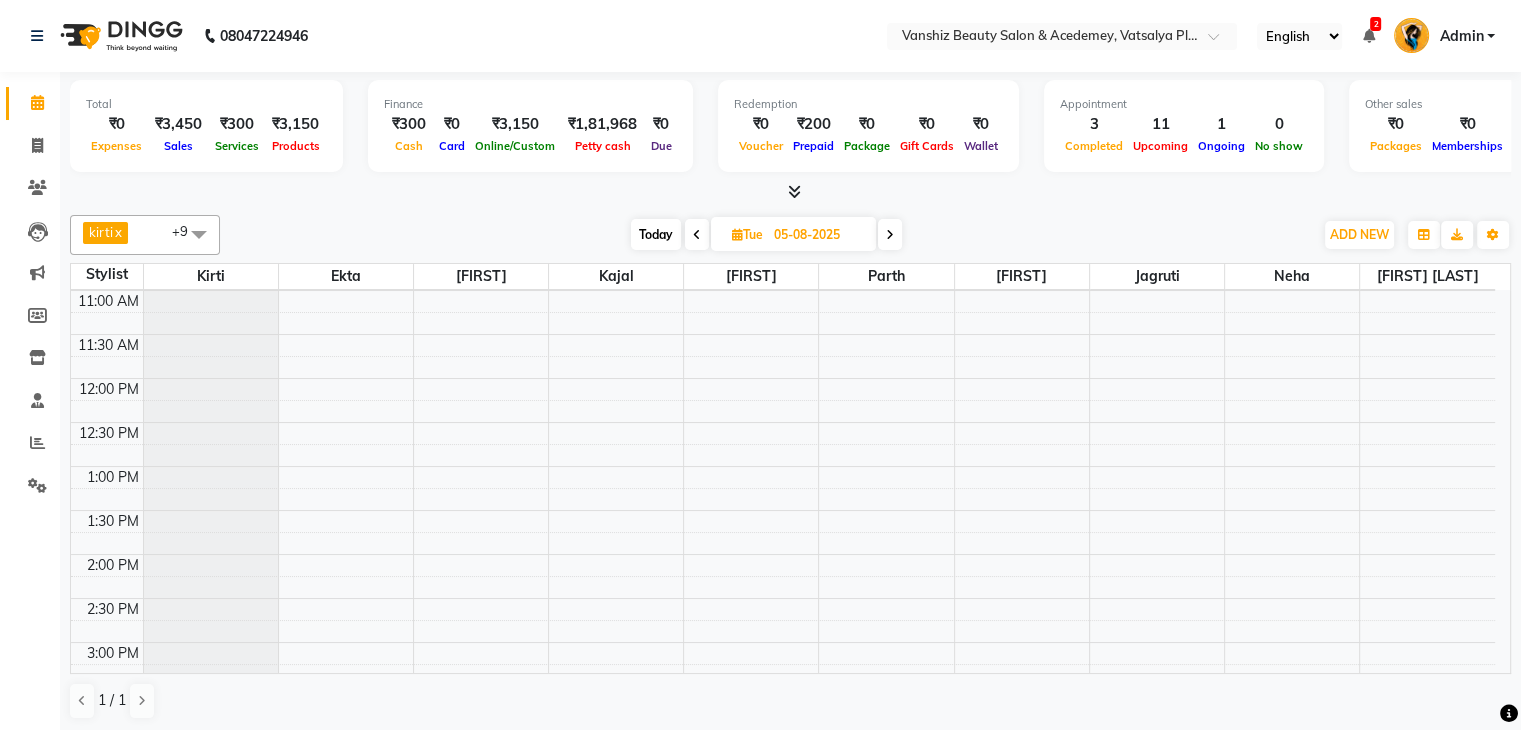 click at bounding box center (890, 235) 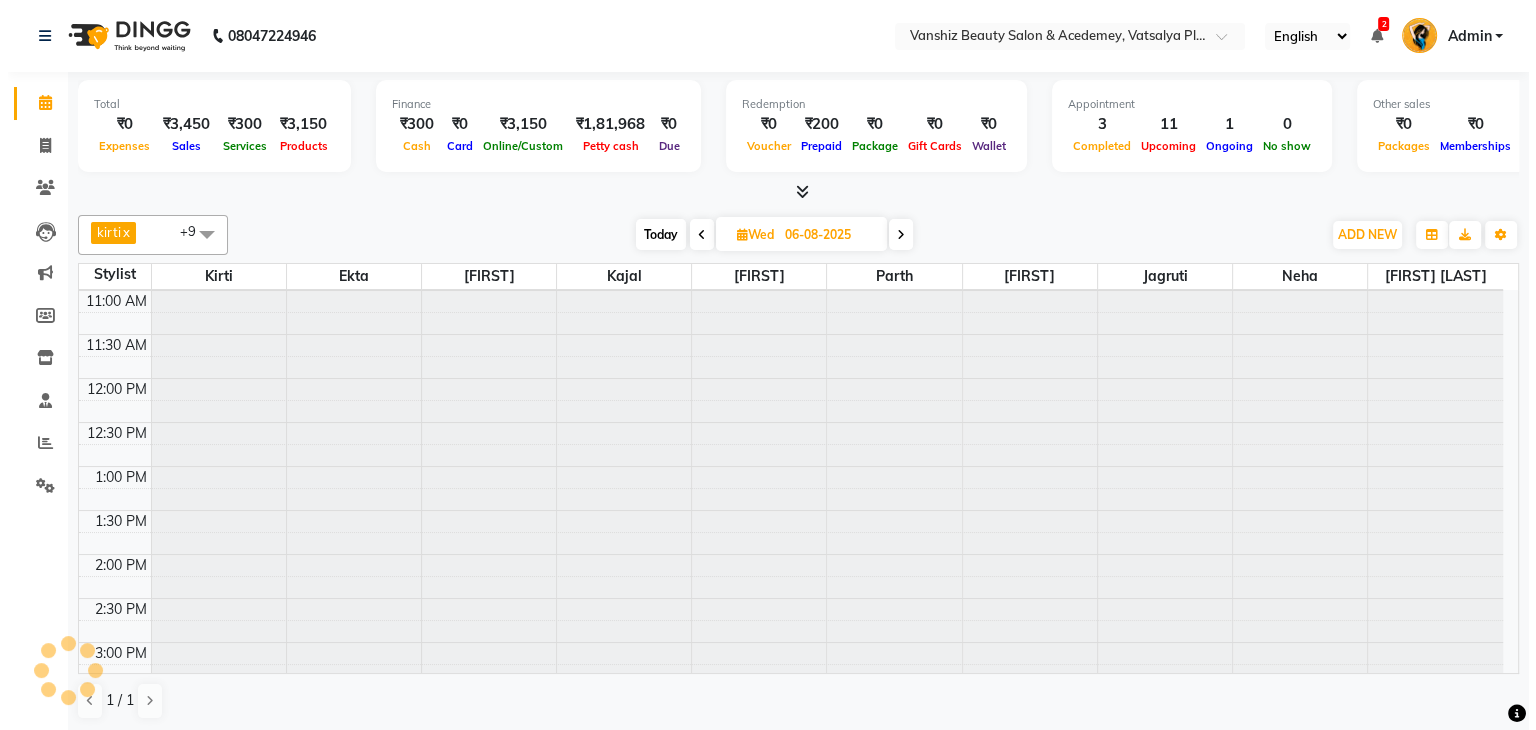 scroll, scrollTop: 263, scrollLeft: 0, axis: vertical 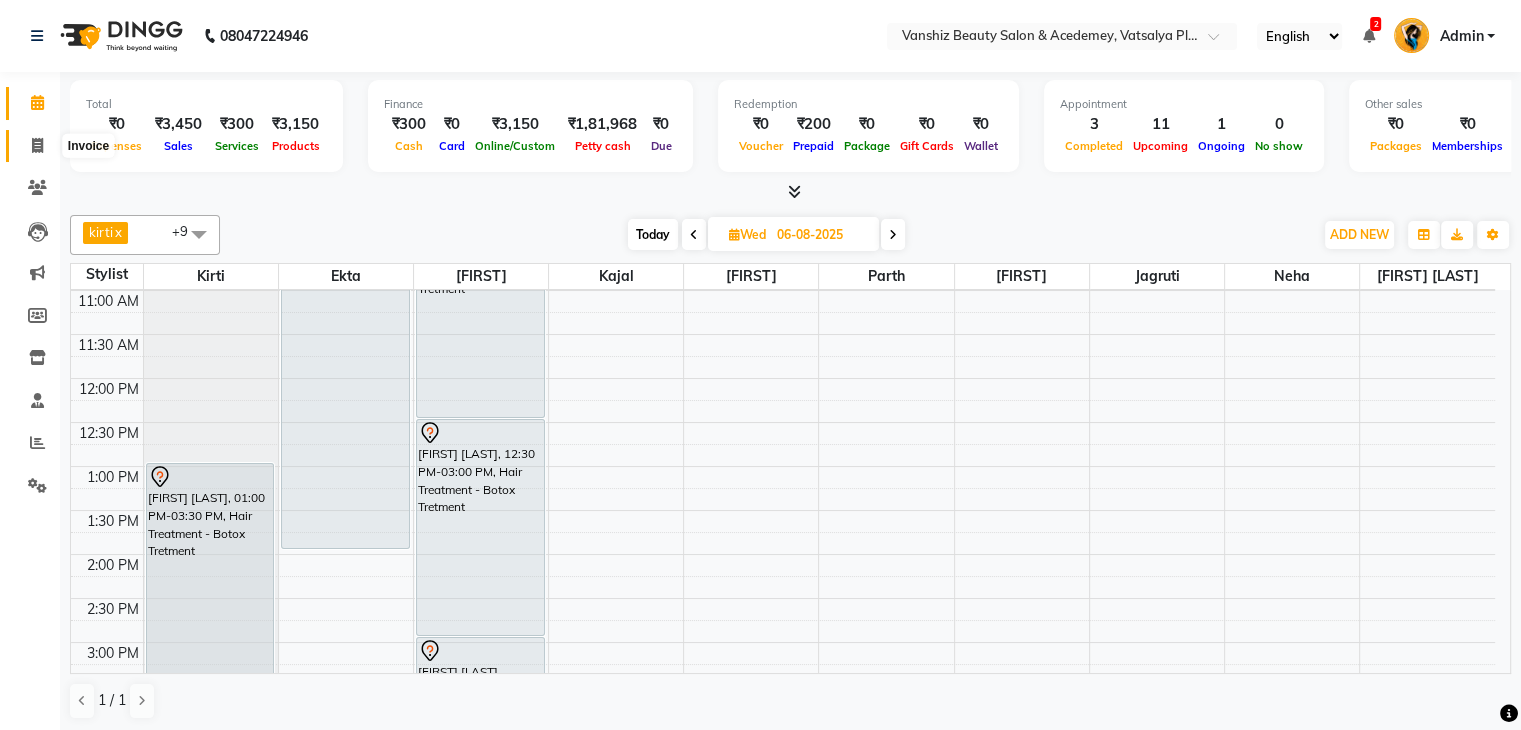 click 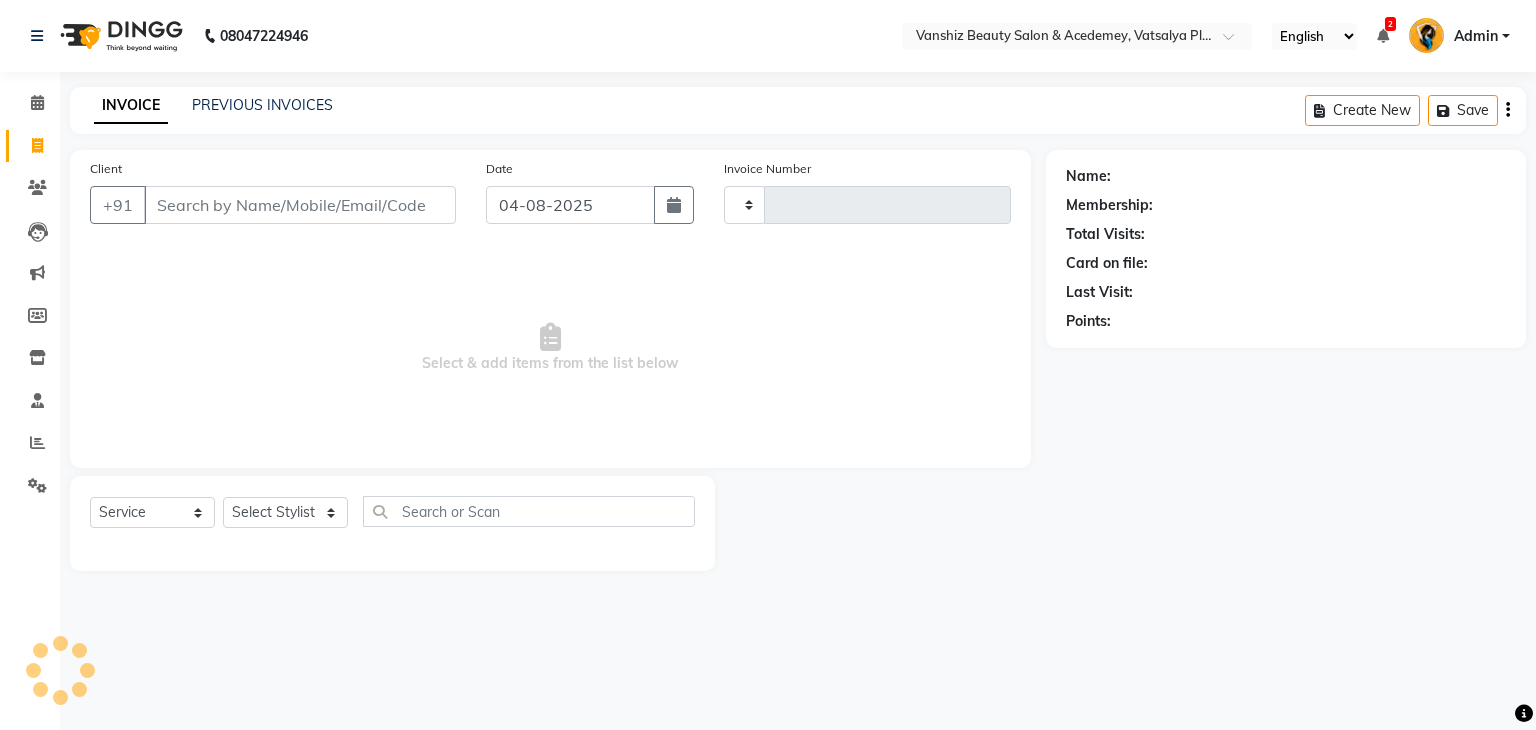 type on "0990" 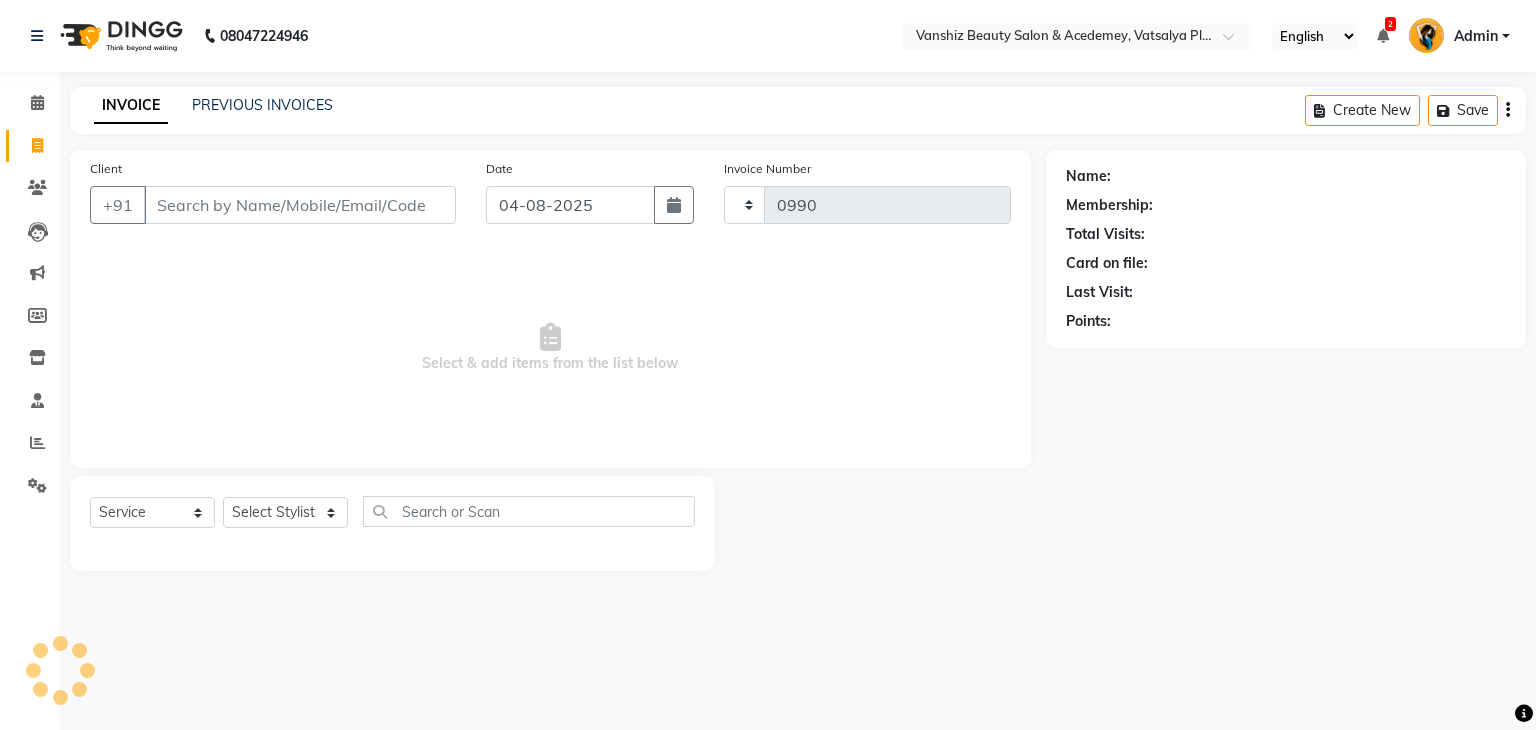 select on "5403" 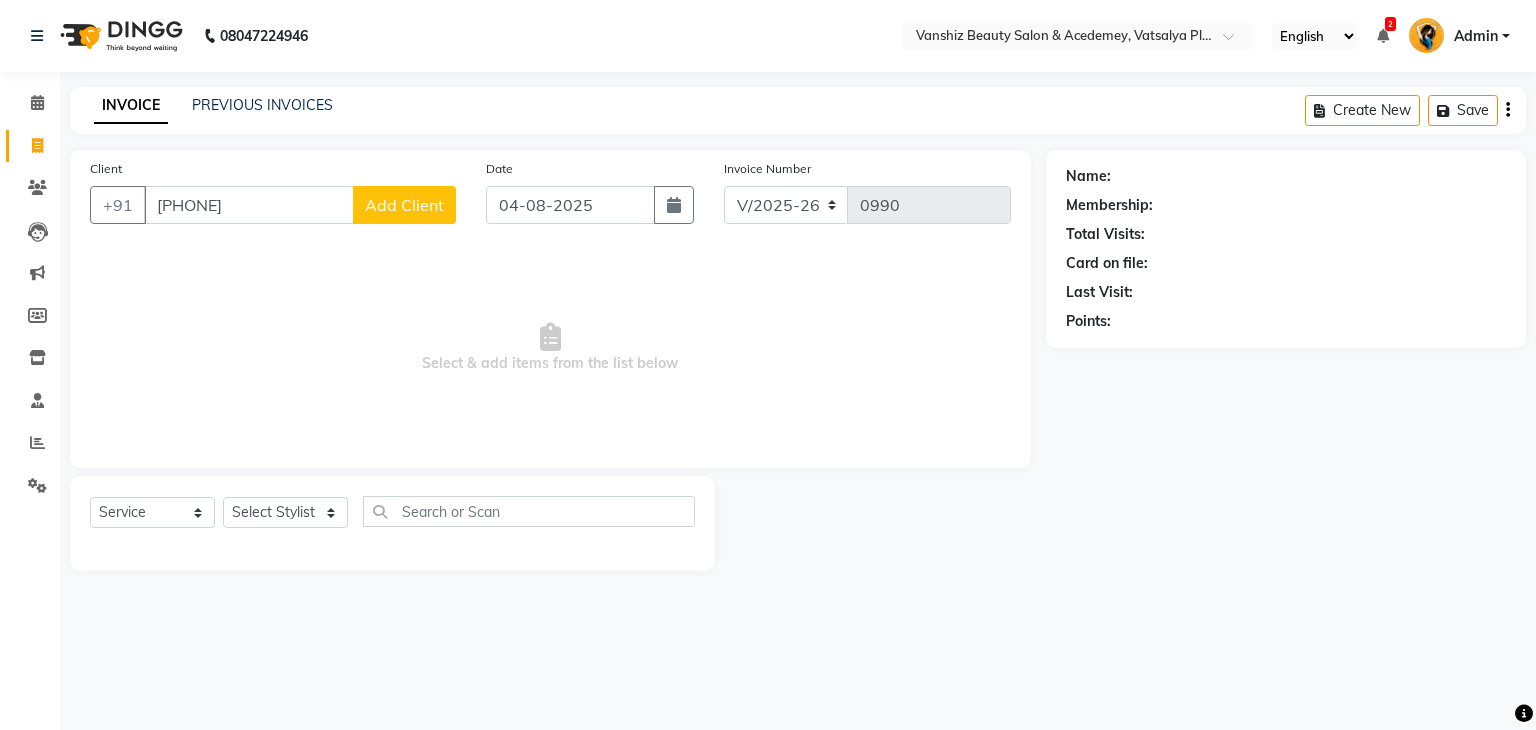 type on "[PHONE]" 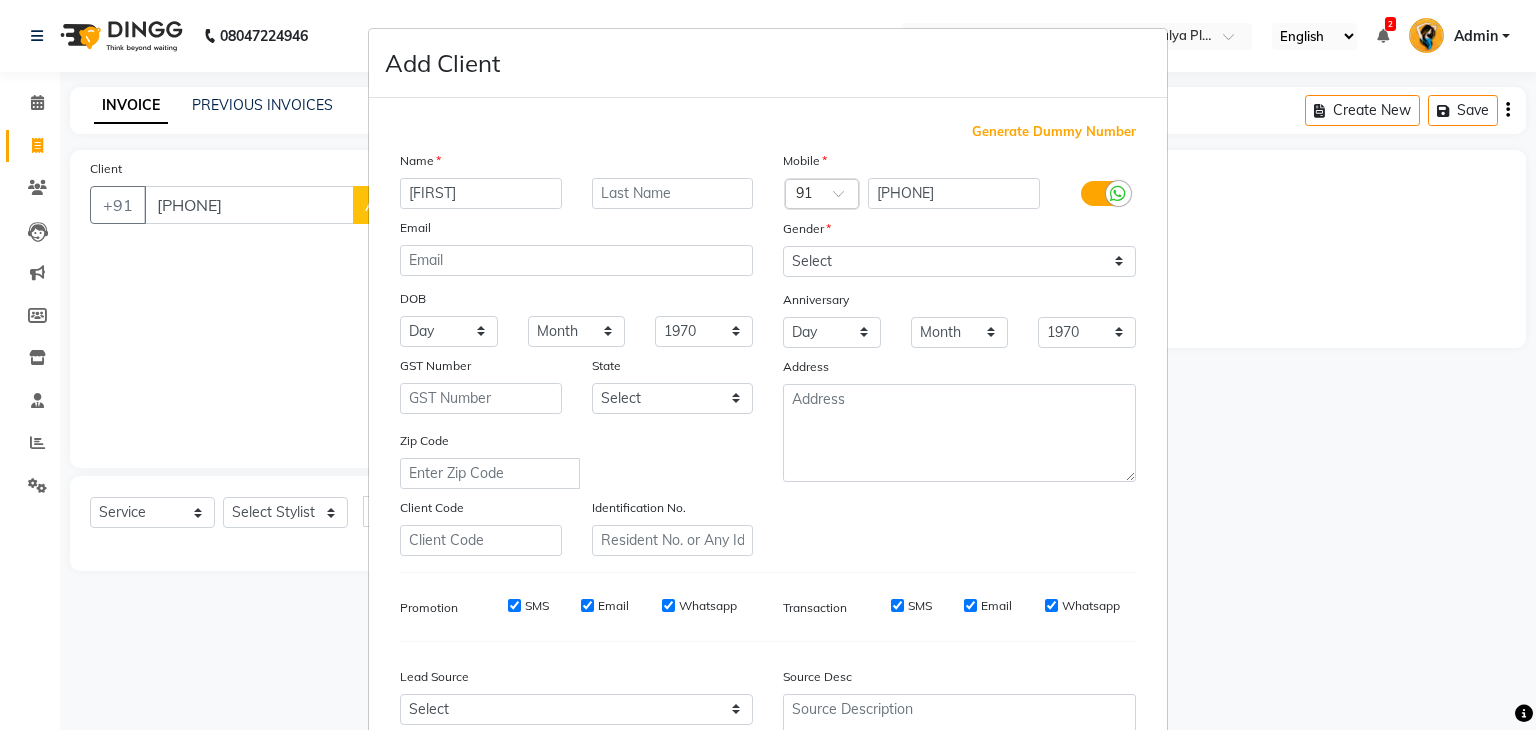 type on "[FIRST]" 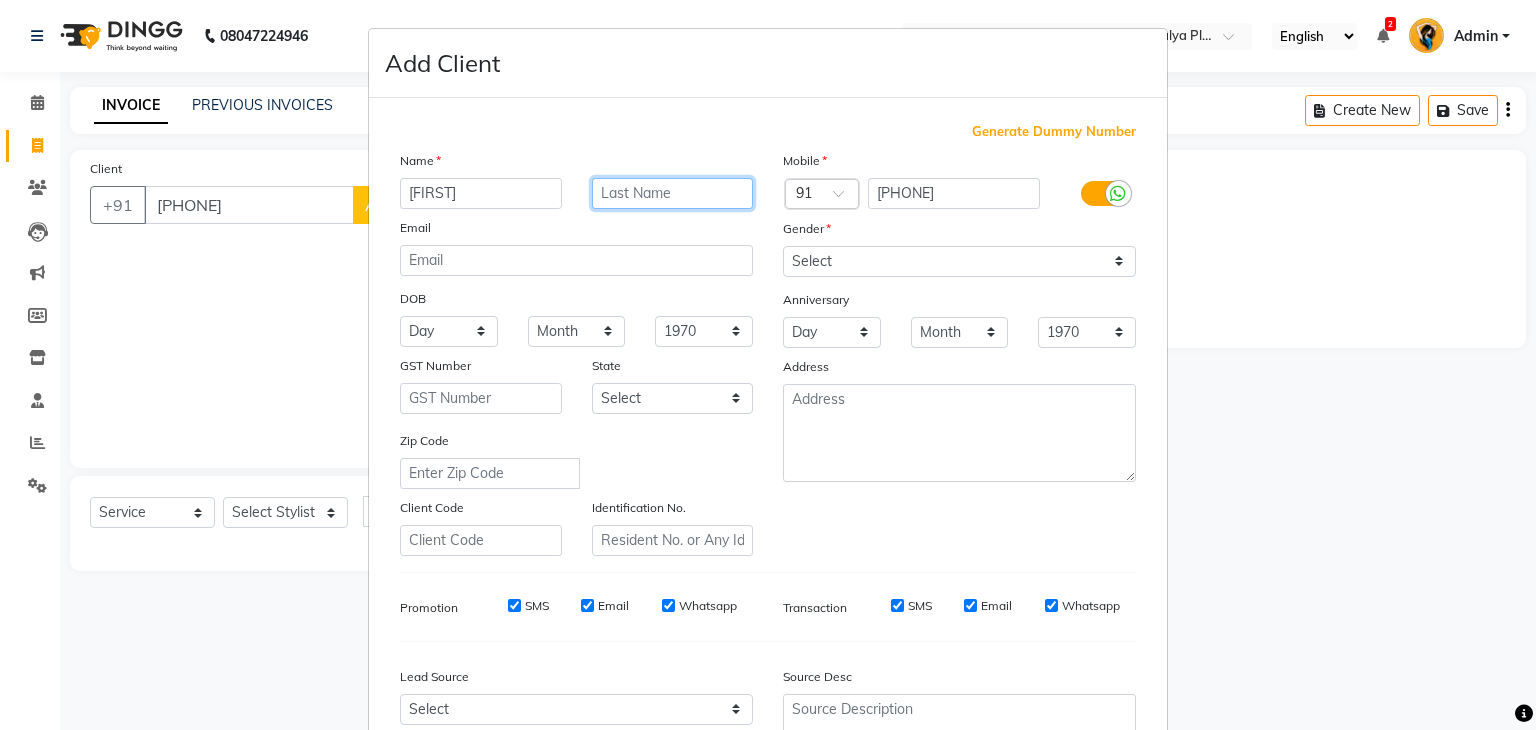 click at bounding box center [673, 193] 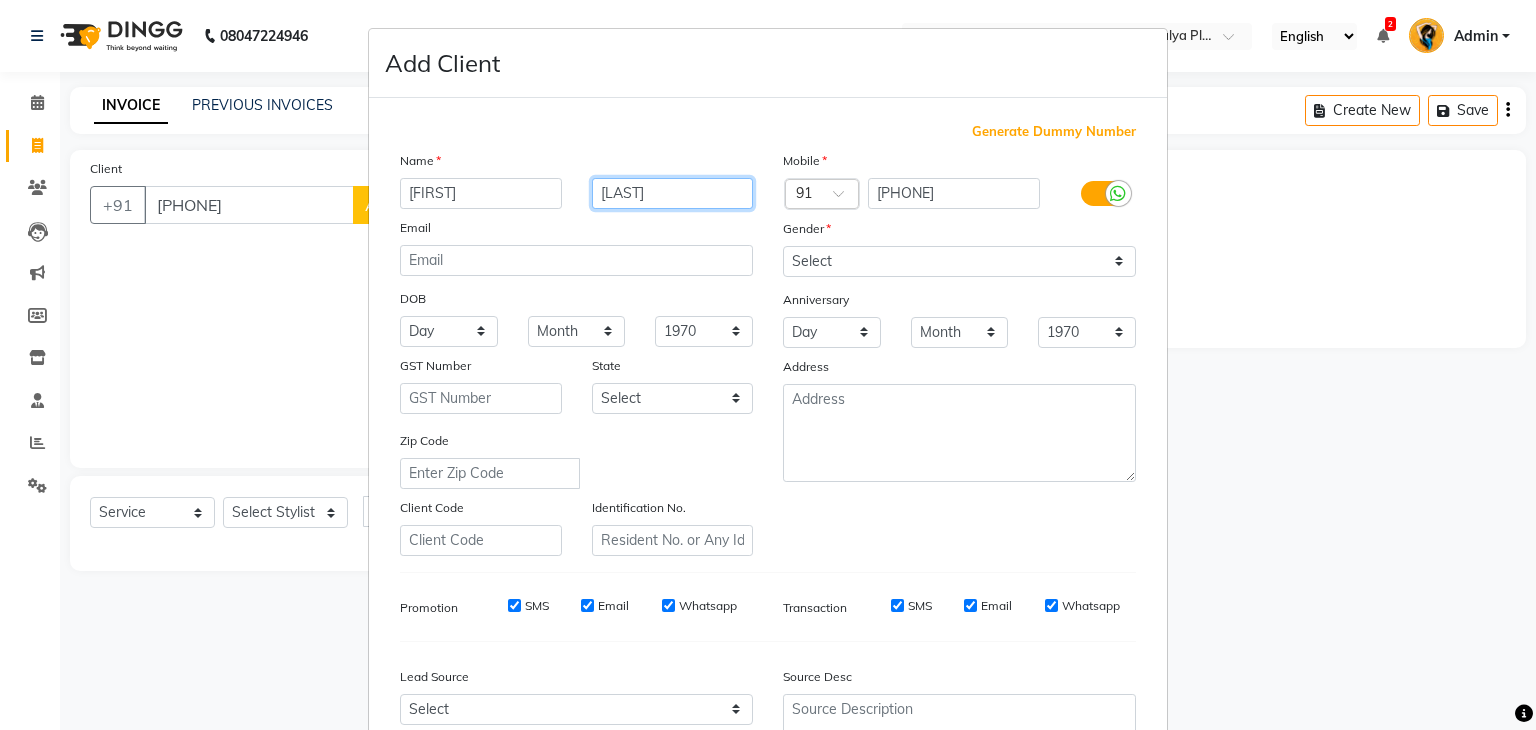 type on "[LAST]" 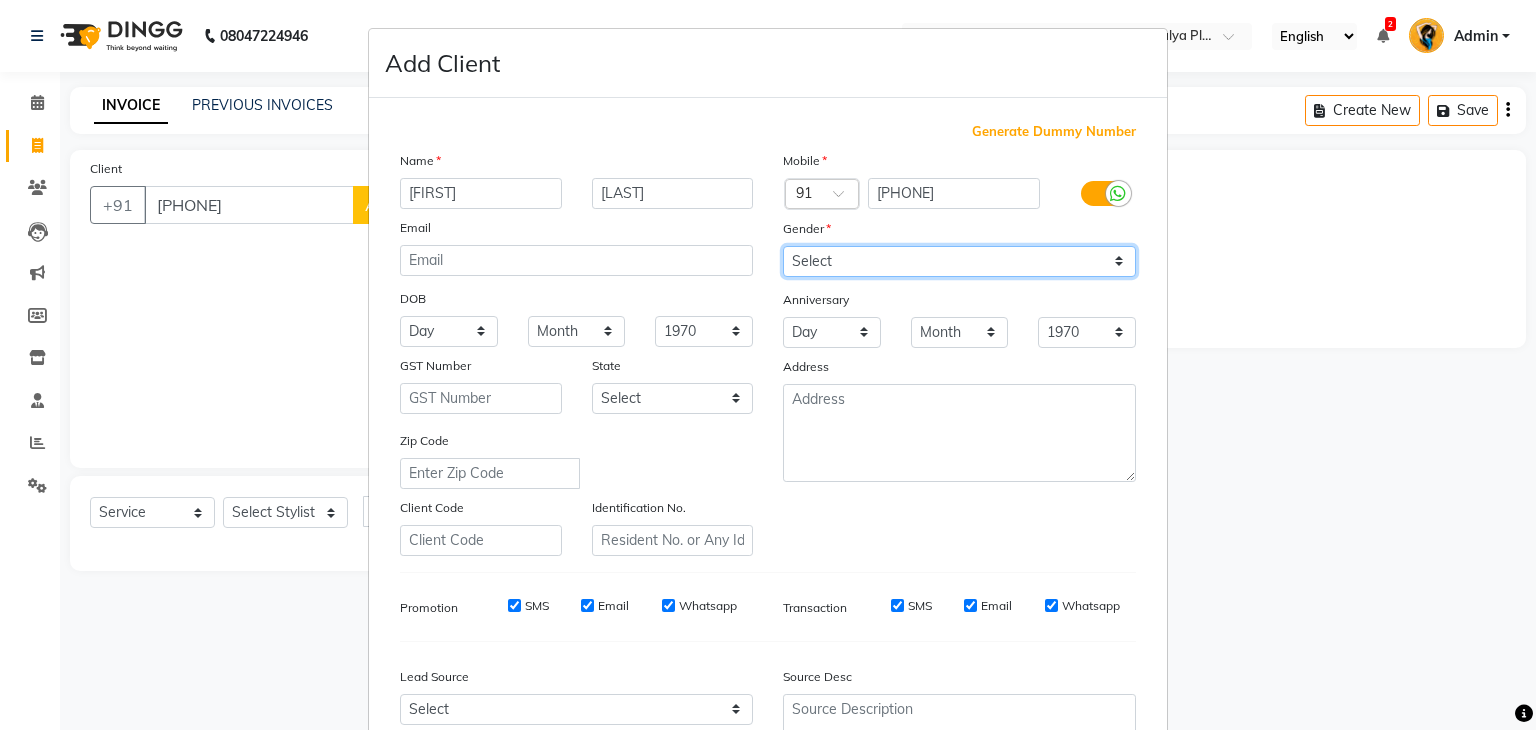 click on "Select Male Female Other Prefer Not To Say" at bounding box center [959, 261] 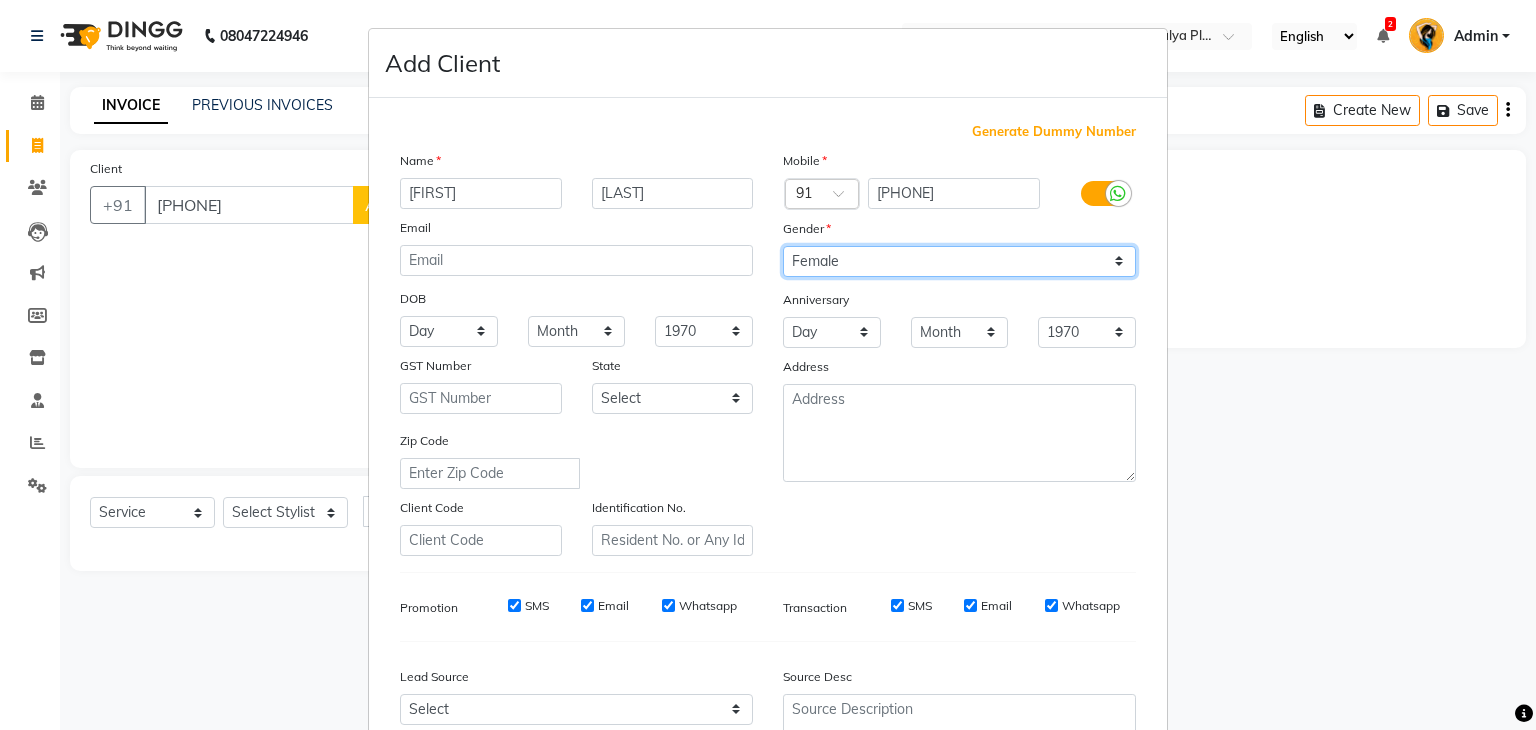 click on "Select Male Female Other Prefer Not To Say" at bounding box center (959, 261) 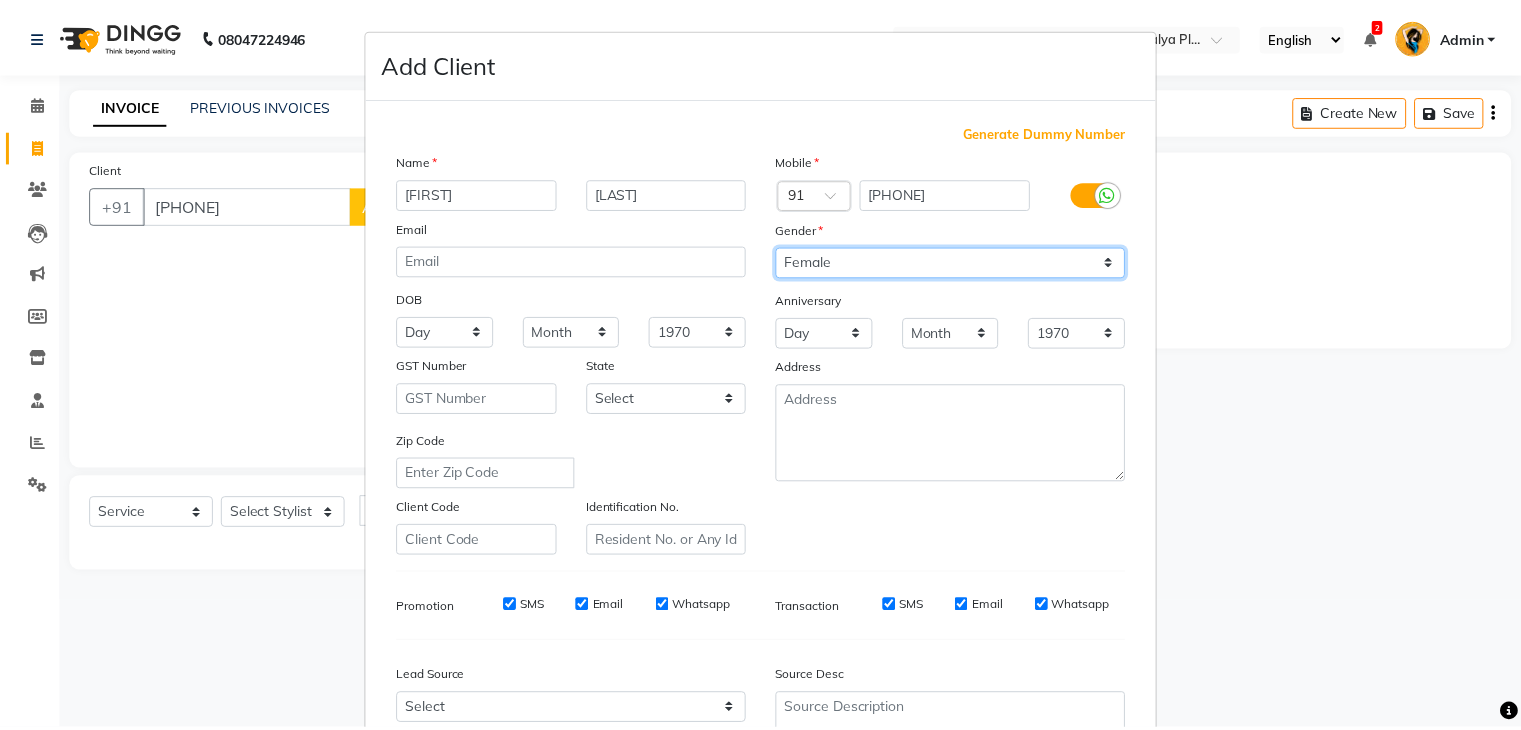 scroll, scrollTop: 203, scrollLeft: 0, axis: vertical 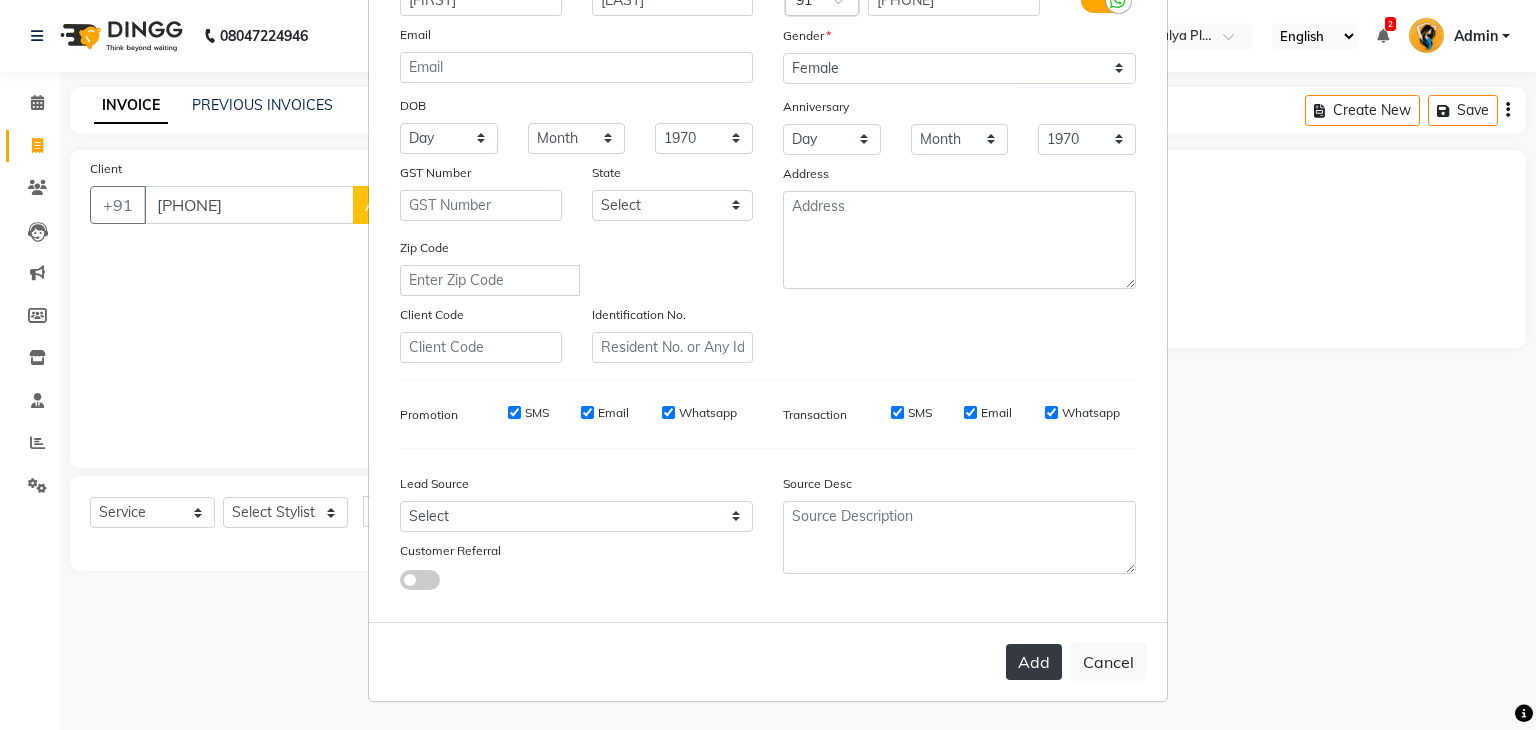 click on "Add" at bounding box center [1034, 662] 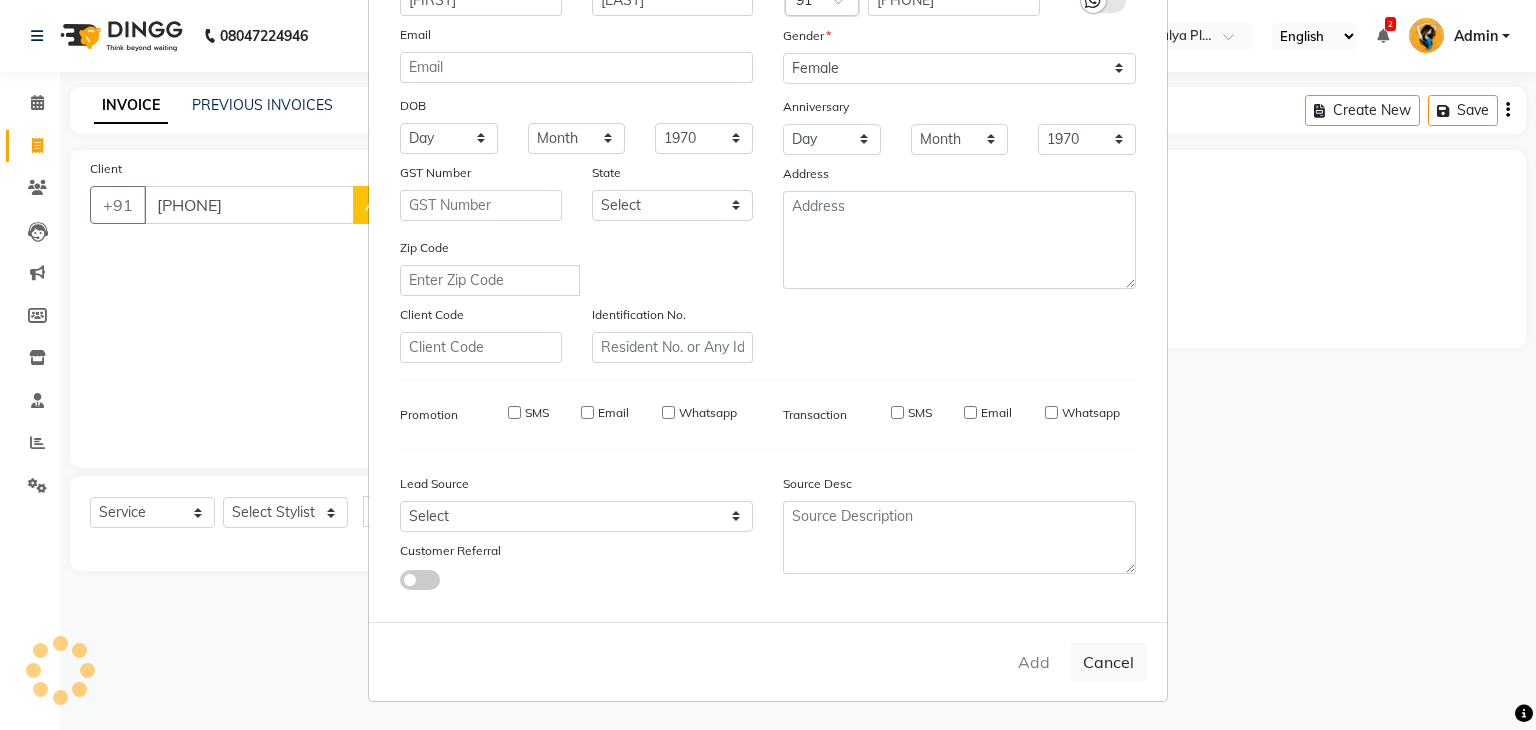 type 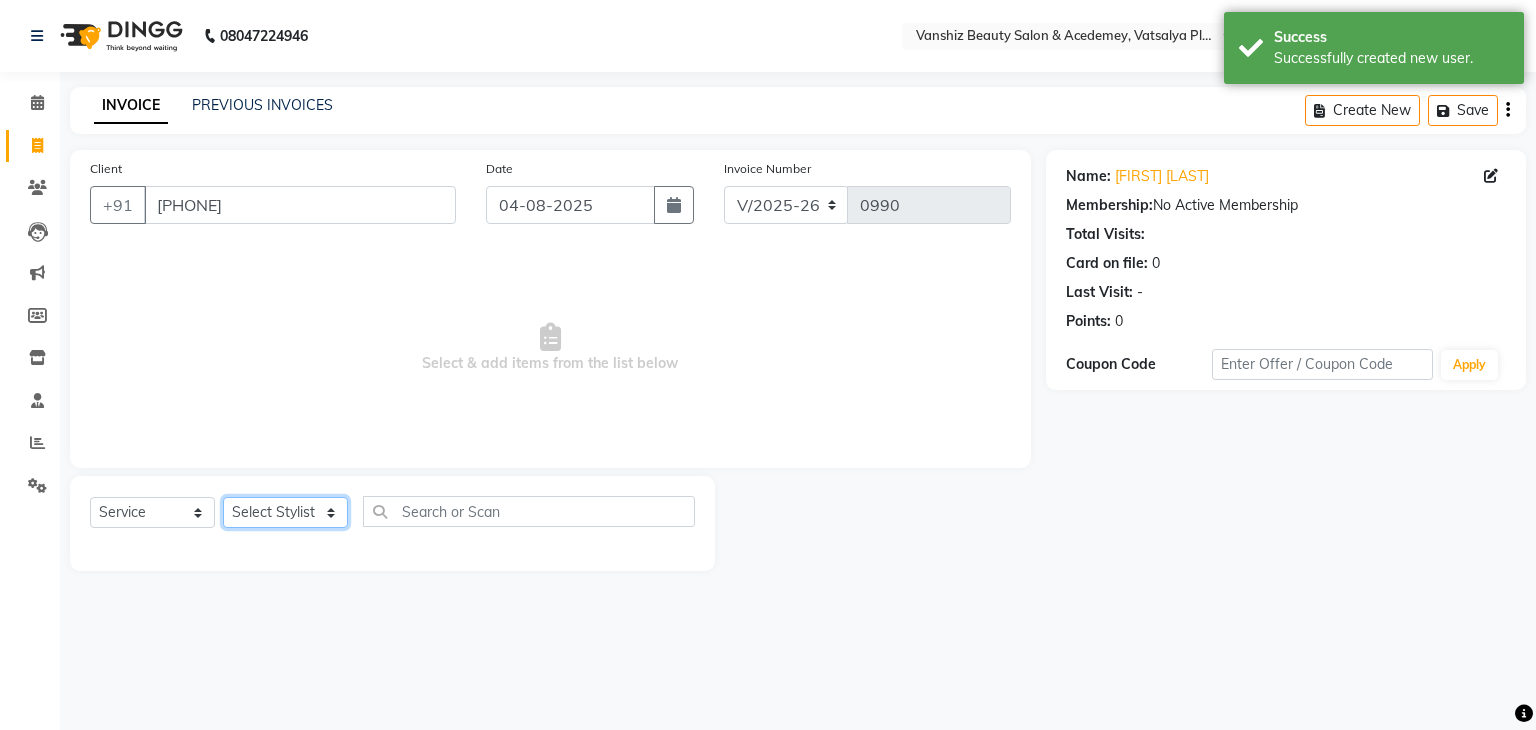 click on "Select Stylist [FIRST] [FIRST] [FIRST] [FIRST] [FIRST] [FIRST] [FIRST] [FIRST] [FIRST] [FIRST] [FIRST] [FIRST] [FIRST] [FIRST] [FIRST] [FIRST] [FIRST] [FIRST] [FIRST]" 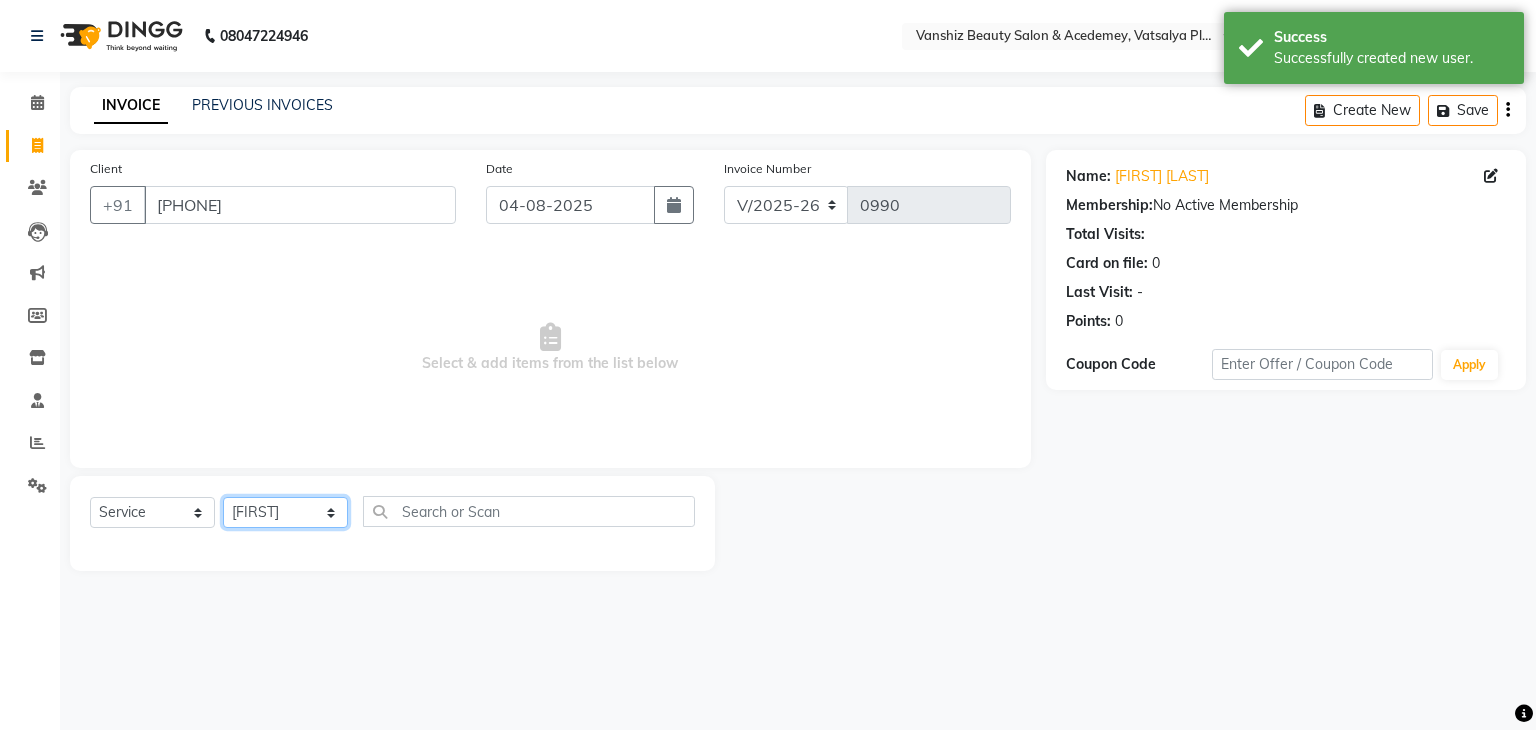 click on "Select Stylist [FIRST] [FIRST] [FIRST] [FIRST] [FIRST] [FIRST] [FIRST] [FIRST] [FIRST] [FIRST] [FIRST] [FIRST] [FIRST] [FIRST] [FIRST] [FIRST] [FIRST] [FIRST] [FIRST]" 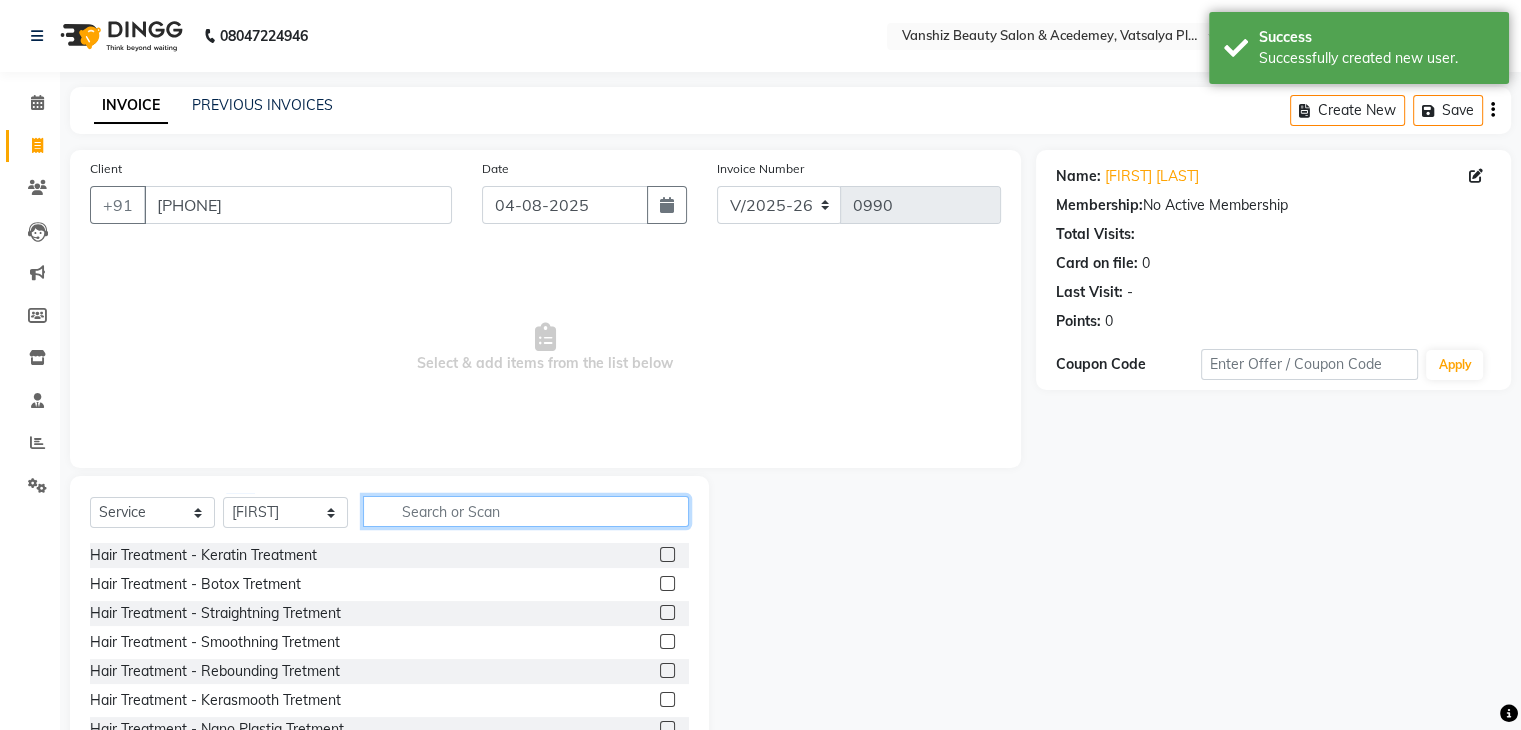 click 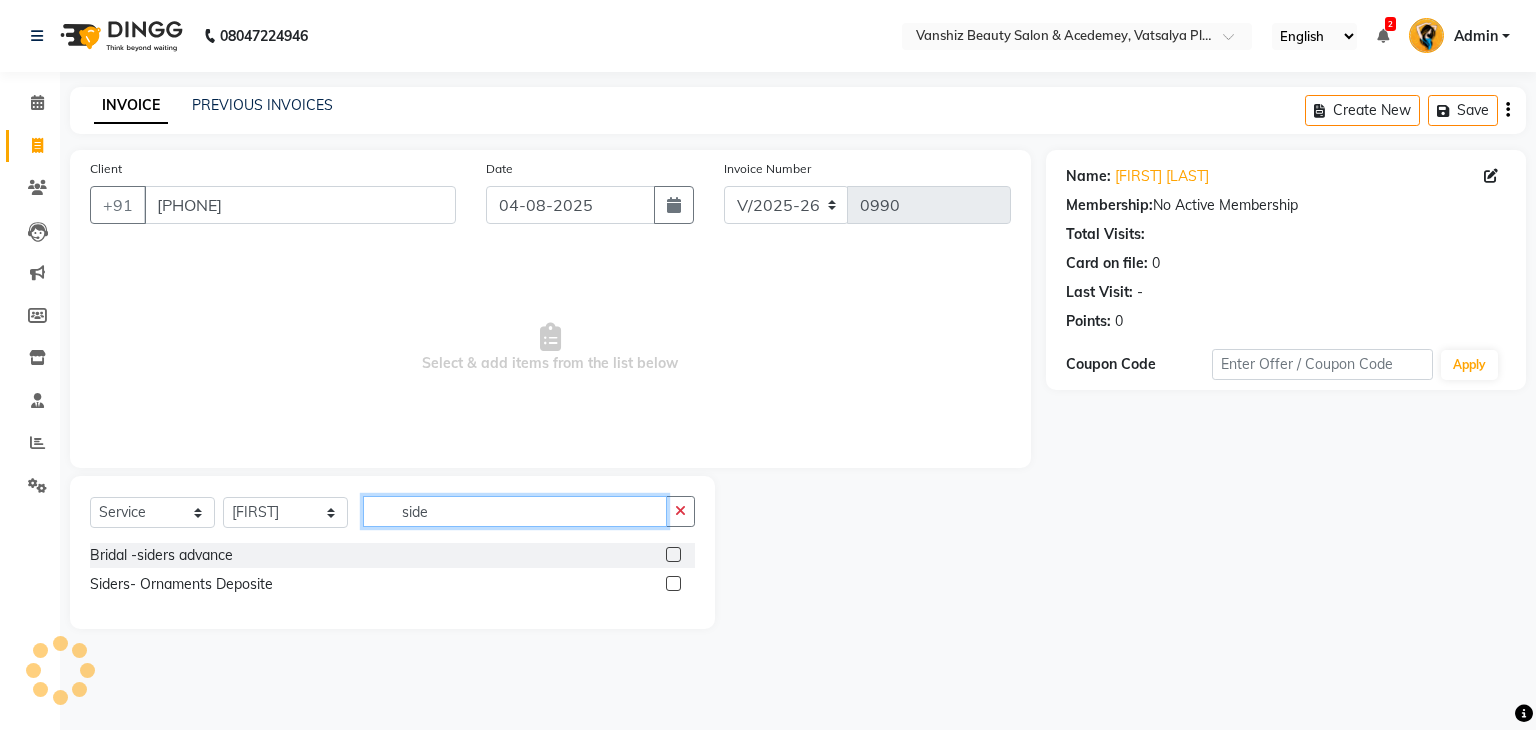 type on "side" 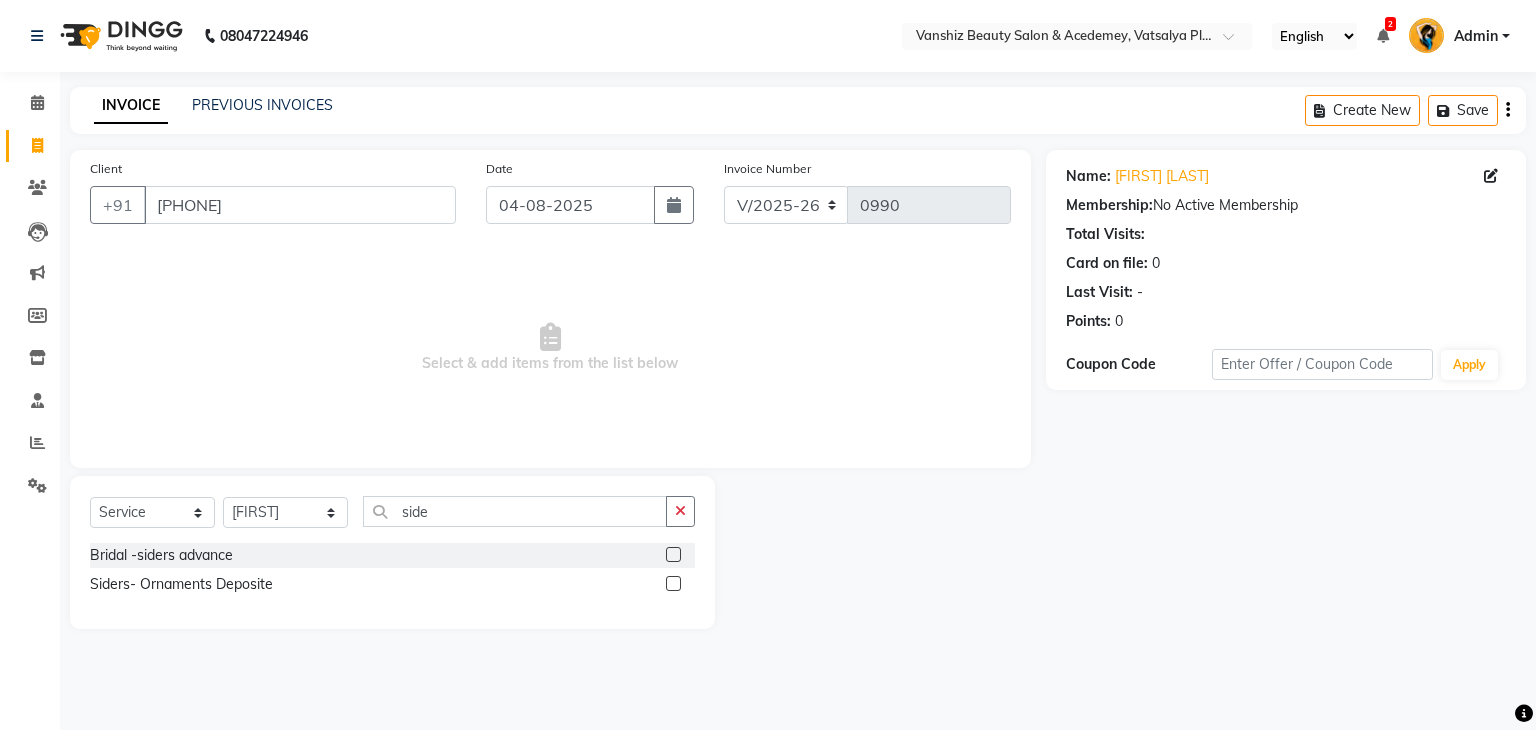 click 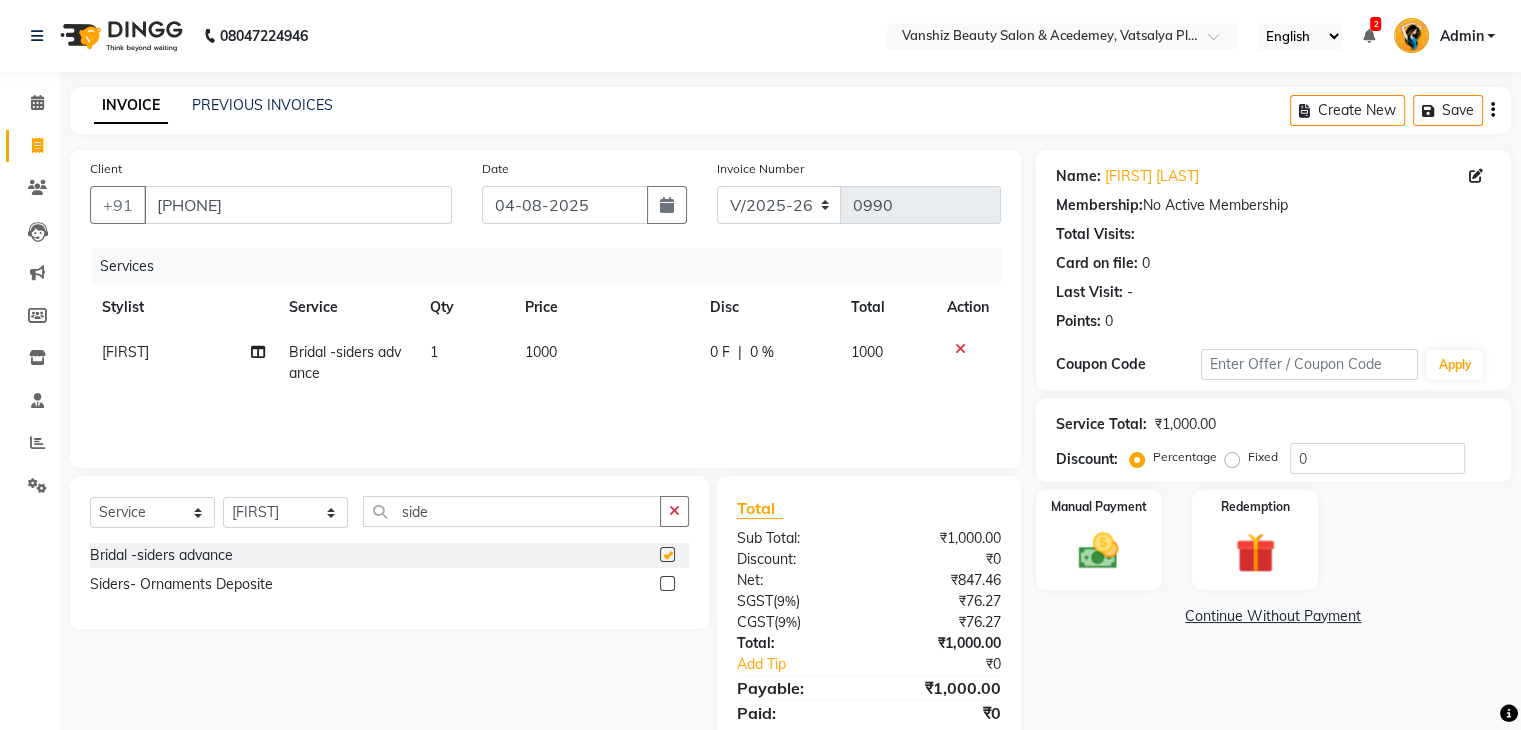 checkbox on "false" 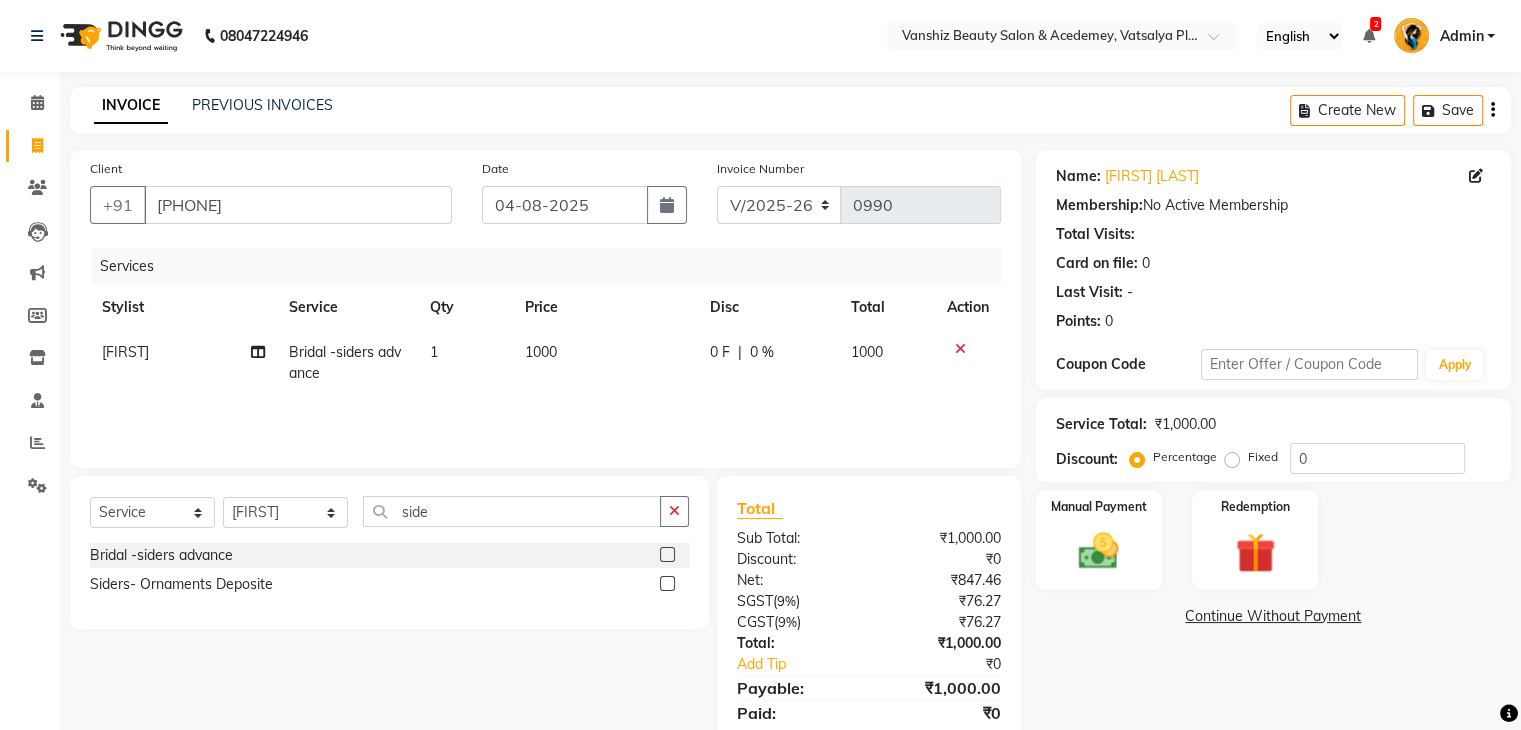 click on "1000" 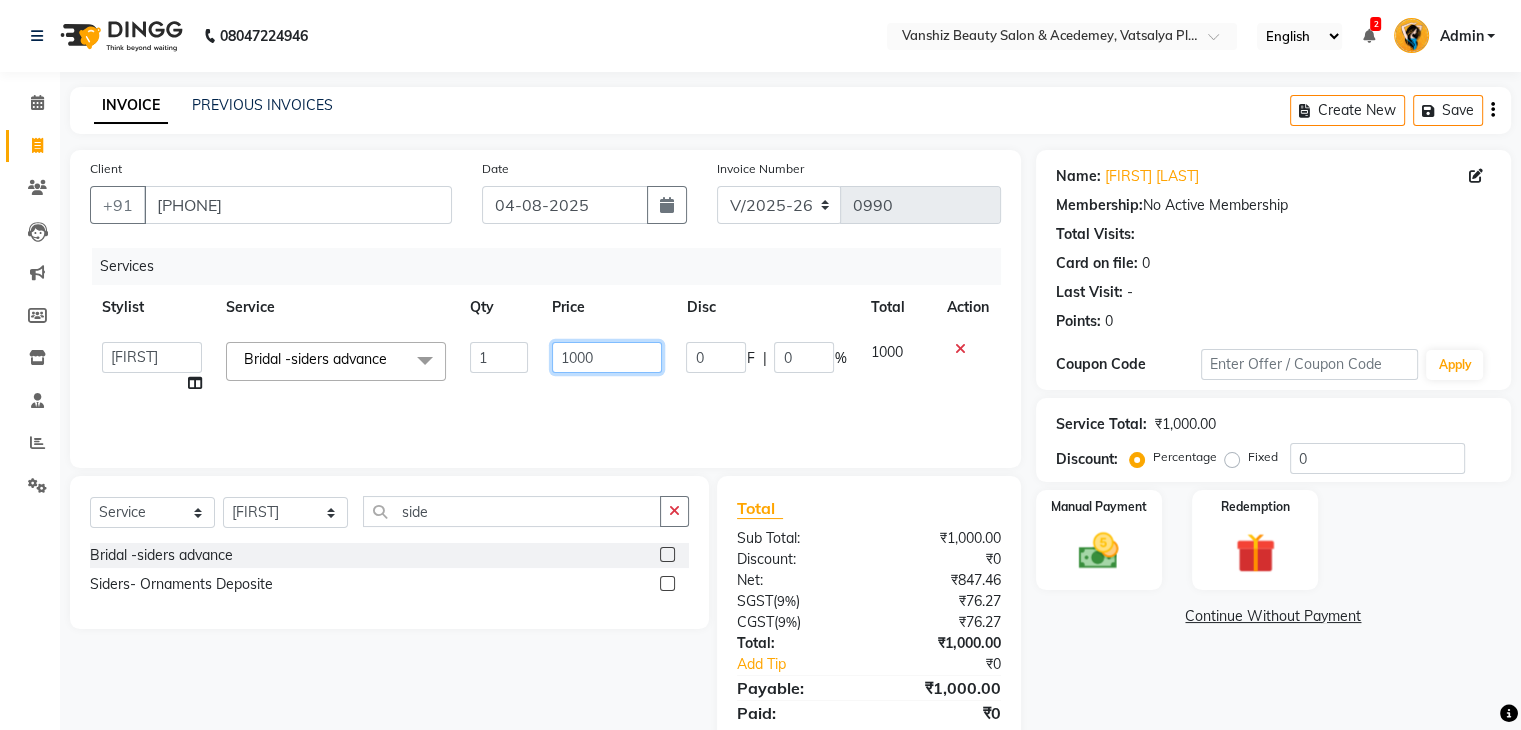 click on "1000" 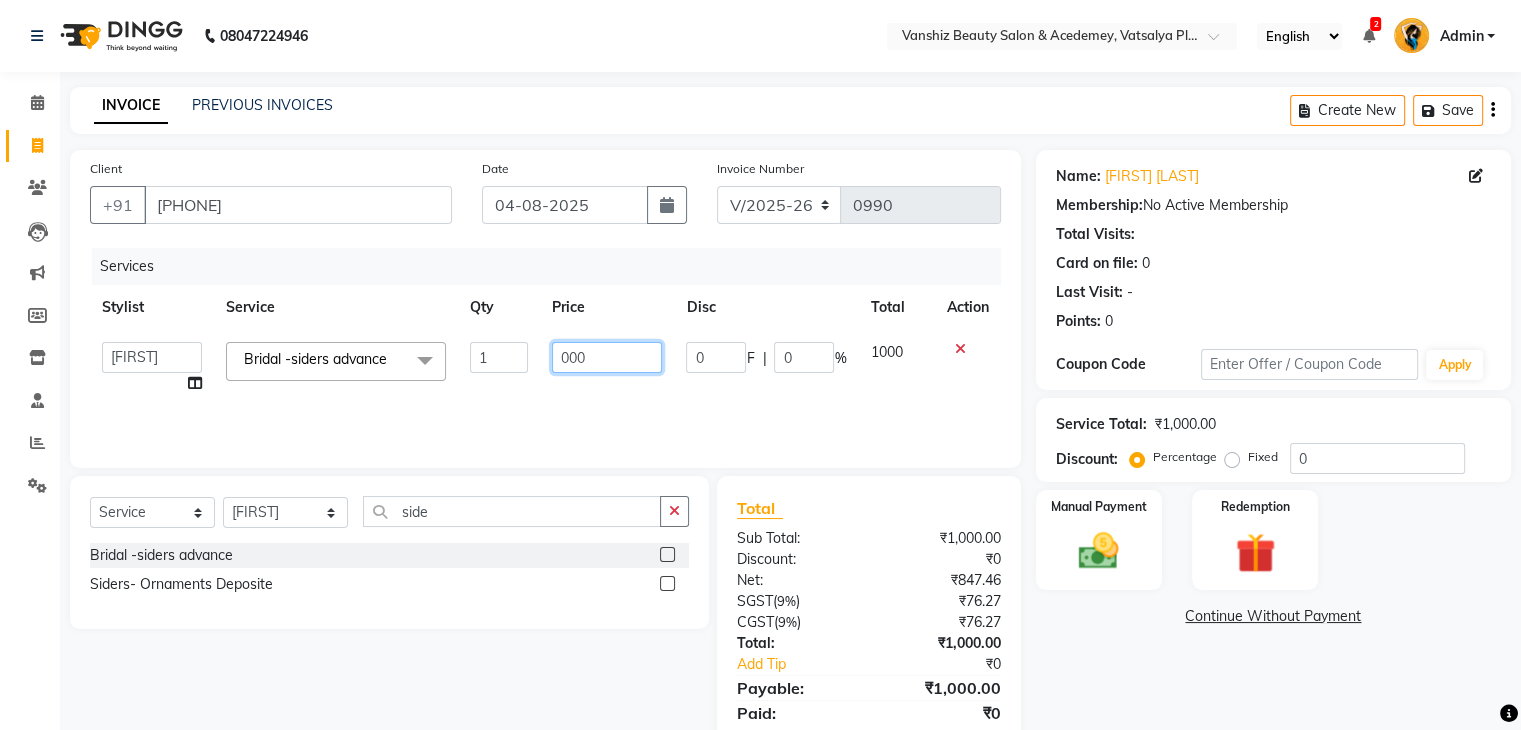 type on "5000" 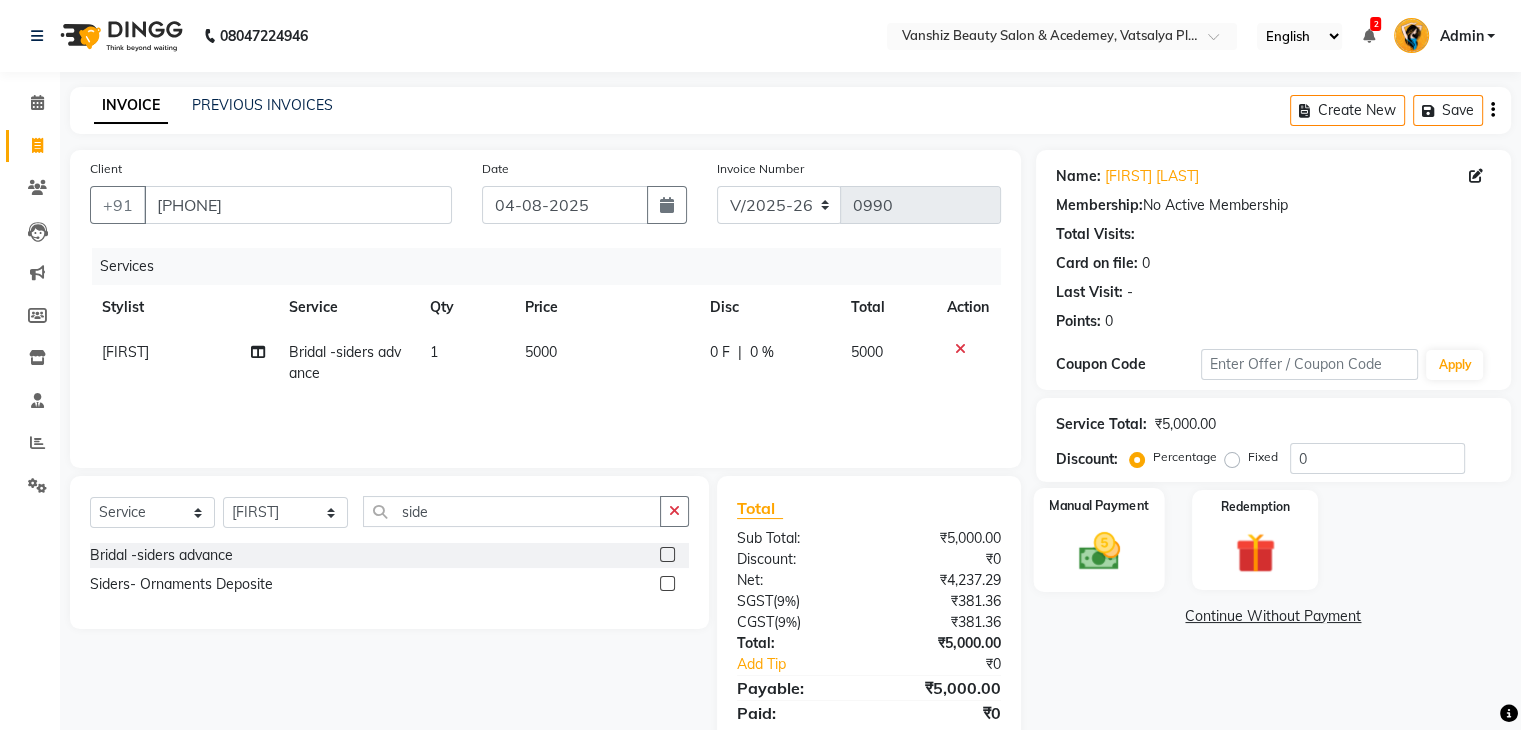 click 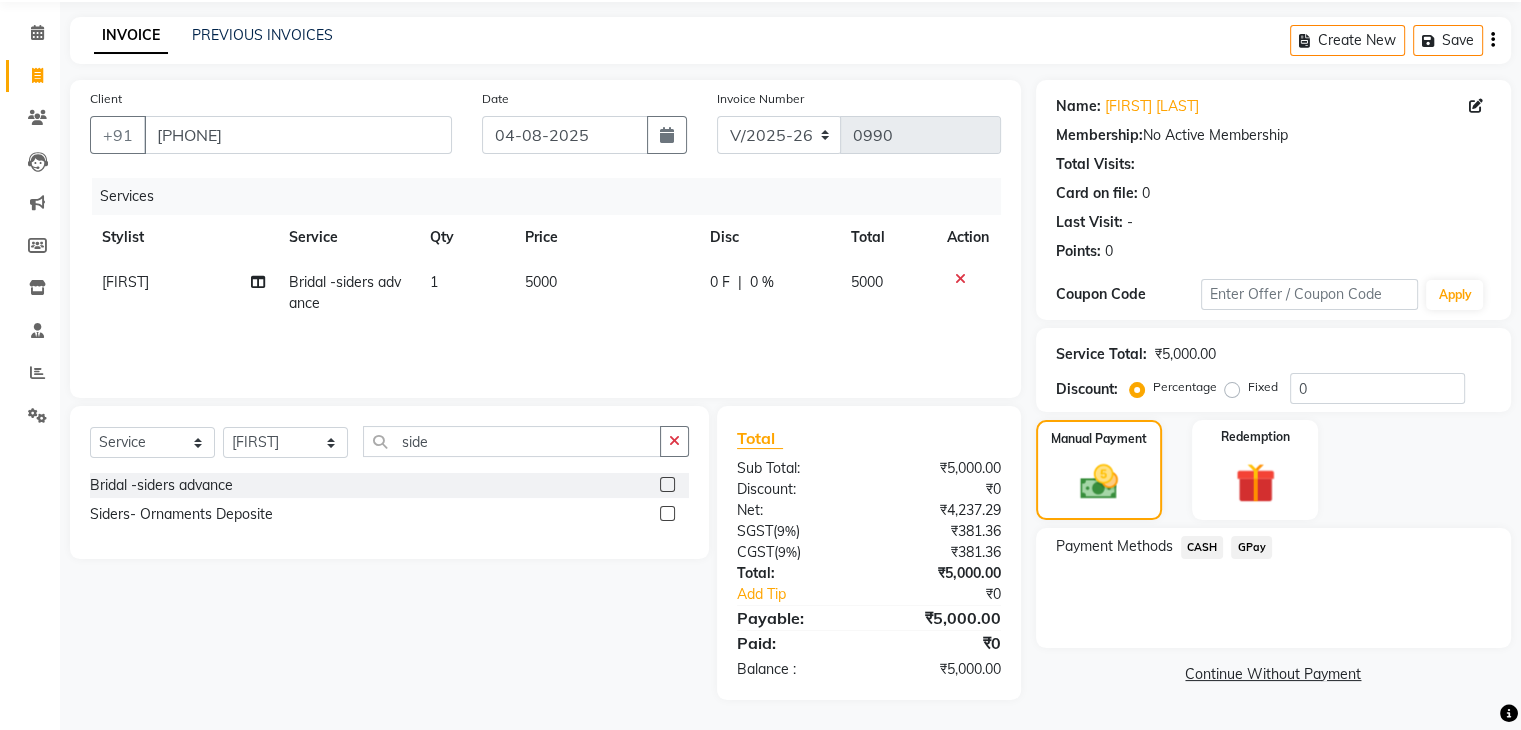 scroll, scrollTop: 69, scrollLeft: 0, axis: vertical 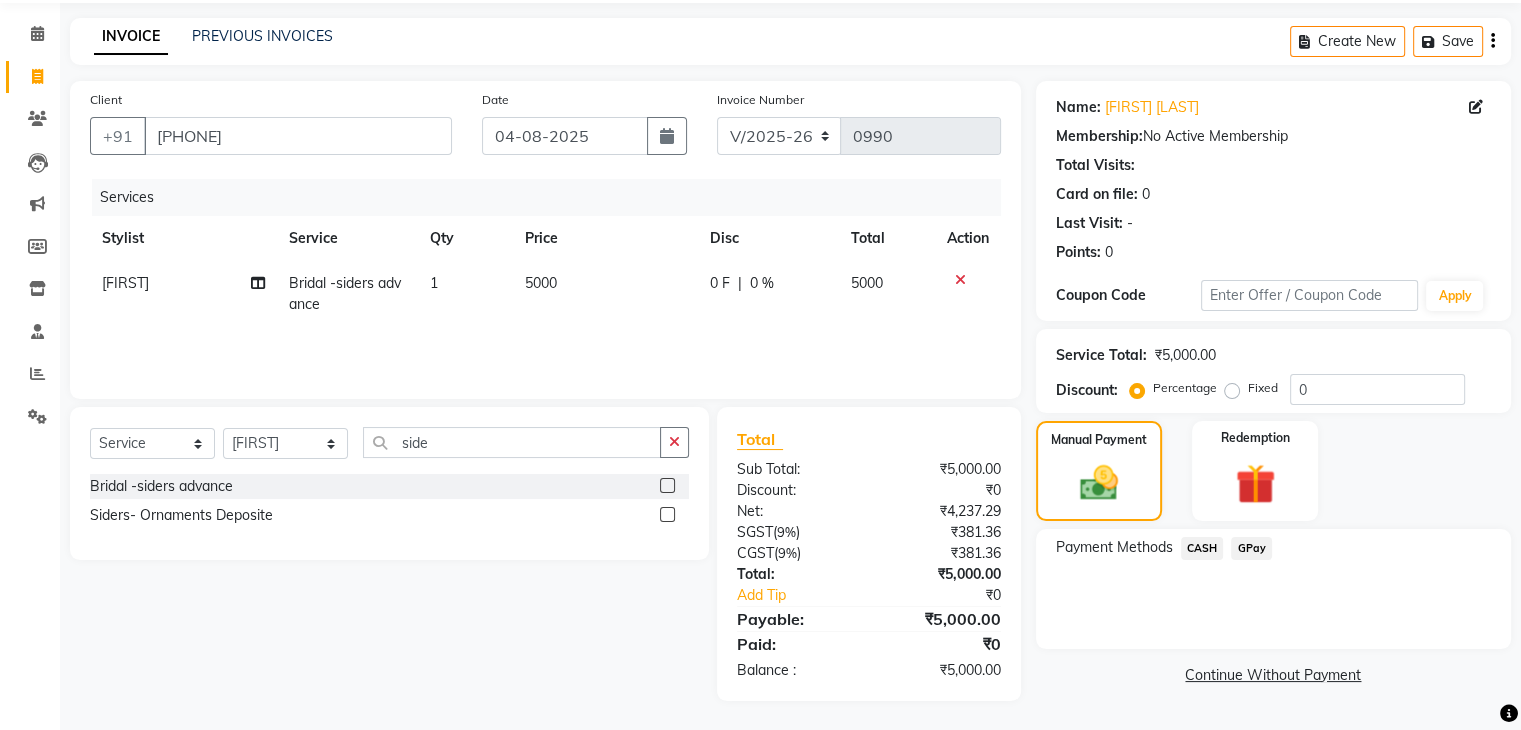 click on "GPay" 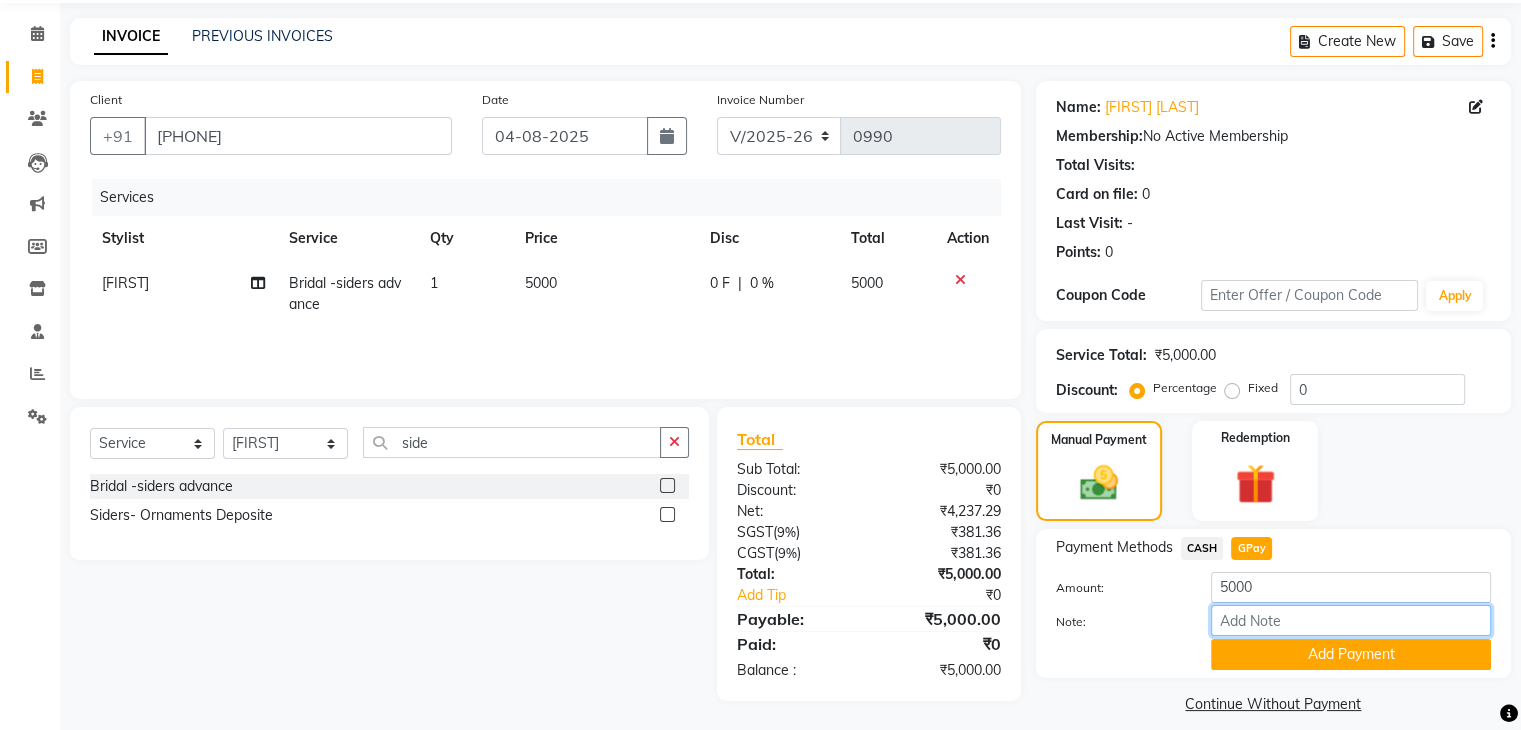 click on "Note:" at bounding box center [1351, 620] 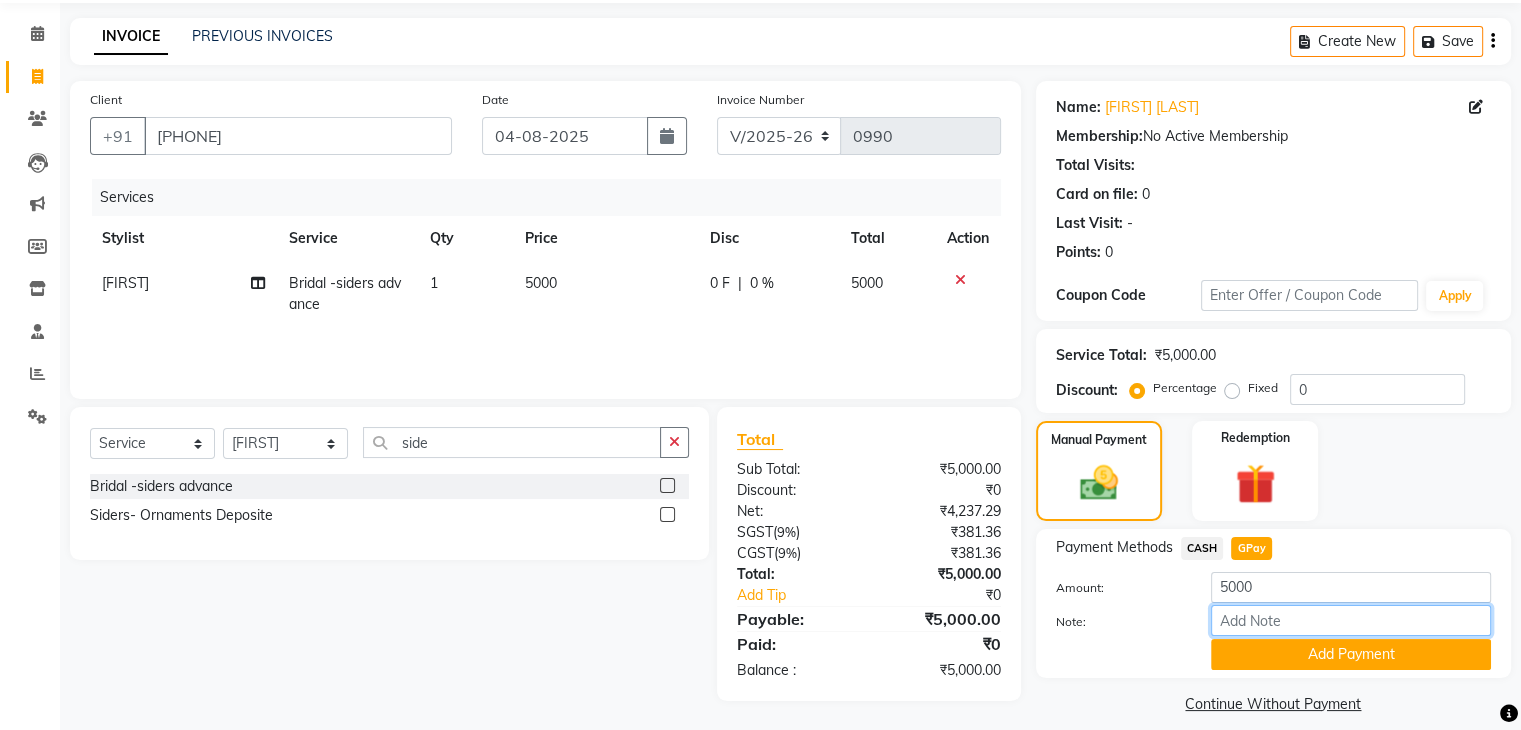 type on "gpay" 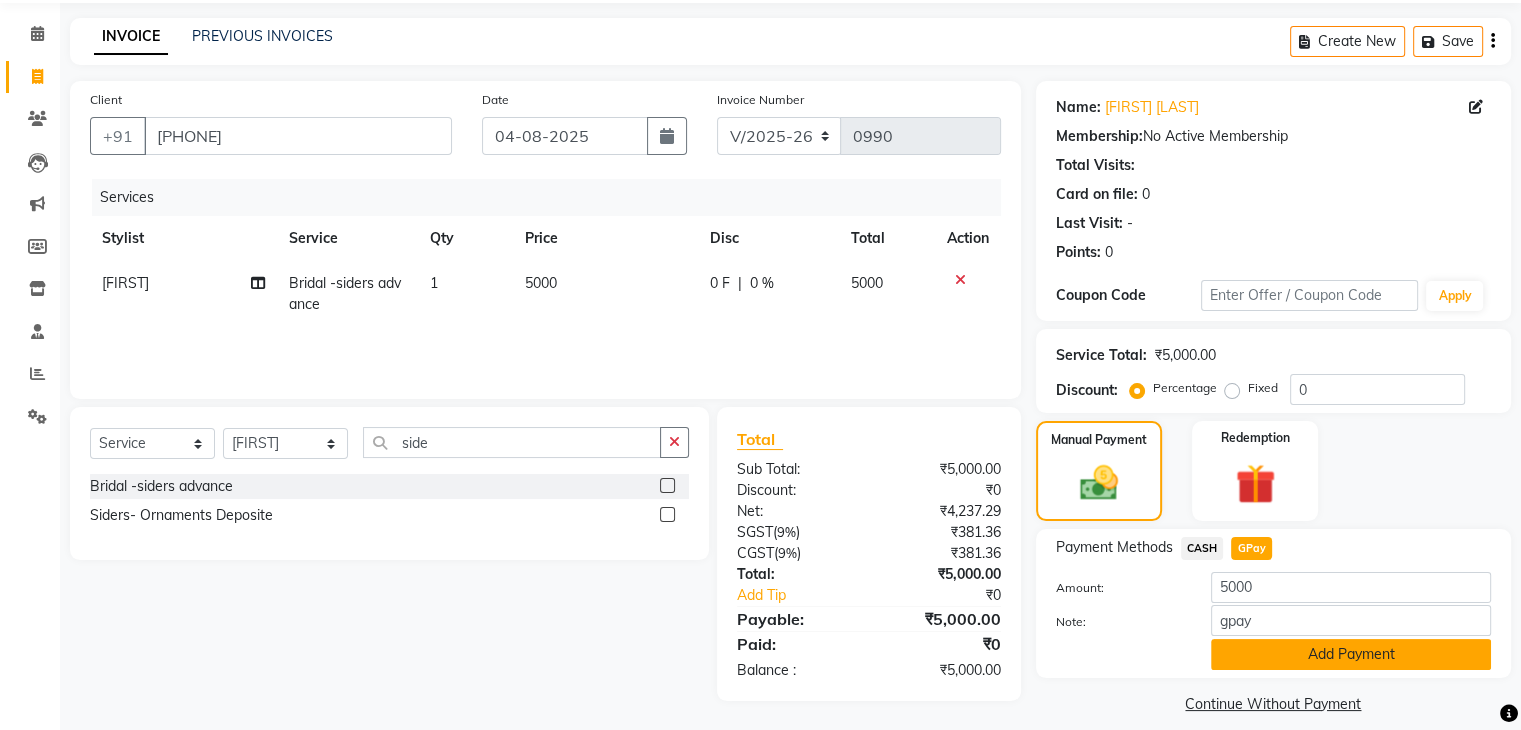 click on "Add Payment" 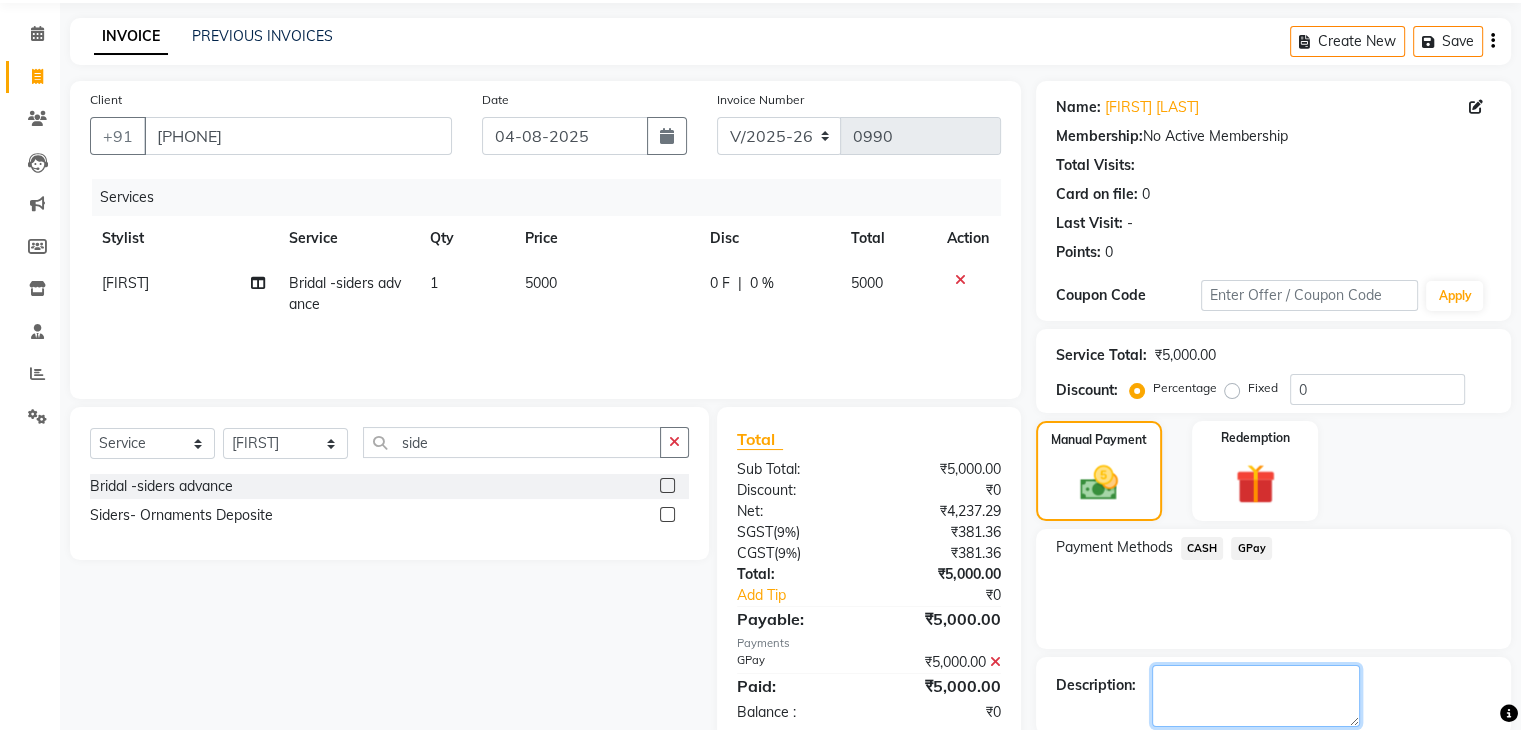 click 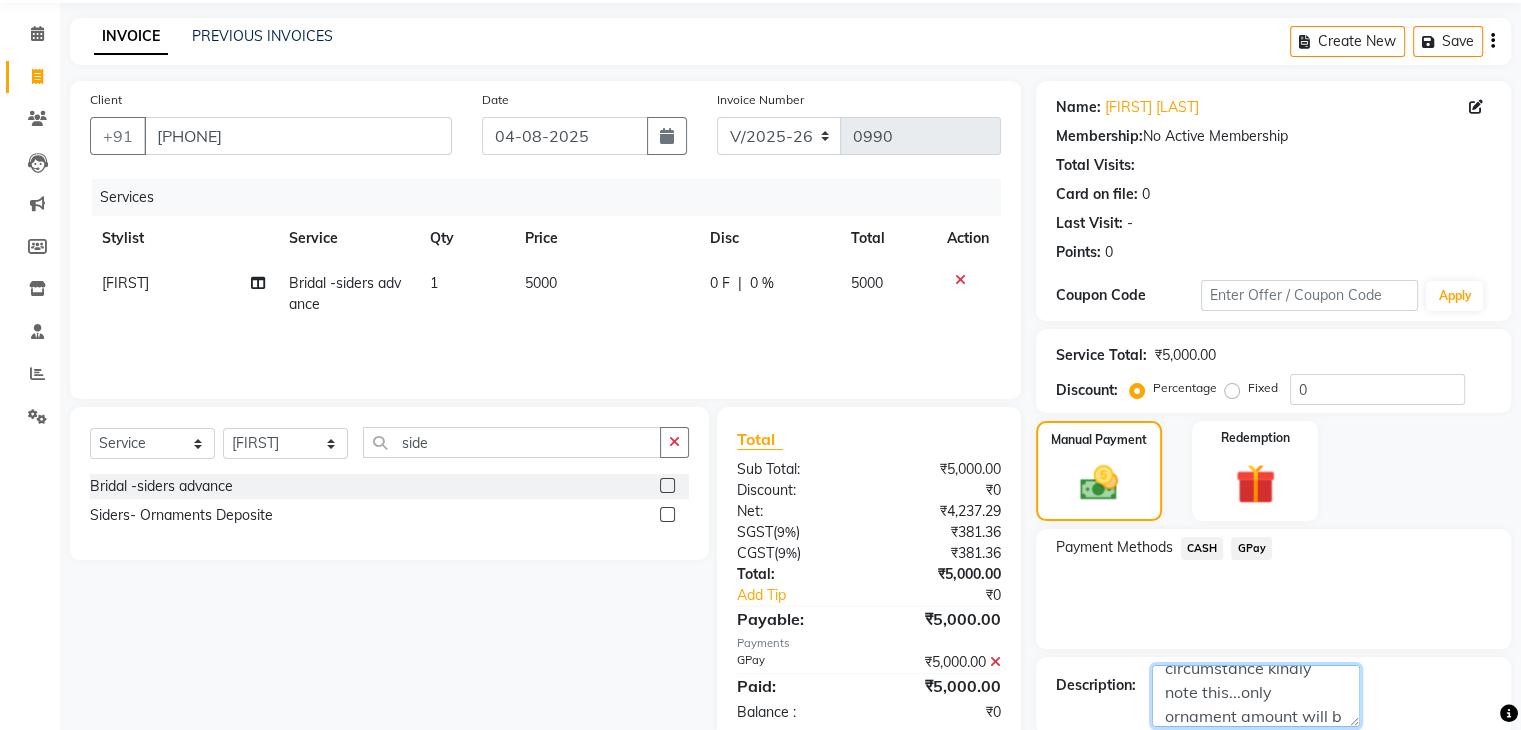 scroll, scrollTop: 88, scrollLeft: 0, axis: vertical 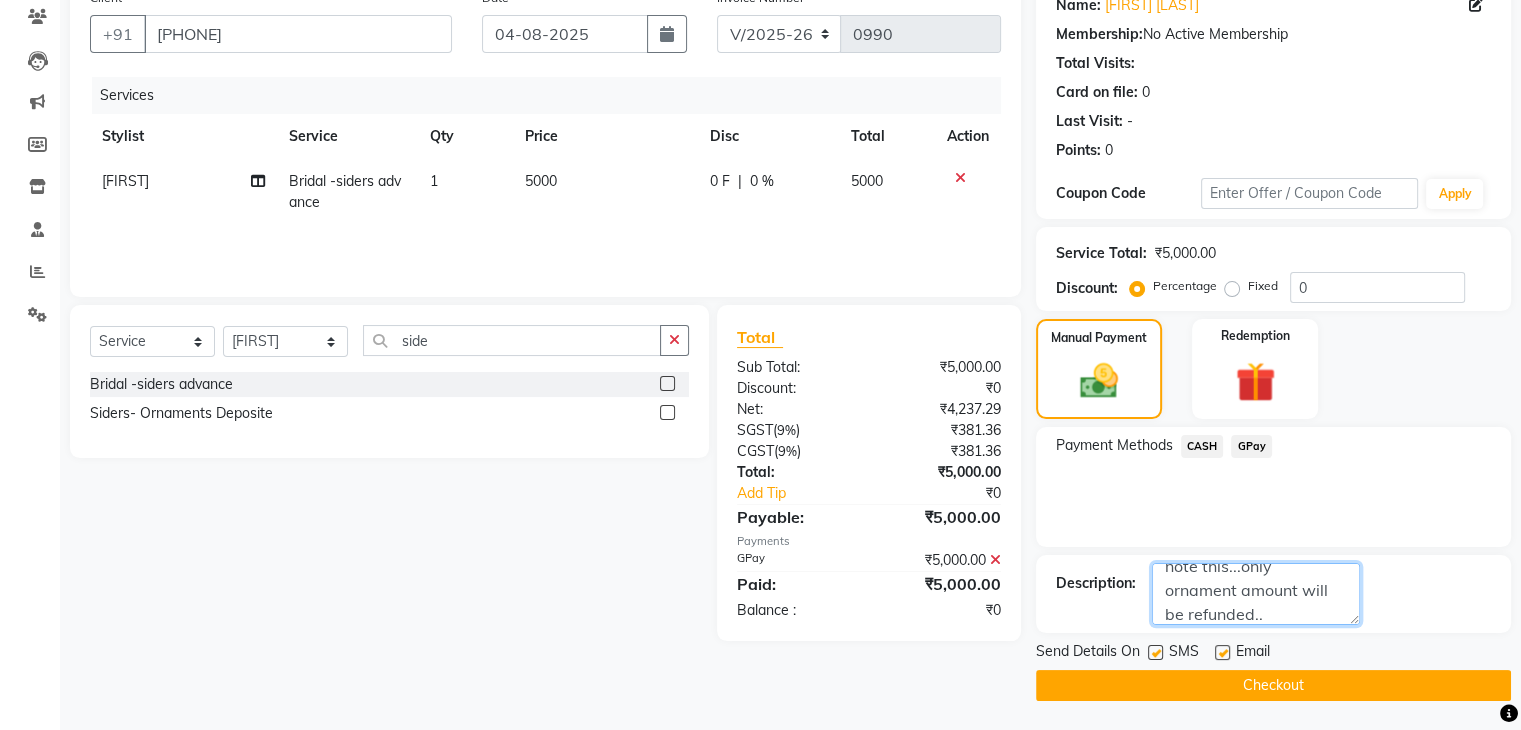 type on "5000 adv paid...its not refundable in any circumstance kindly note this...only ornament amount will be refunded.." 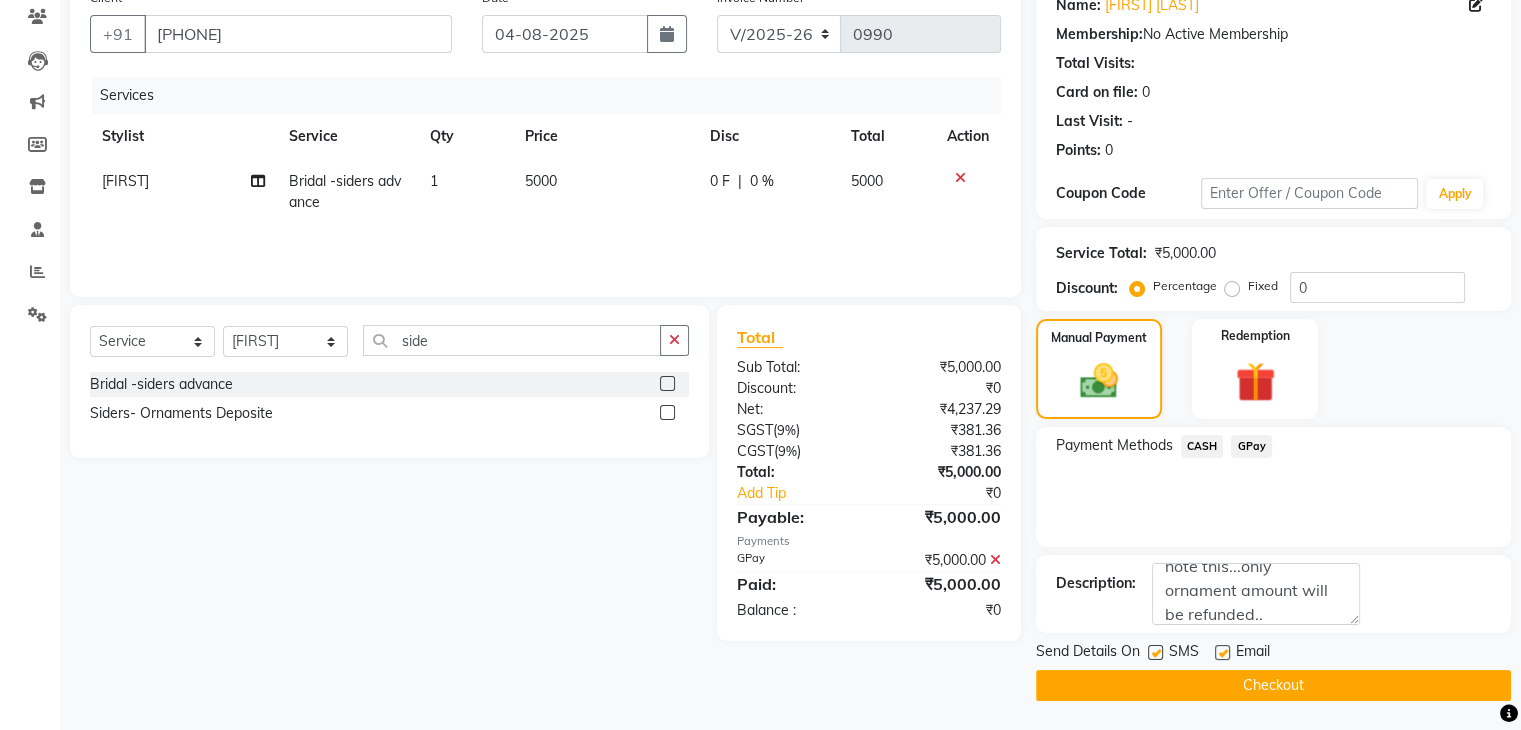 click 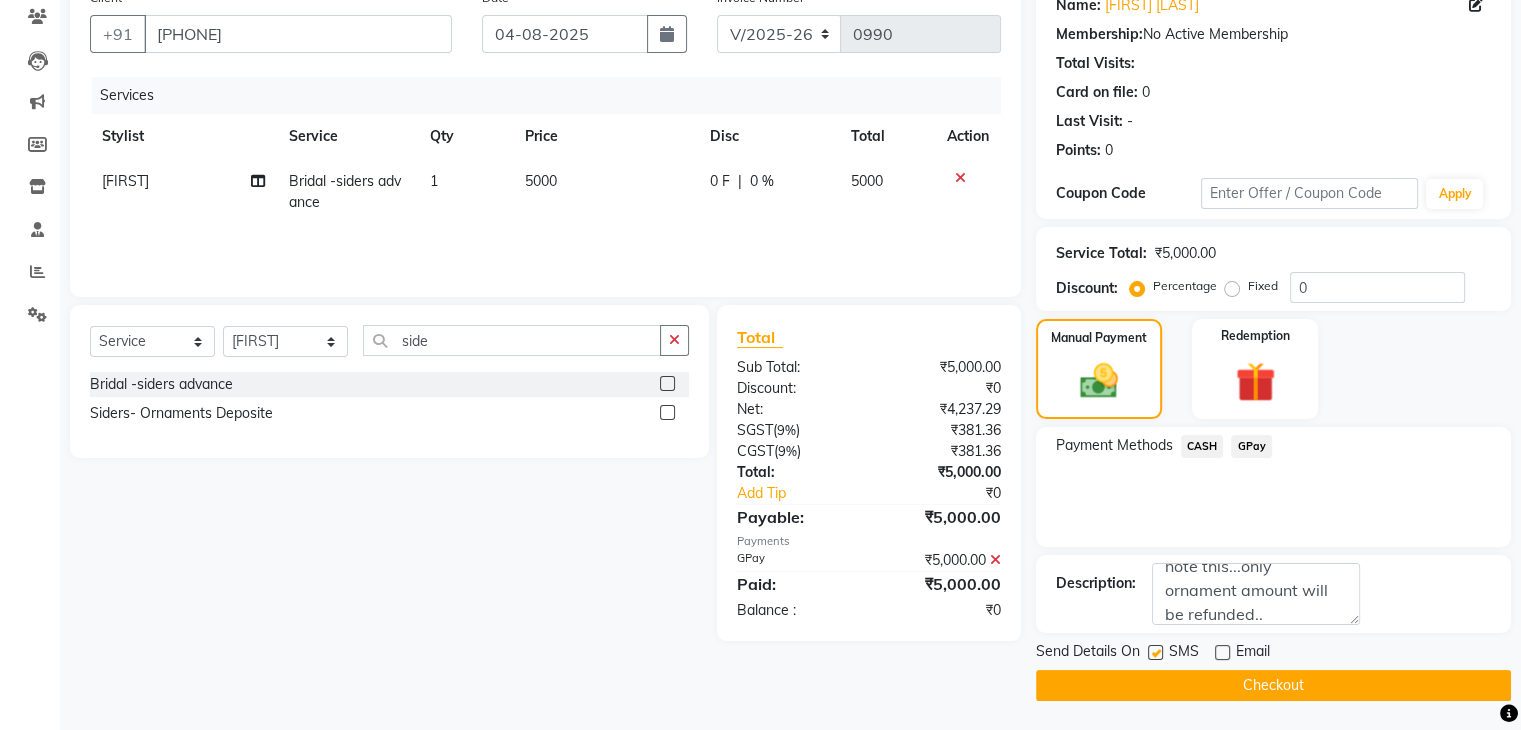 click on "Checkout" 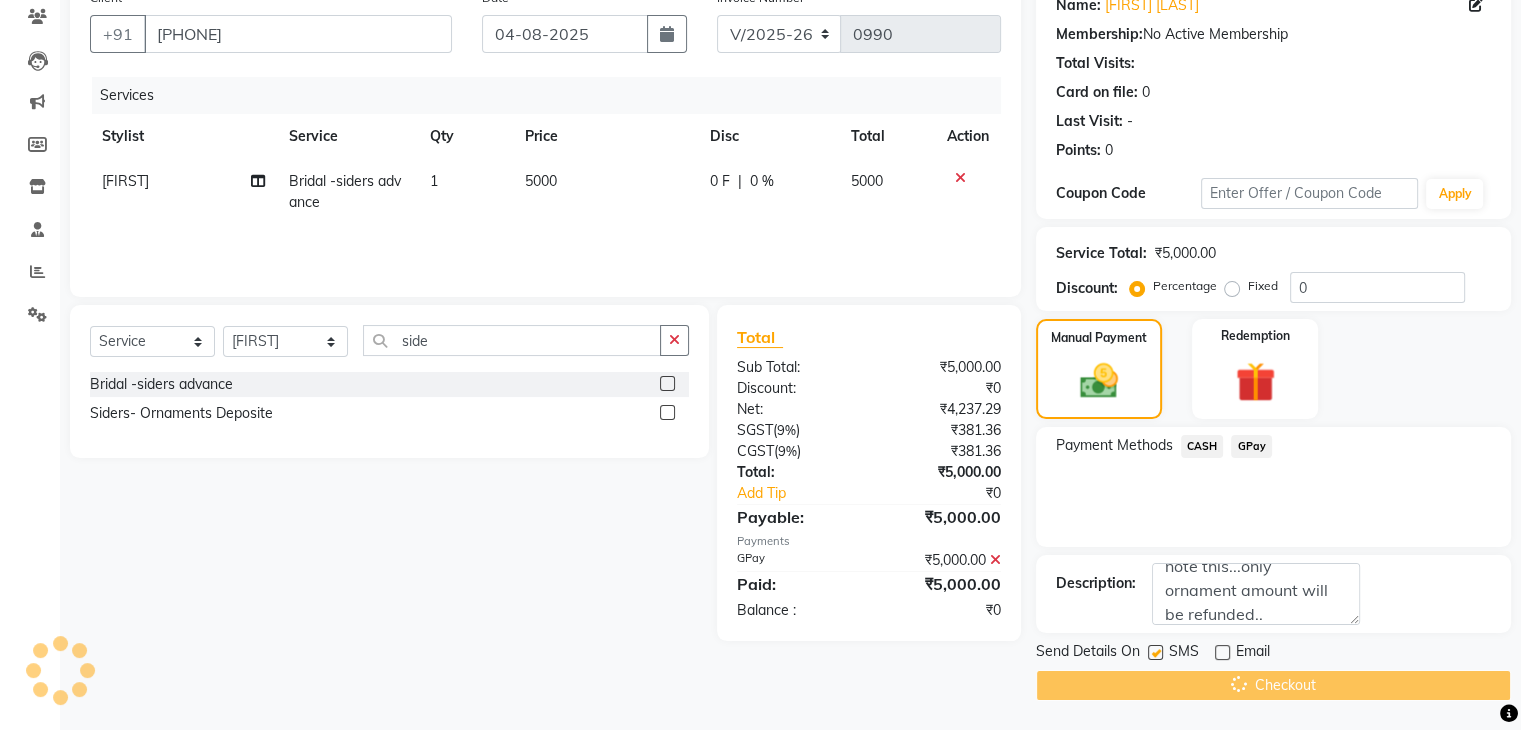 scroll, scrollTop: 0, scrollLeft: 0, axis: both 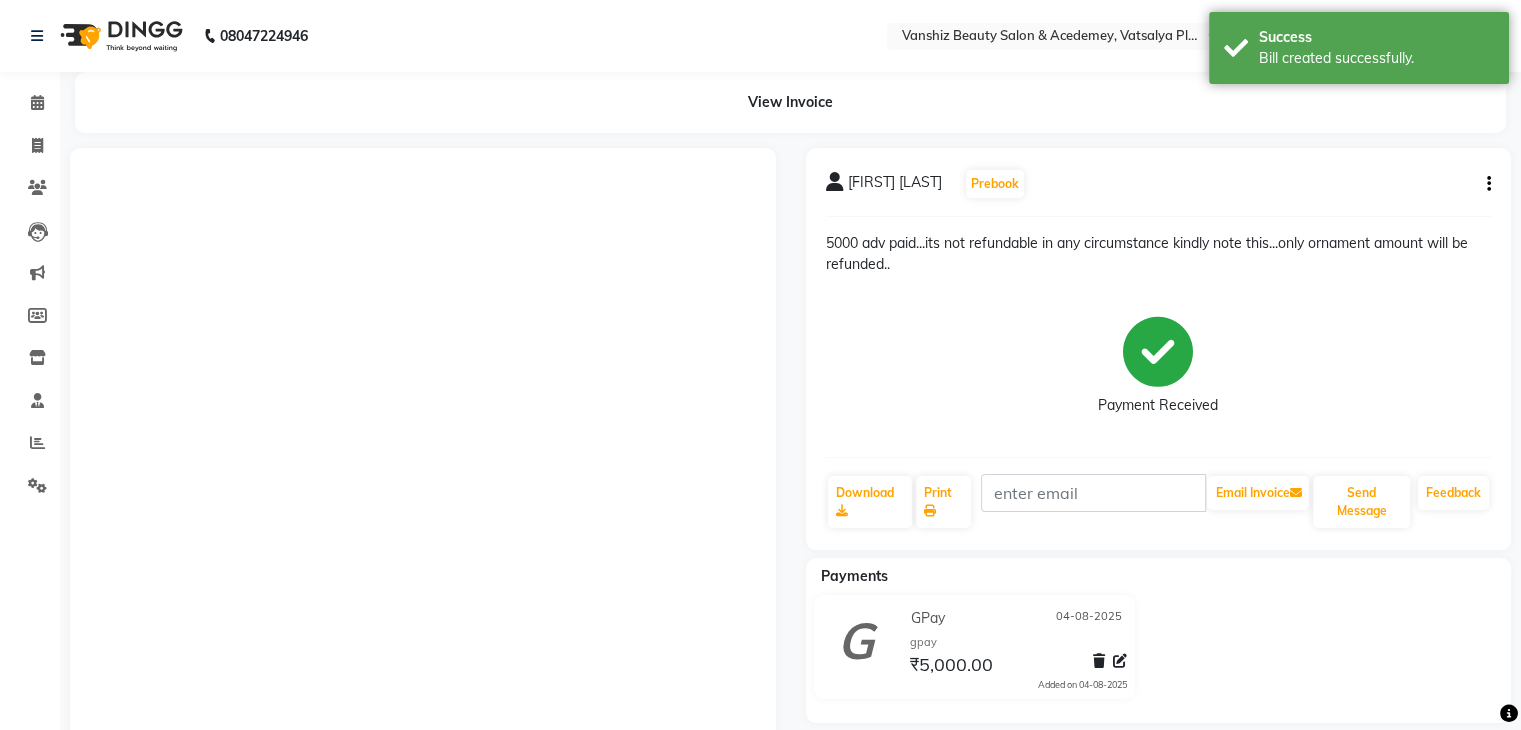 click on "GPay 04-08-2025 gpay ₹5,000.00  Added on 04-08-2025" 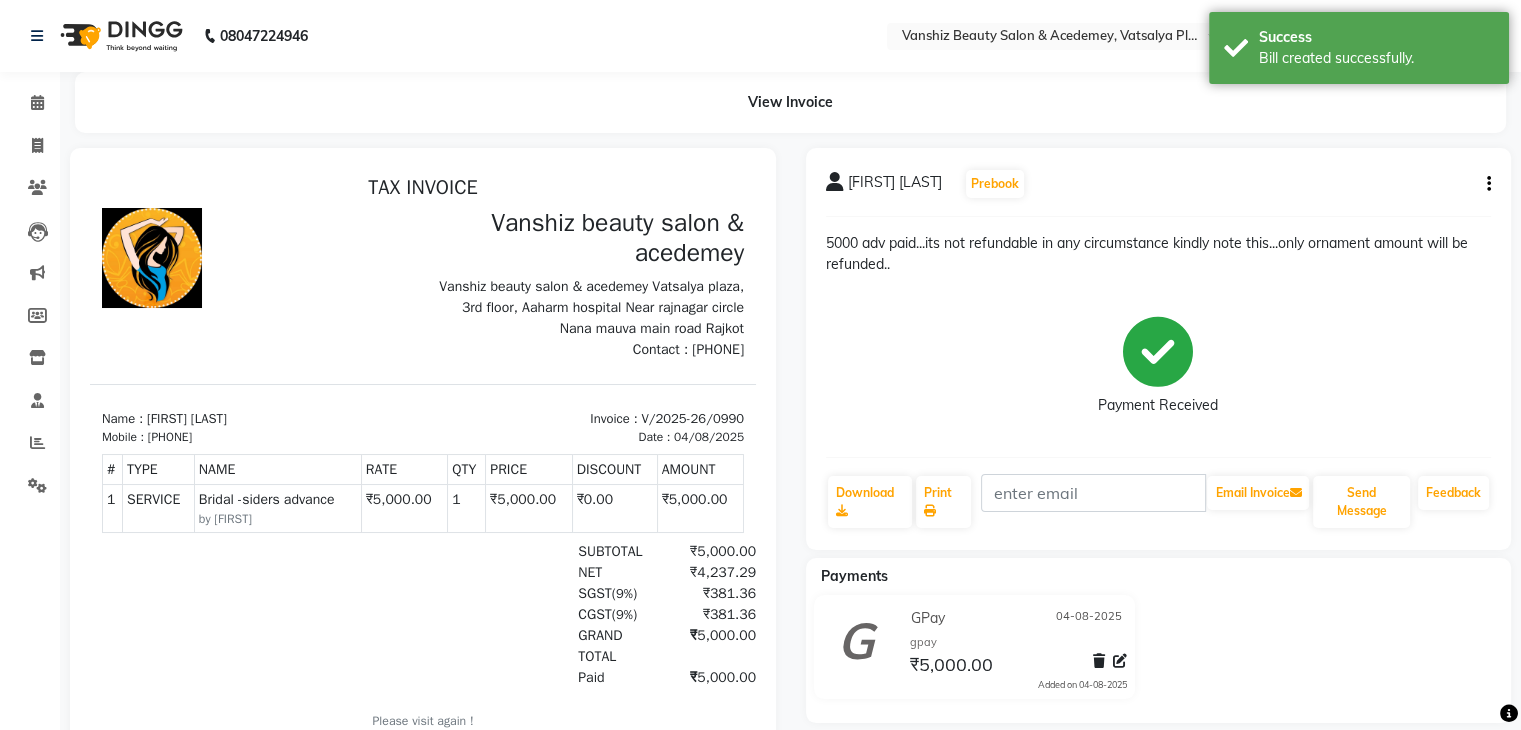 scroll, scrollTop: 0, scrollLeft: 0, axis: both 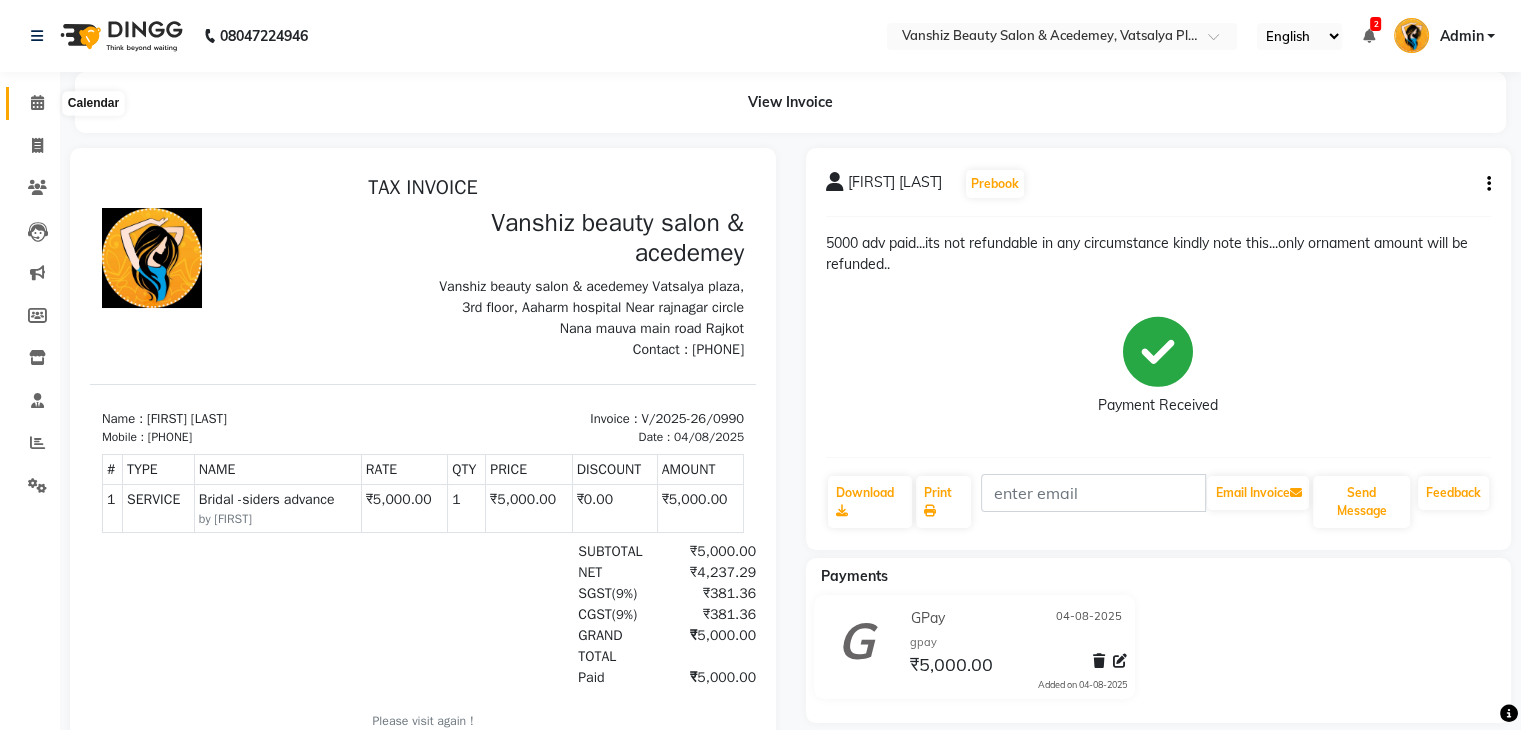 click 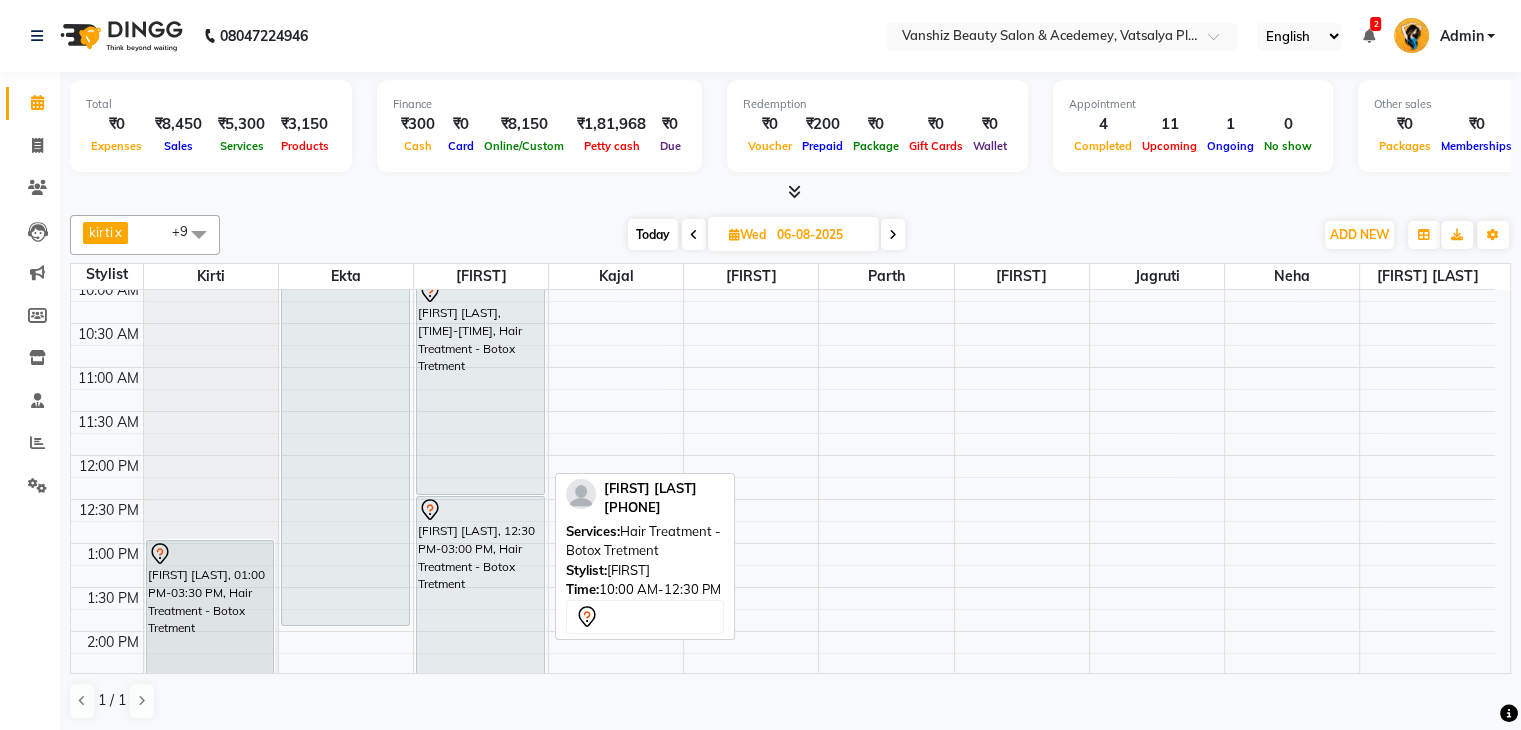 scroll, scrollTop: 0, scrollLeft: 0, axis: both 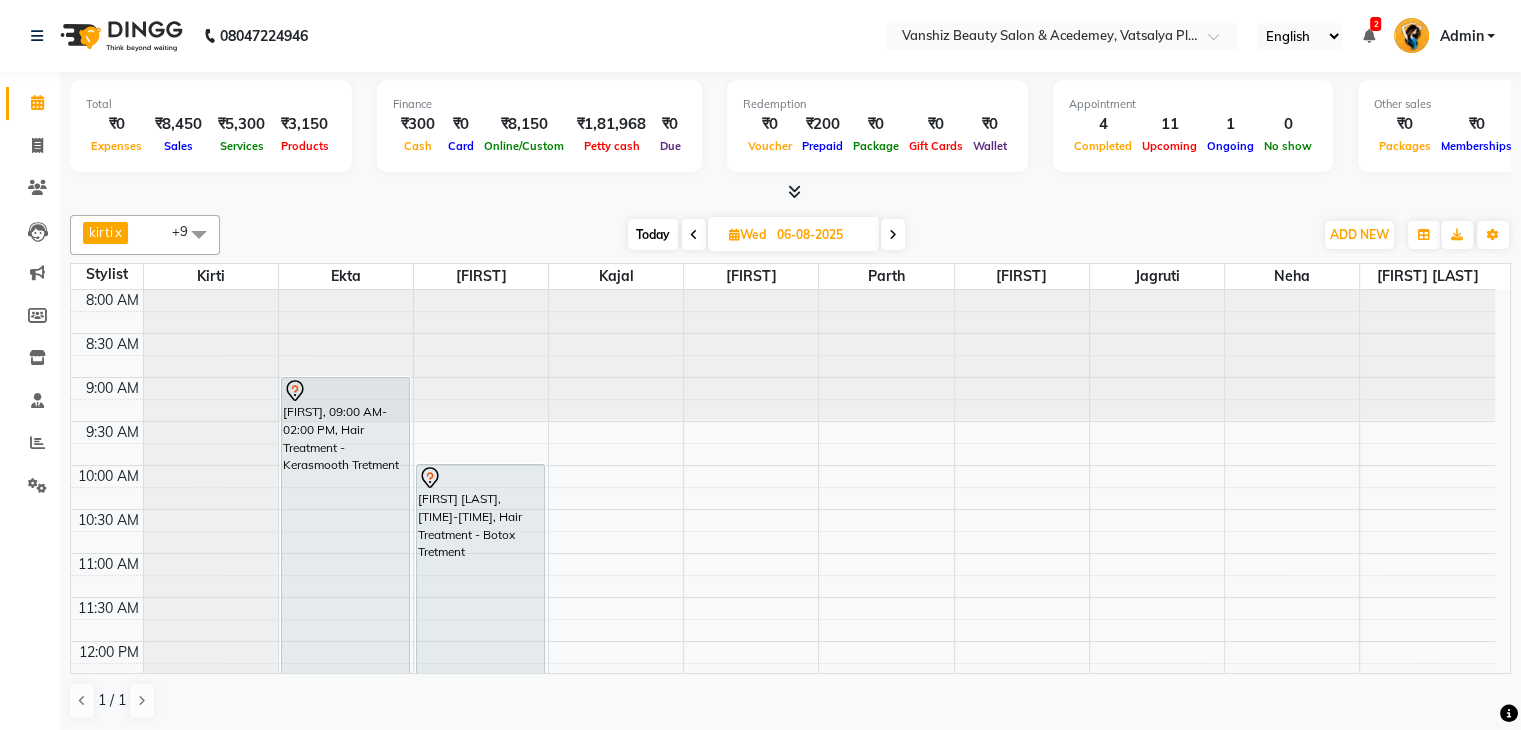 click on "Today" at bounding box center (653, 234) 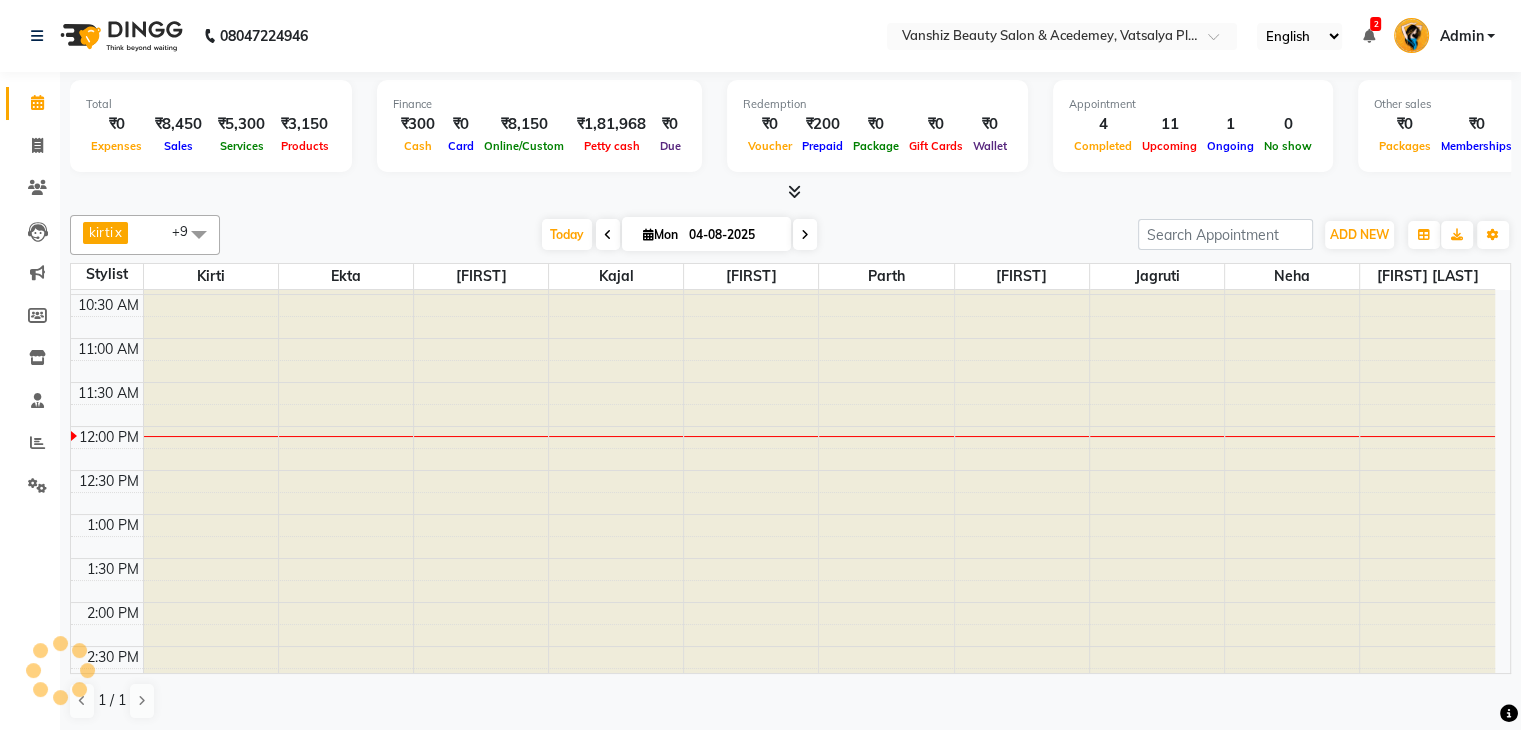 scroll, scrollTop: 216, scrollLeft: 0, axis: vertical 